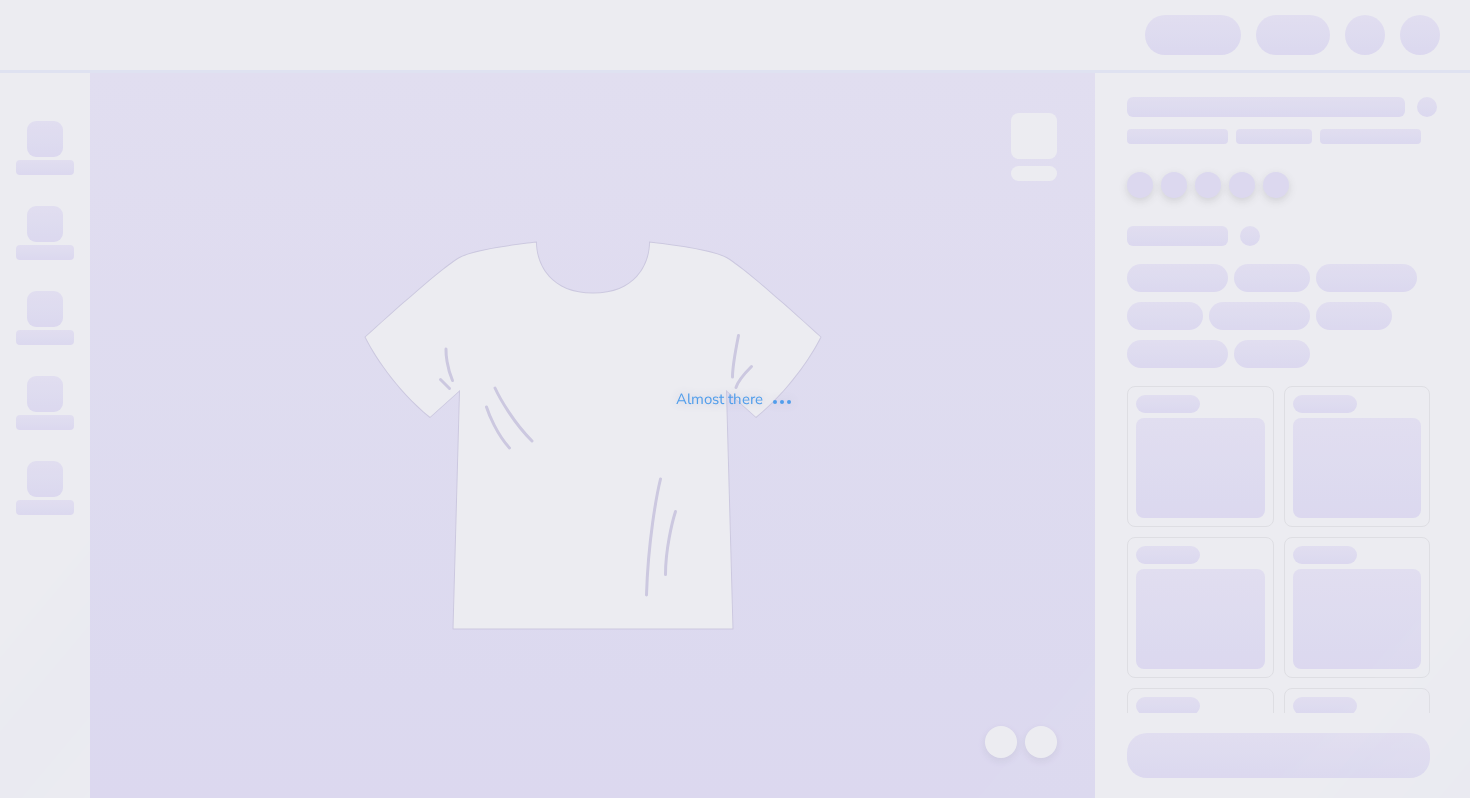 scroll, scrollTop: 0, scrollLeft: 0, axis: both 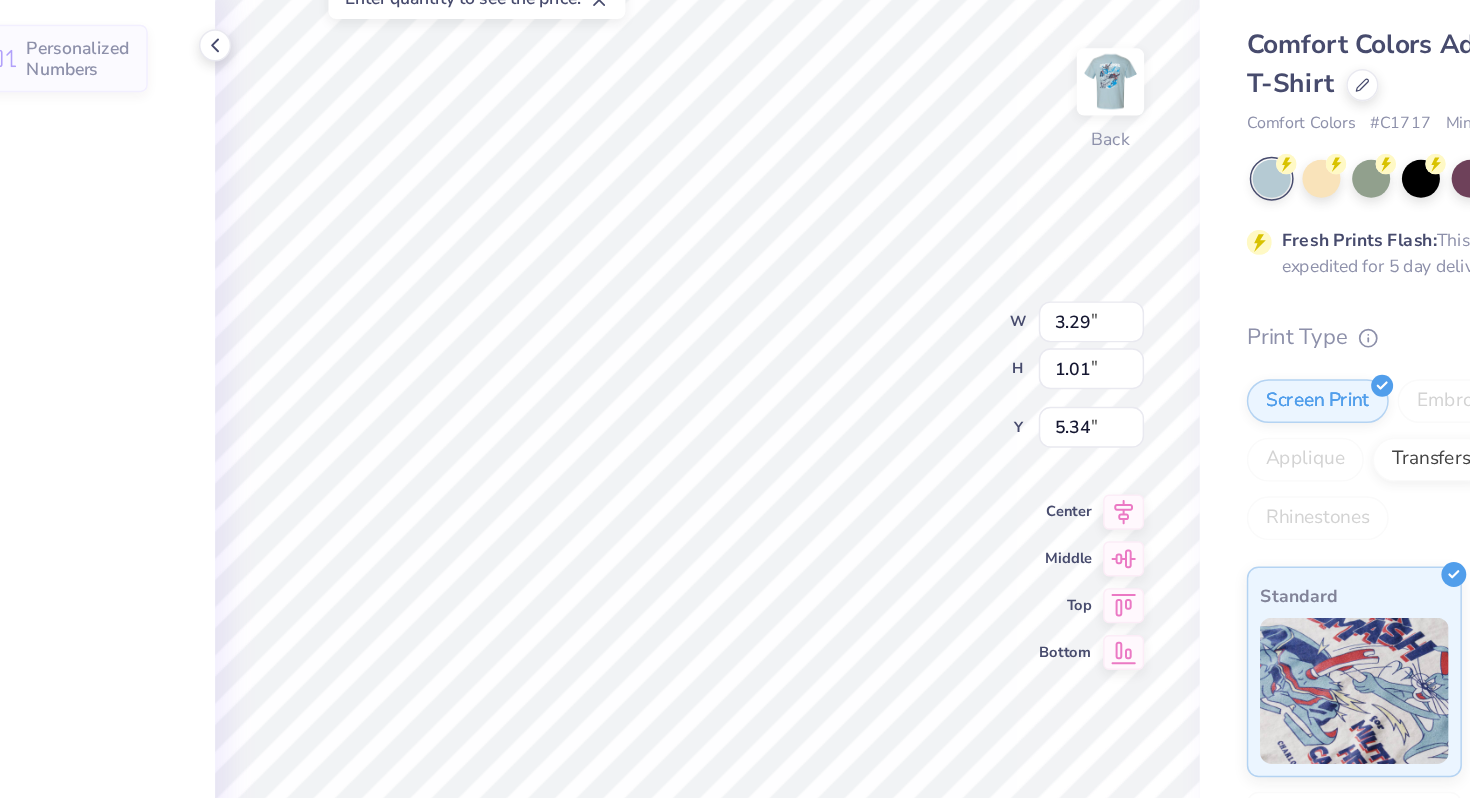 type on "3.29" 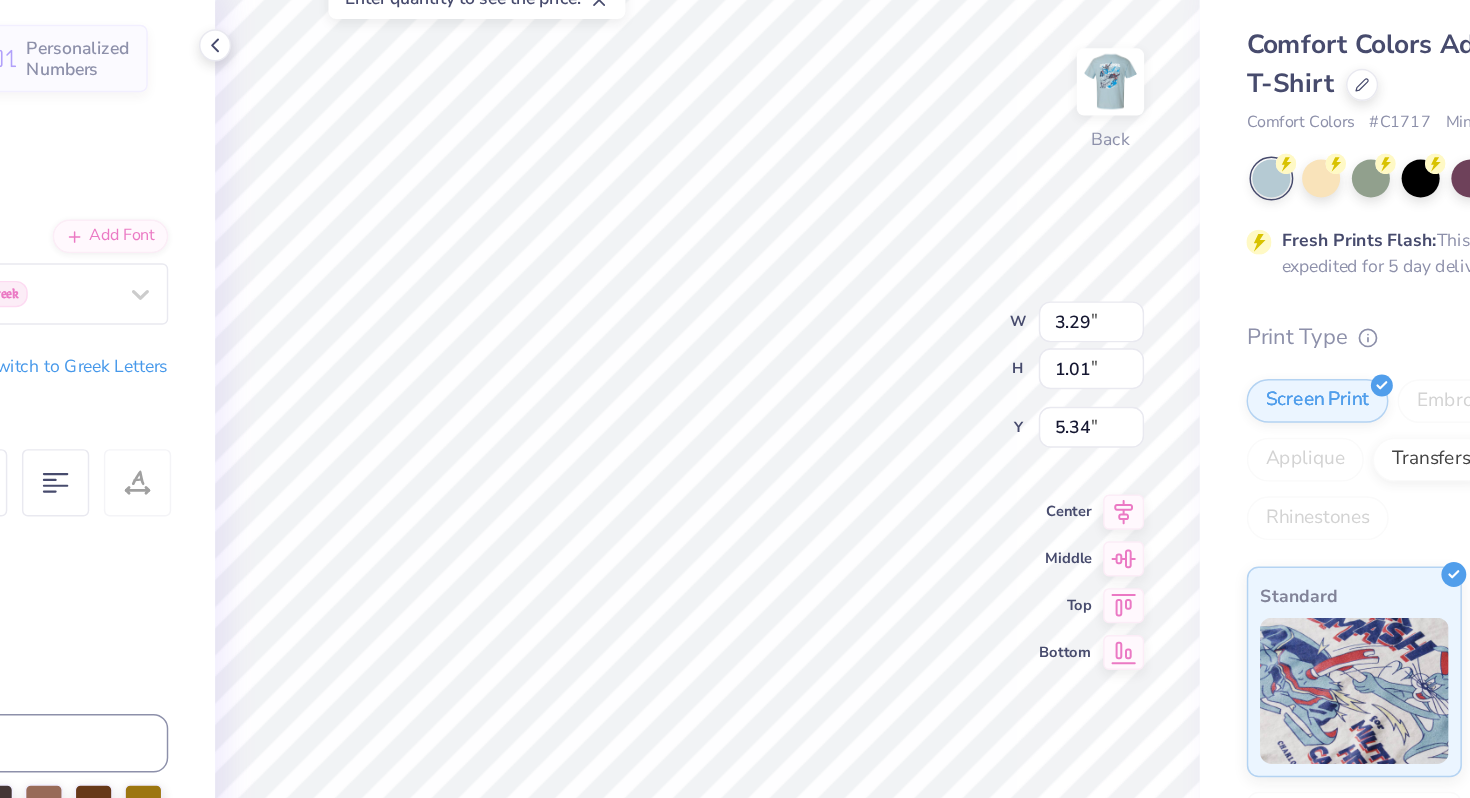 scroll, scrollTop: 0, scrollLeft: 1, axis: horizontal 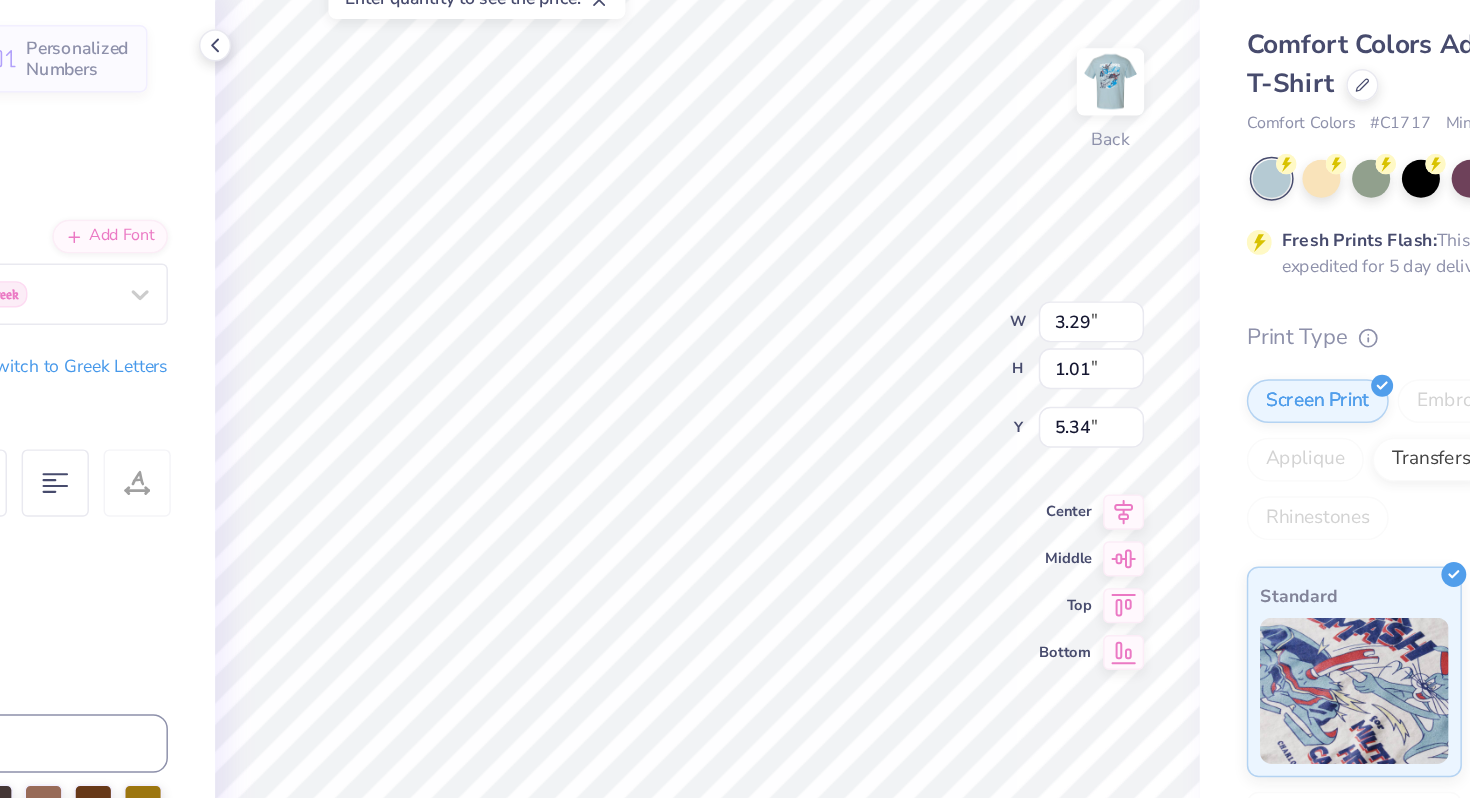 paste on "F" 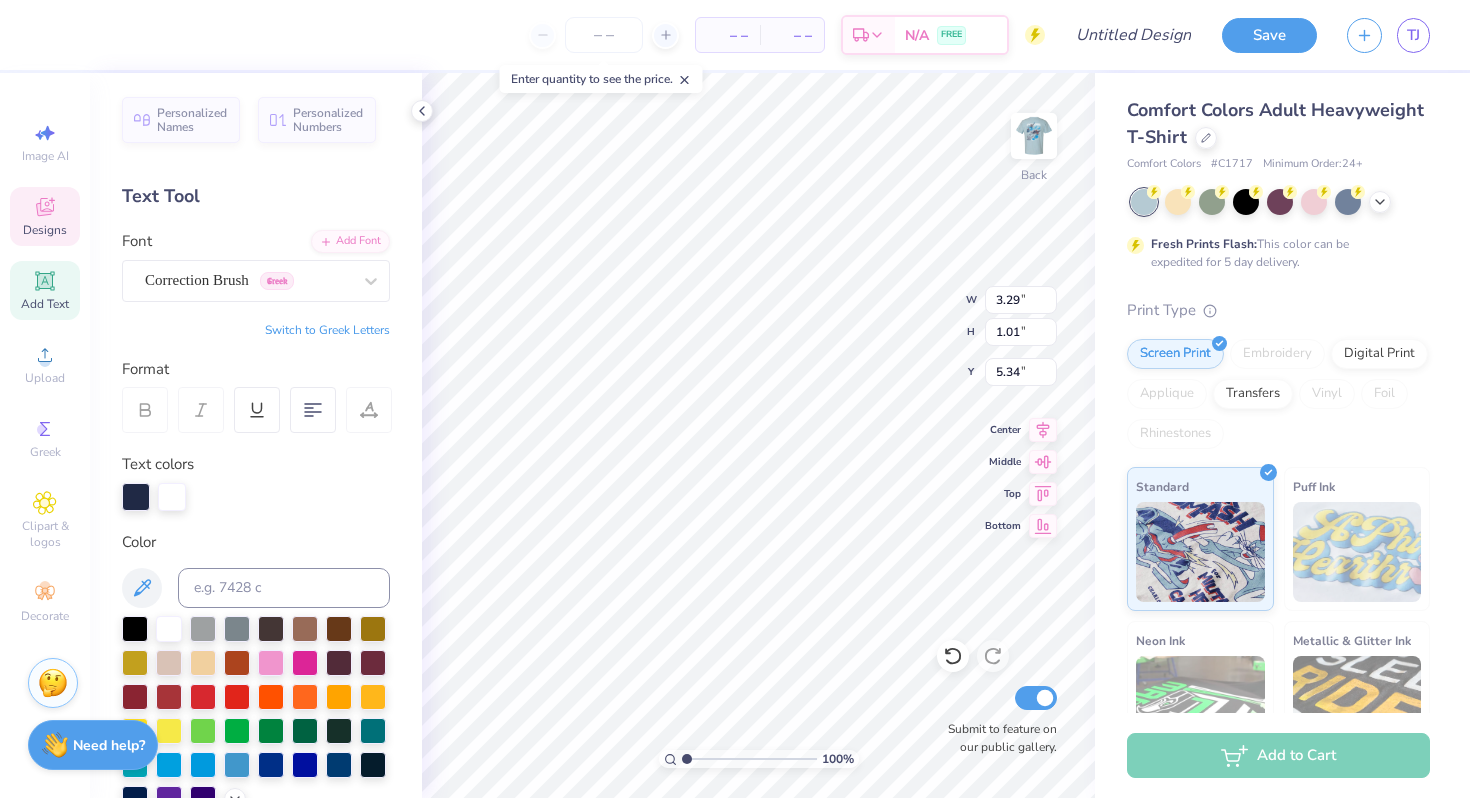 click on "Switch to Greek Letters" at bounding box center (327, 330) 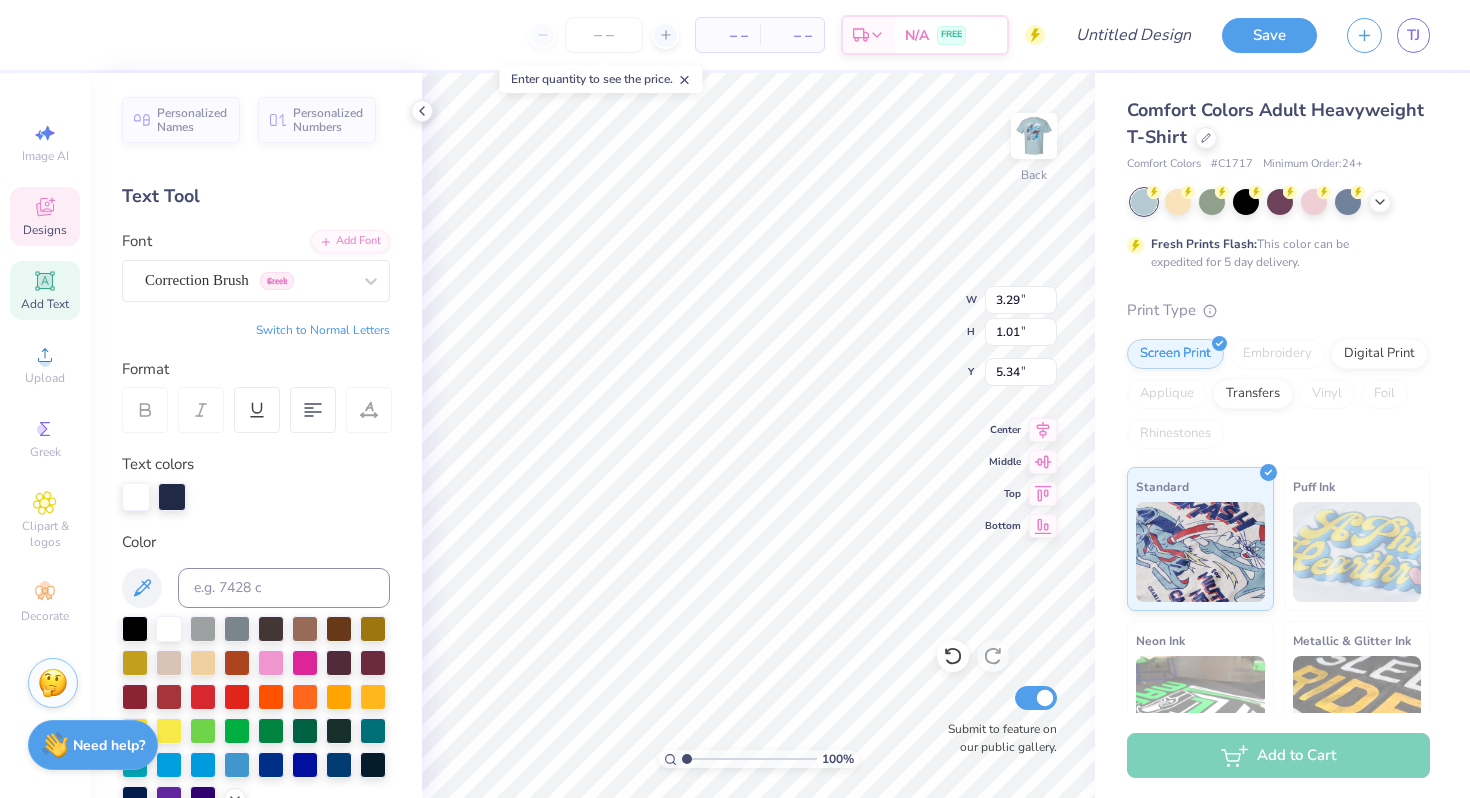 click on "Switch to Normal Letters" at bounding box center [323, 330] 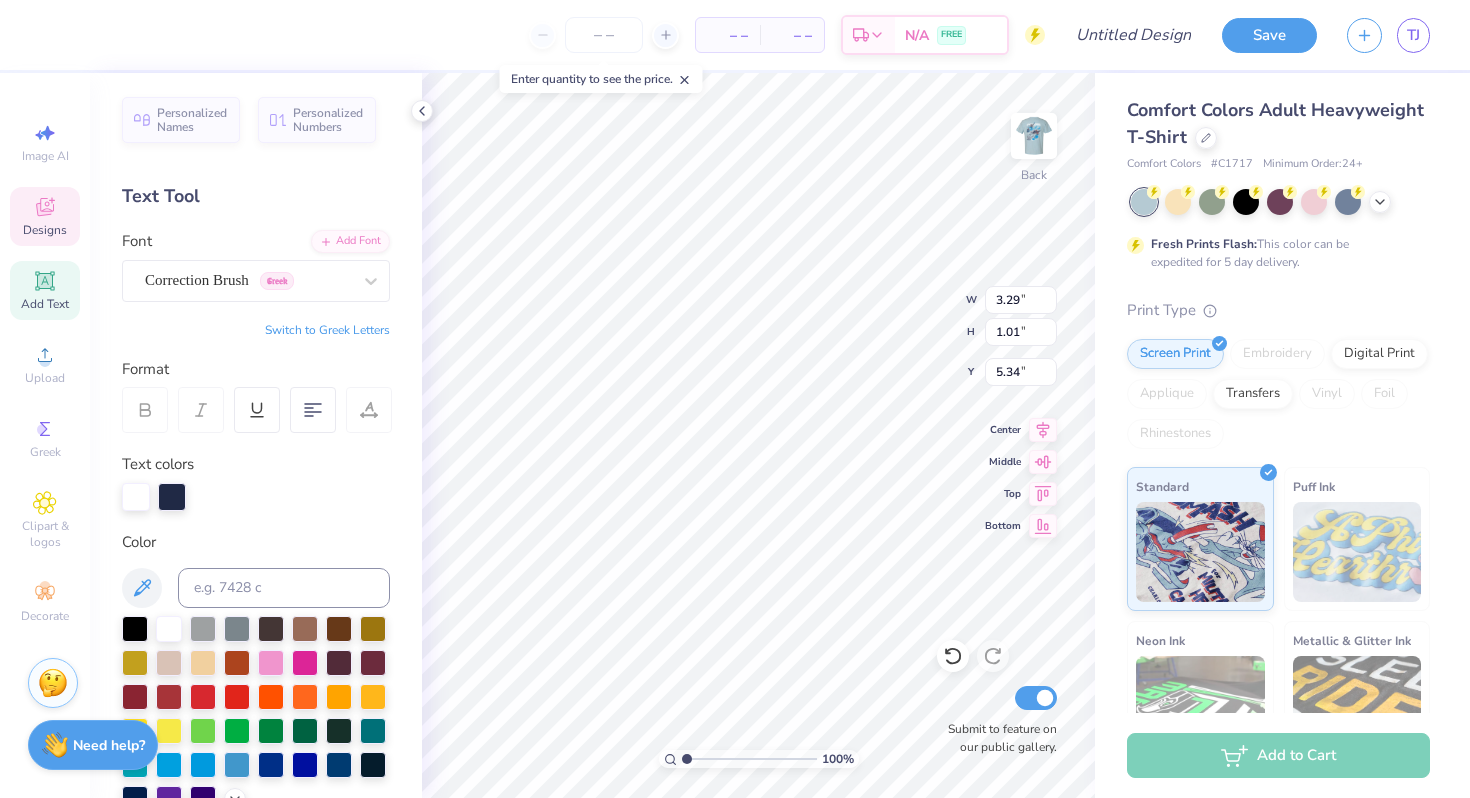 click on "Switch to Greek Letters" at bounding box center (327, 330) 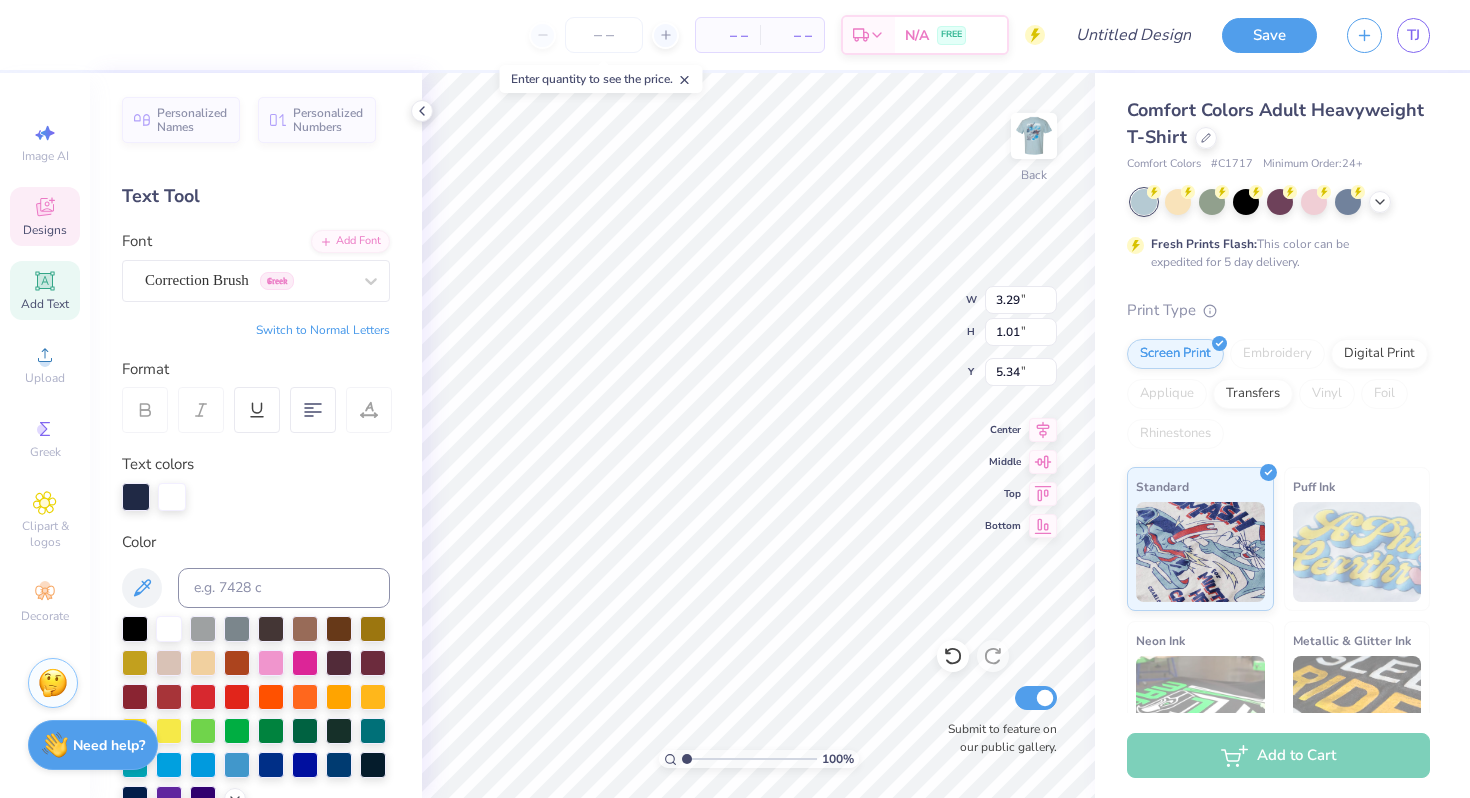 type on "ΤΕΦ" 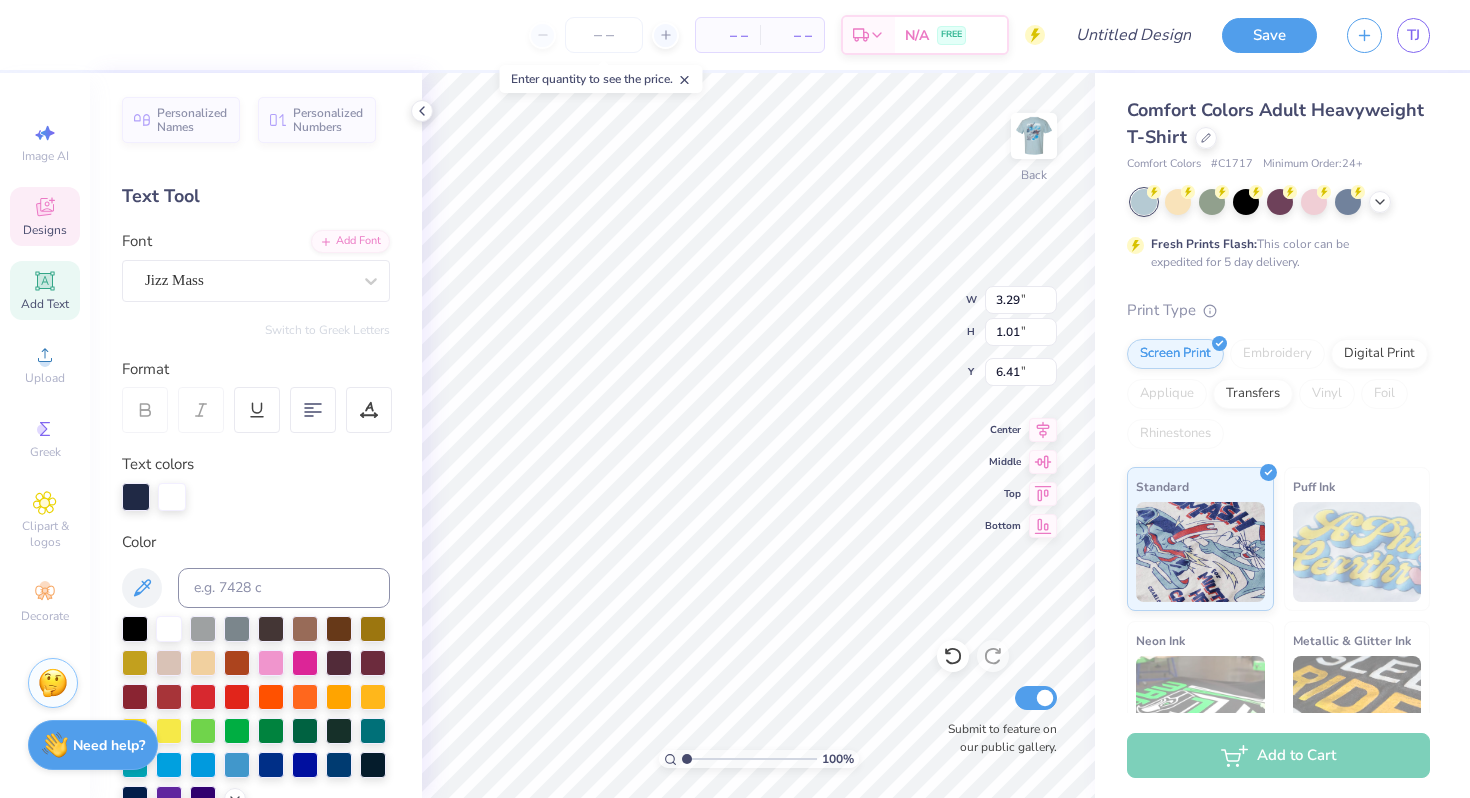 type on "3.27" 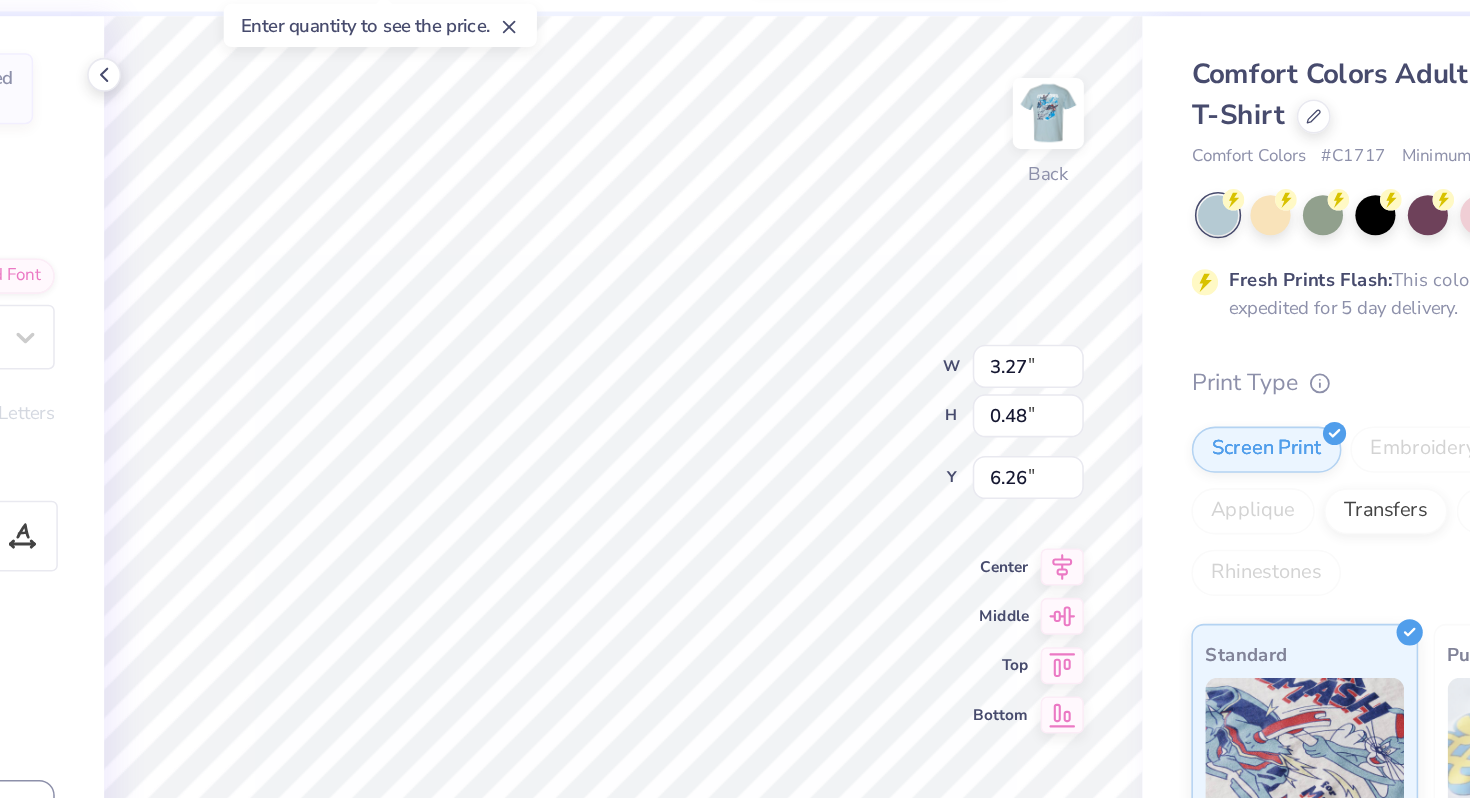 type on "6.26" 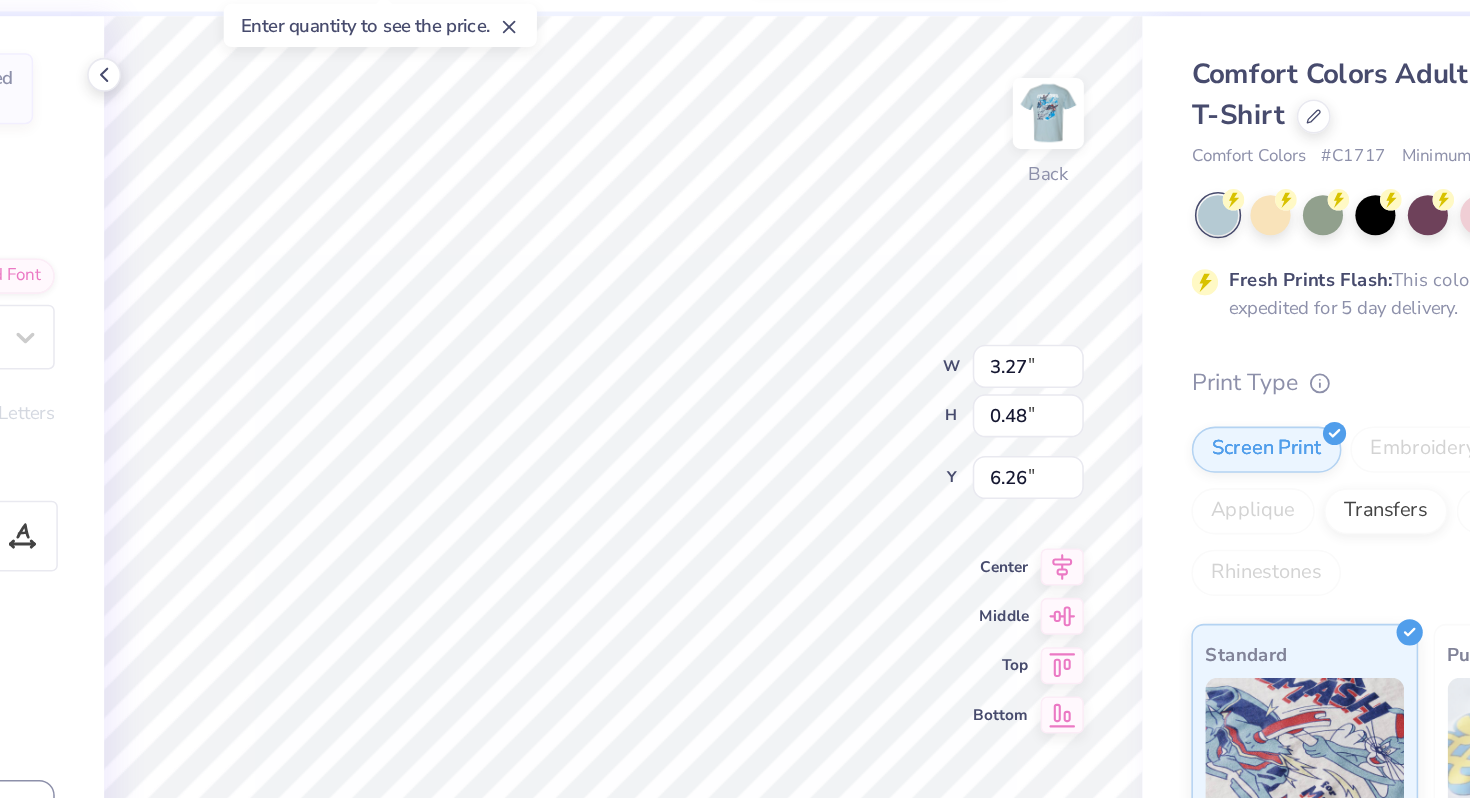 type on "Fall rush" 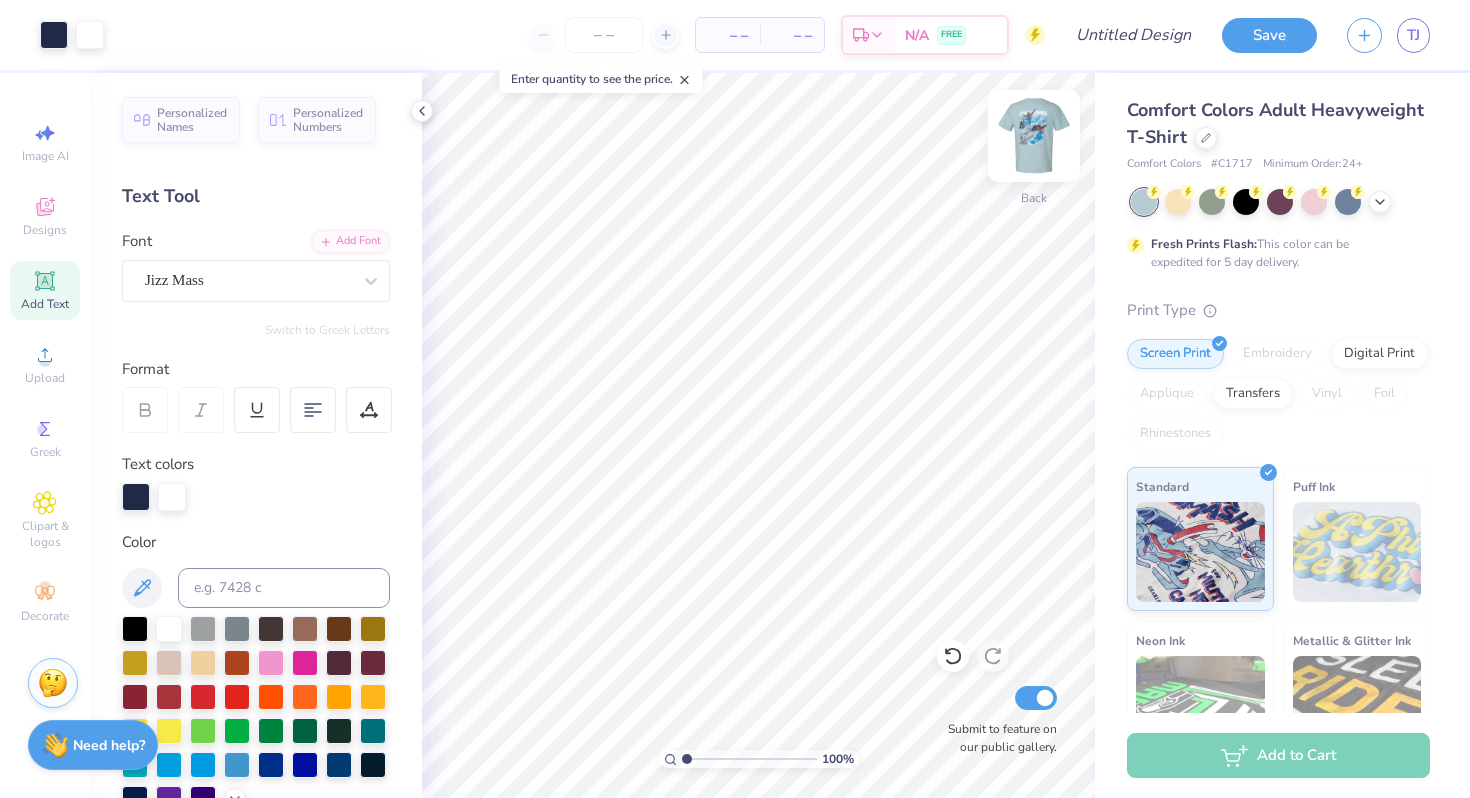 click at bounding box center (1034, 136) 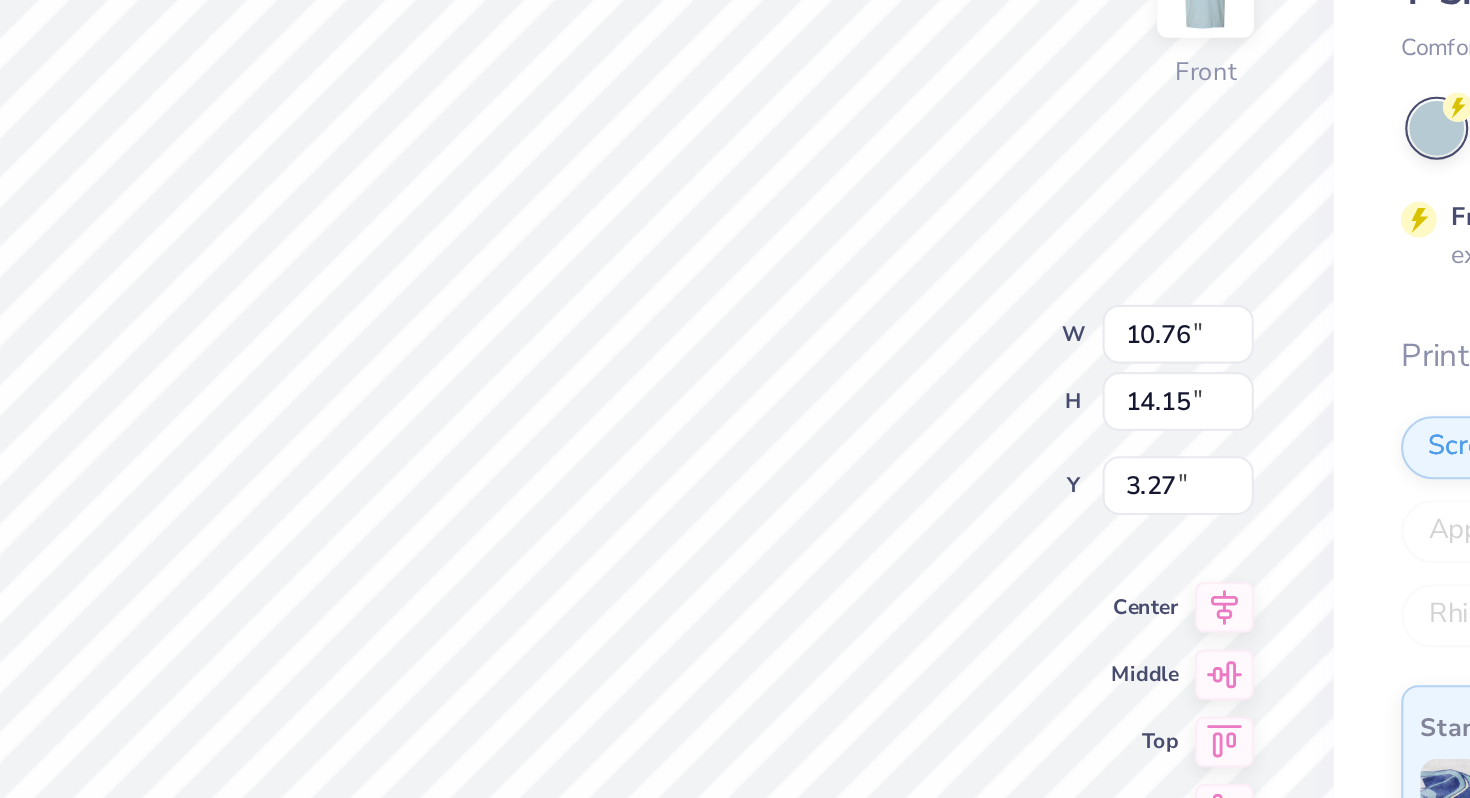 type on "1.95" 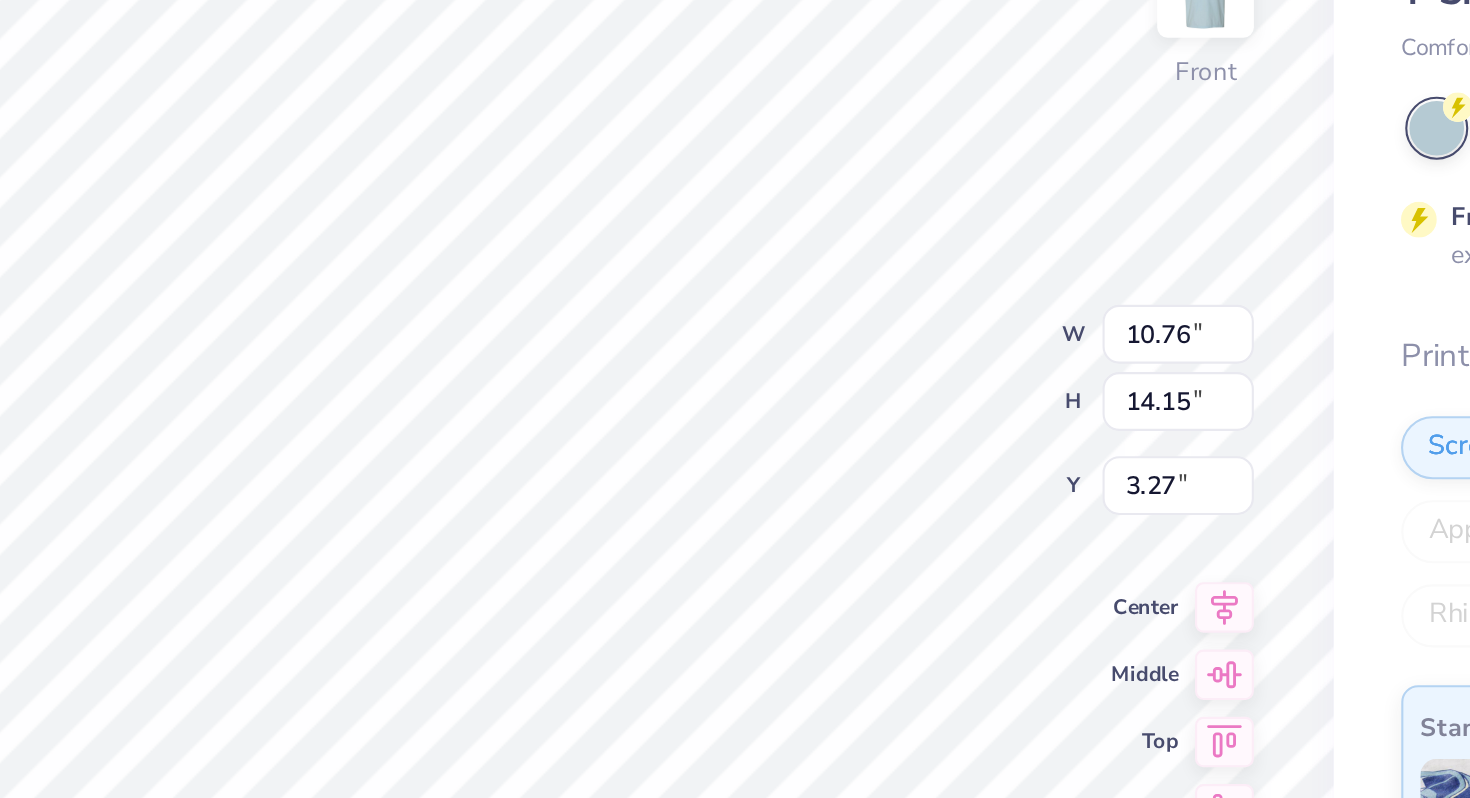 type on "0.60" 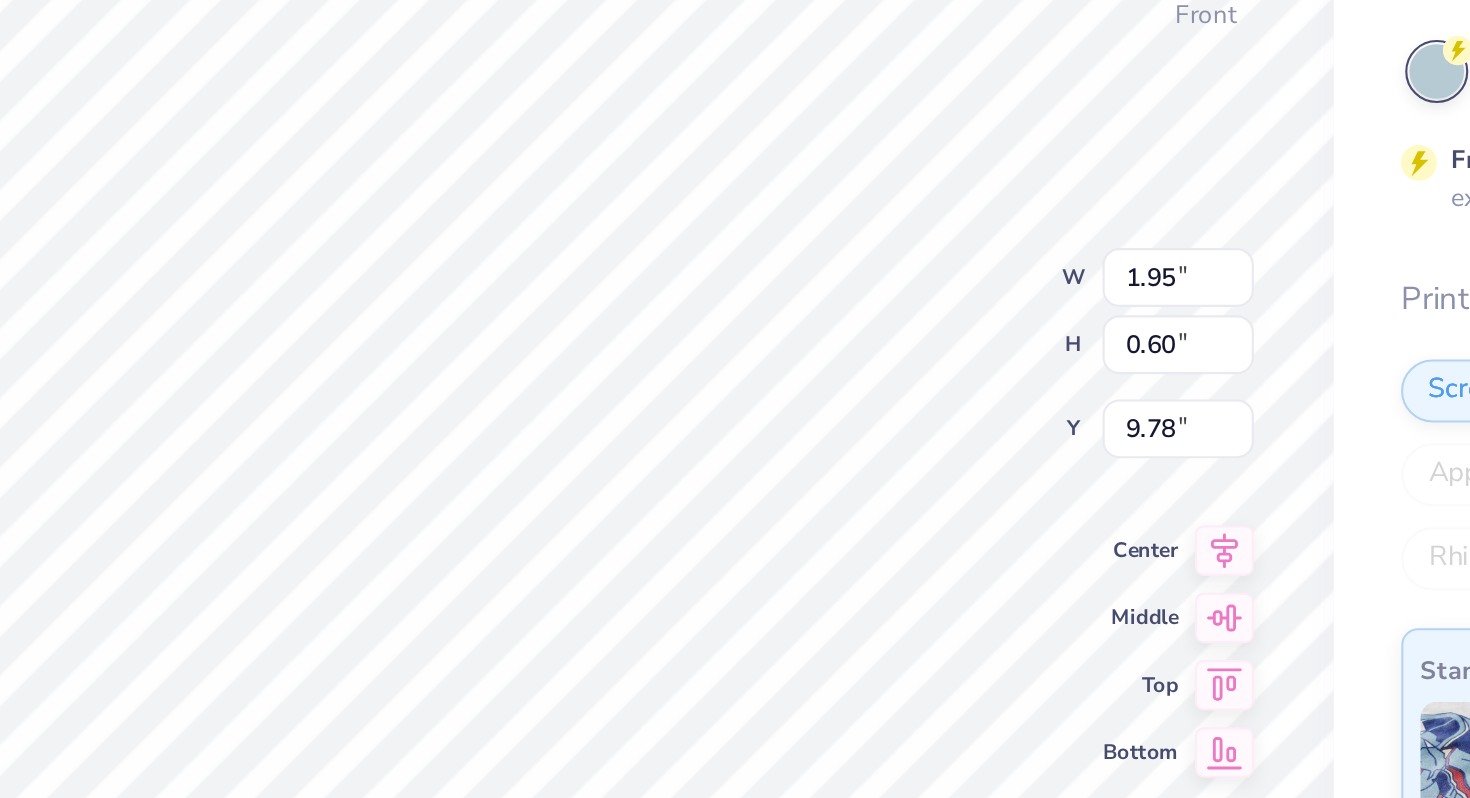 scroll, scrollTop: 0, scrollLeft: 0, axis: both 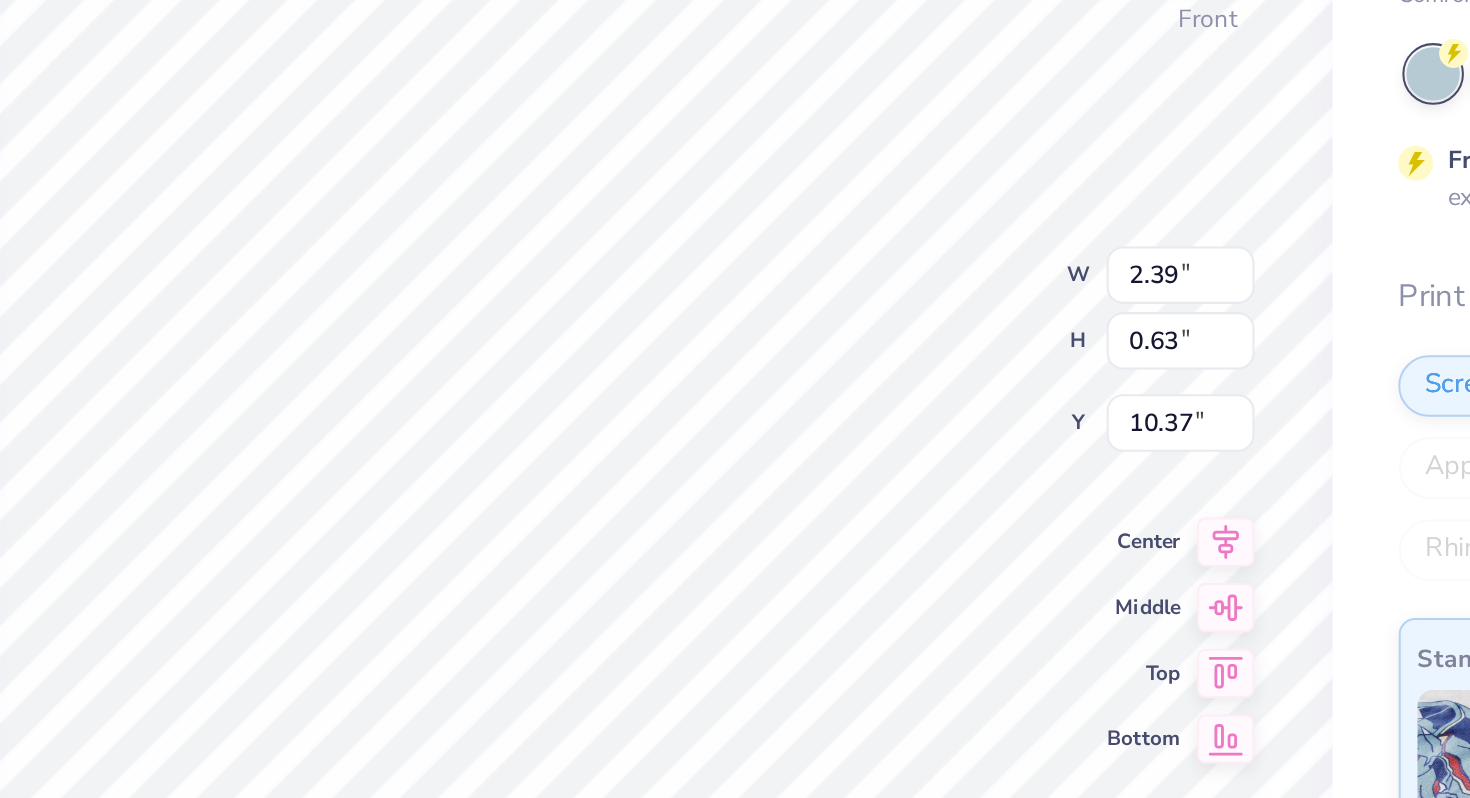 type on "Tau eP" 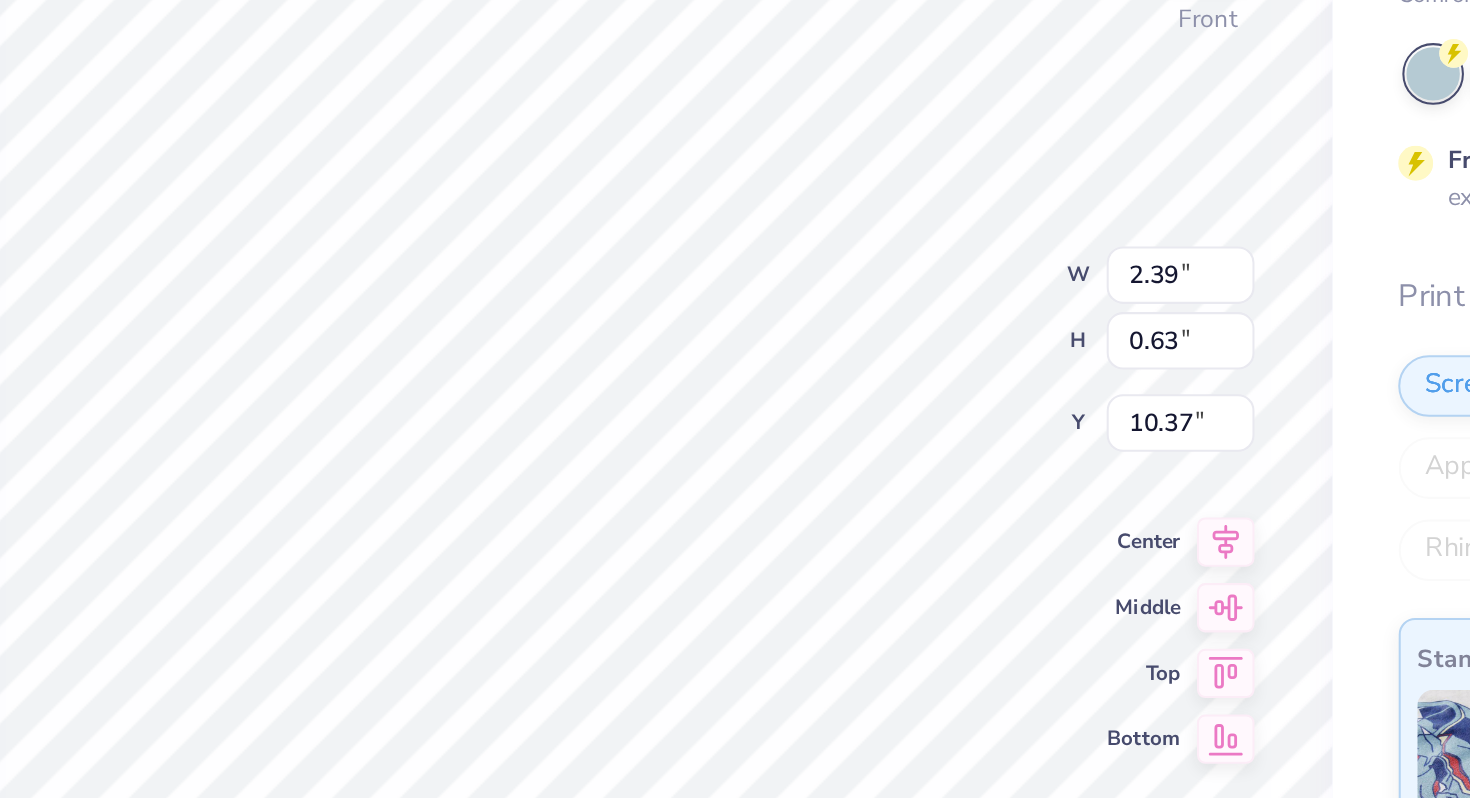 scroll, scrollTop: 0, scrollLeft: 1, axis: horizontal 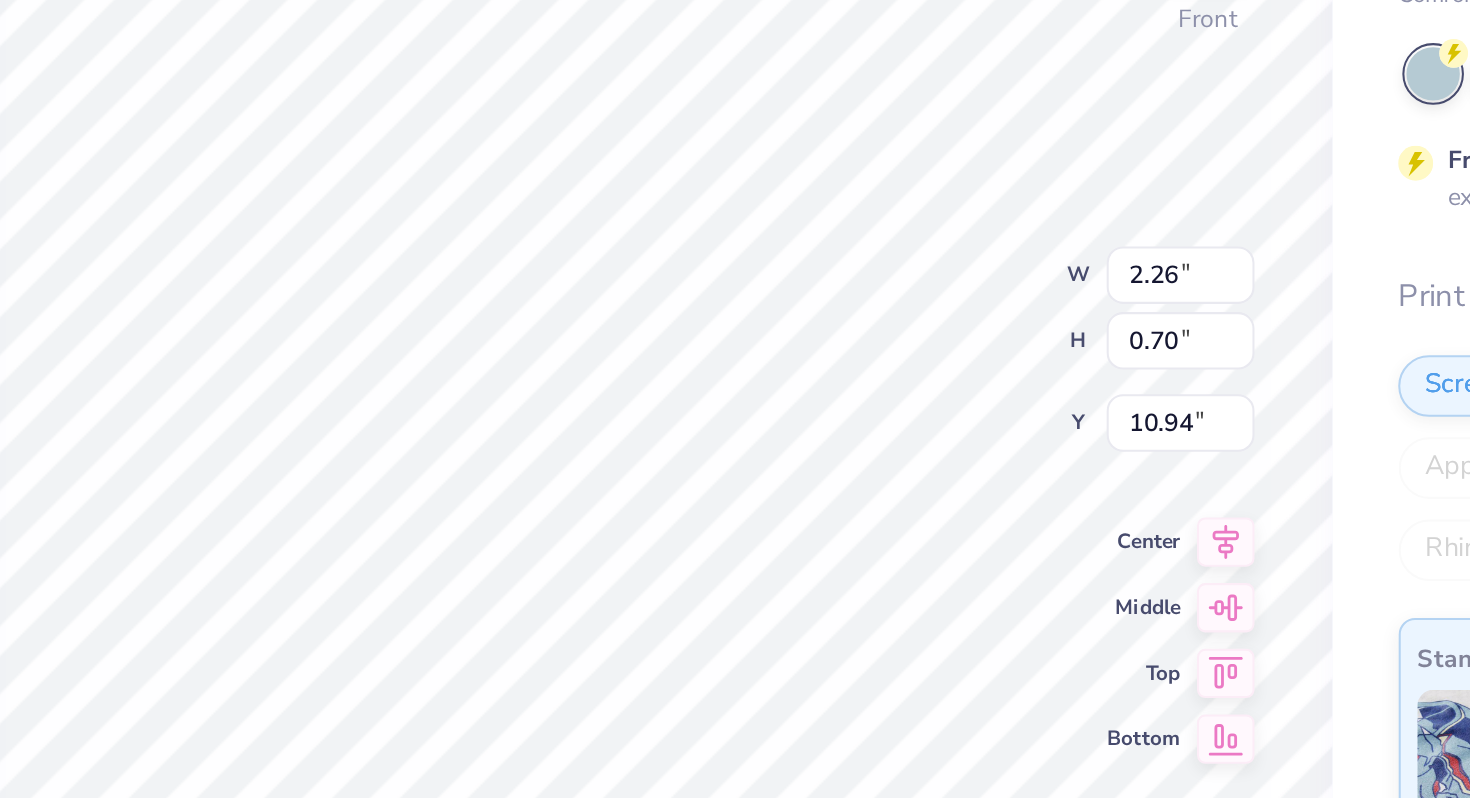 type on "2.26" 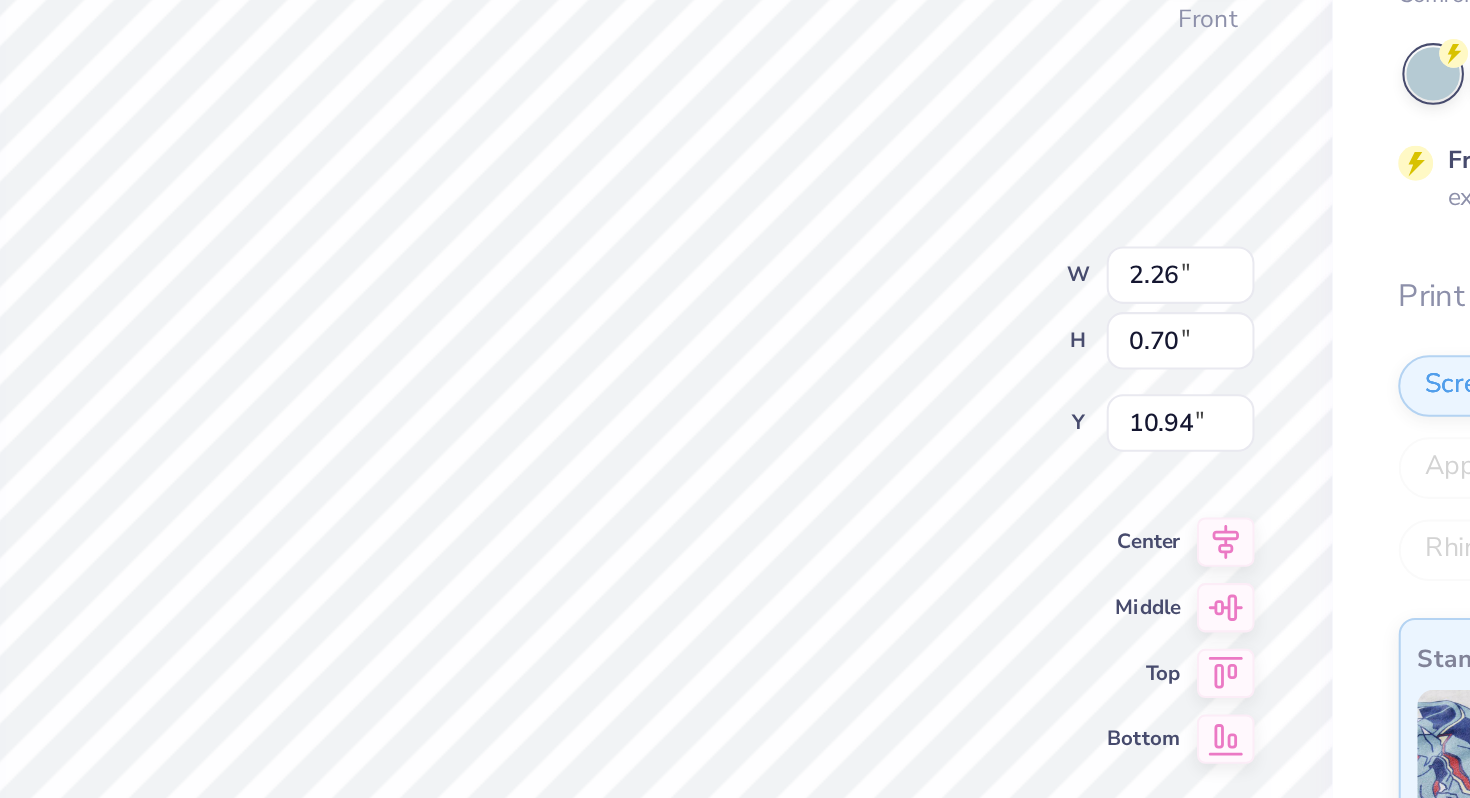type on "0.70" 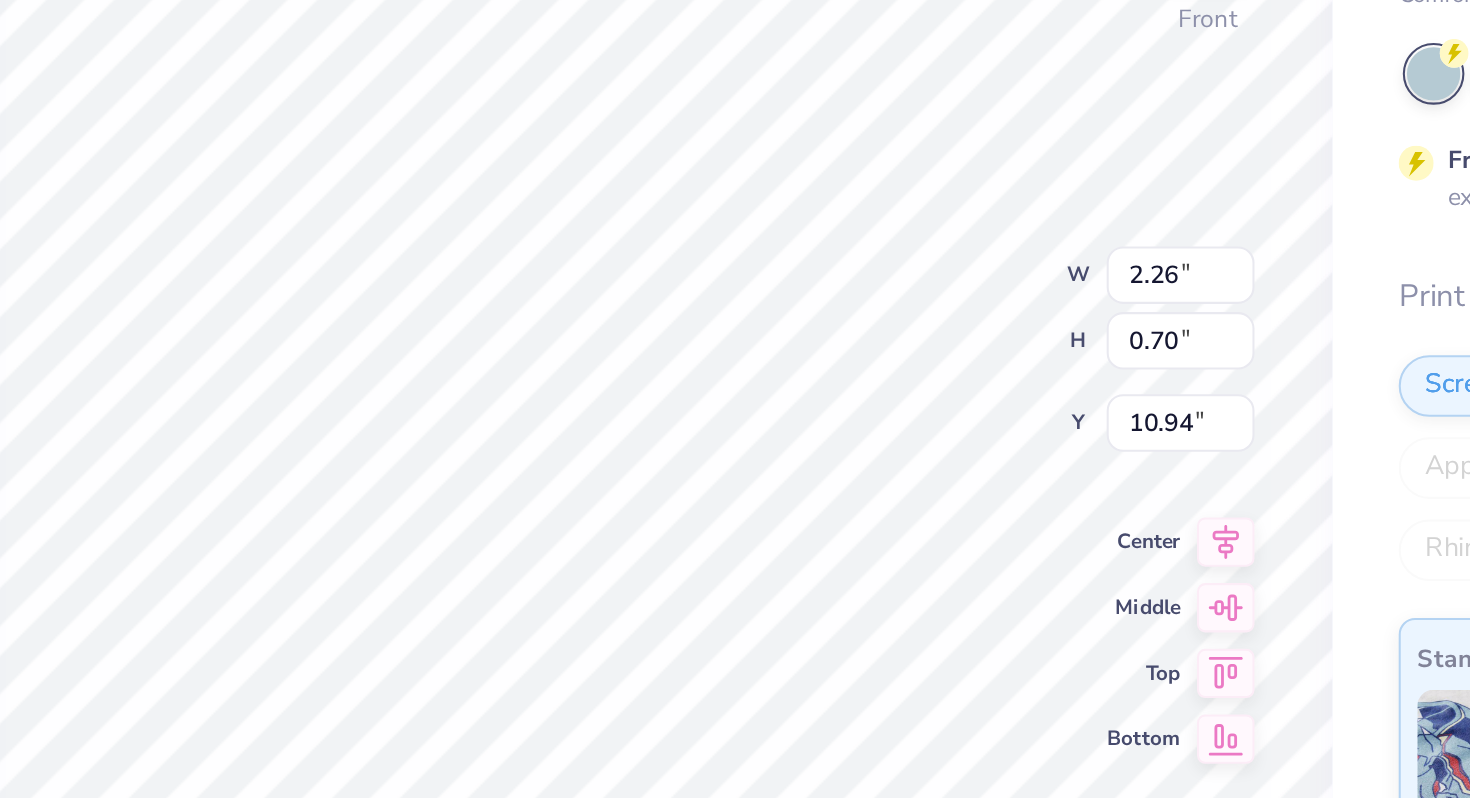 scroll, scrollTop: 0, scrollLeft: 0, axis: both 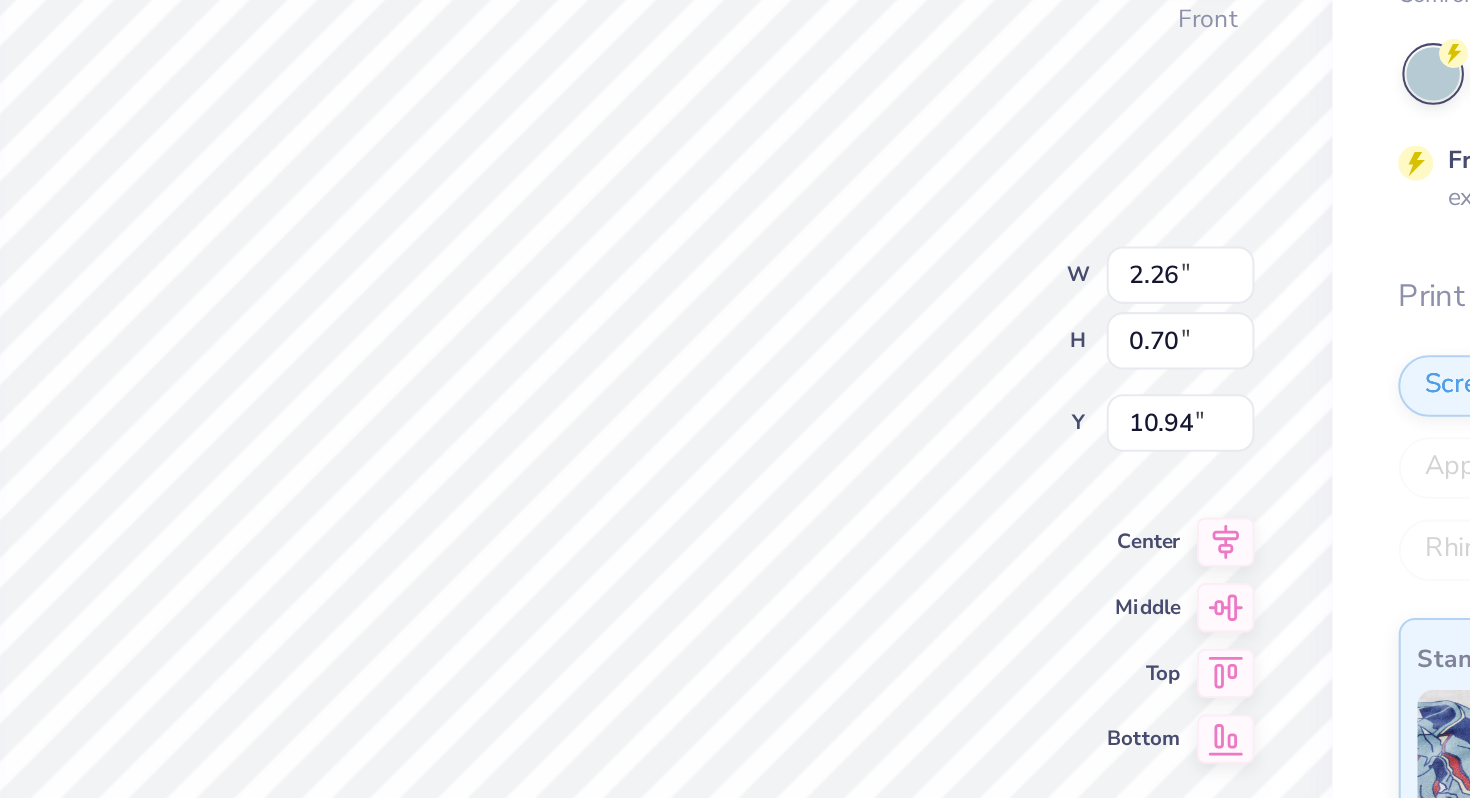 type on "Phi" 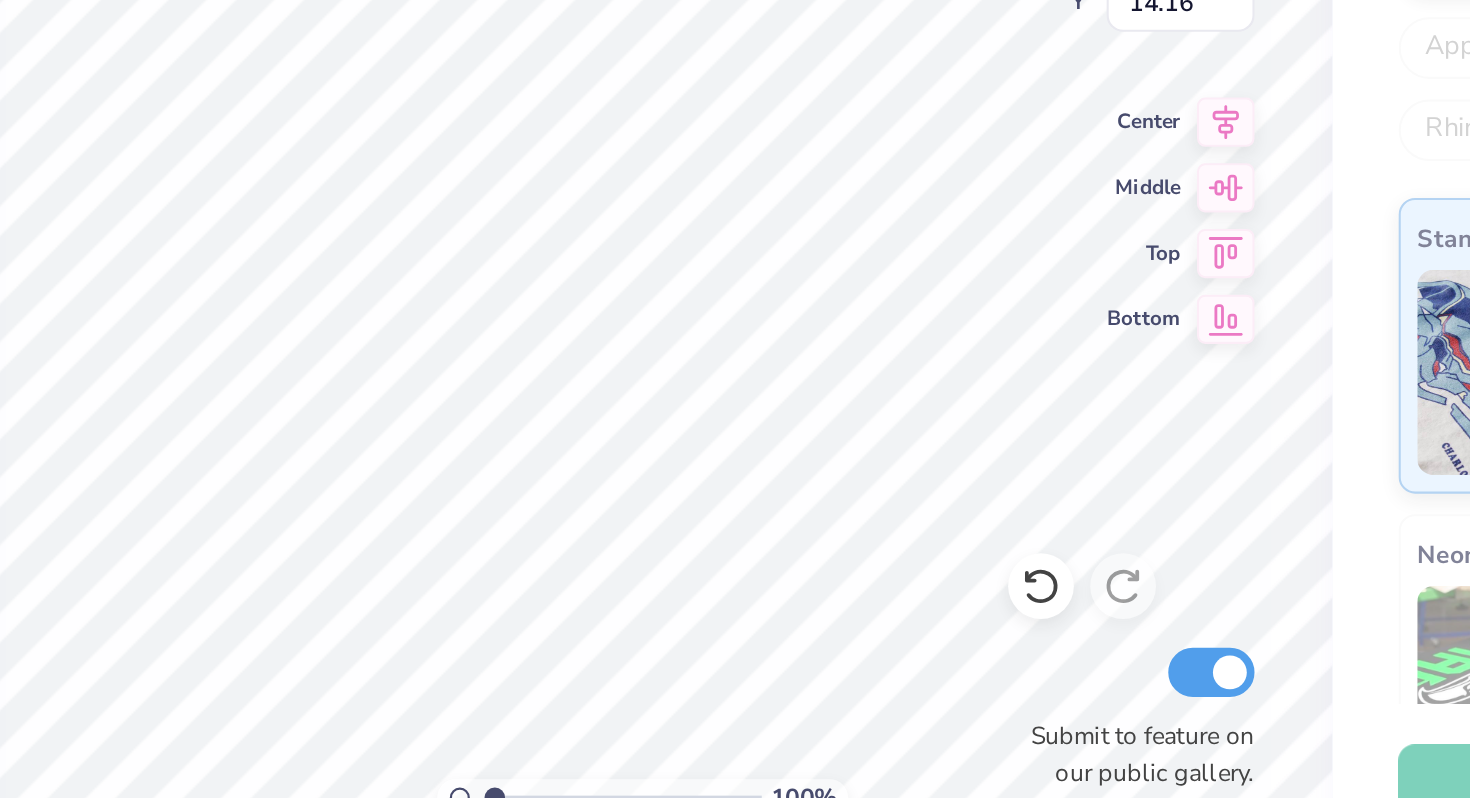 scroll, scrollTop: 0, scrollLeft: 1, axis: horizontal 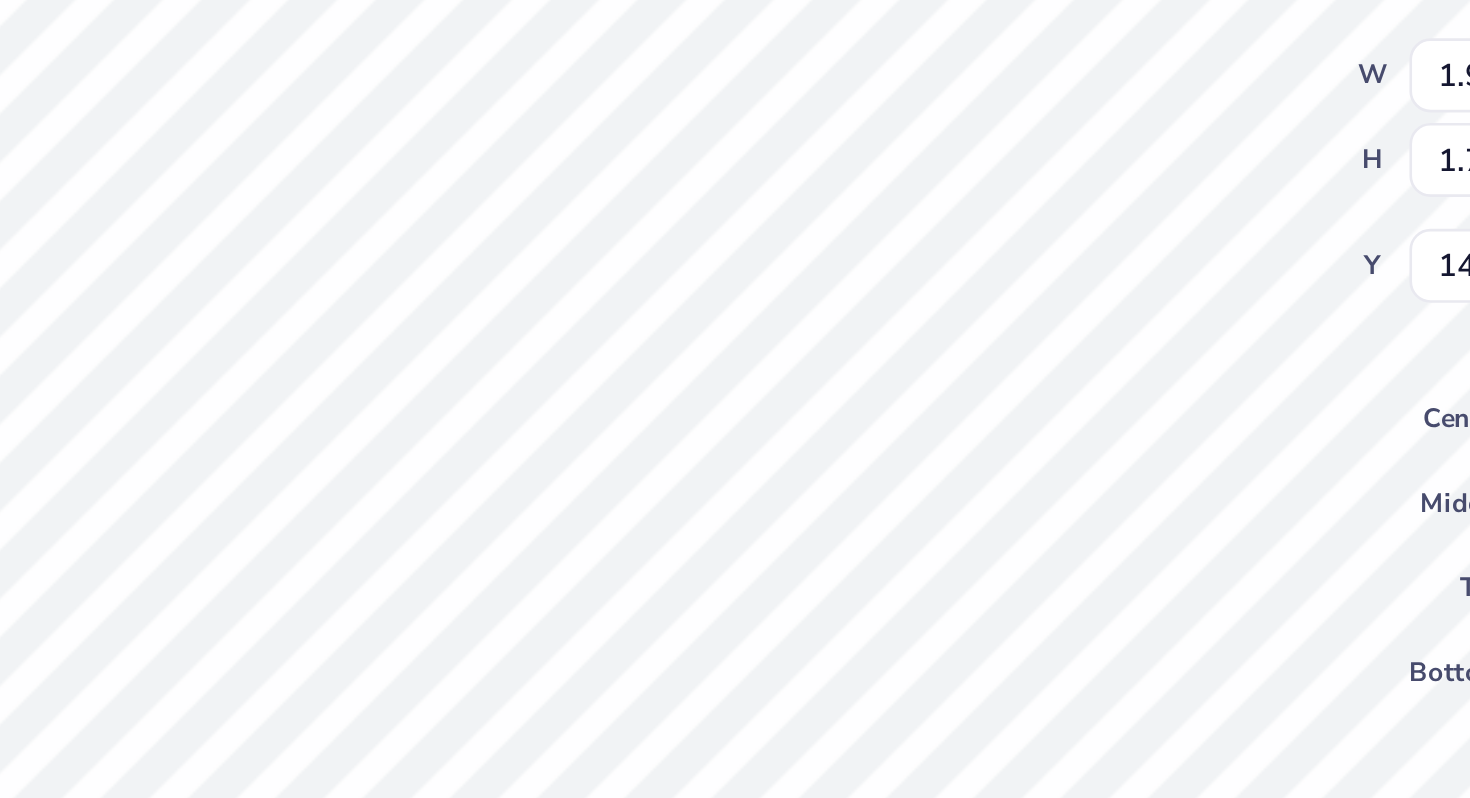 type on "1.95" 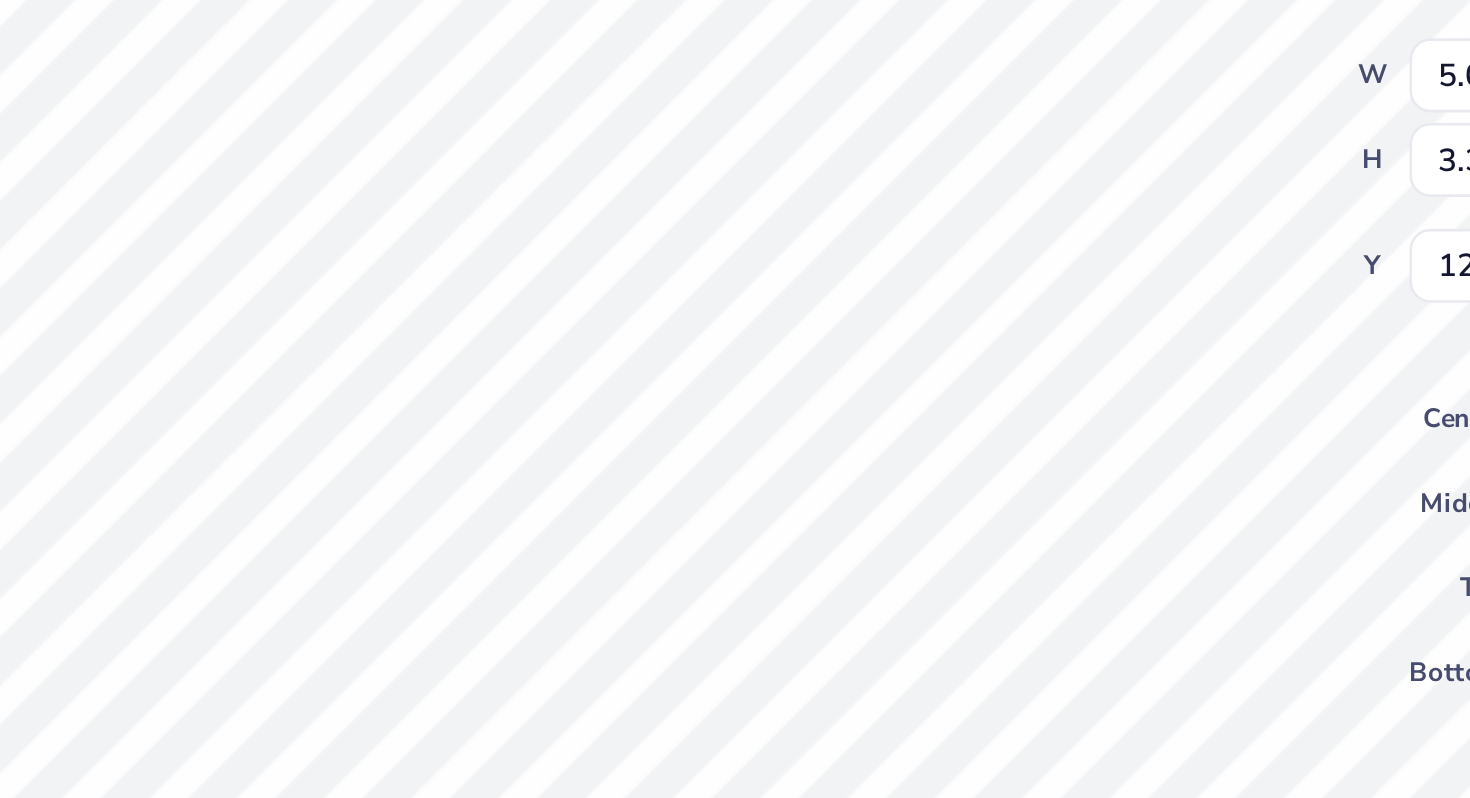 type on "10.58" 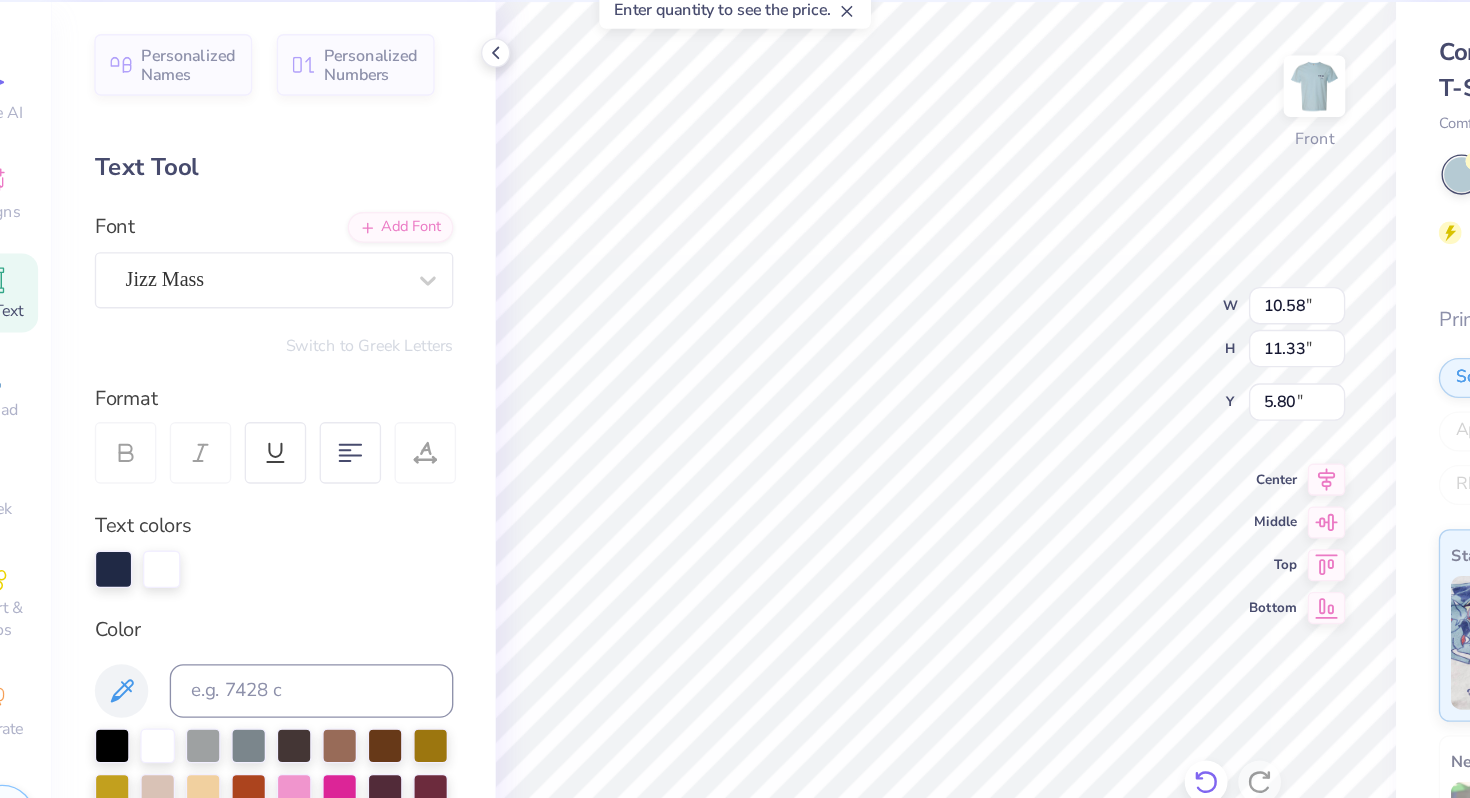 click 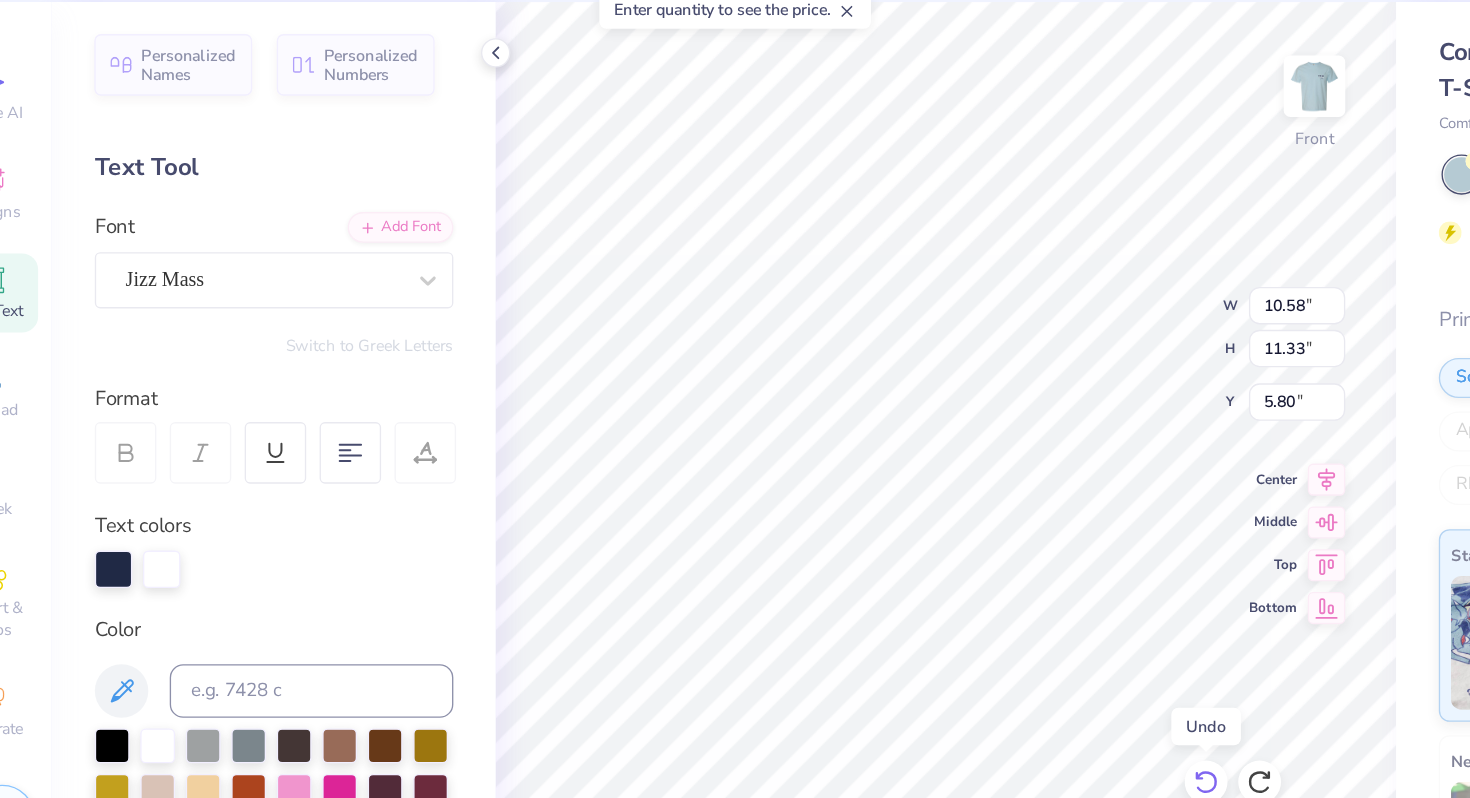 click 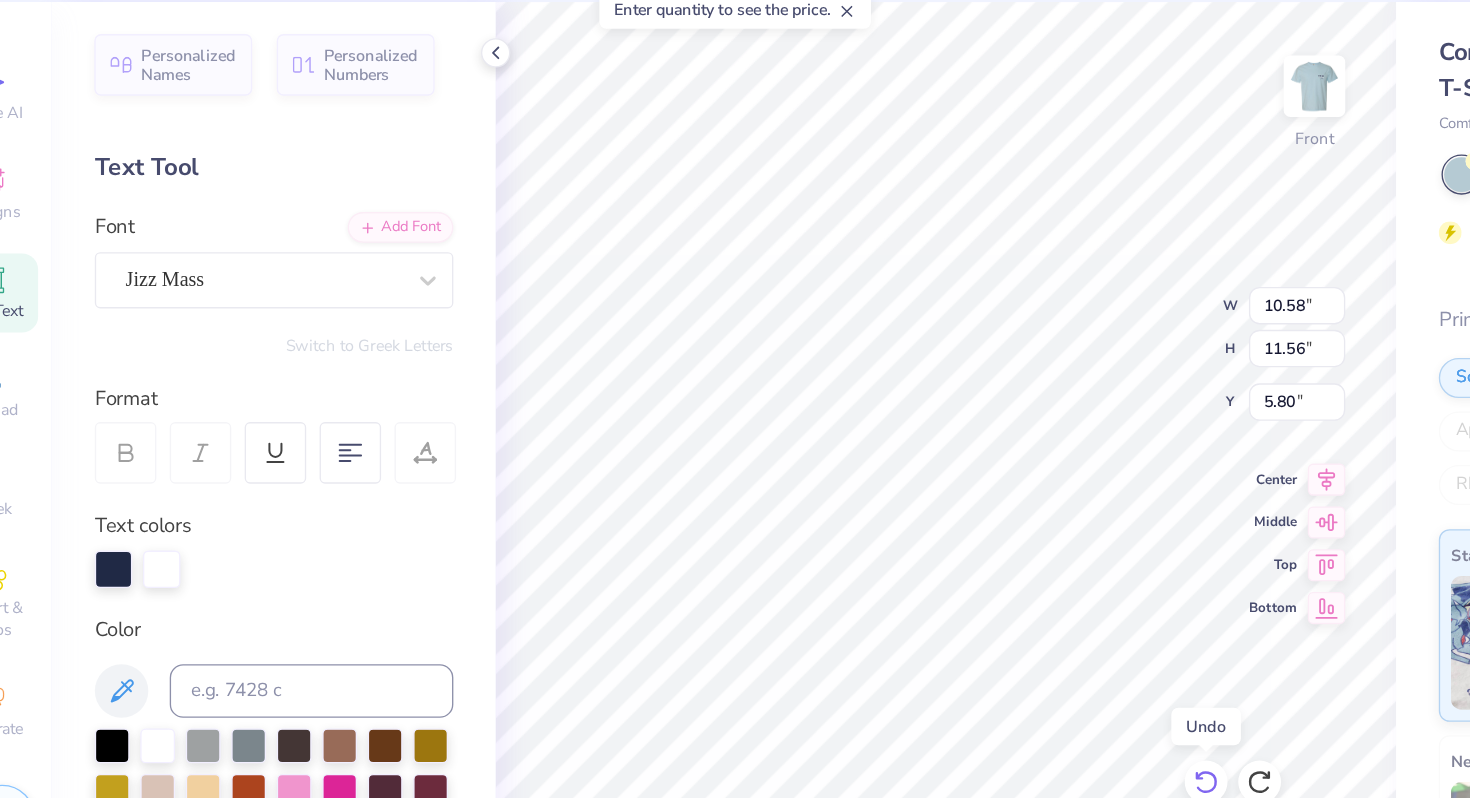 click 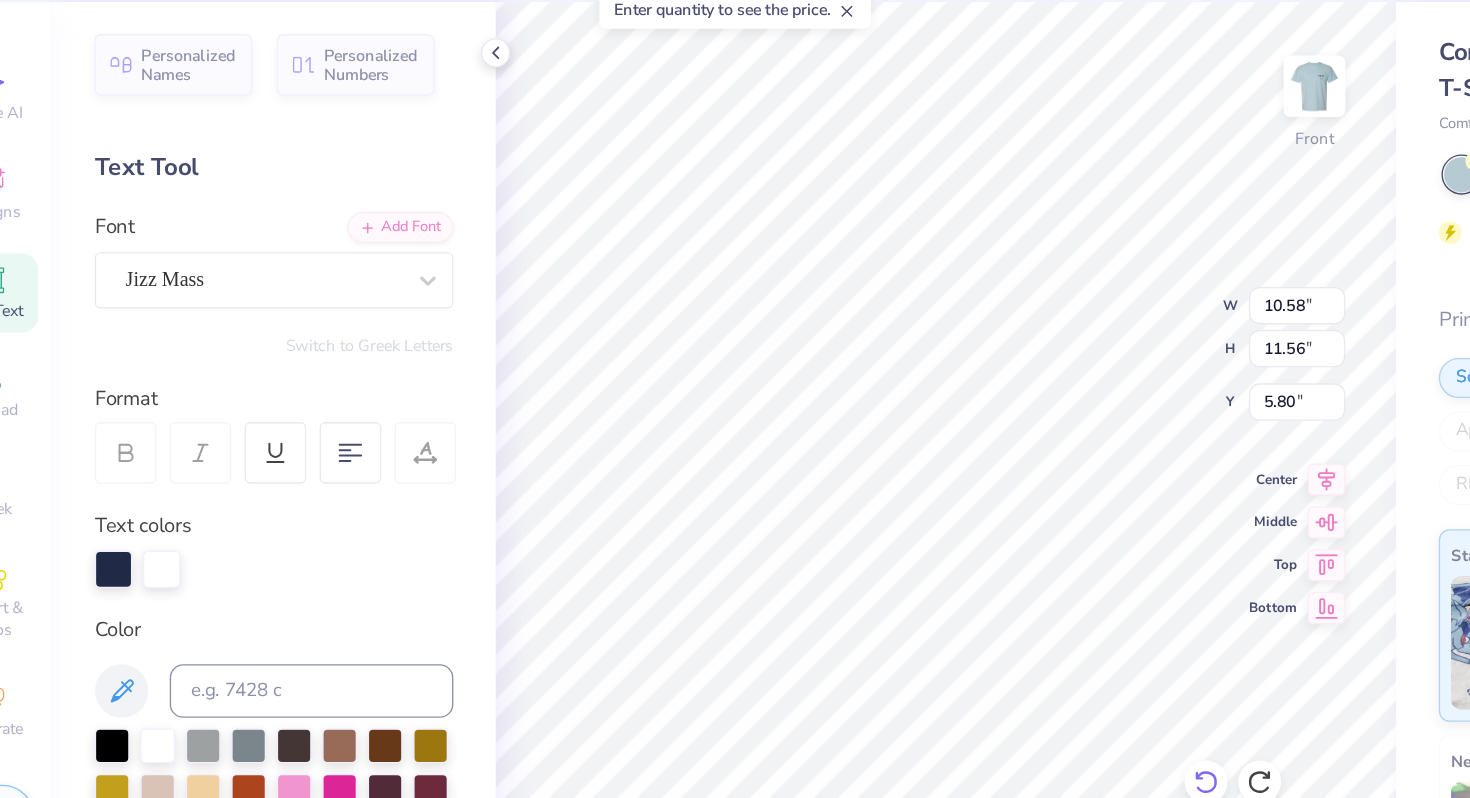 type on "12.34" 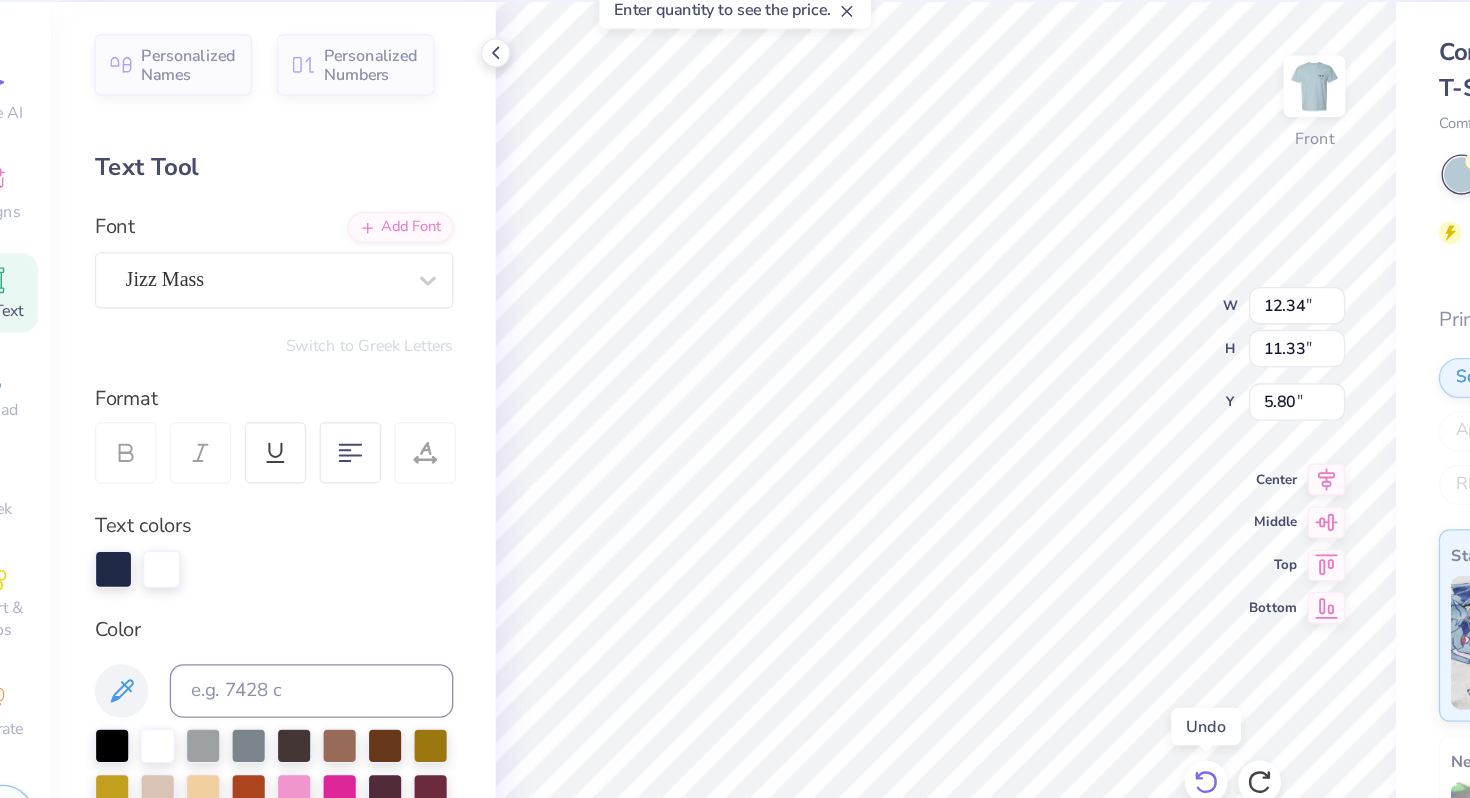 click 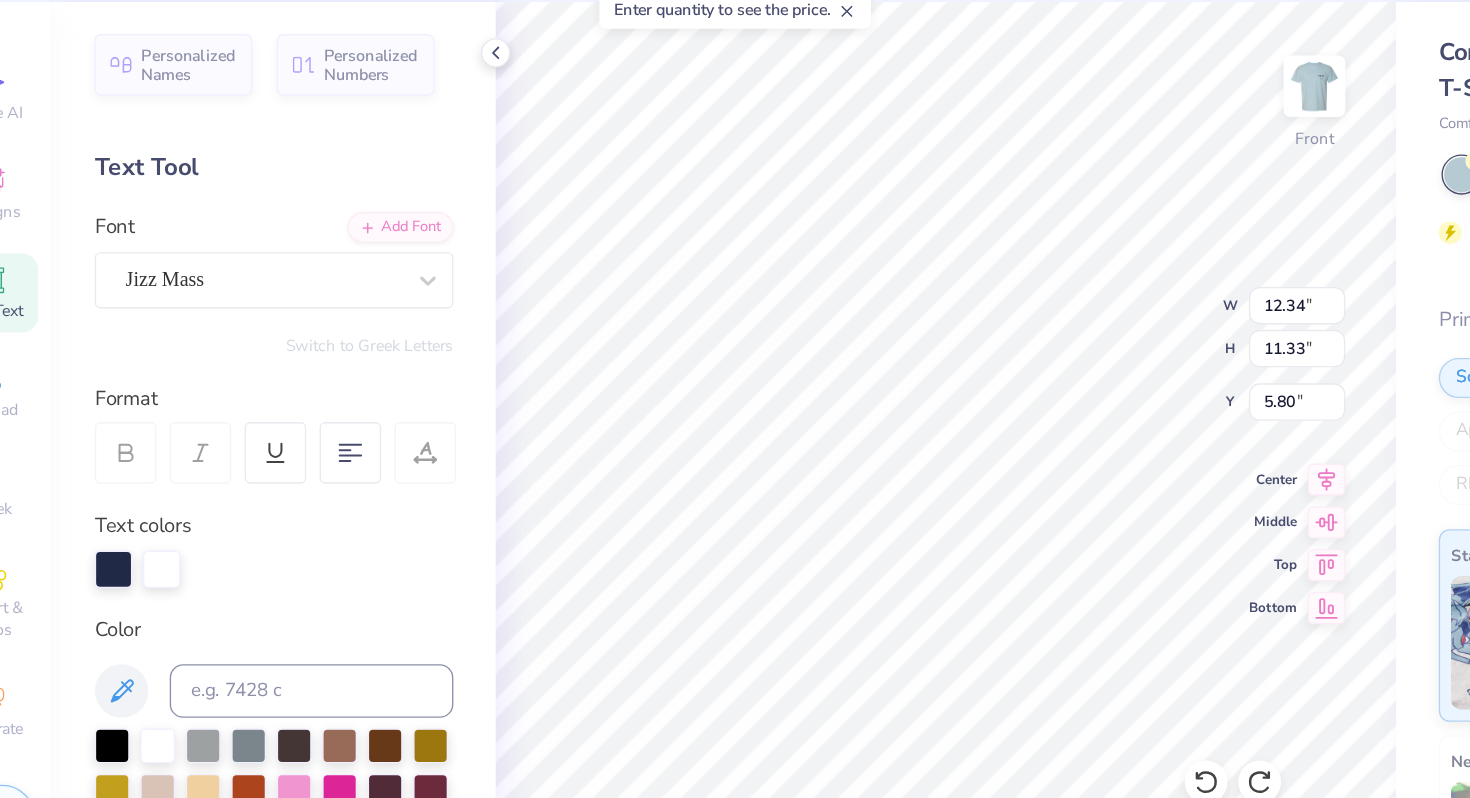 type on "10.58" 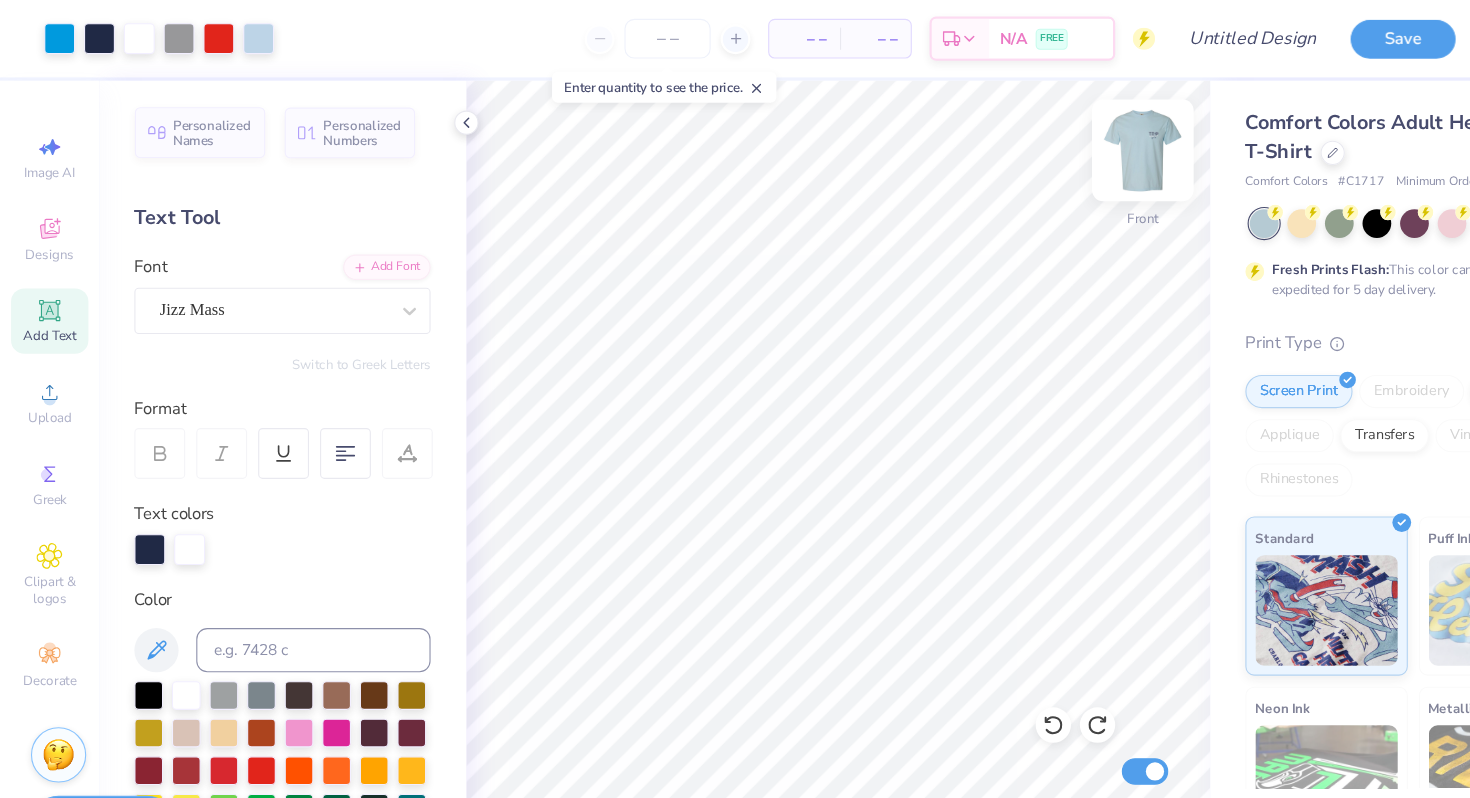 click at bounding box center [1034, 136] 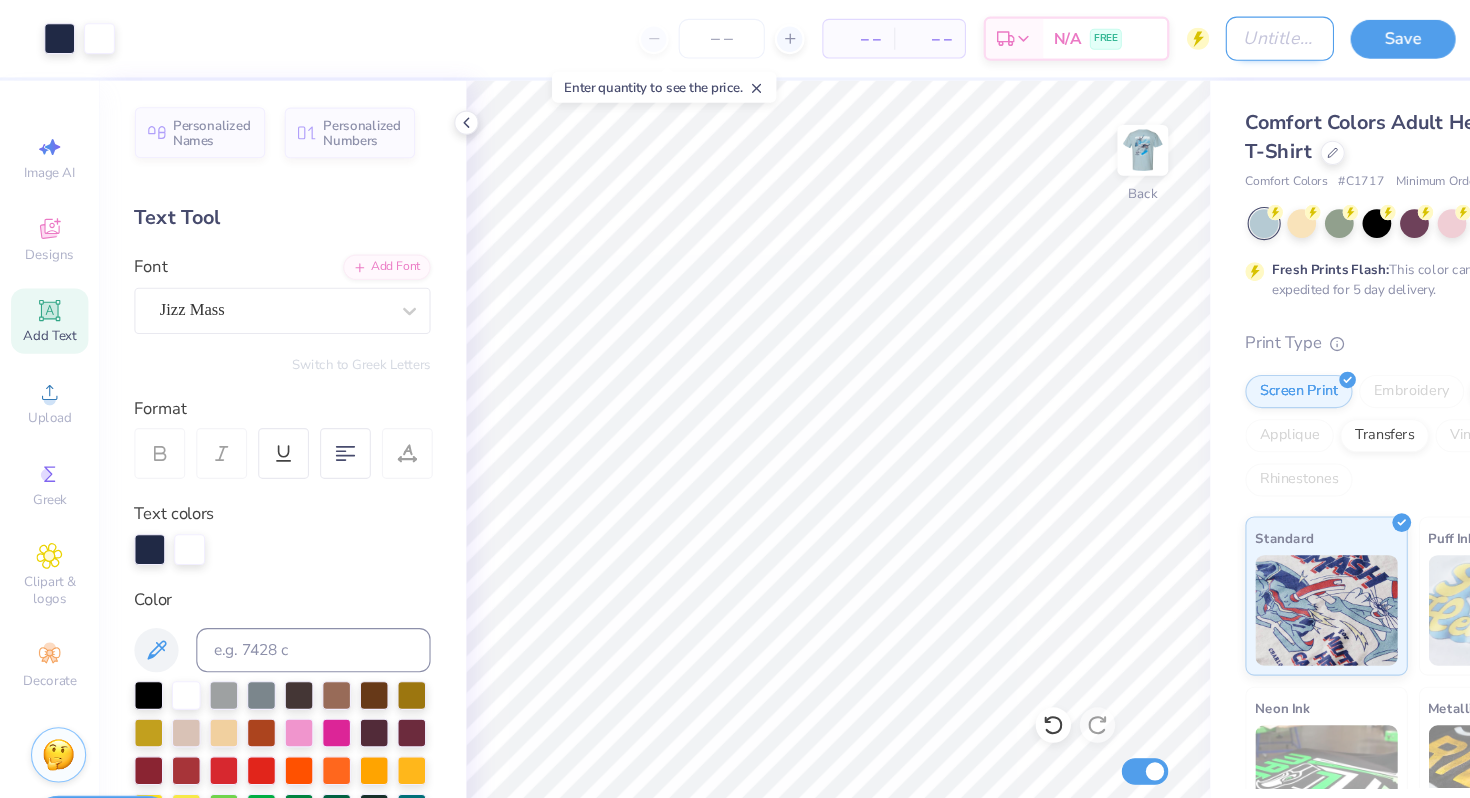 click on "Design Title" at bounding box center (1158, 35) 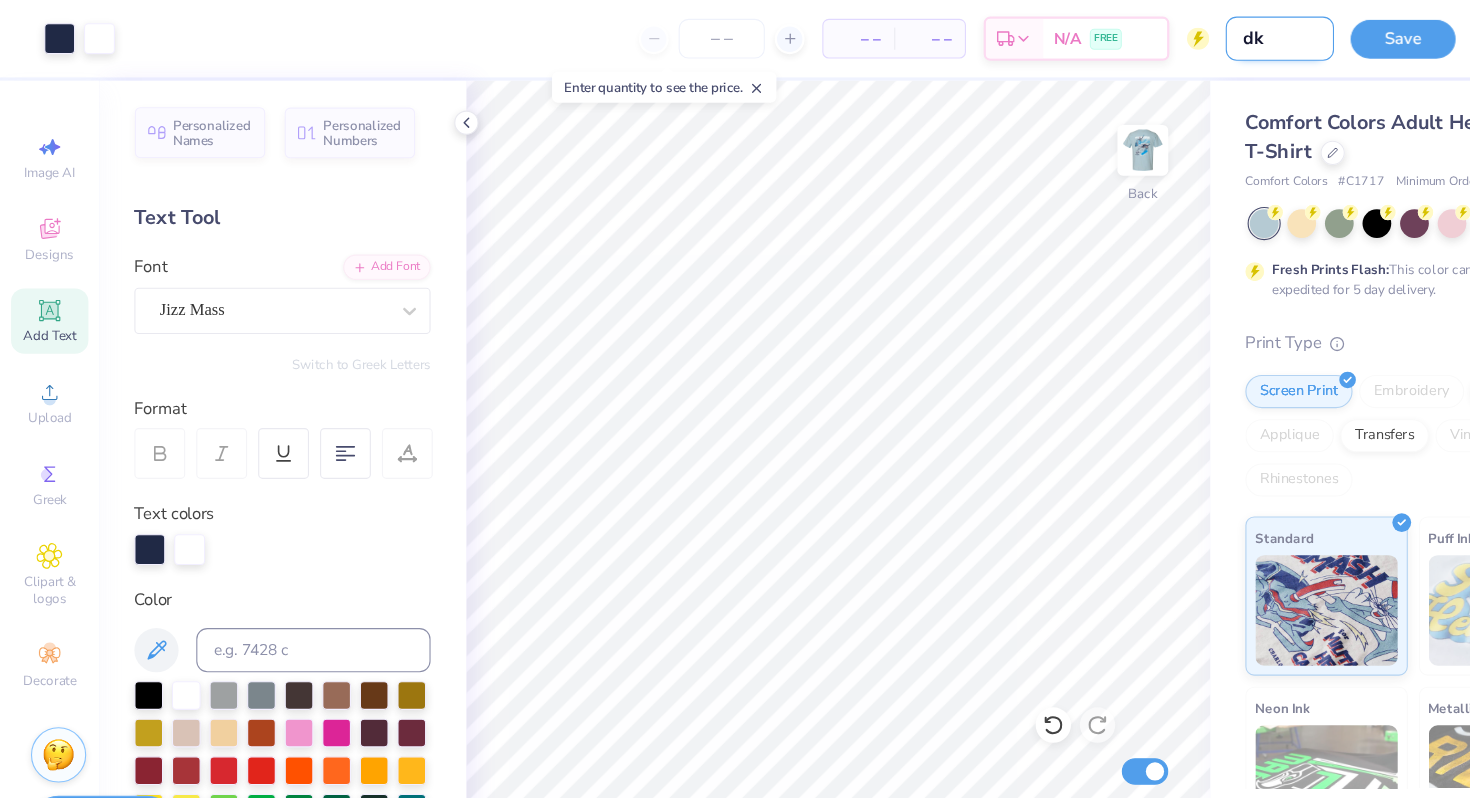 type on "d" 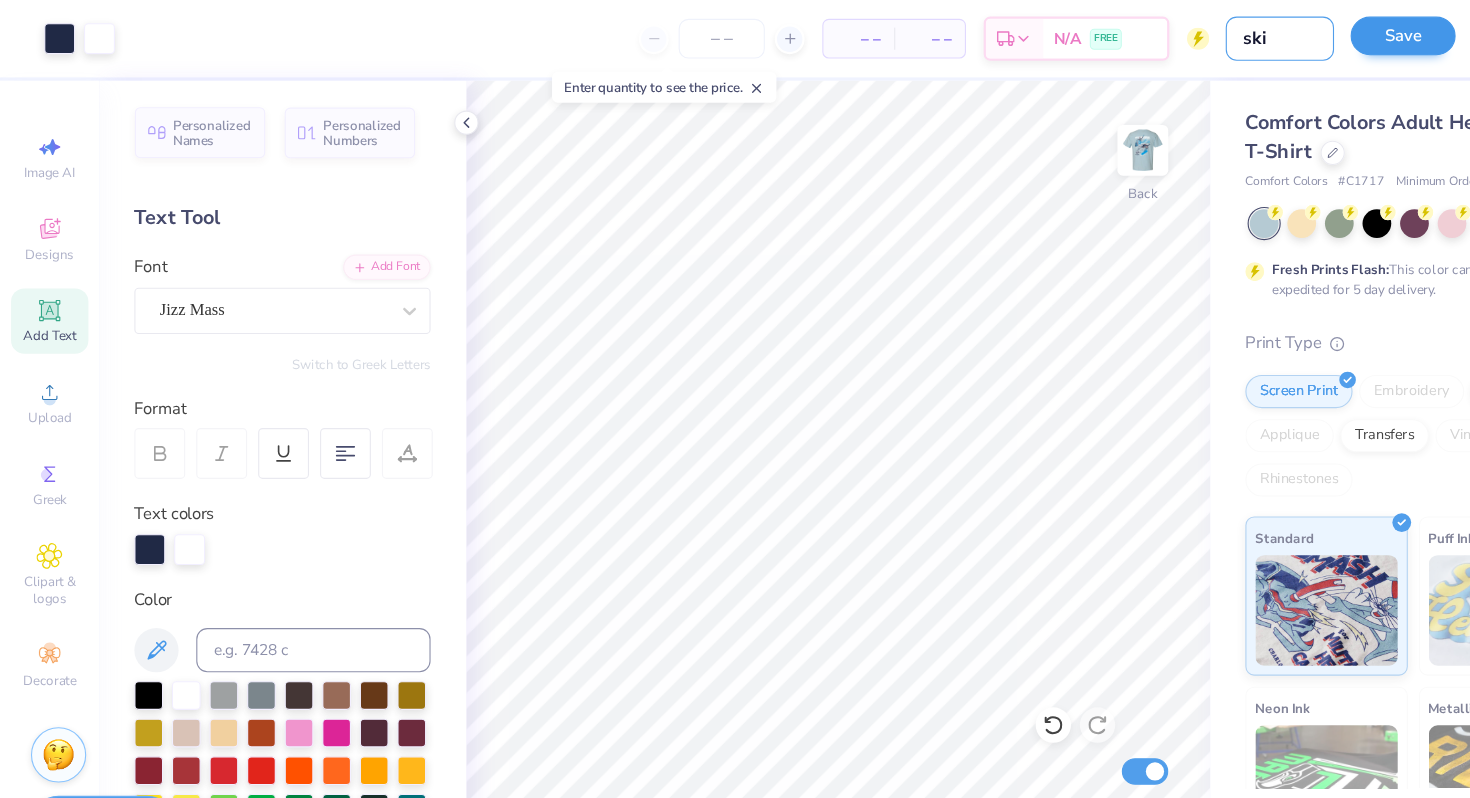 type on "ski" 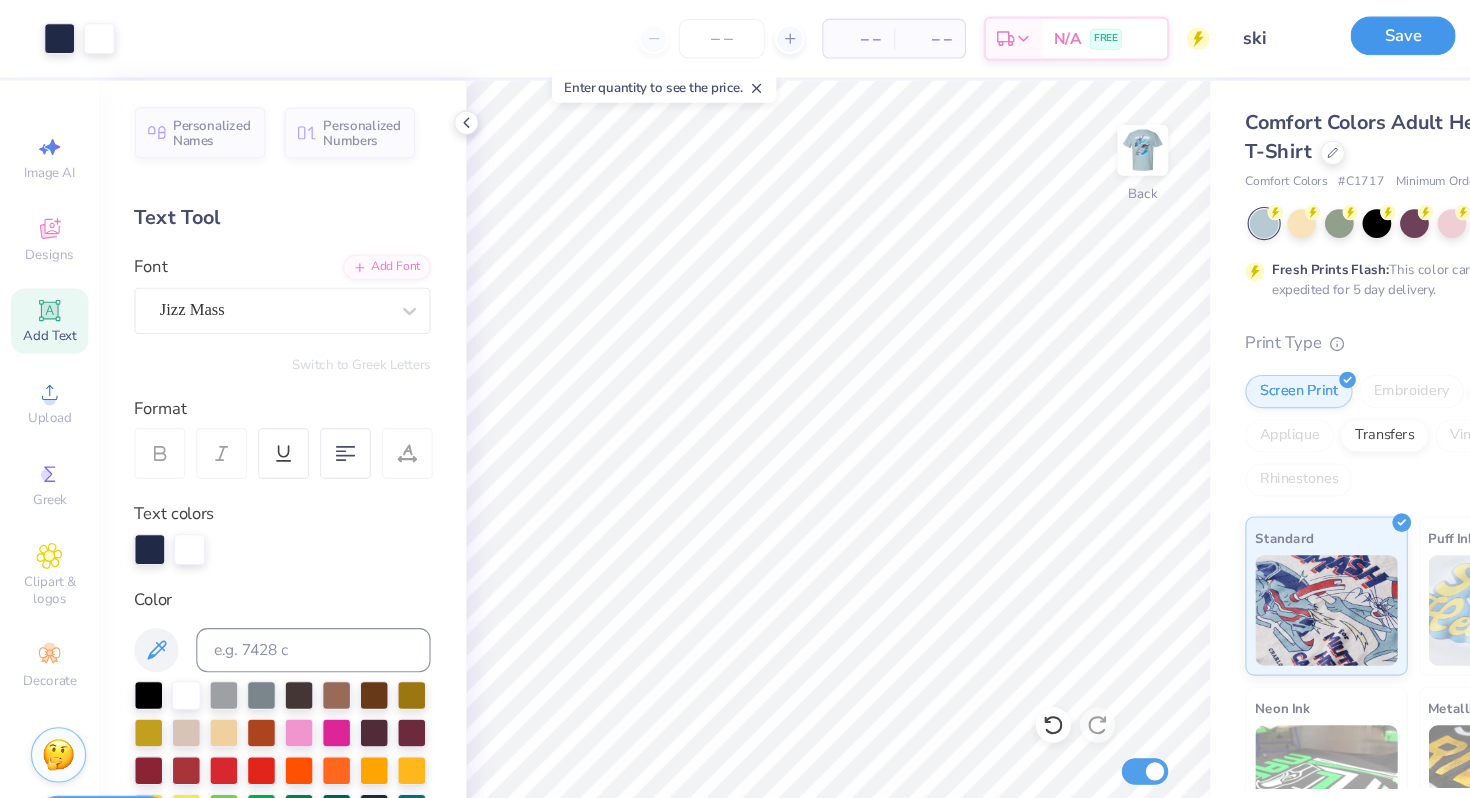 click on "Save" at bounding box center [1269, 32] 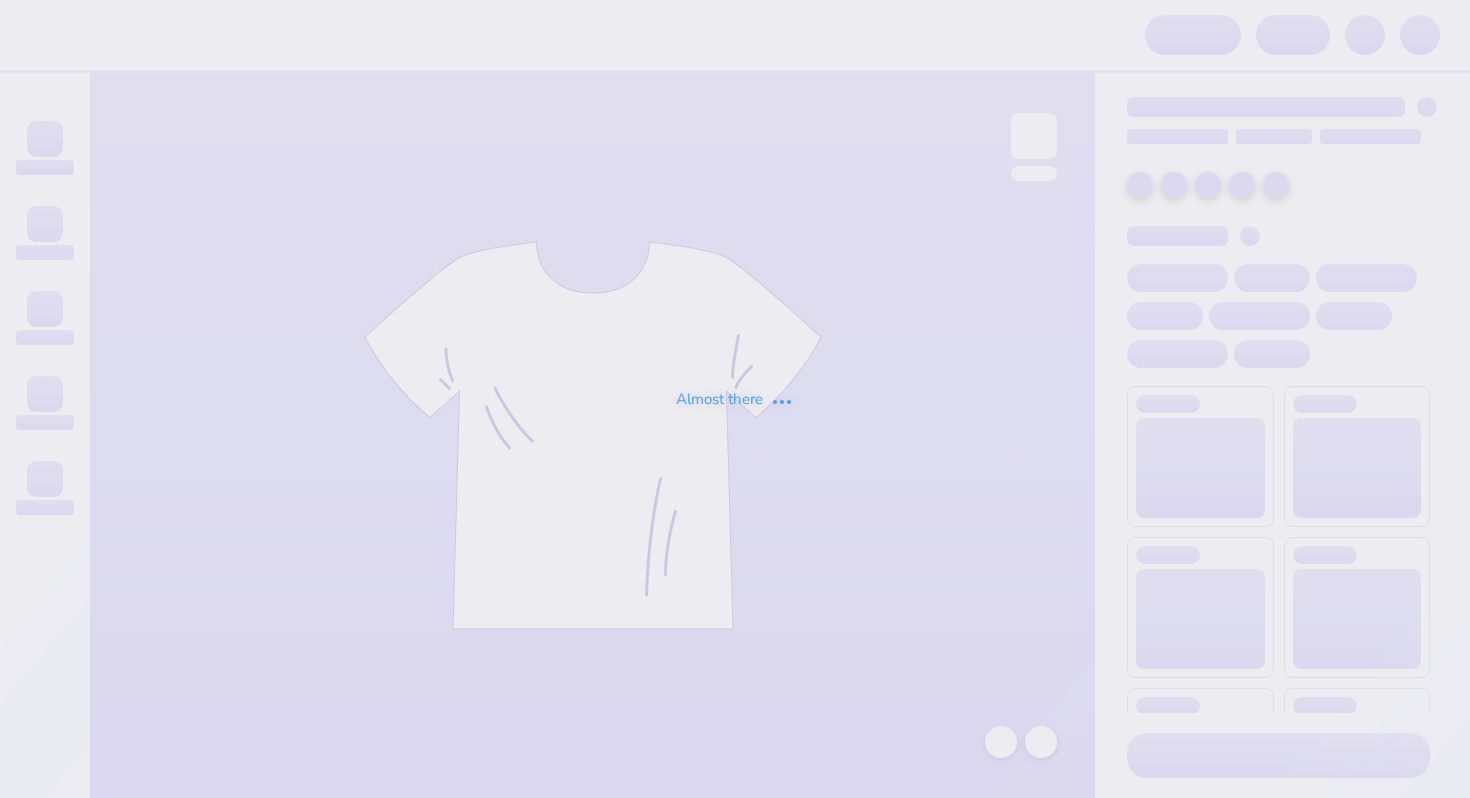 scroll, scrollTop: 0, scrollLeft: 0, axis: both 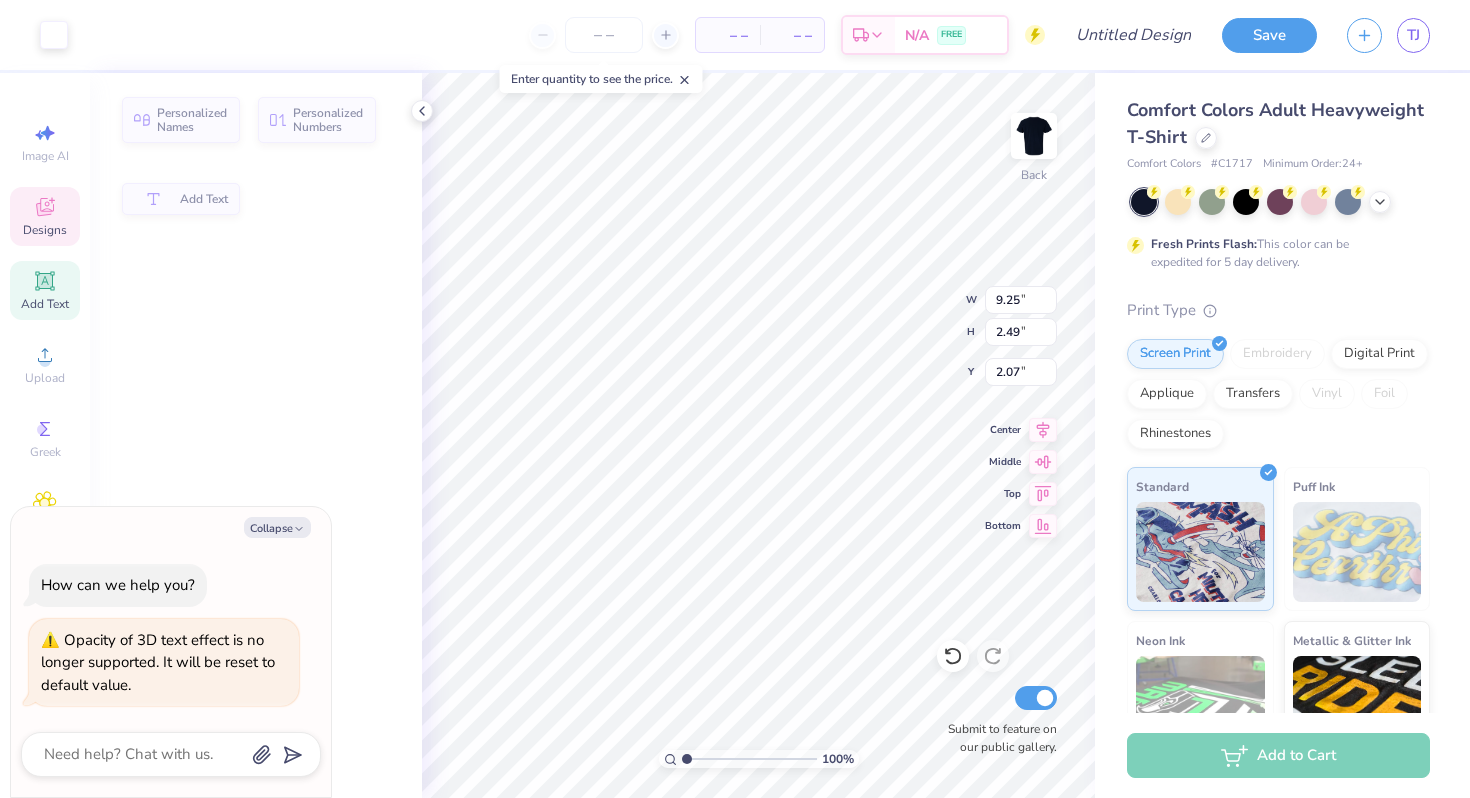 type on "x" 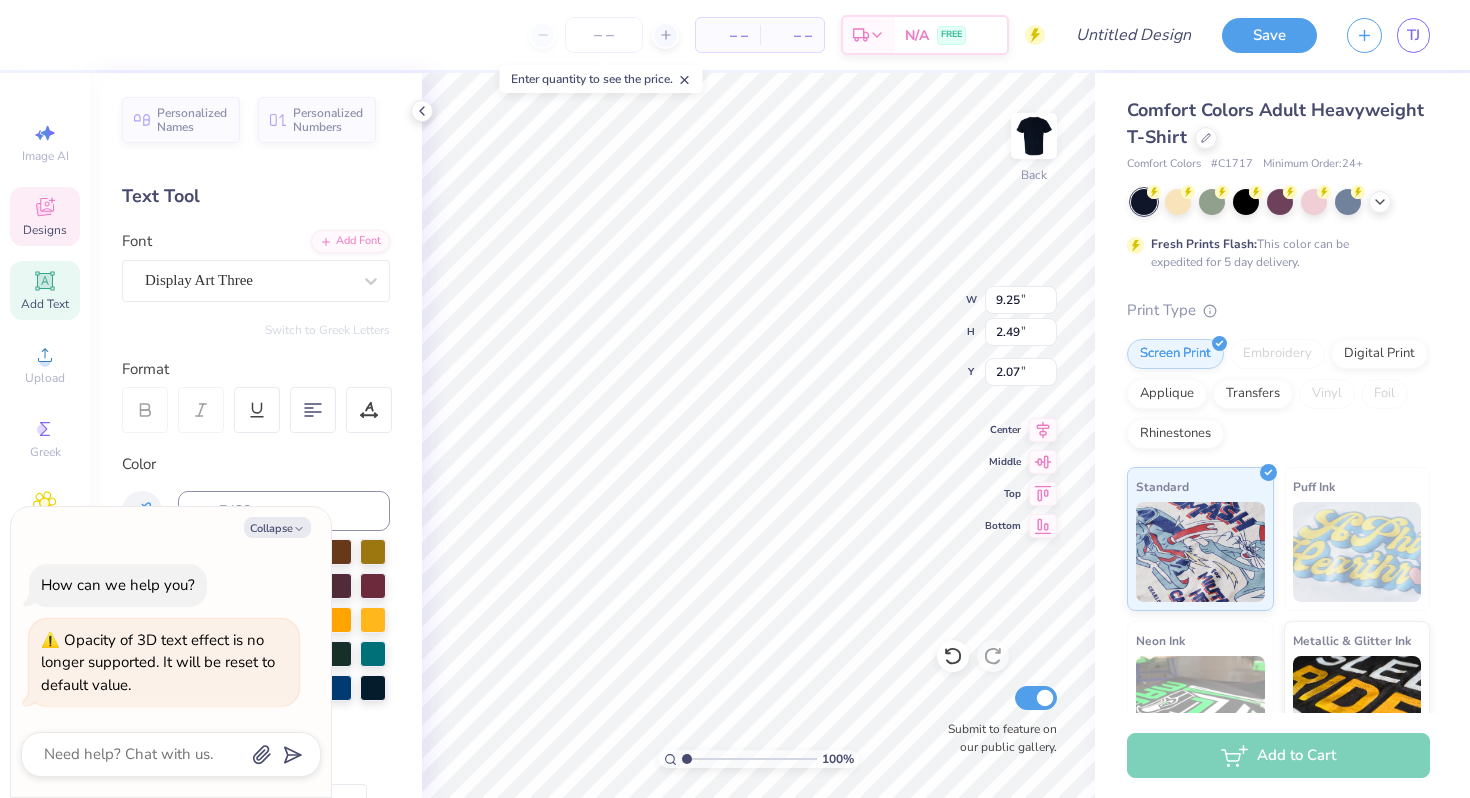type on "DELTA" 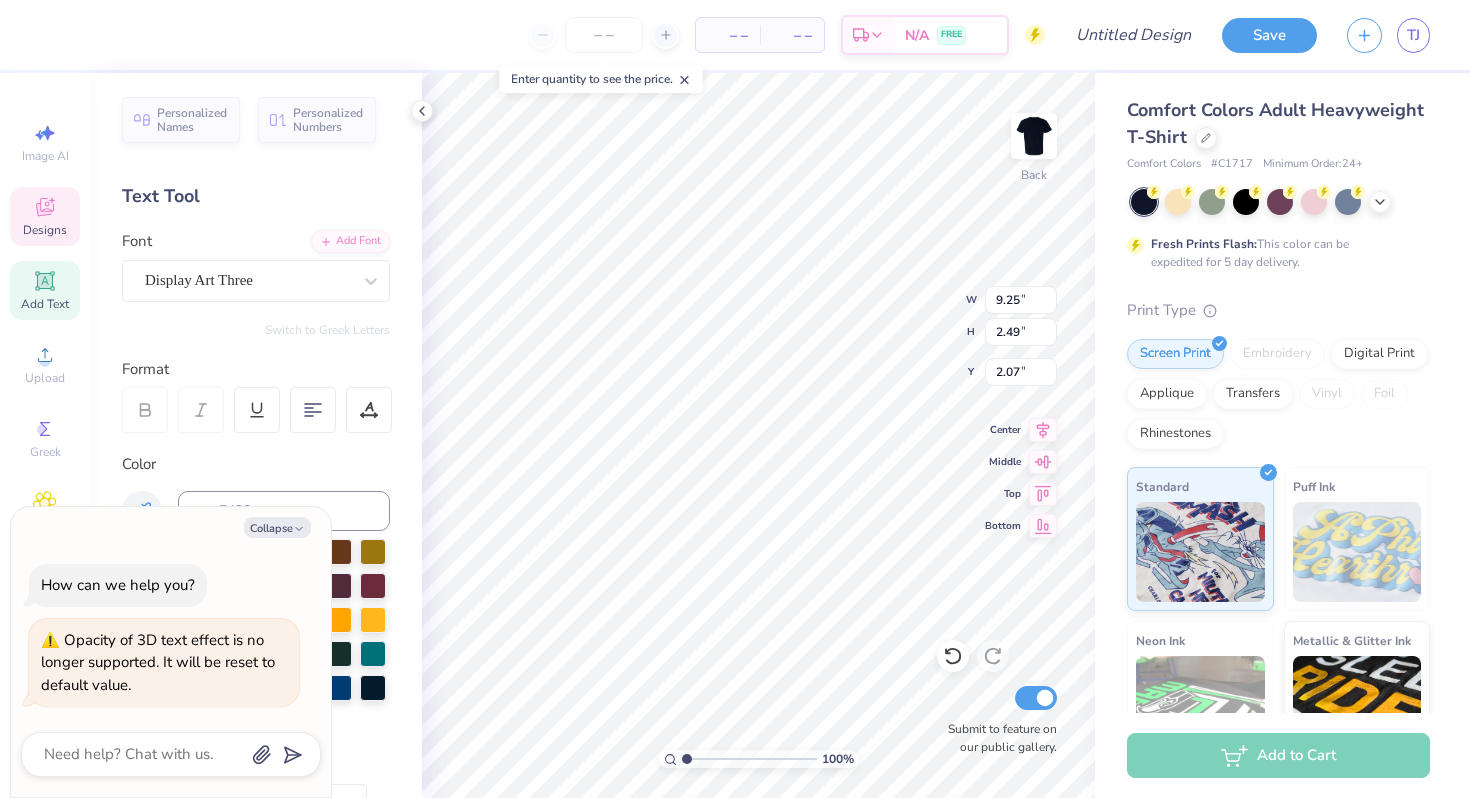 type on "x" 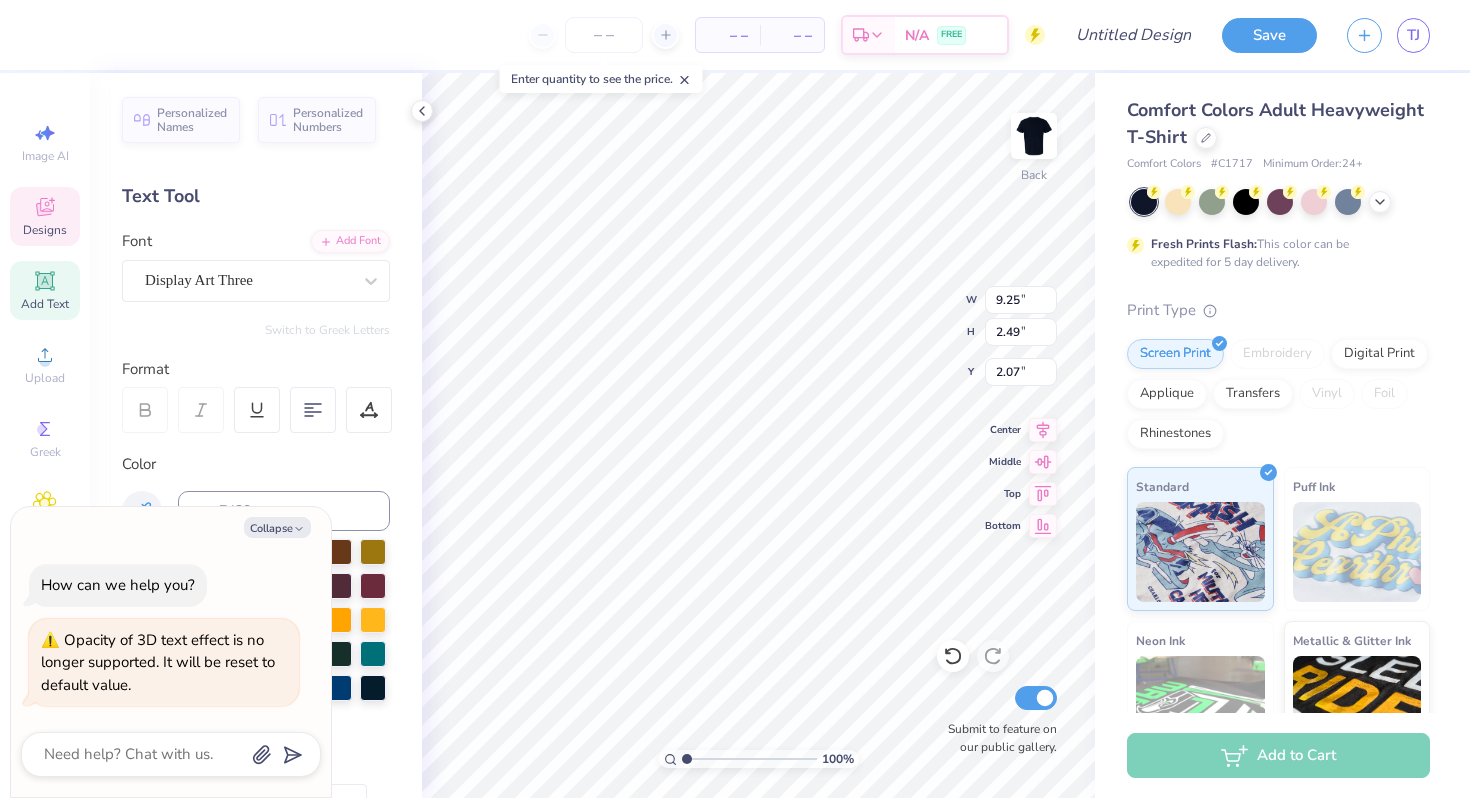 type on "Tau" 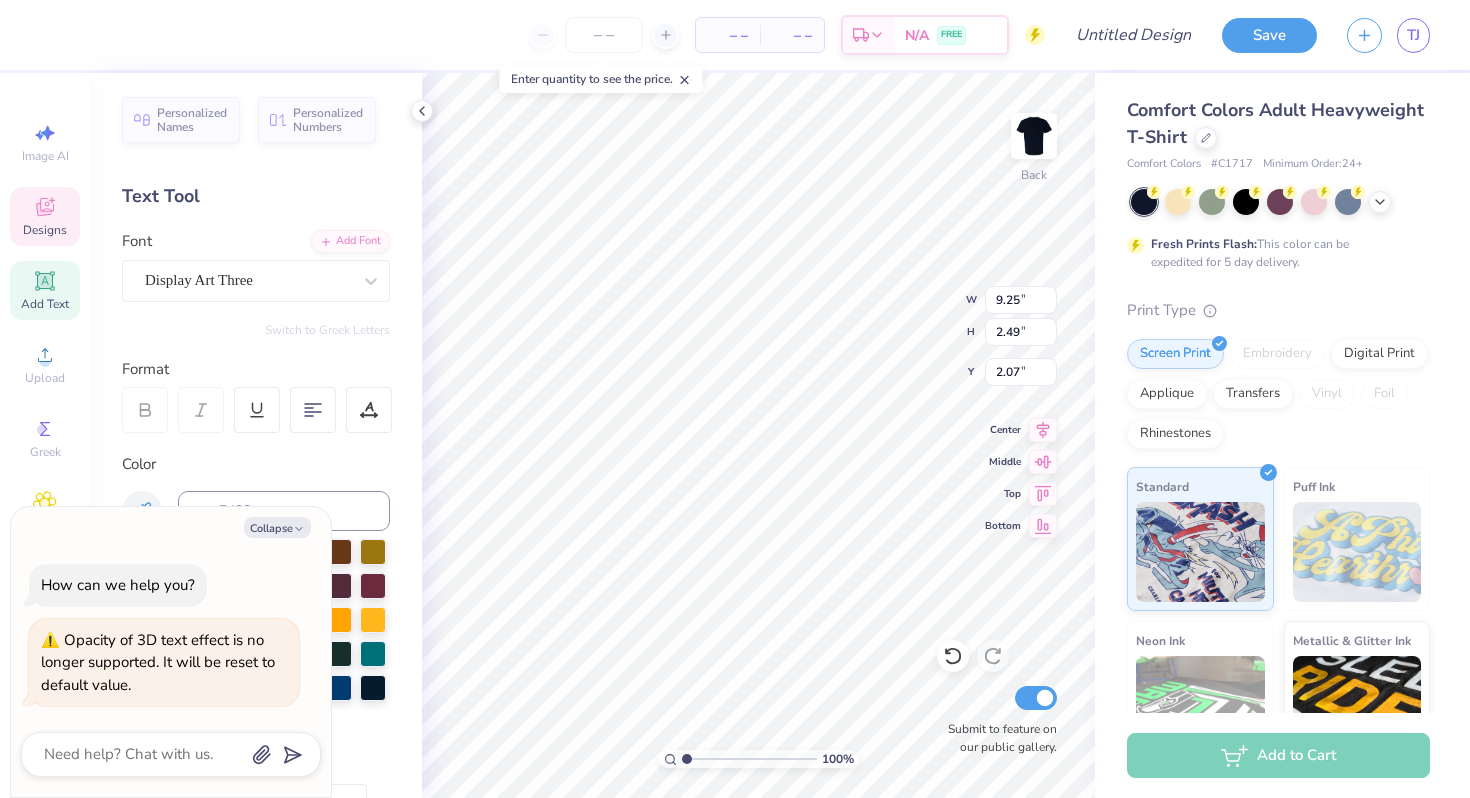 type on "x" 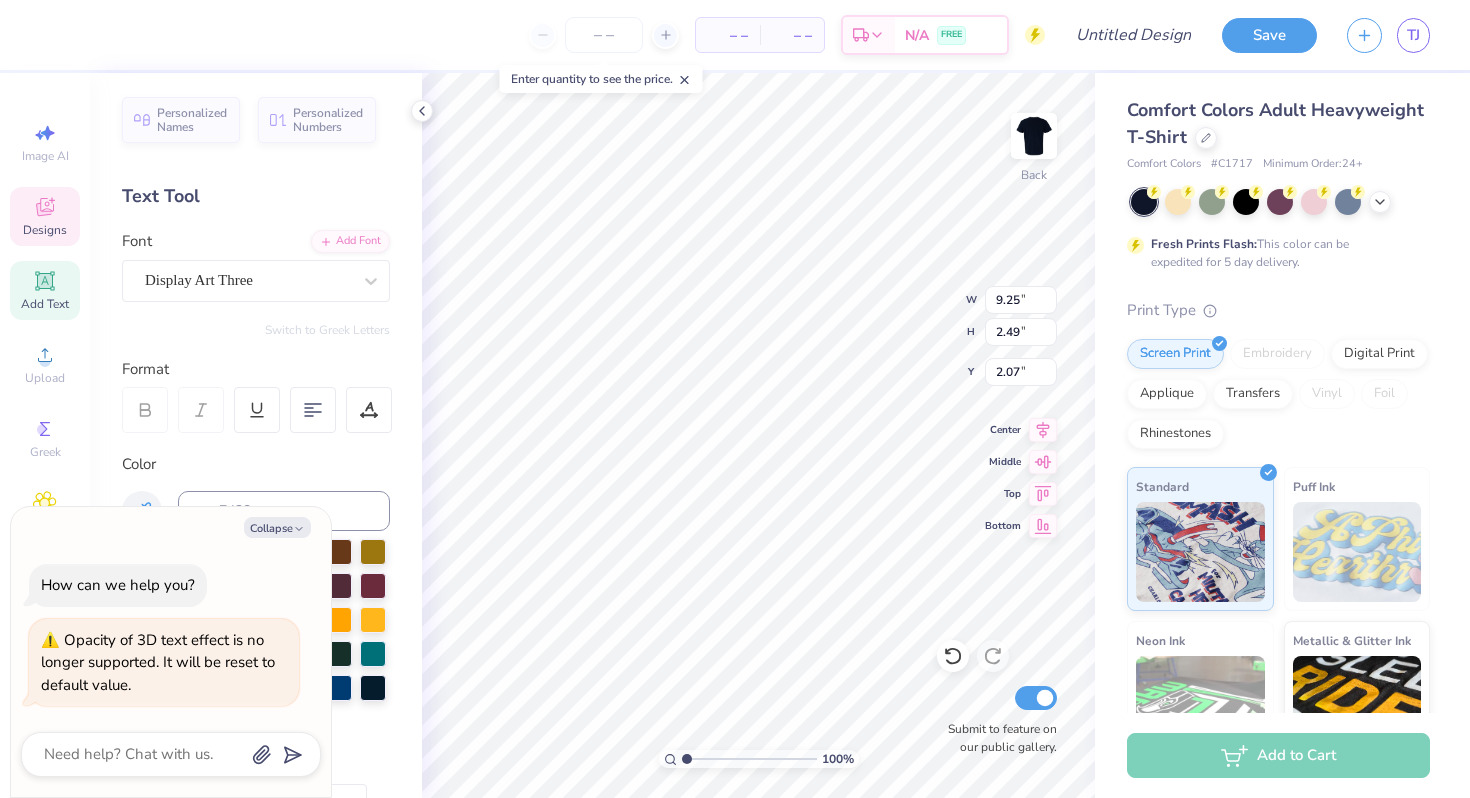 type on "Tau Epsil" 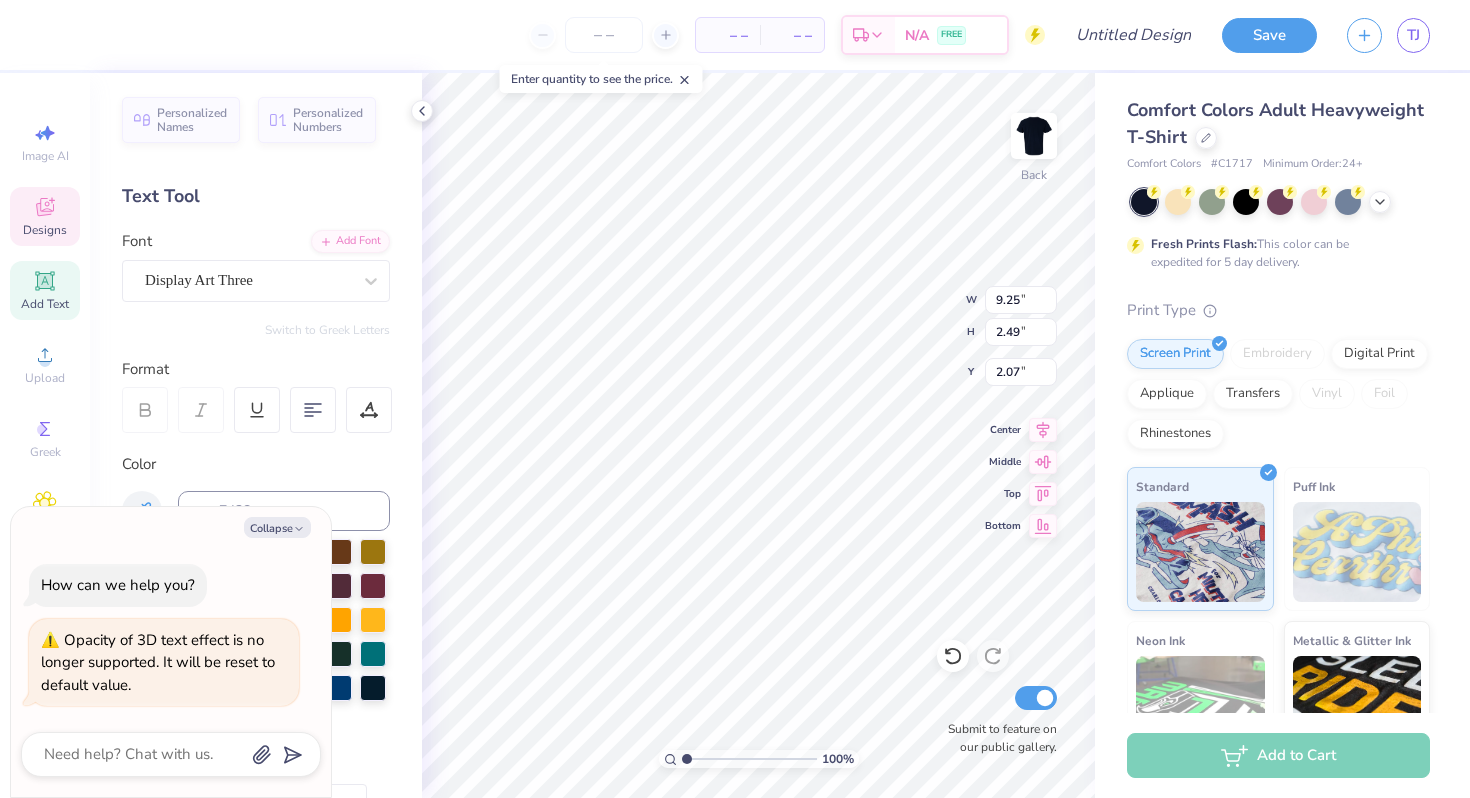 type on "x" 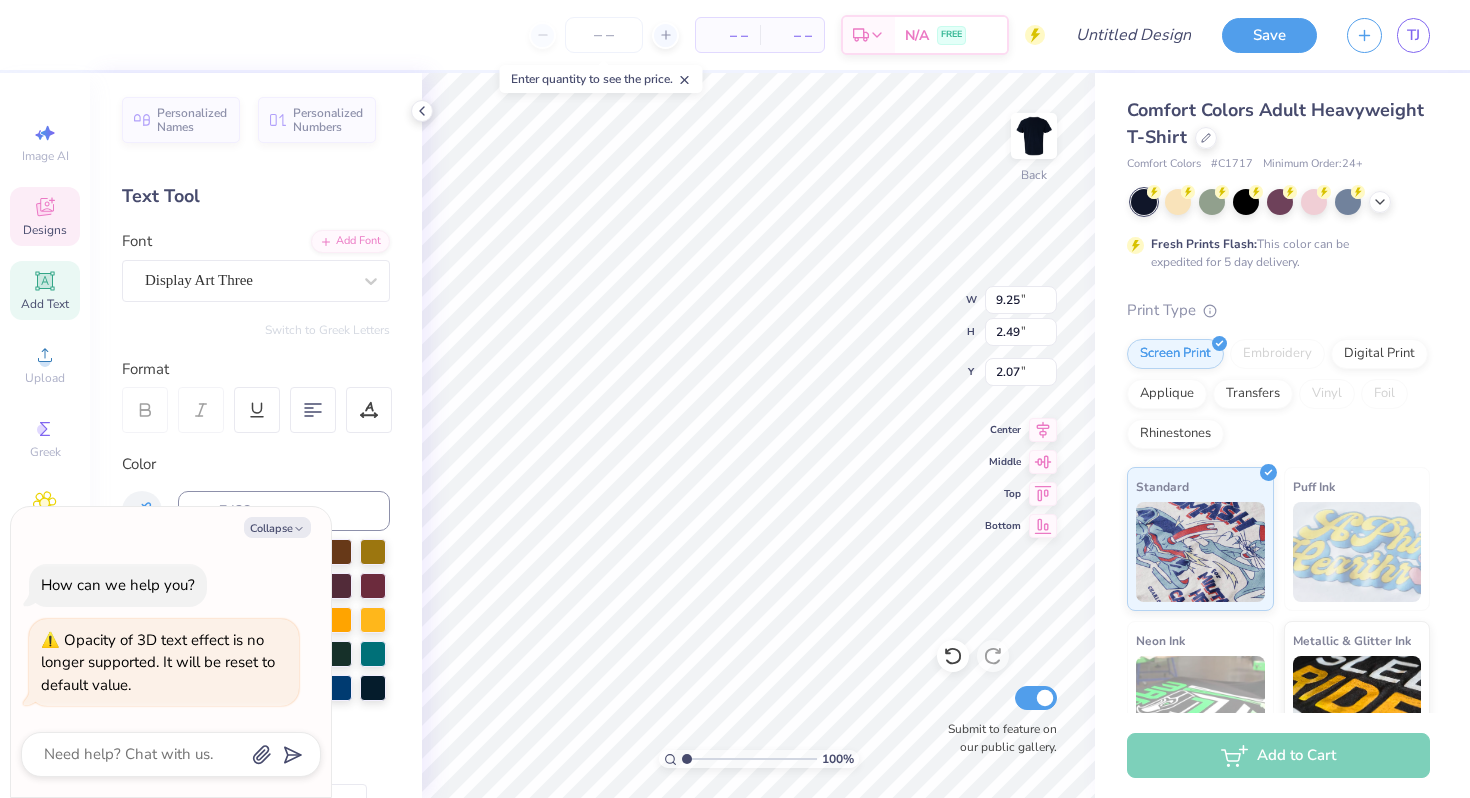 type on "x" 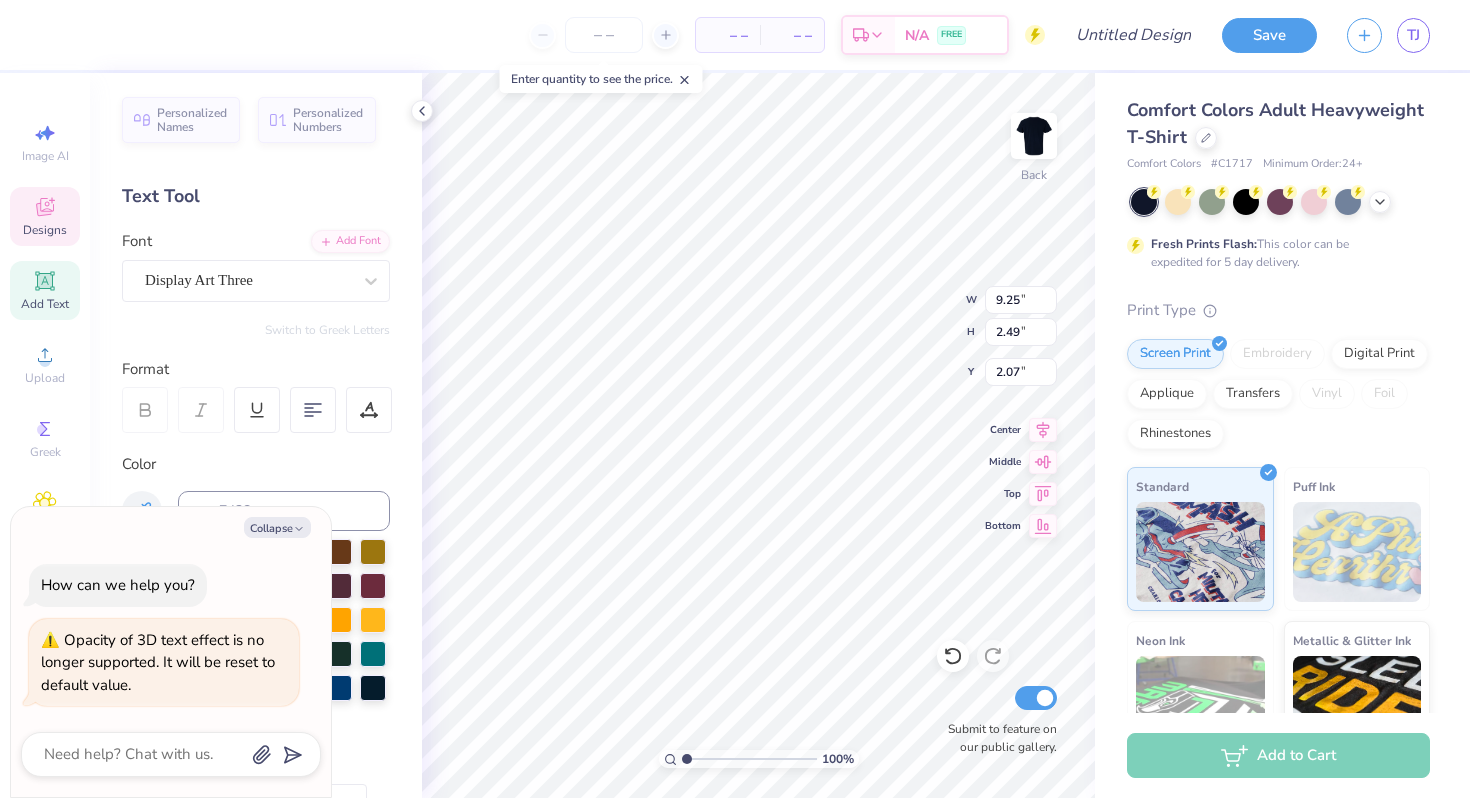 type on "9.35" 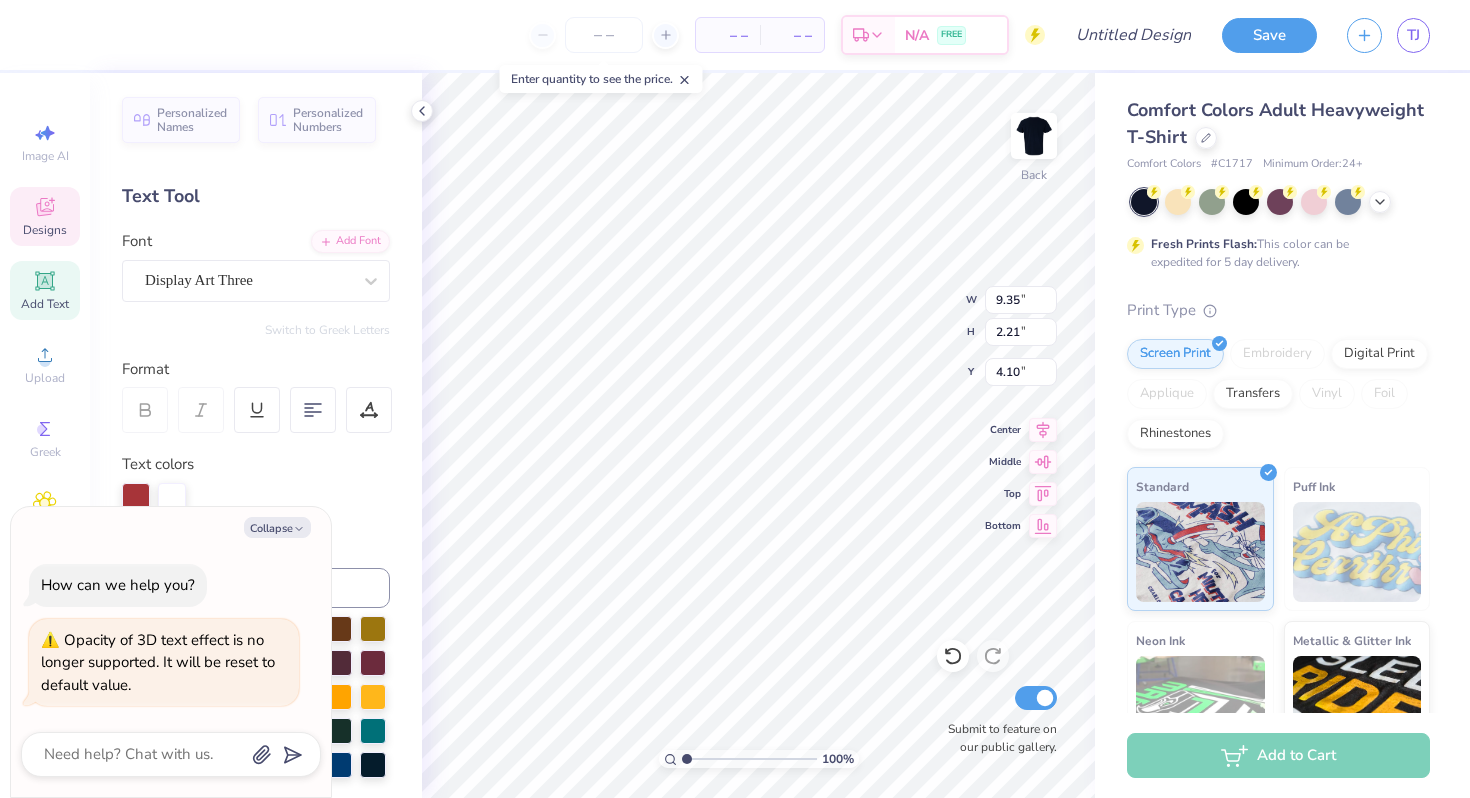 type on "x" 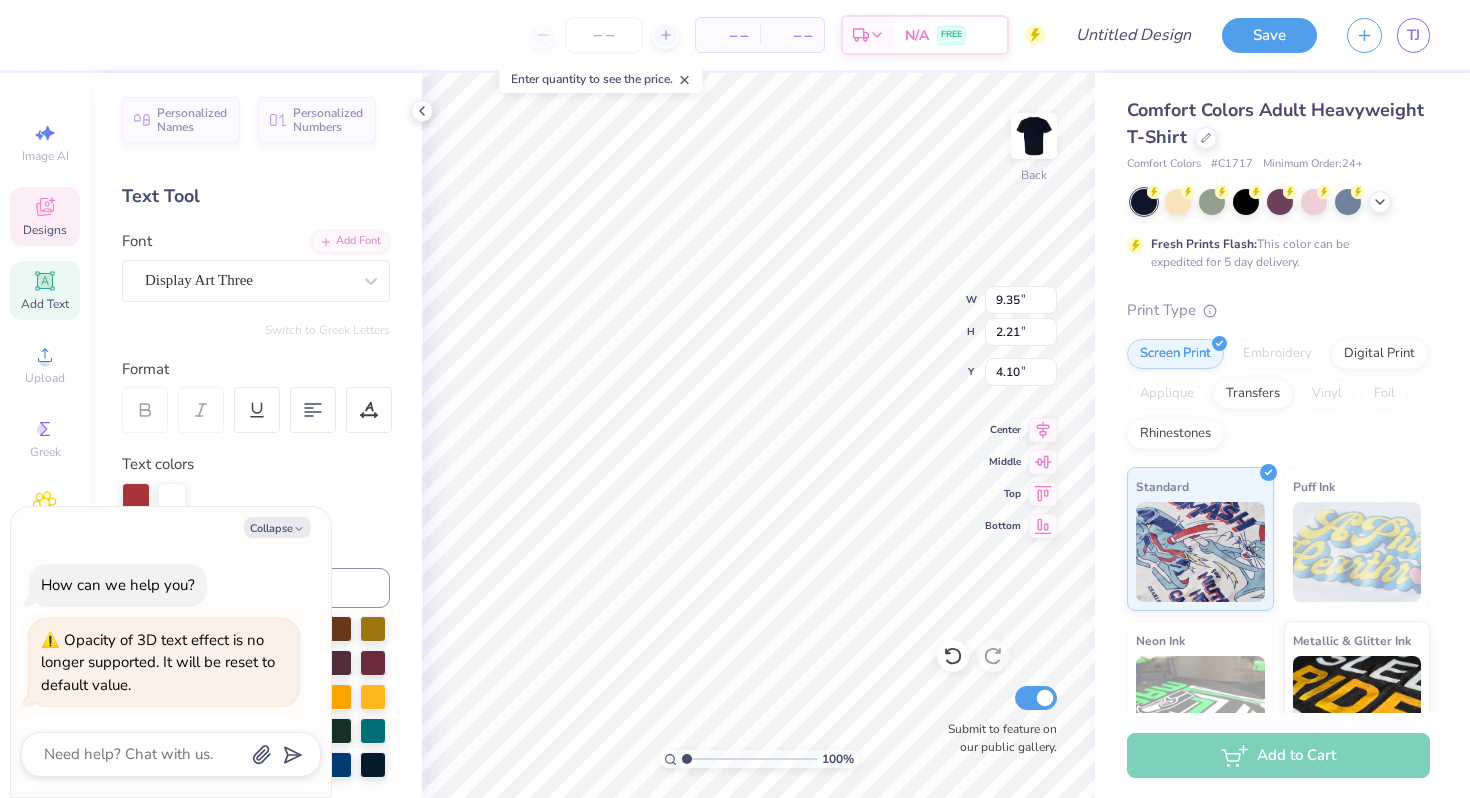 scroll, scrollTop: 0, scrollLeft: 3, axis: horizontal 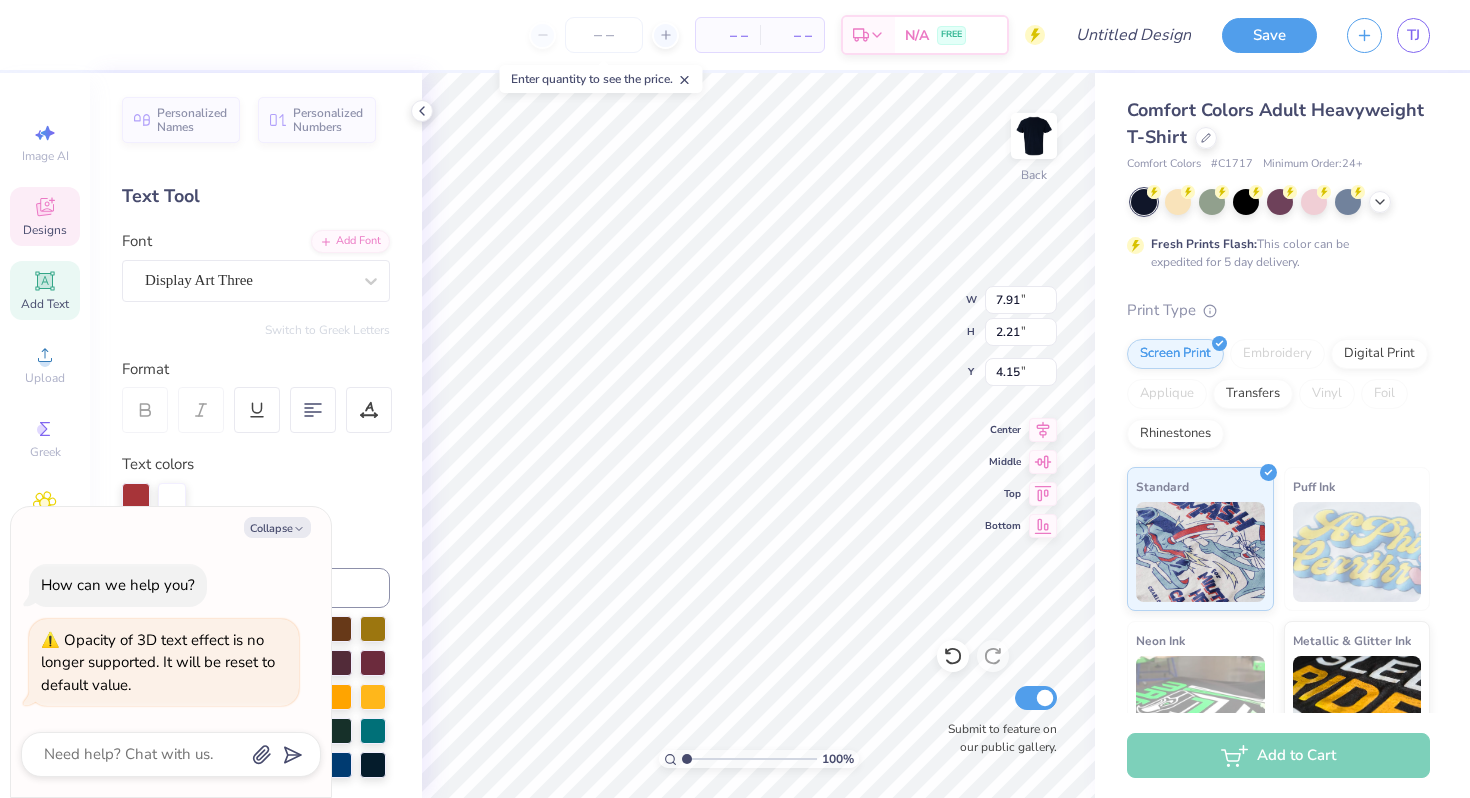type on "x" 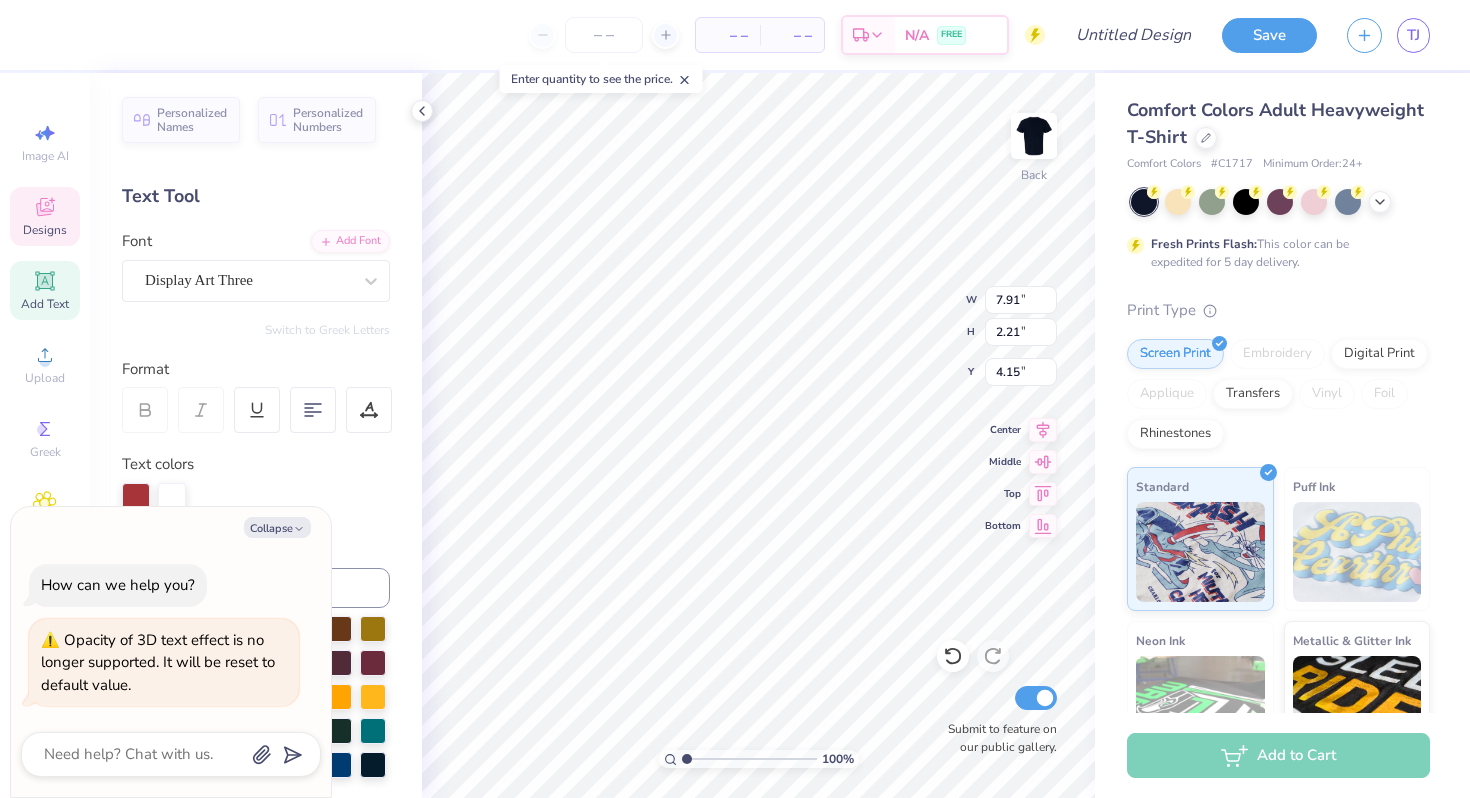 type on "x" 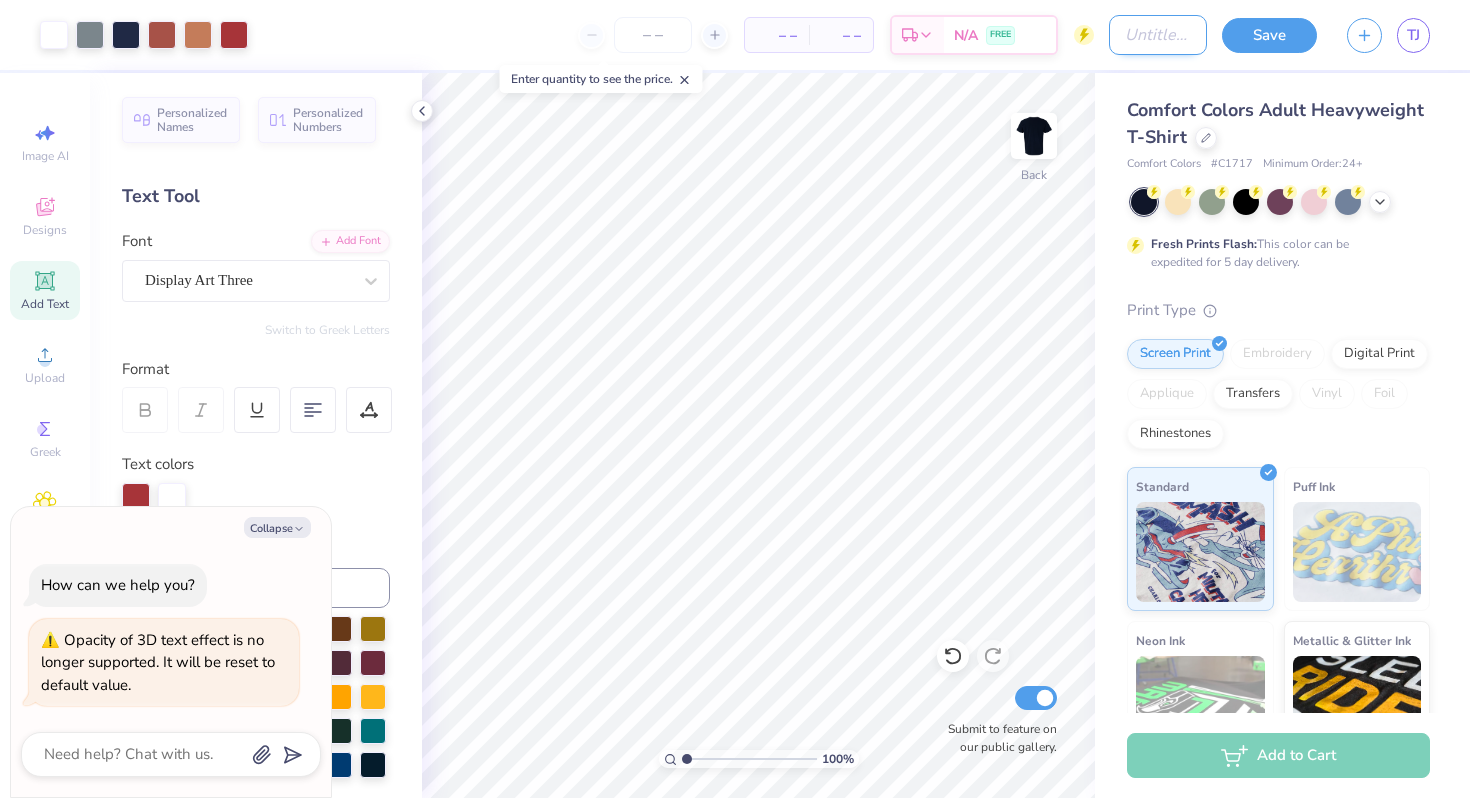 click on "Design Title" at bounding box center (1158, 35) 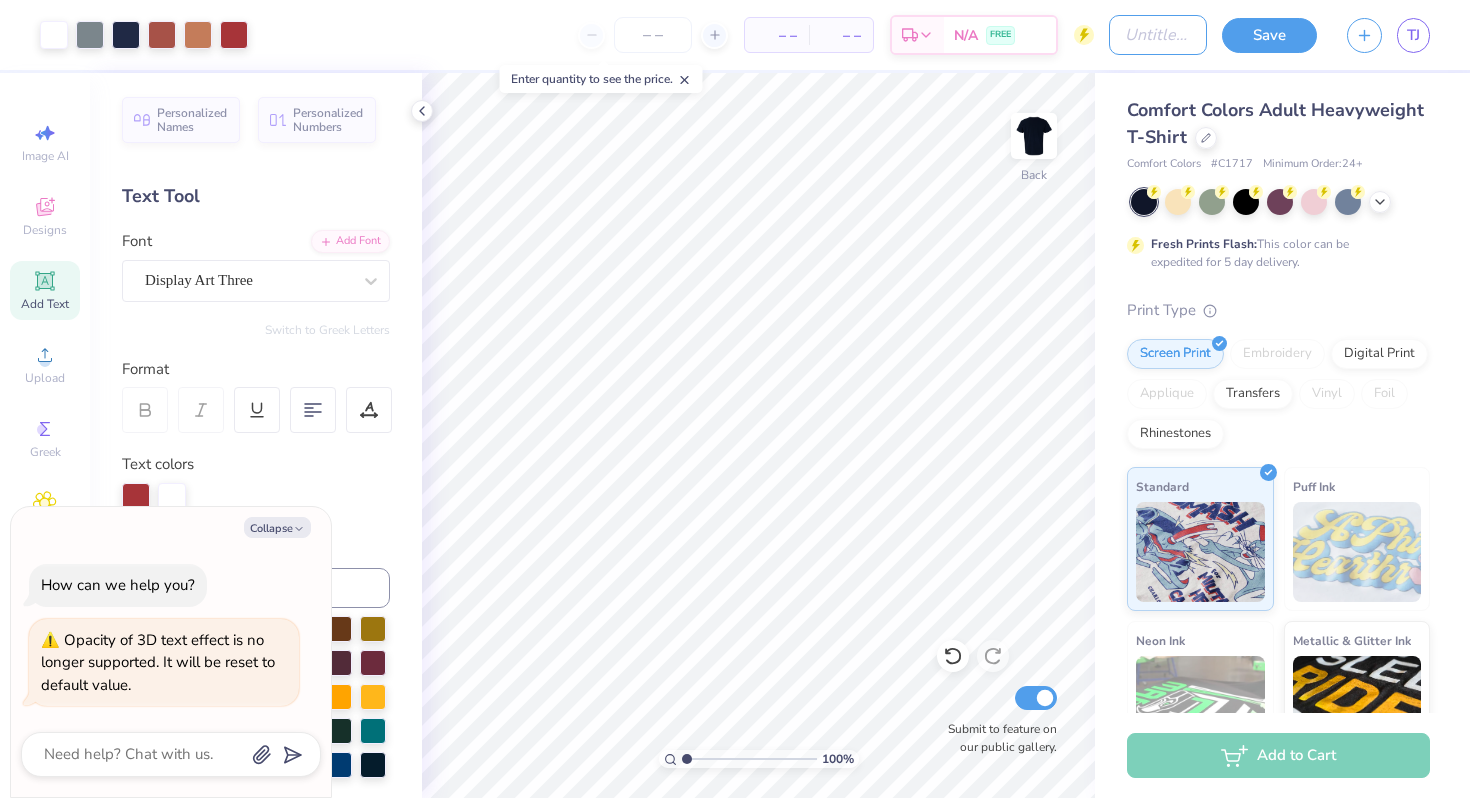 type on "b" 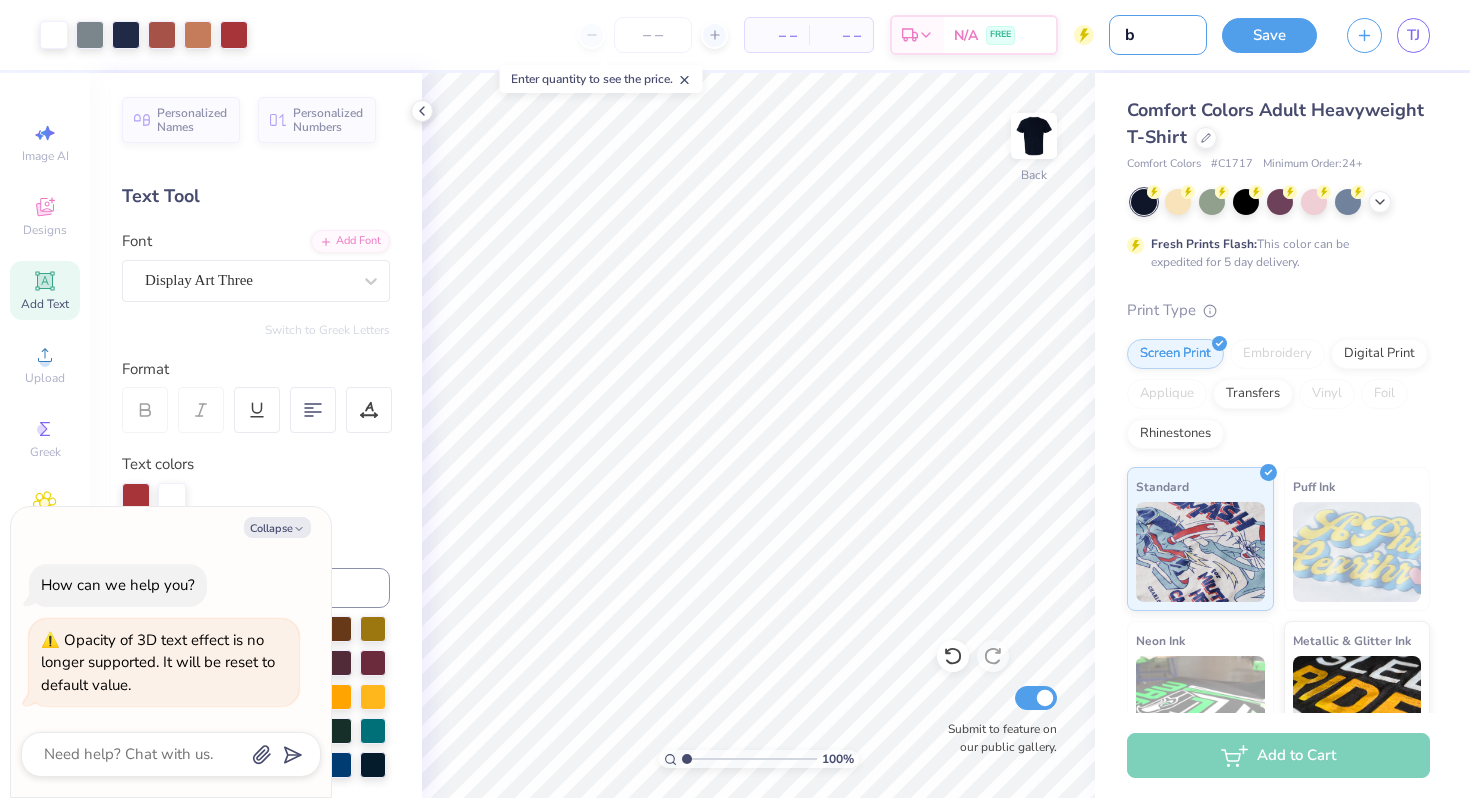 type on "be" 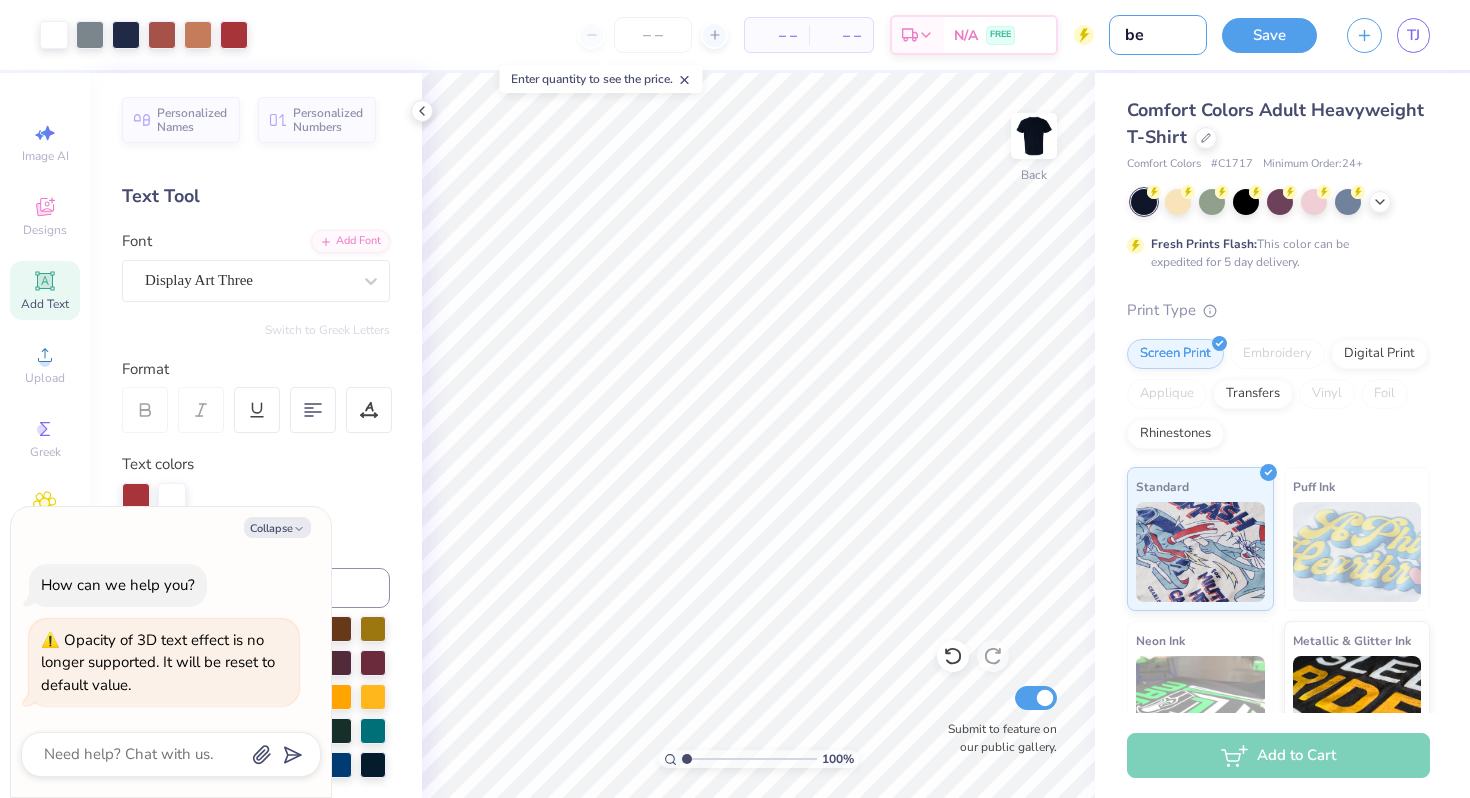 type on "bea" 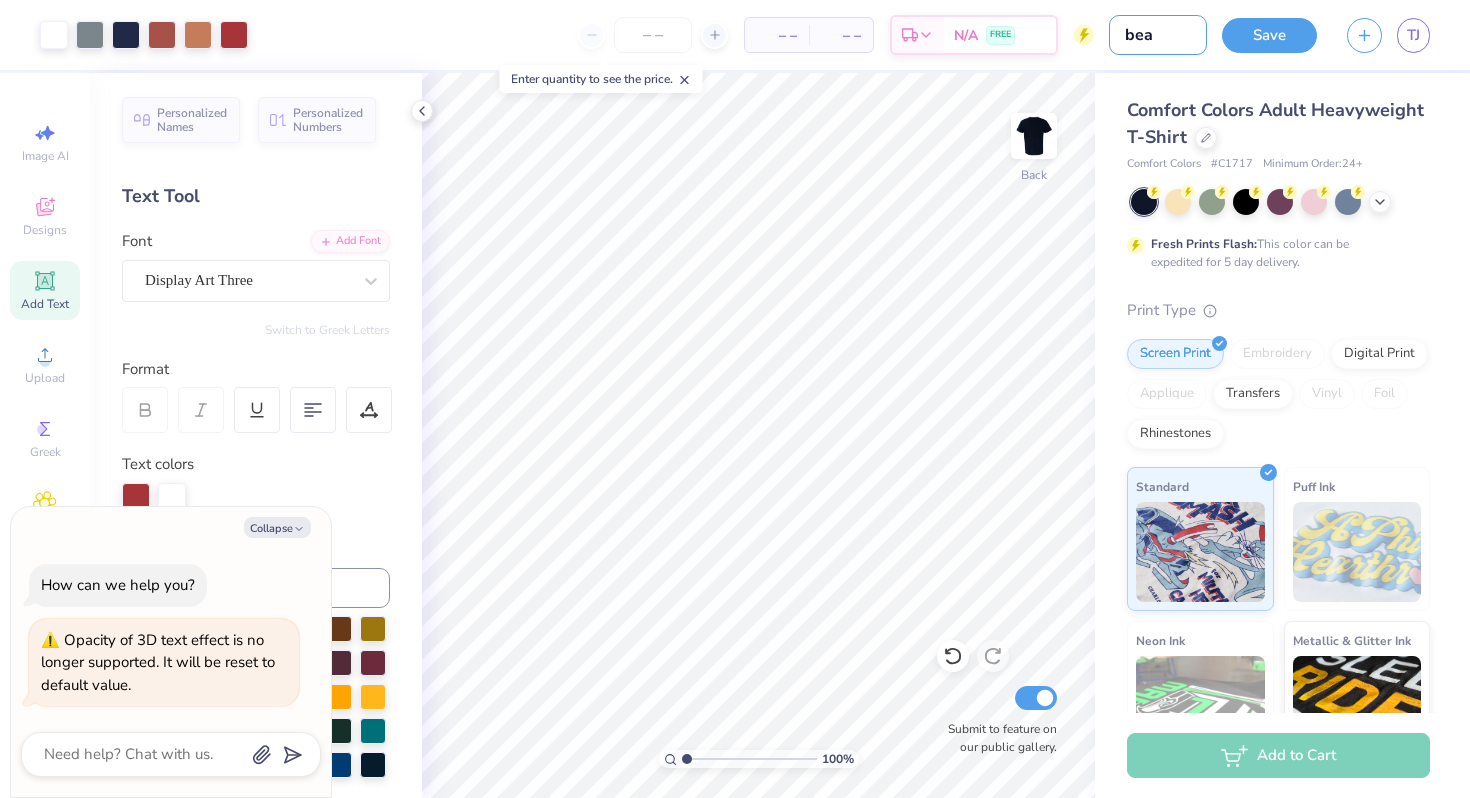 type on "bear" 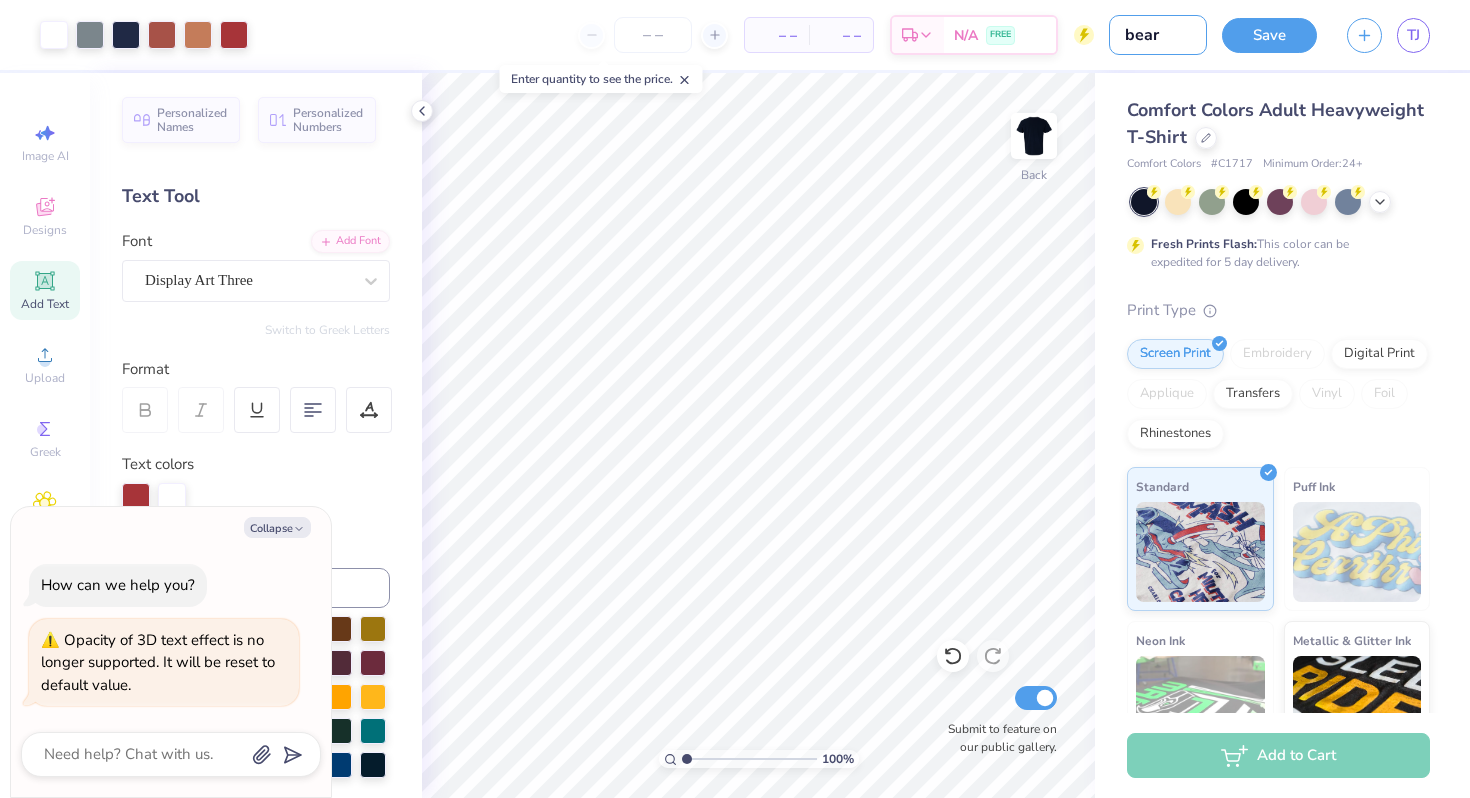 type on "bear" 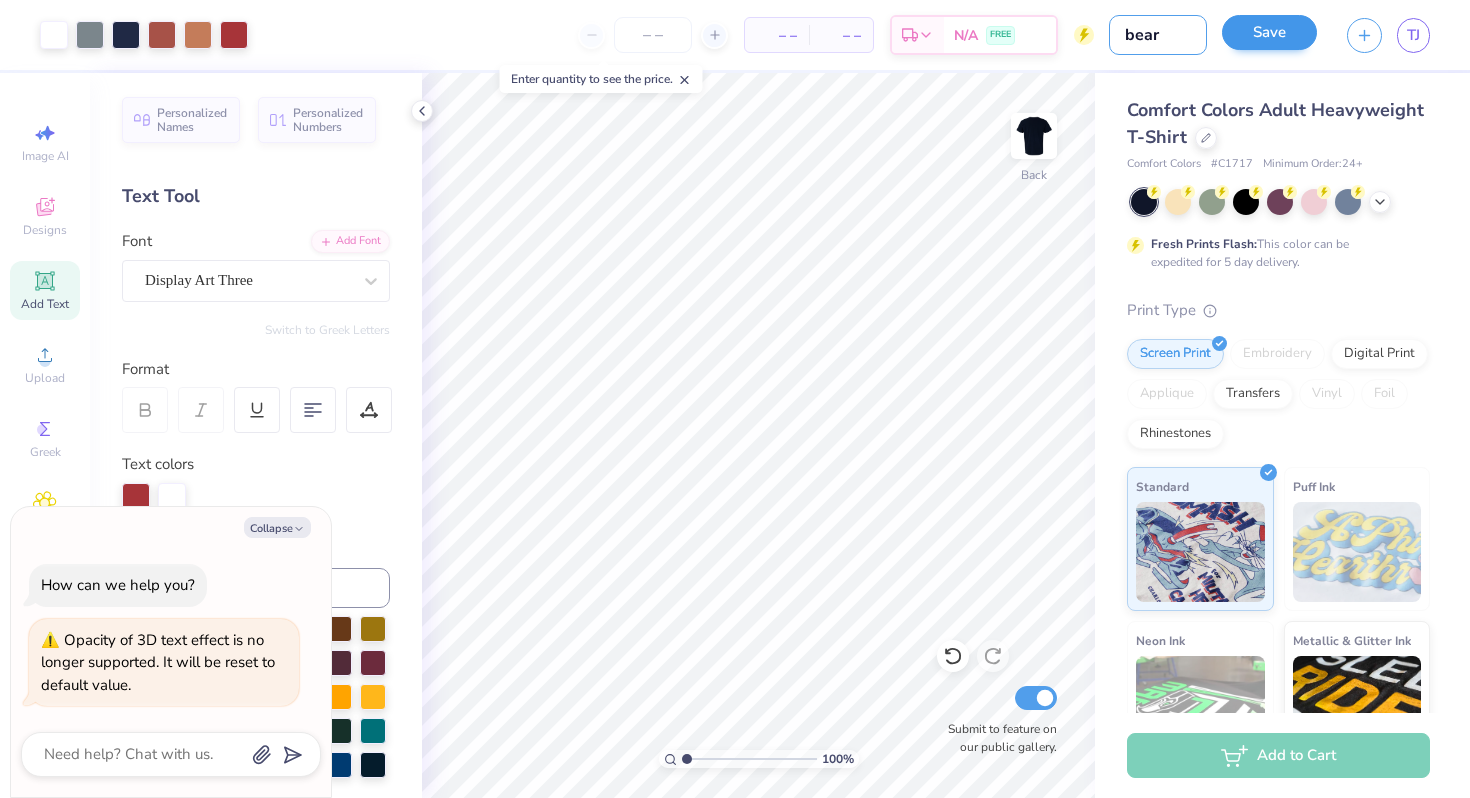 type on "bear" 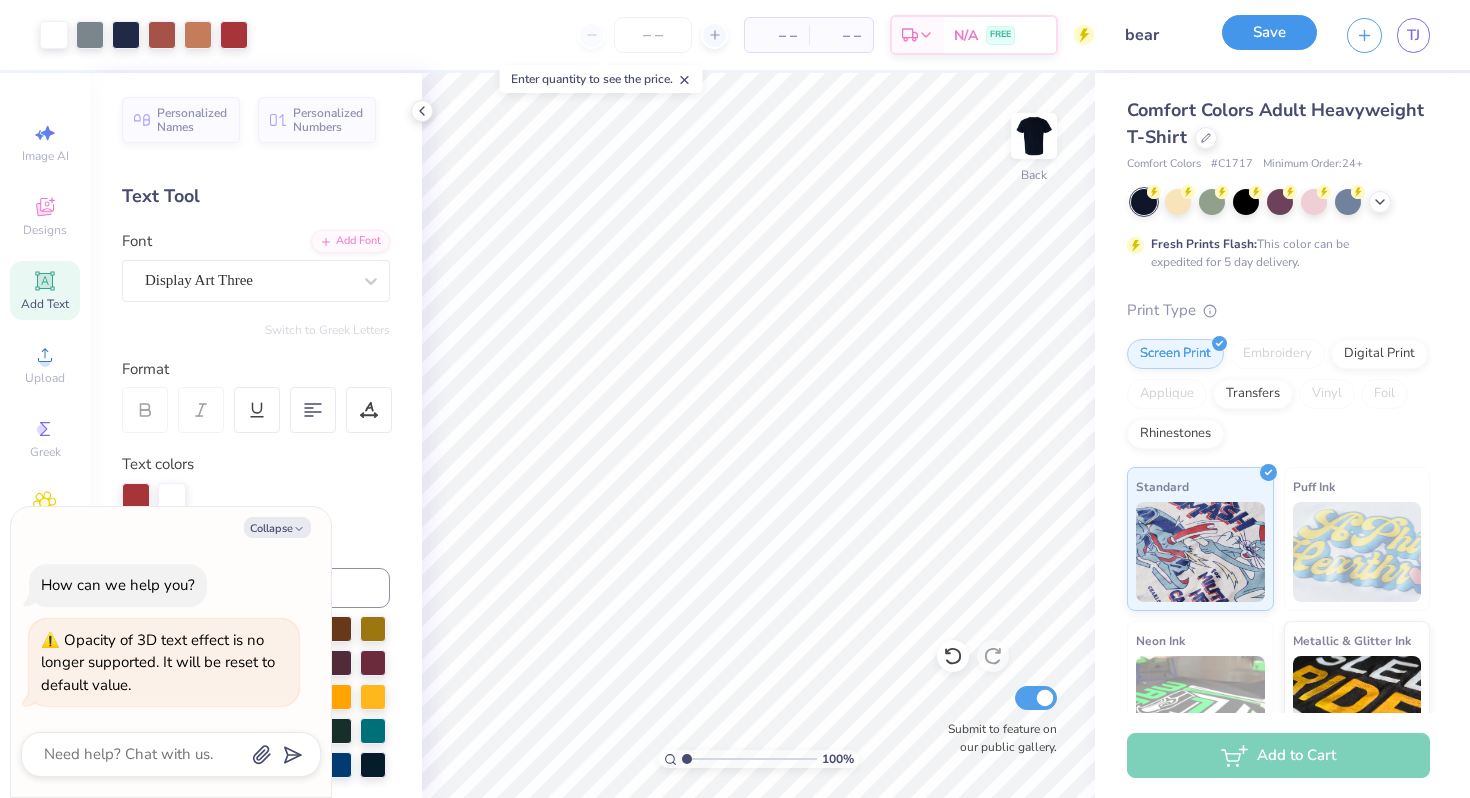 click on "Save" at bounding box center (1269, 32) 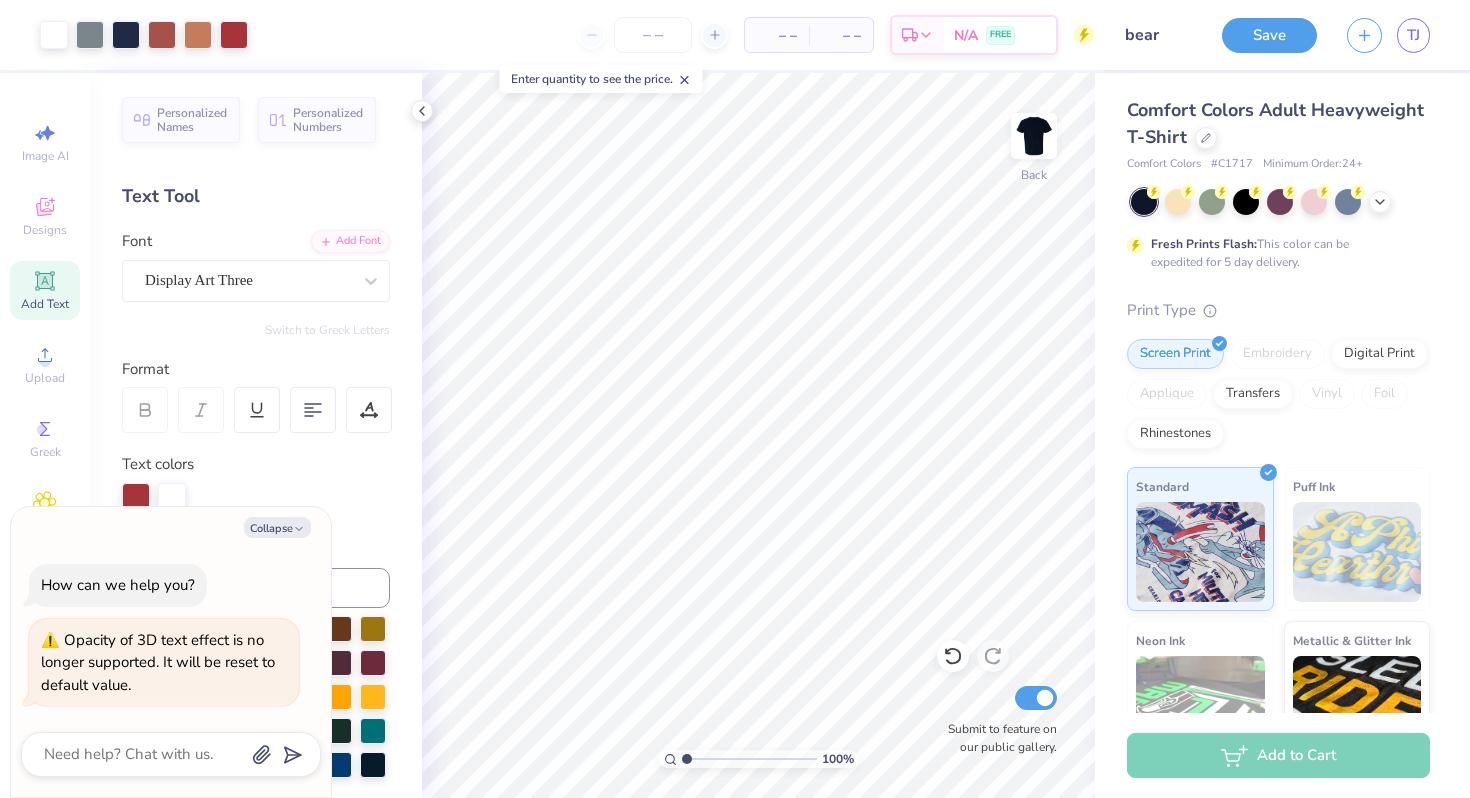 drag, startPoint x: 1275, startPoint y: 23, endPoint x: 363, endPoint y: 69, distance: 913.15936 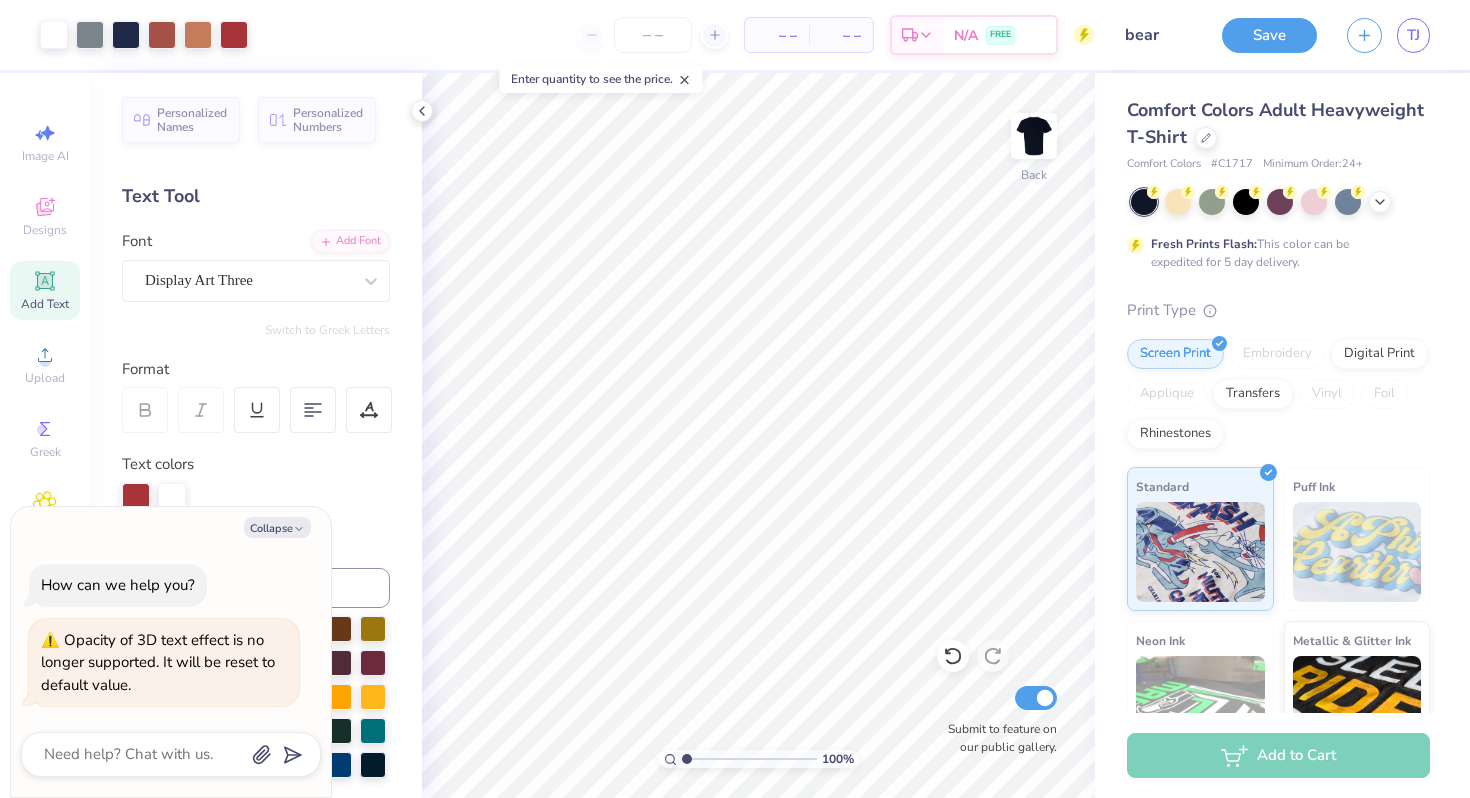 click on "Save" at bounding box center (1269, 35) 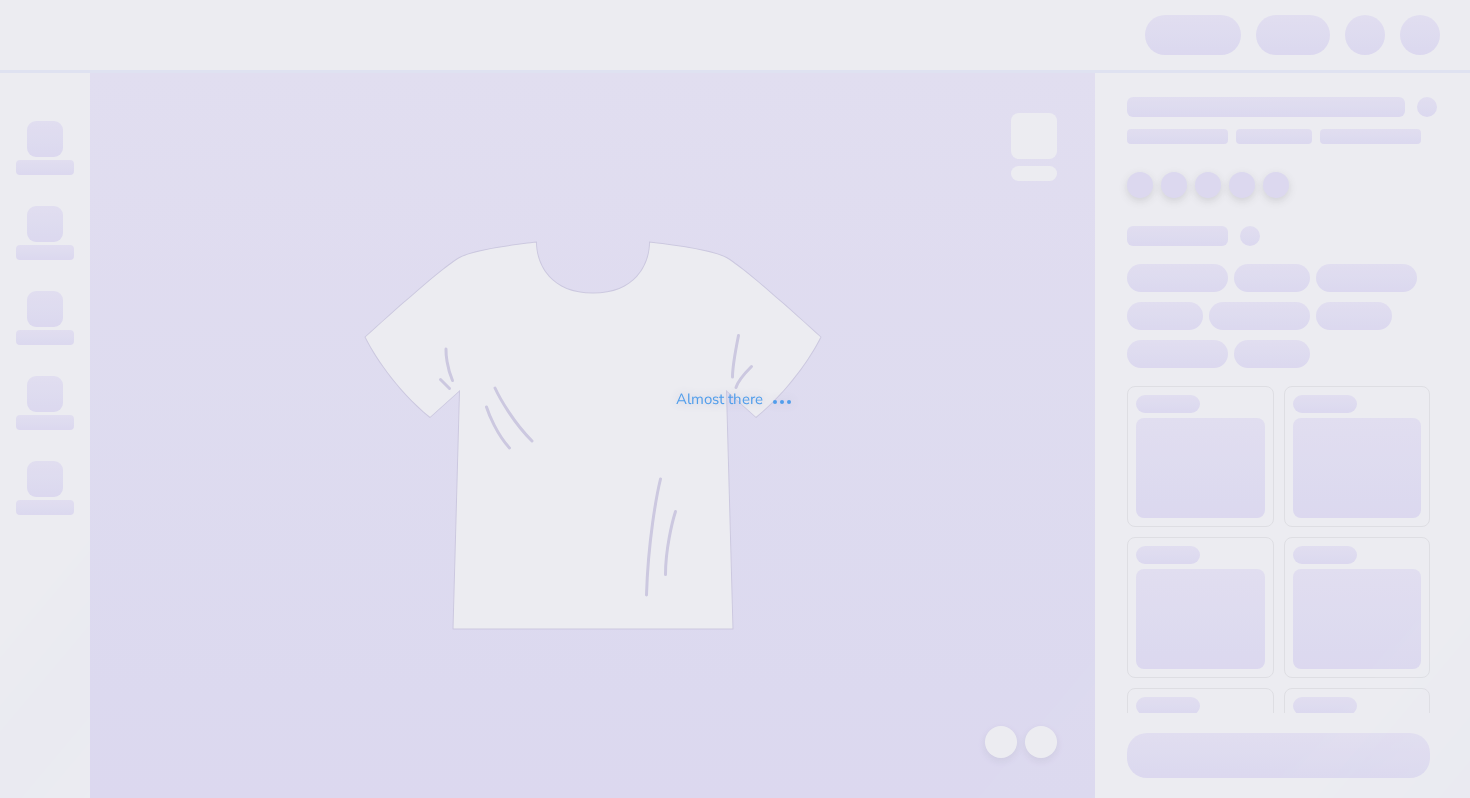 scroll, scrollTop: 0, scrollLeft: 0, axis: both 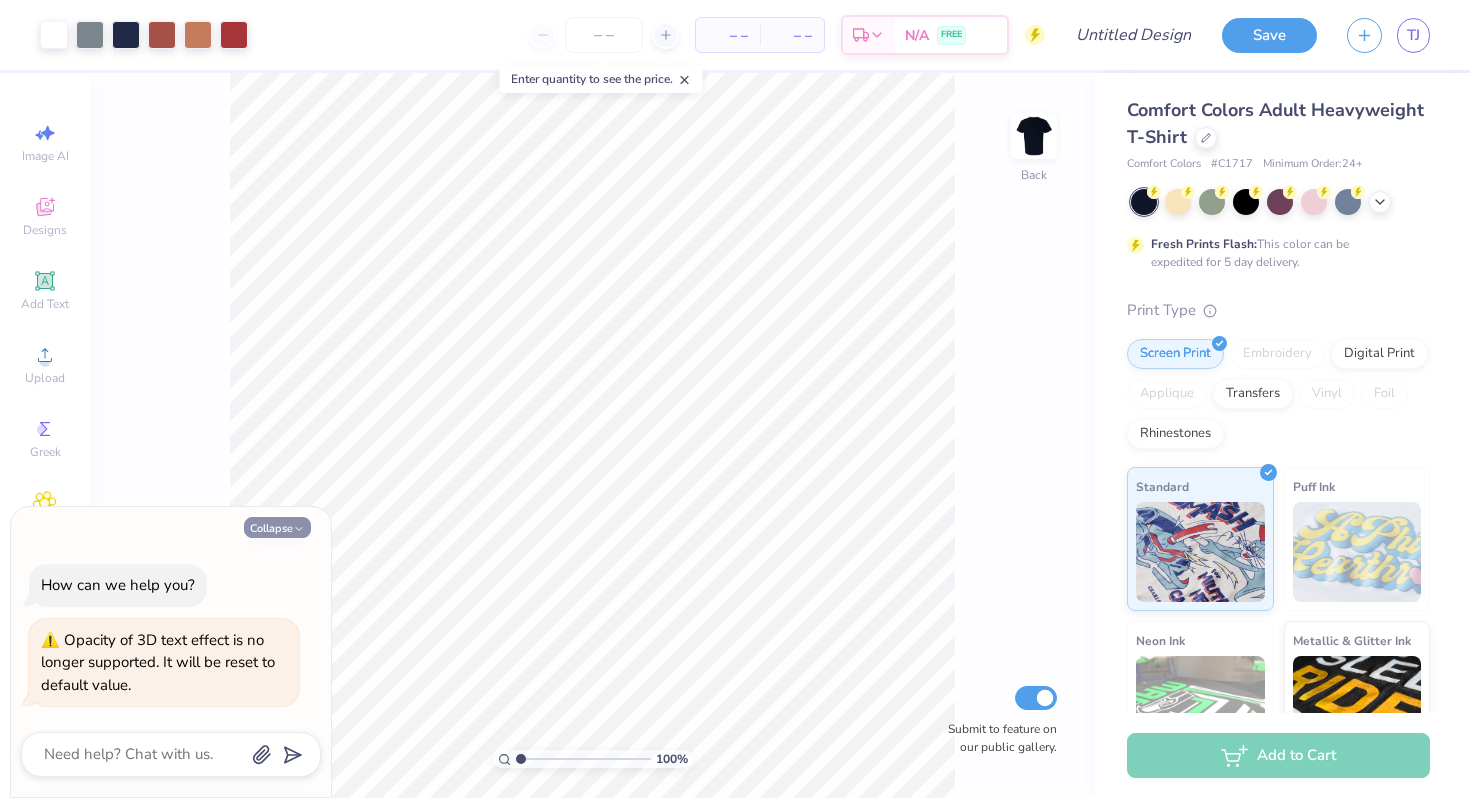 click on "Collapse" at bounding box center [277, 527] 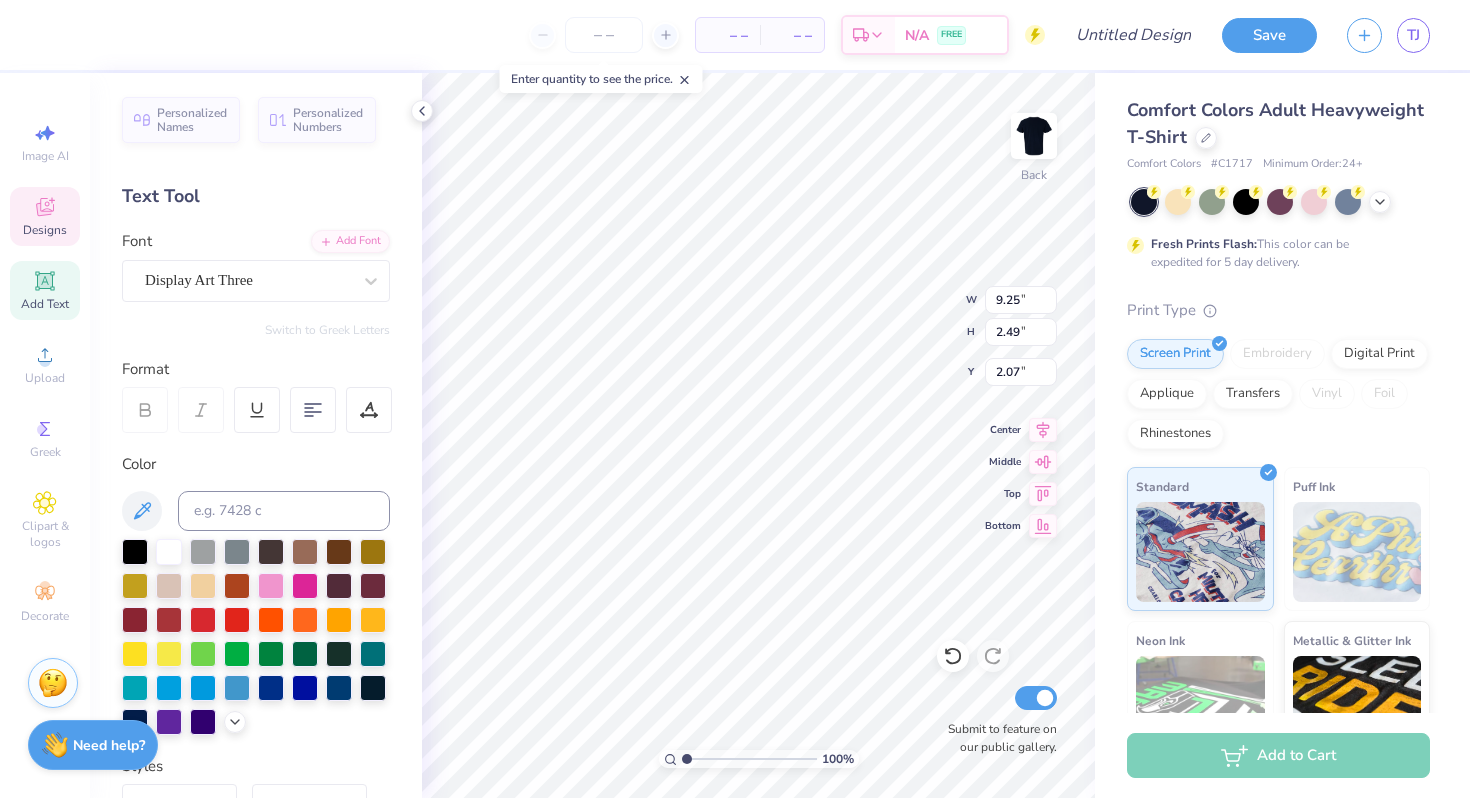 type on "2.07" 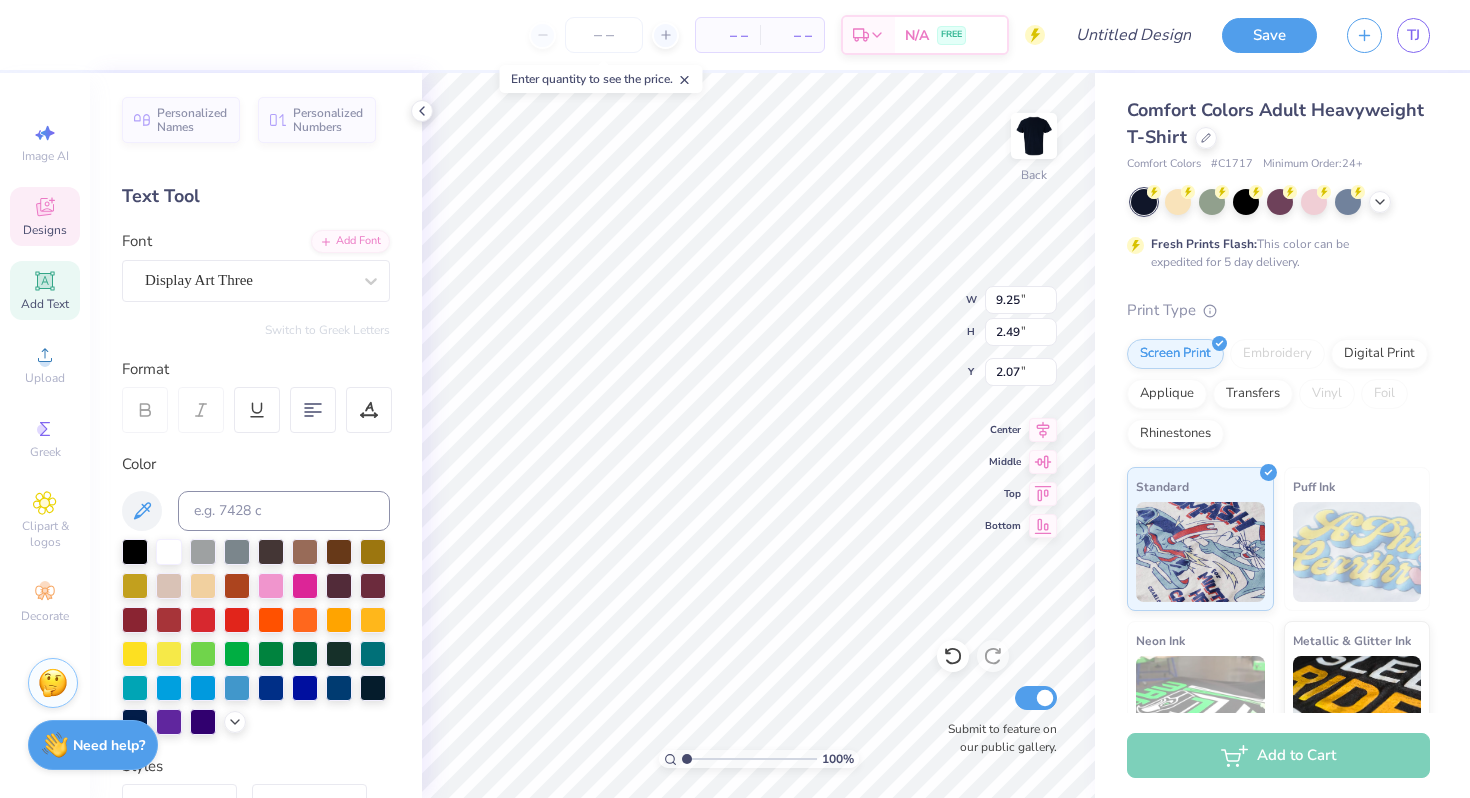 scroll, scrollTop: 0, scrollLeft: 0, axis: both 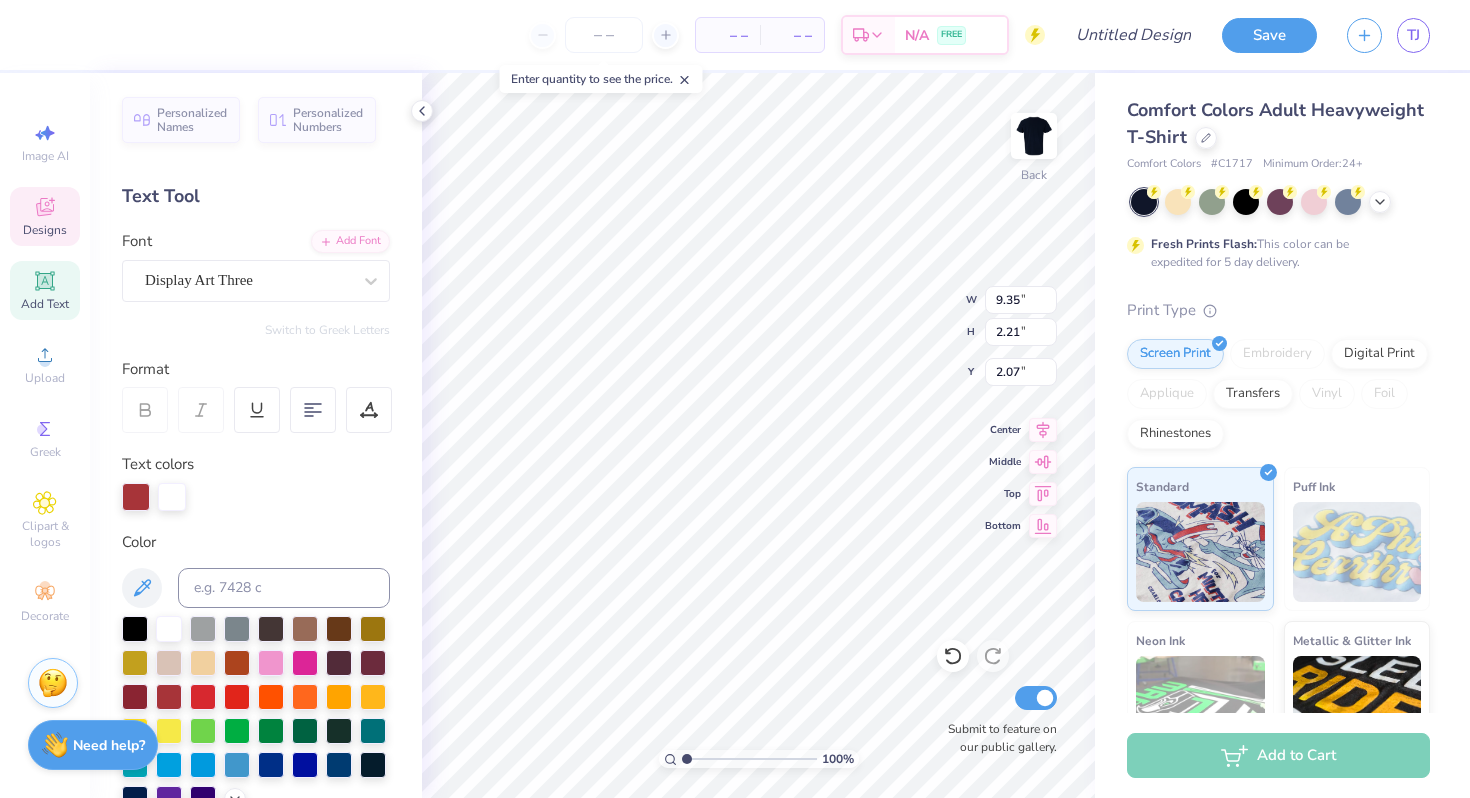 type on "9.35" 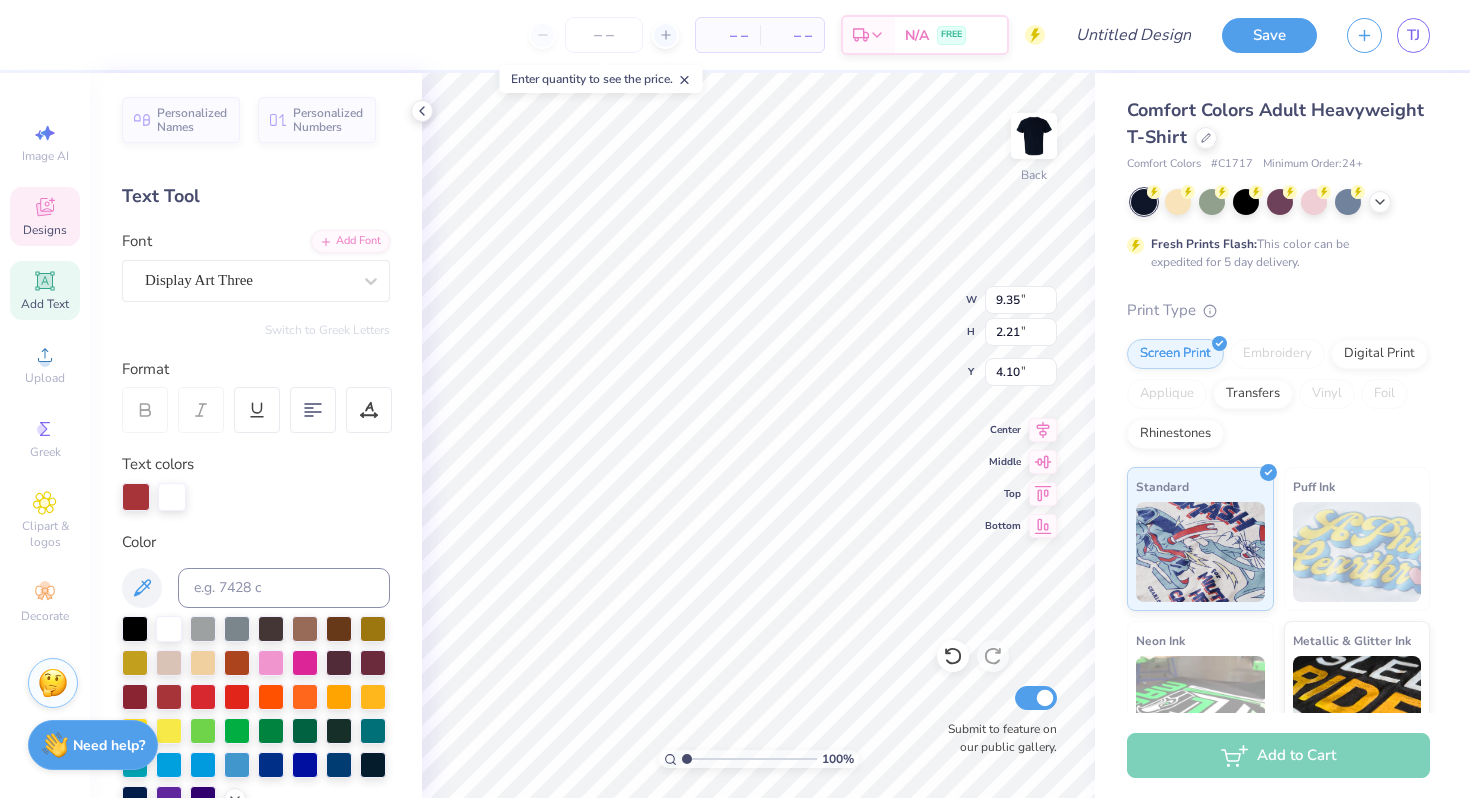 scroll, scrollTop: 0, scrollLeft: 4, axis: horizontal 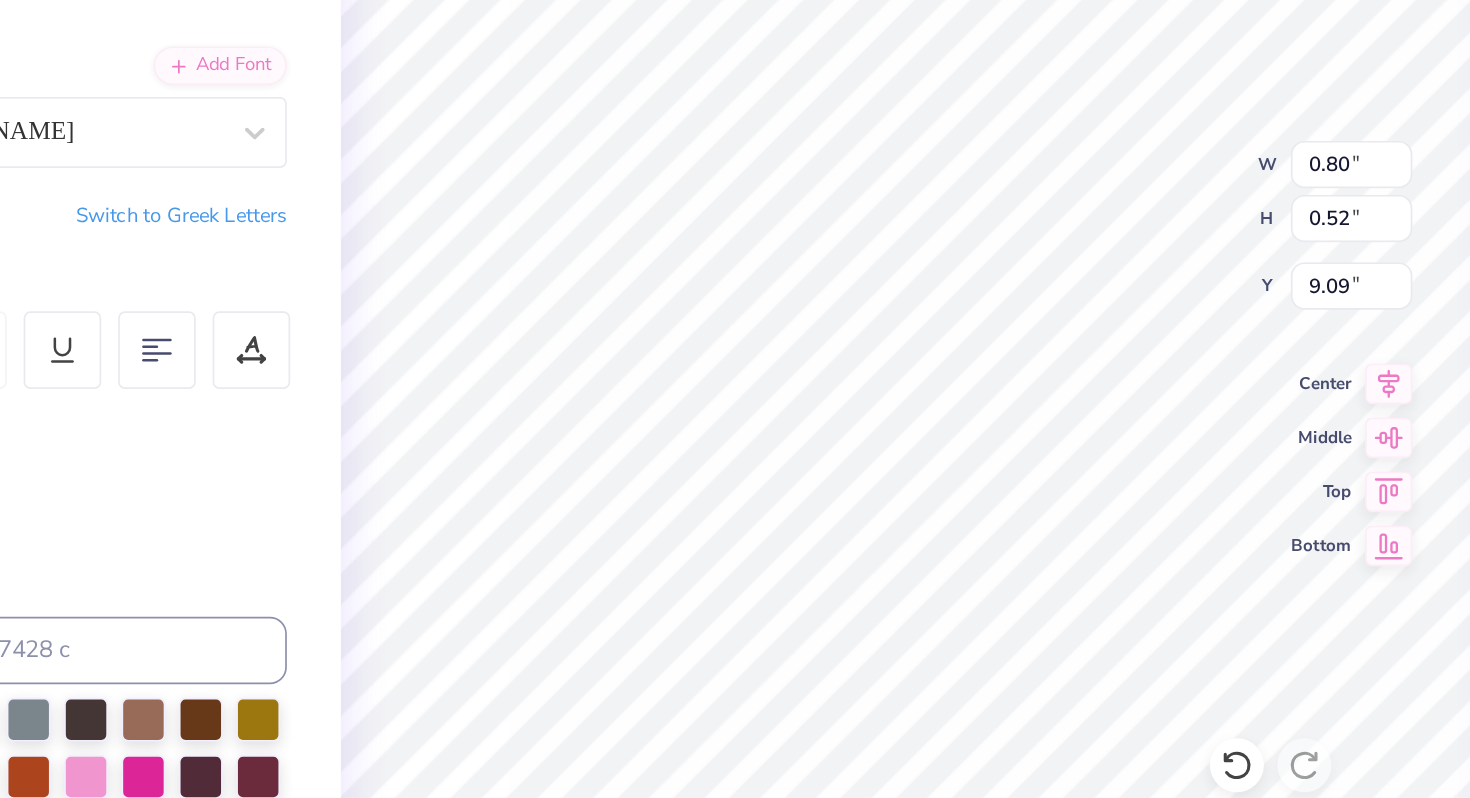 click on "Switch to Greek Letters" at bounding box center (327, 330) 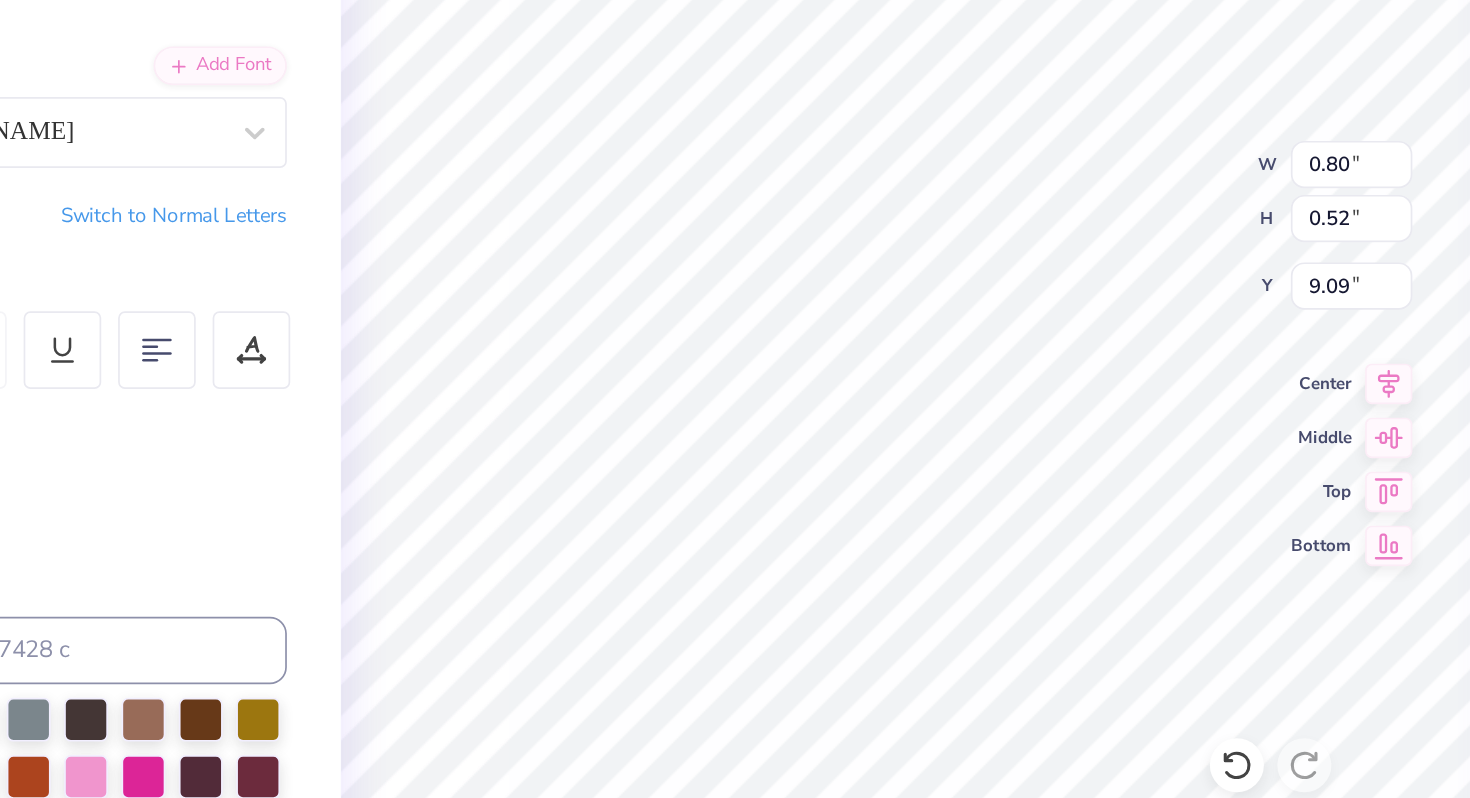 scroll, scrollTop: 0, scrollLeft: 0, axis: both 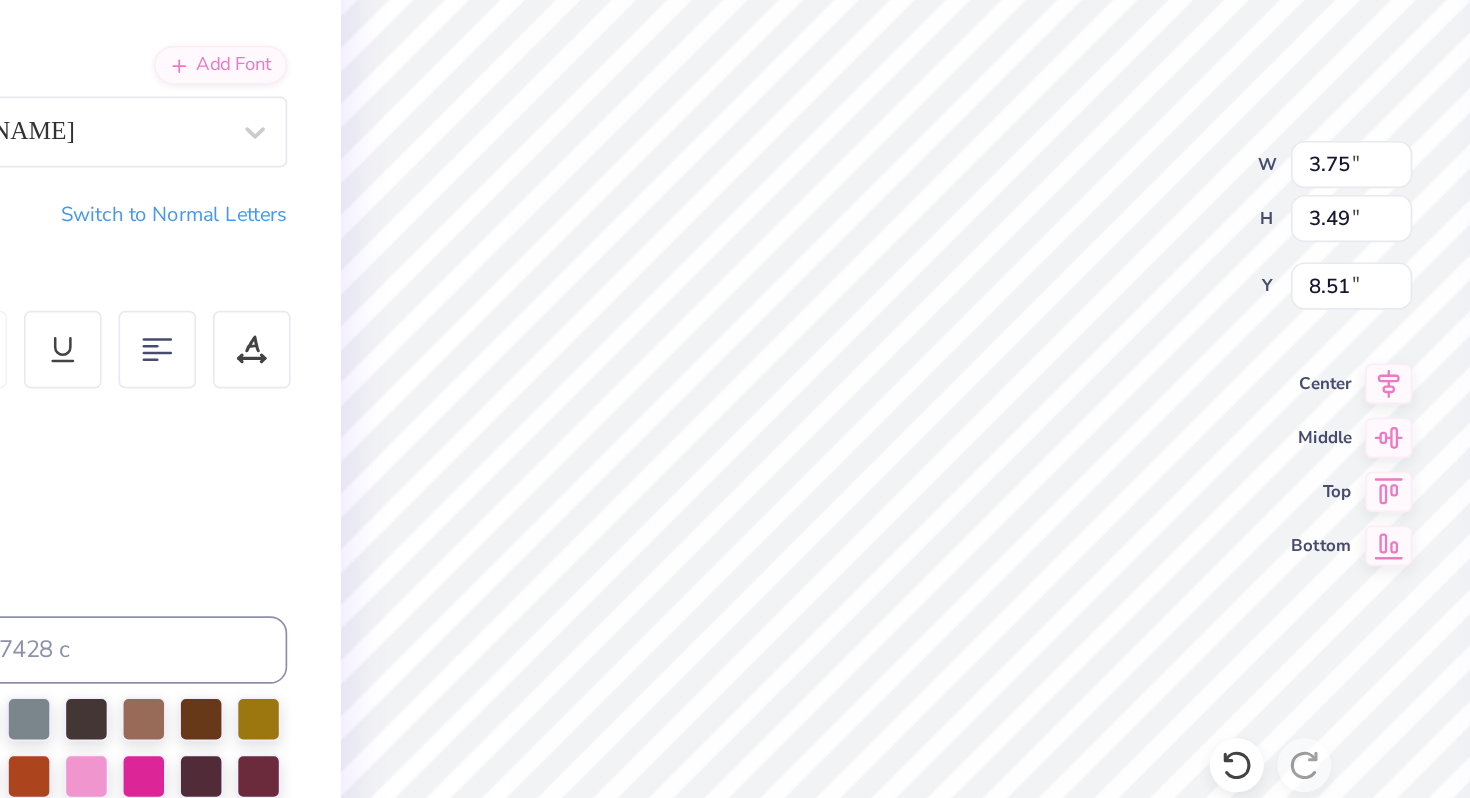 type on "3.75" 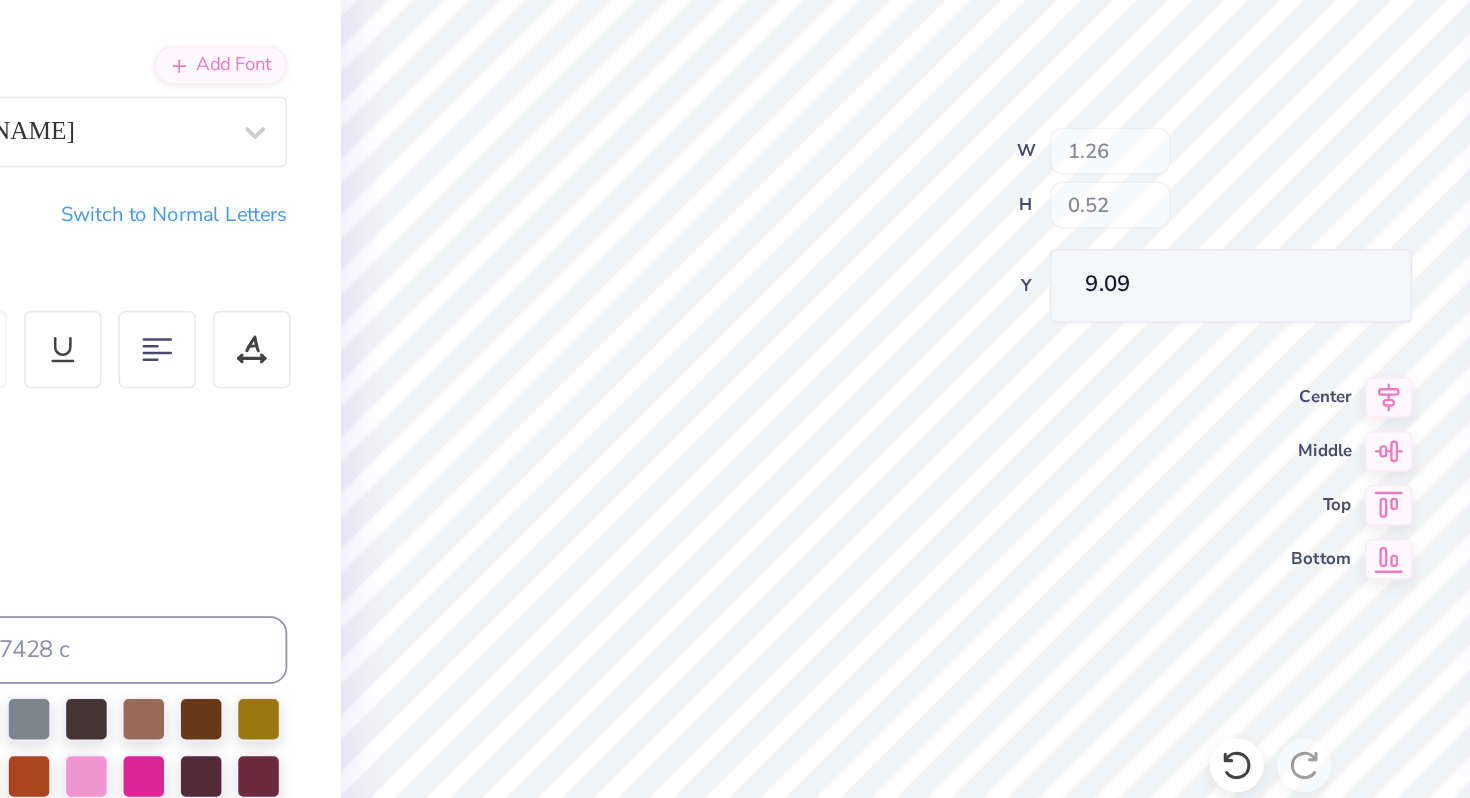 type on "8.57" 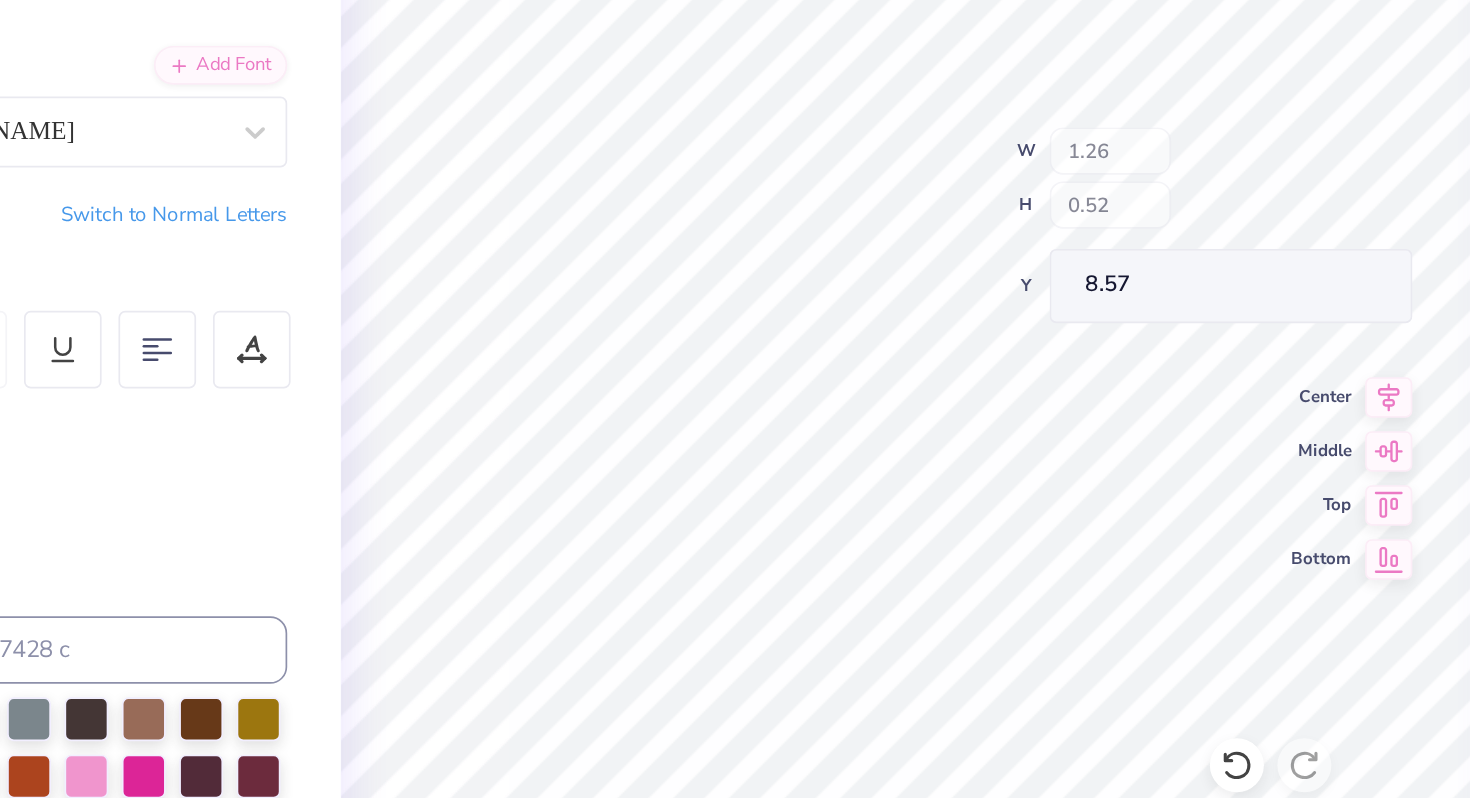 type on "8.83" 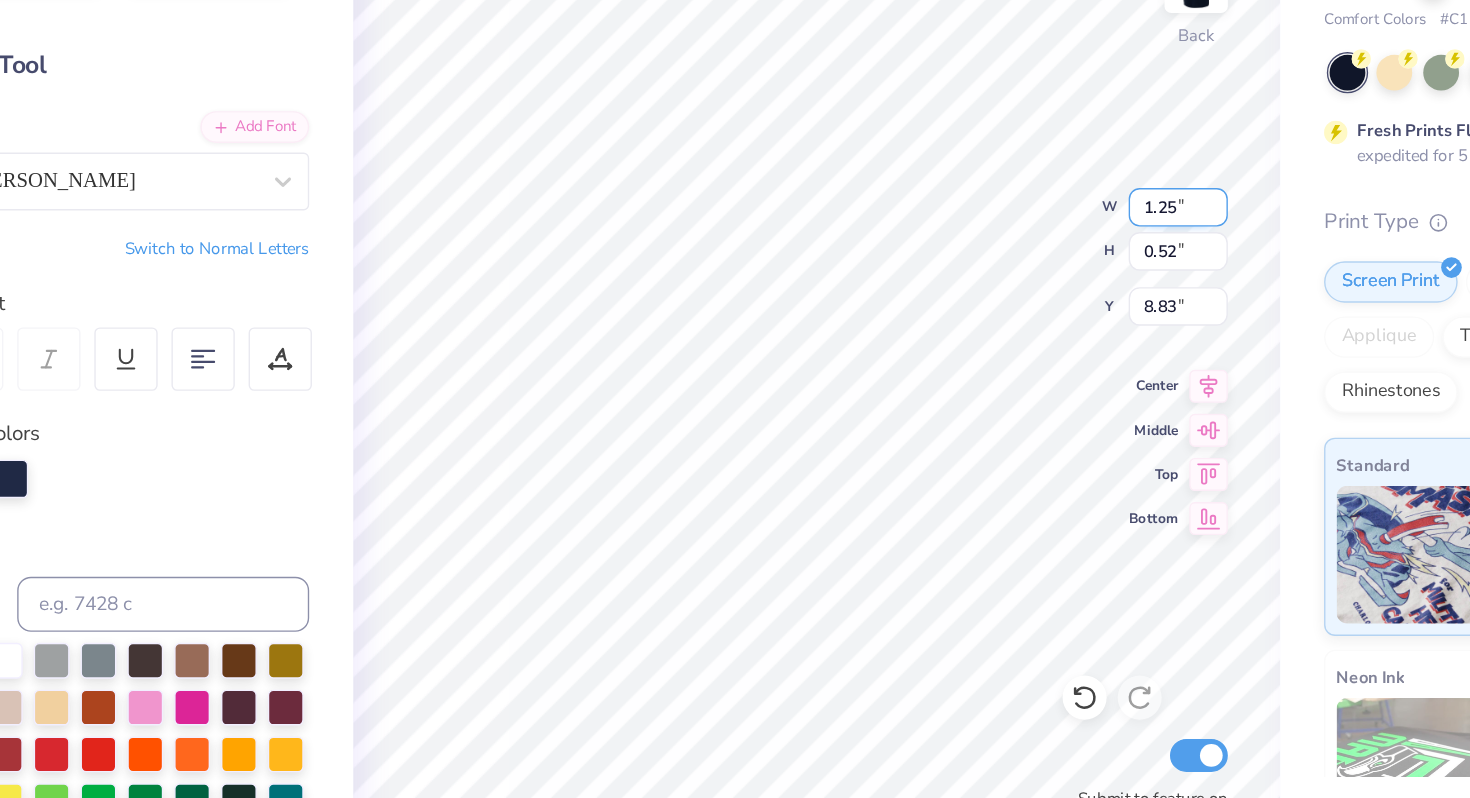 click on "1.25" at bounding box center (1021, 300) 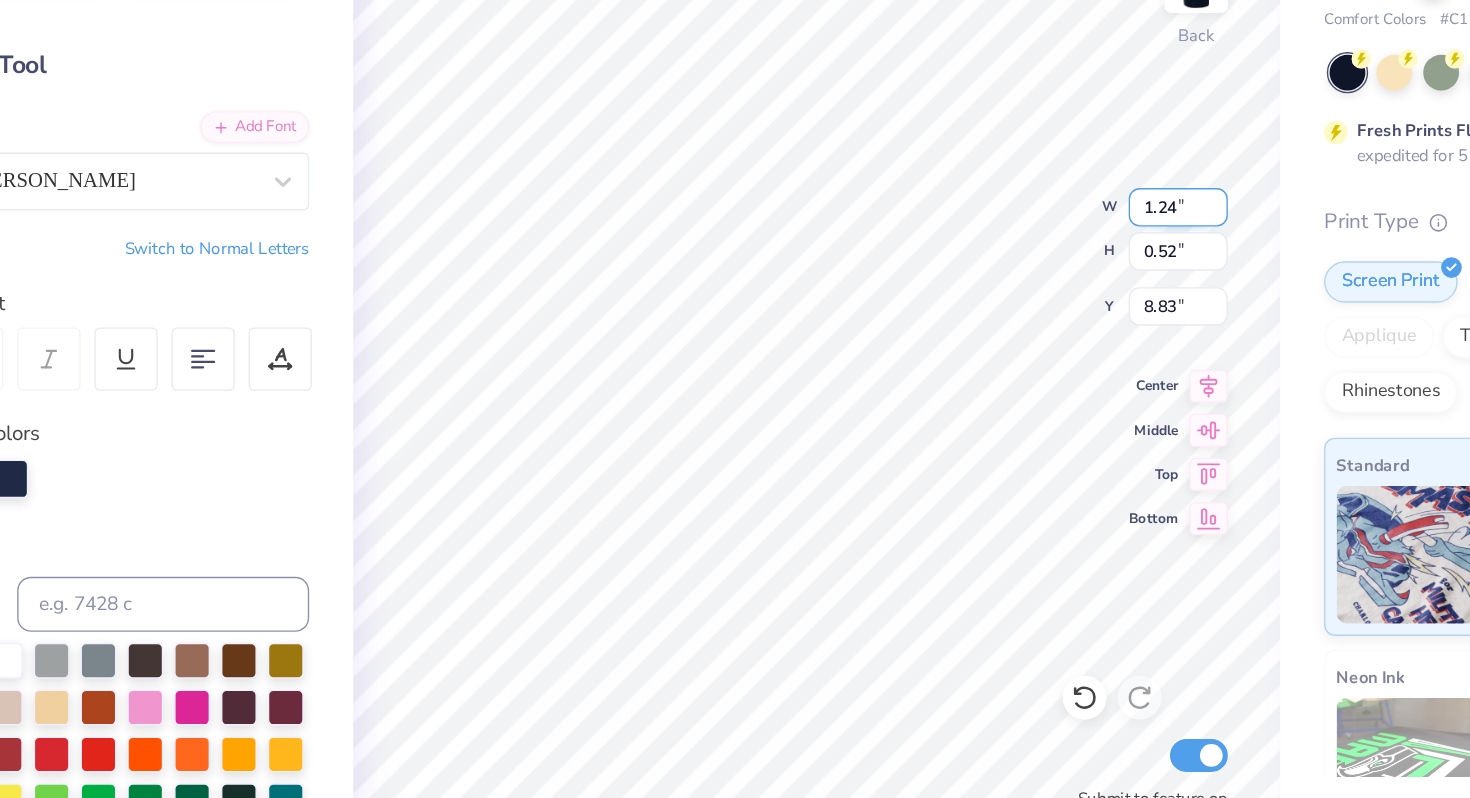 click on "1.24" at bounding box center [1021, 300] 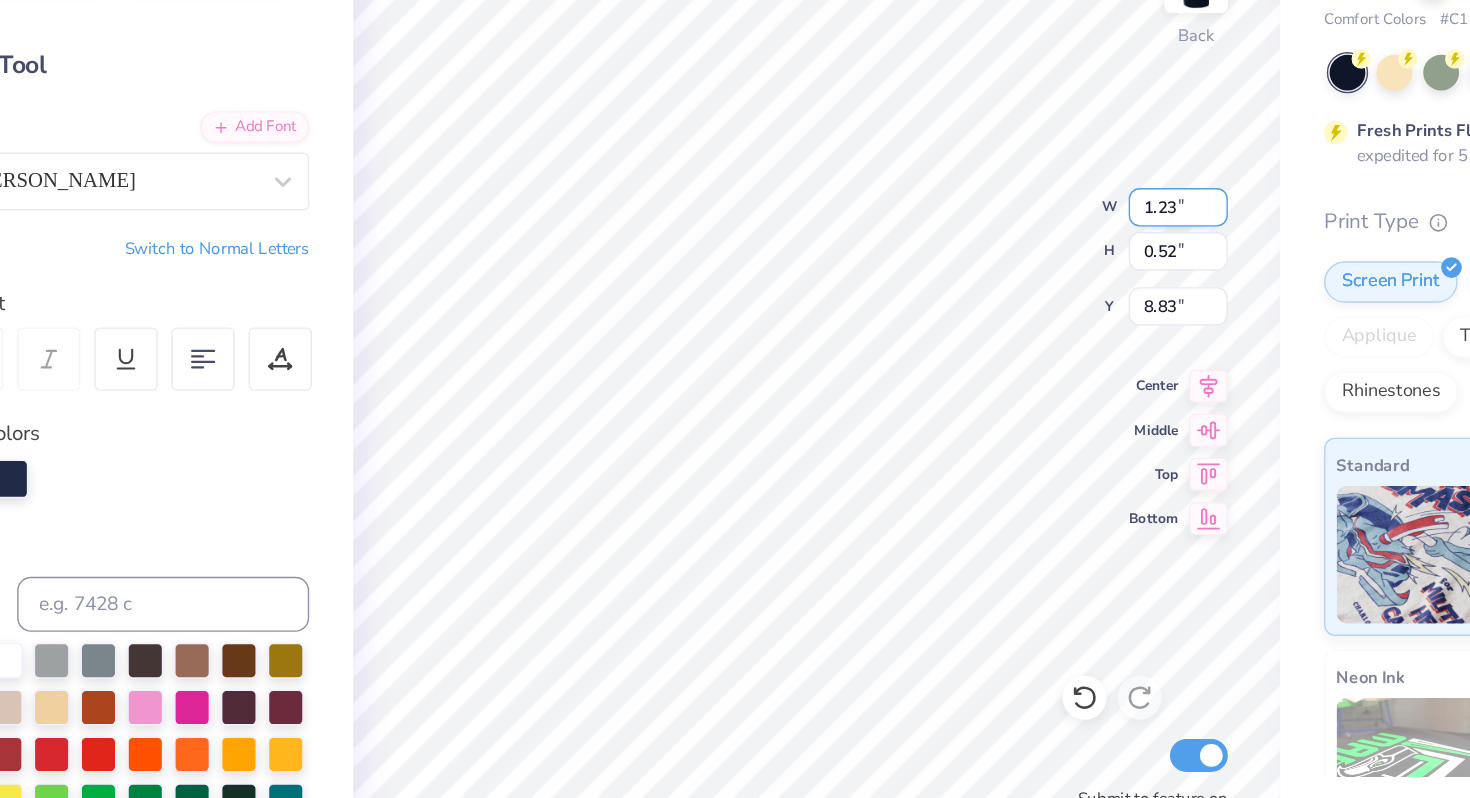click on "1.23" at bounding box center (1021, 300) 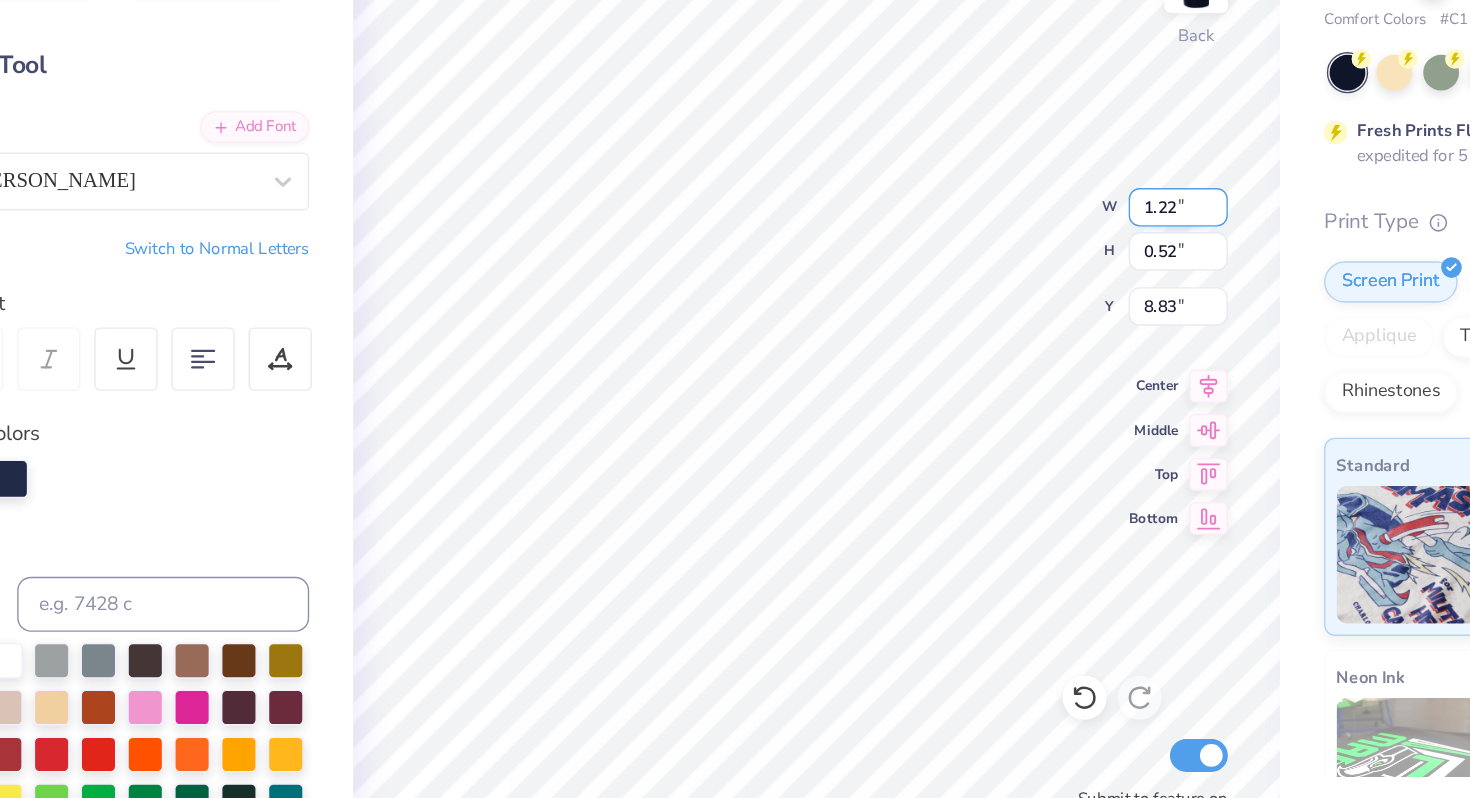 click on "1.22" at bounding box center (1021, 300) 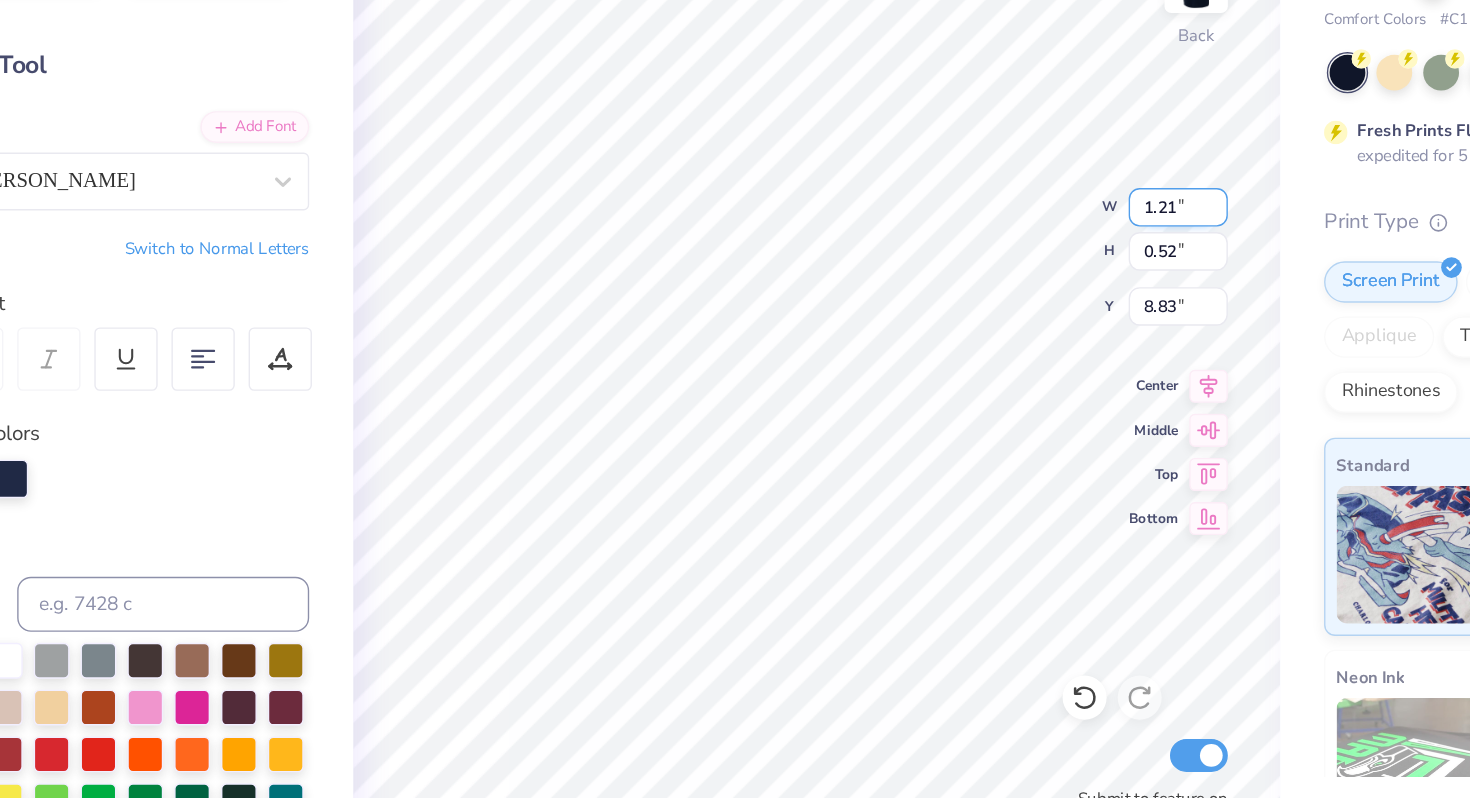 click on "1.21" at bounding box center [1021, 300] 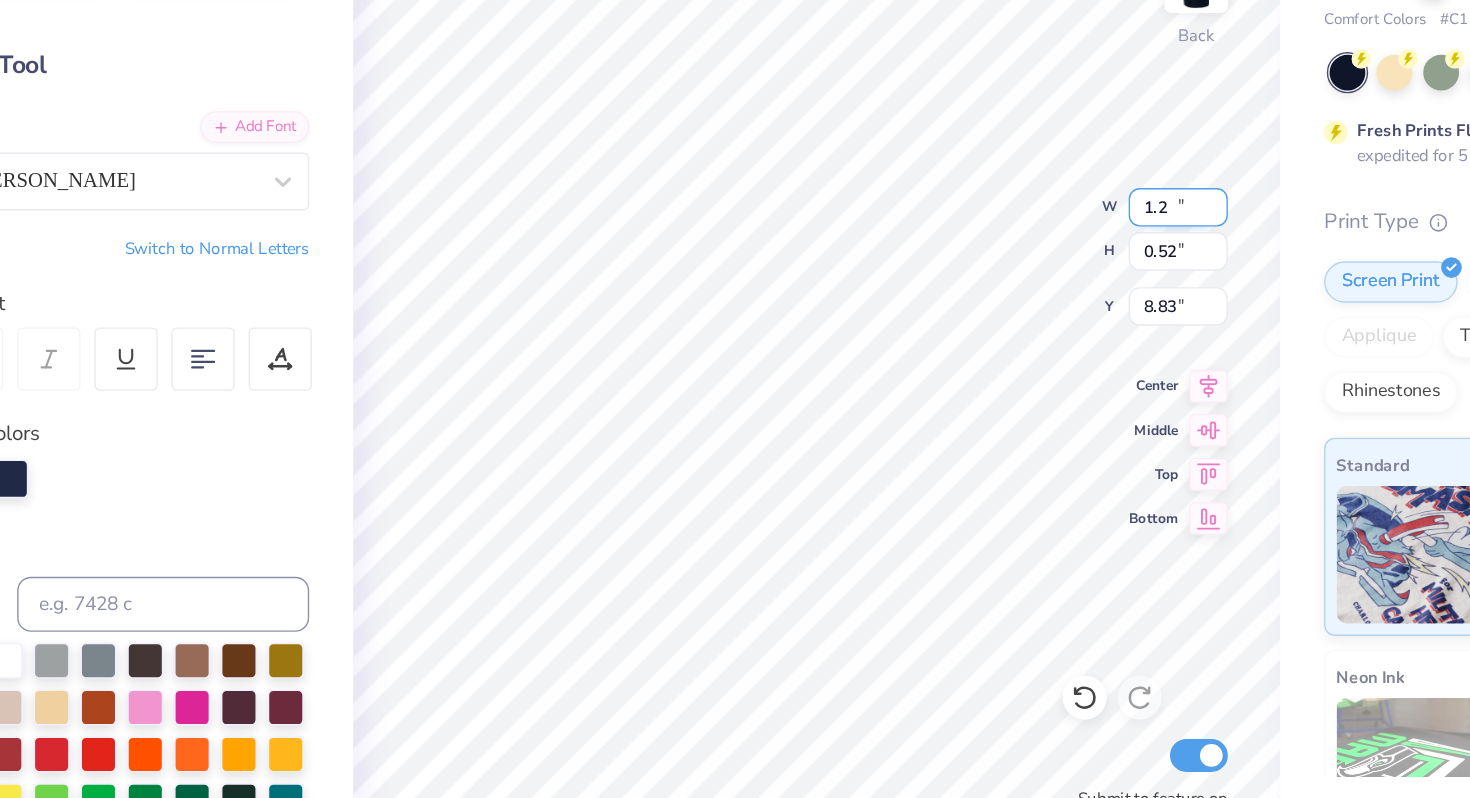 click on "1.2" at bounding box center [1021, 300] 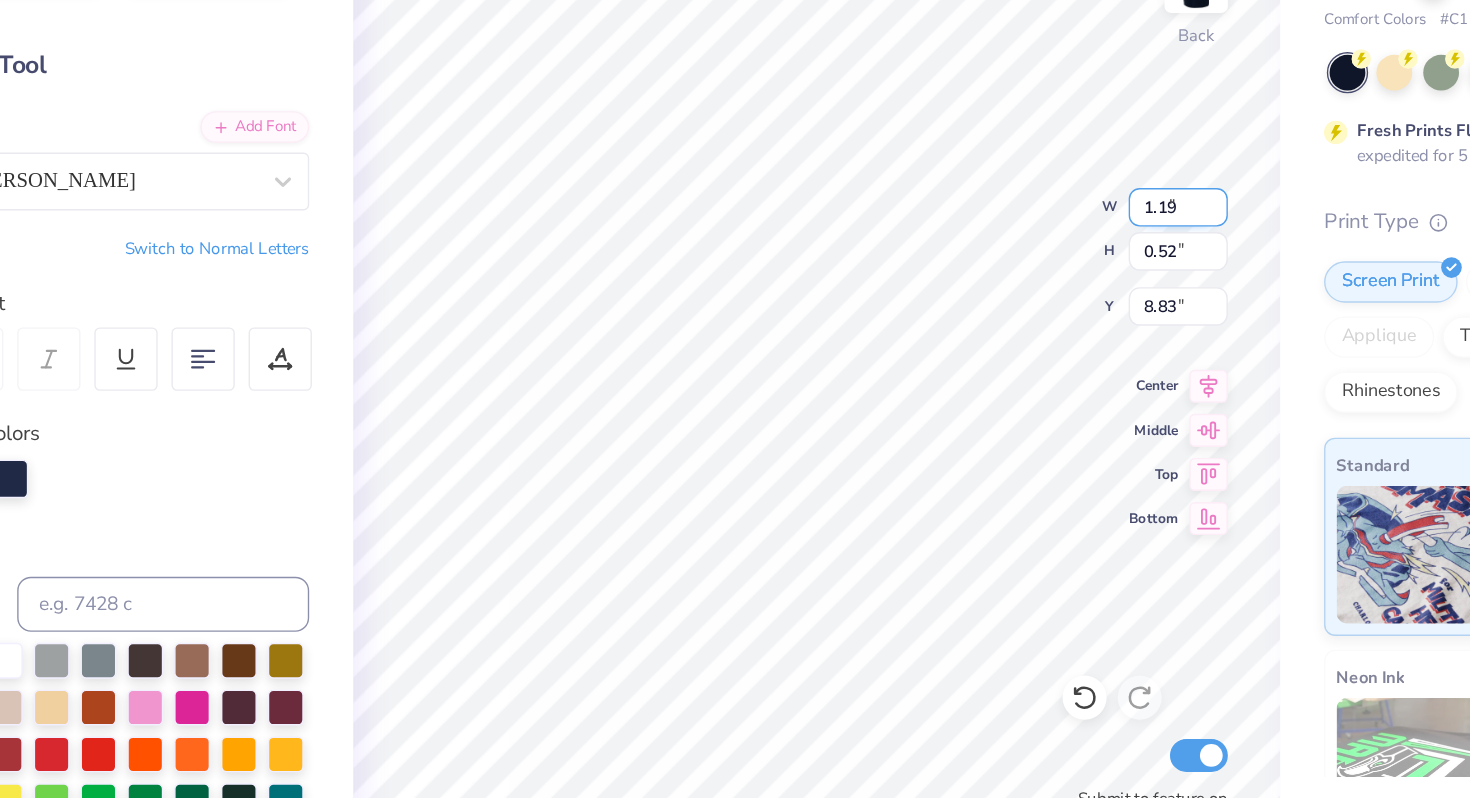 click on "1.19" at bounding box center (1021, 300) 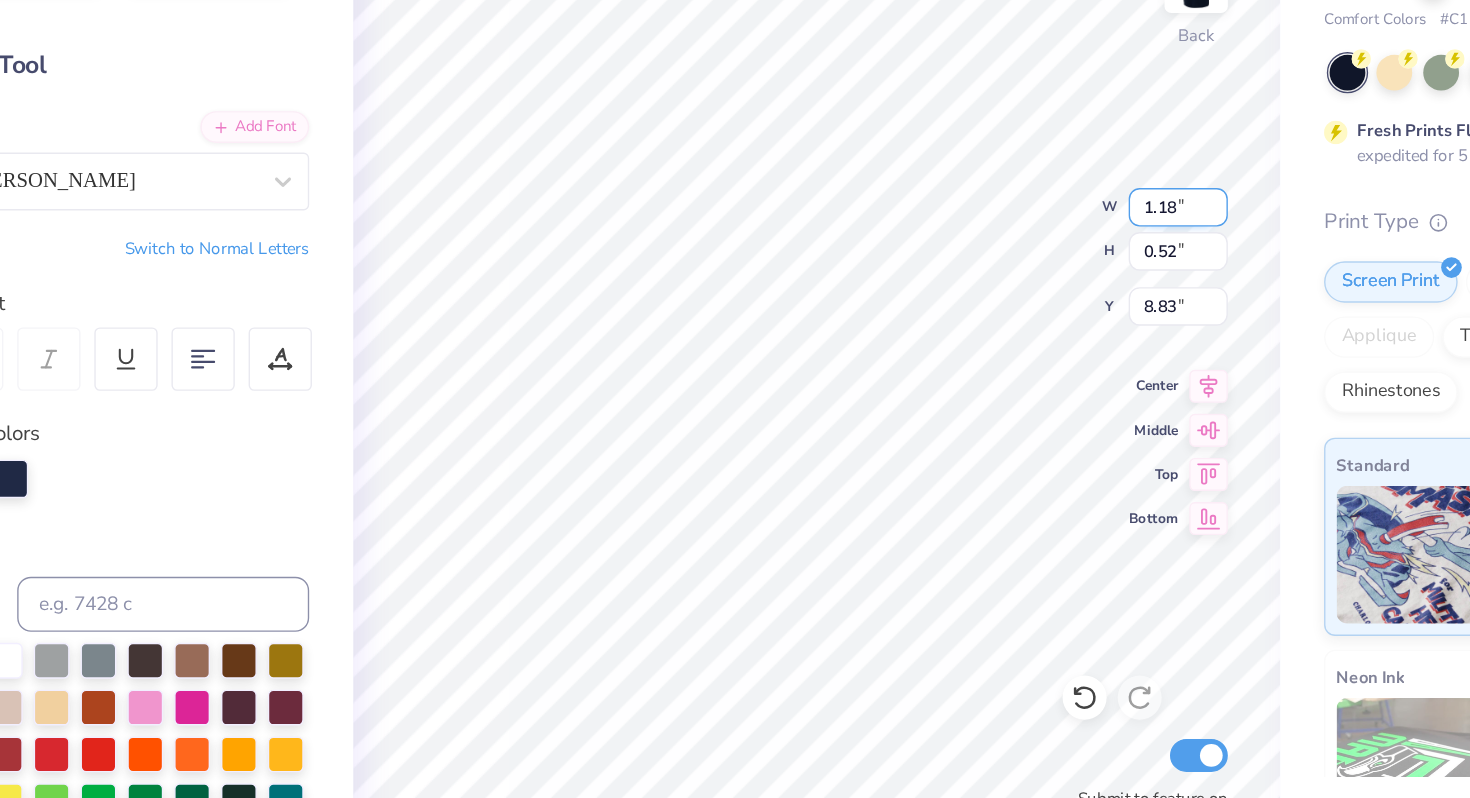 type on "1.18" 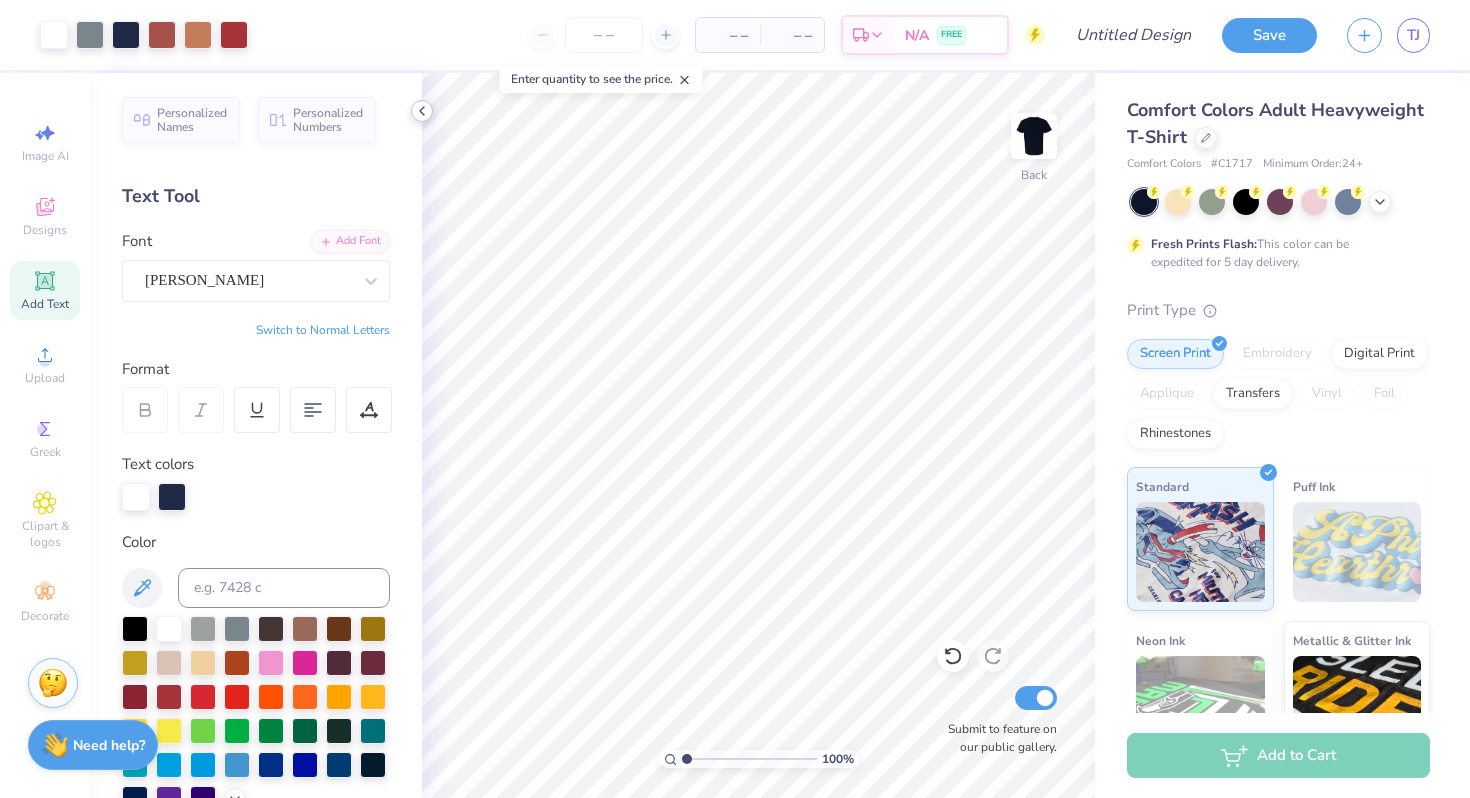 click 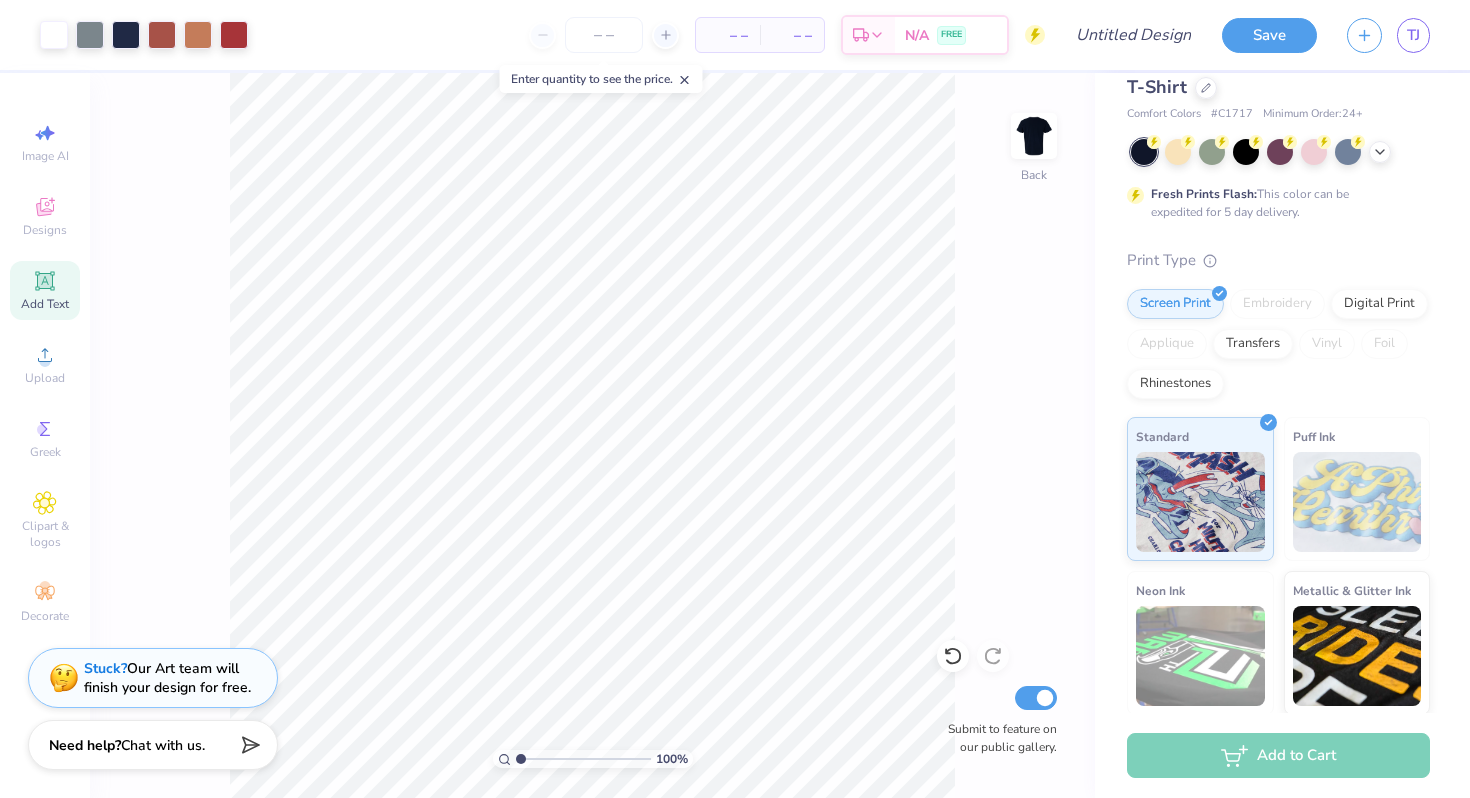scroll, scrollTop: 0, scrollLeft: 0, axis: both 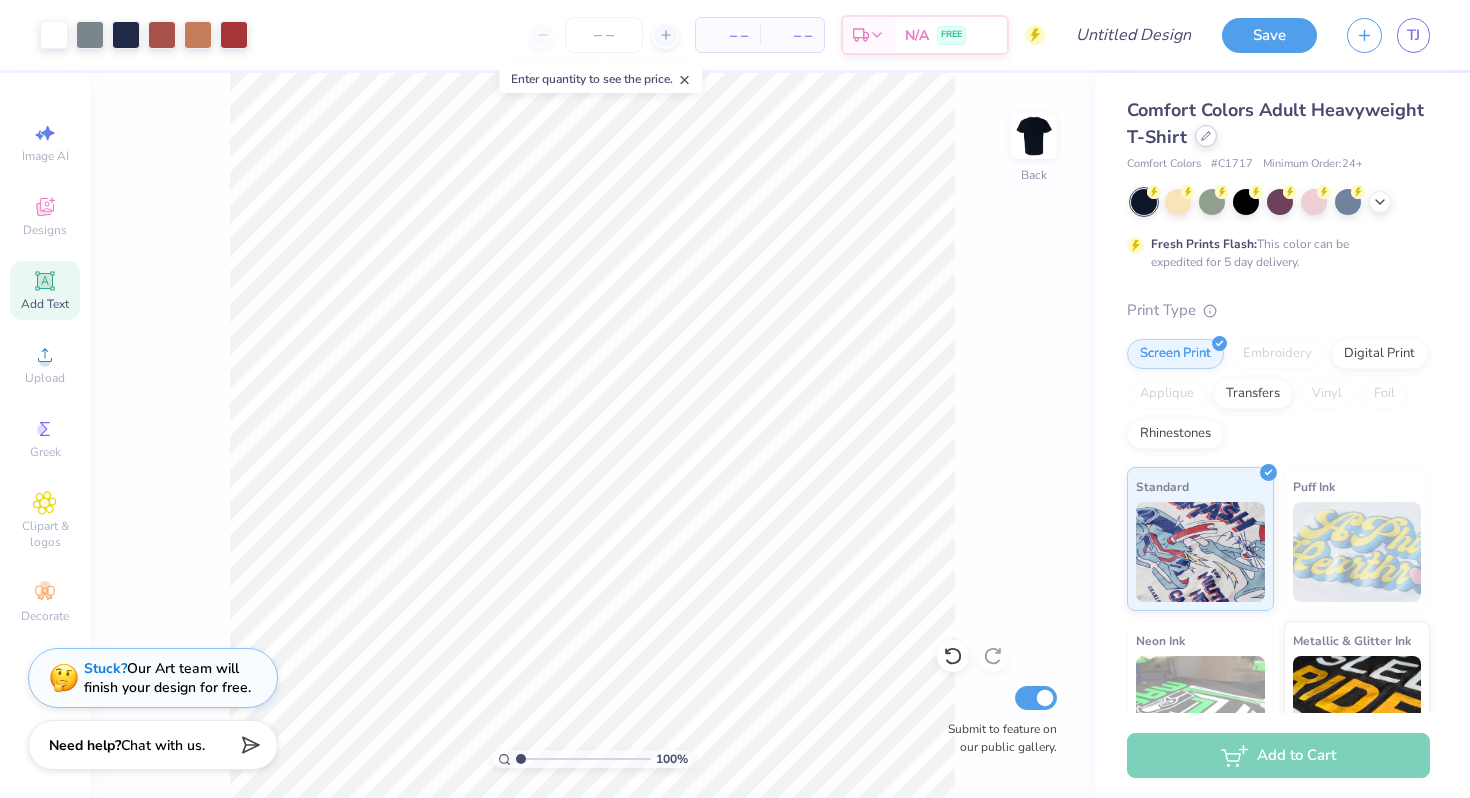 click at bounding box center [1206, 136] 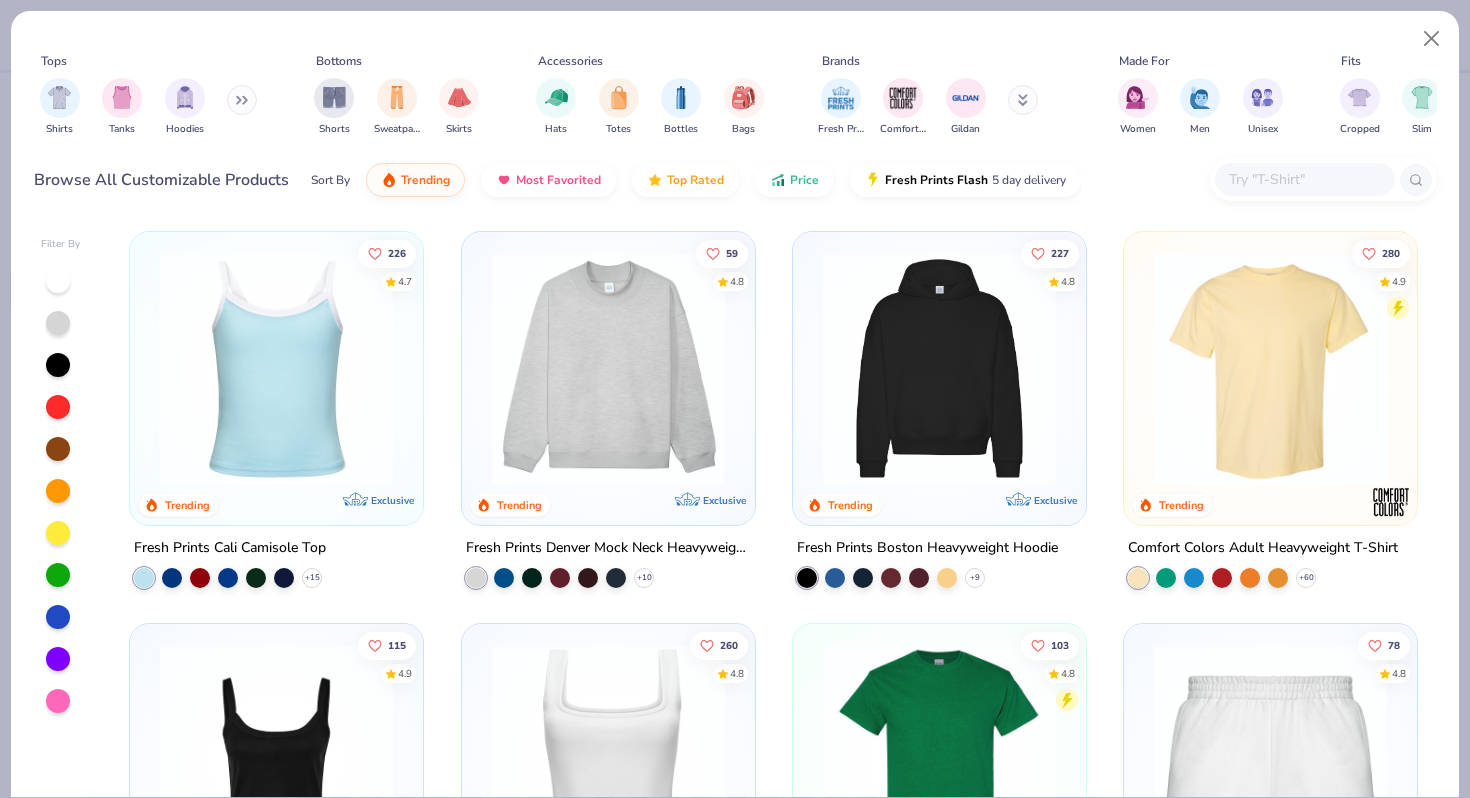 scroll, scrollTop: 64, scrollLeft: 0, axis: vertical 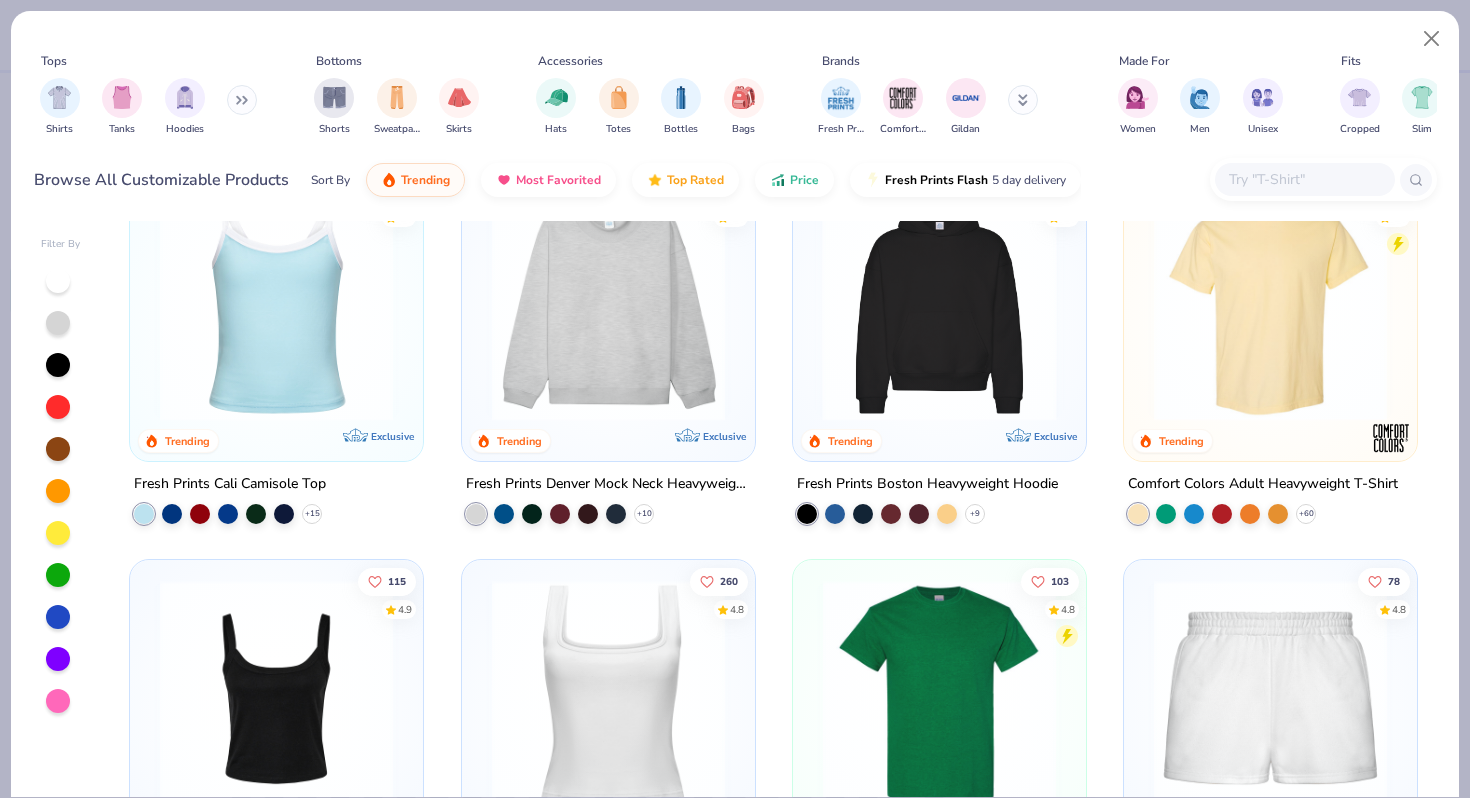 click at bounding box center (685, 304) 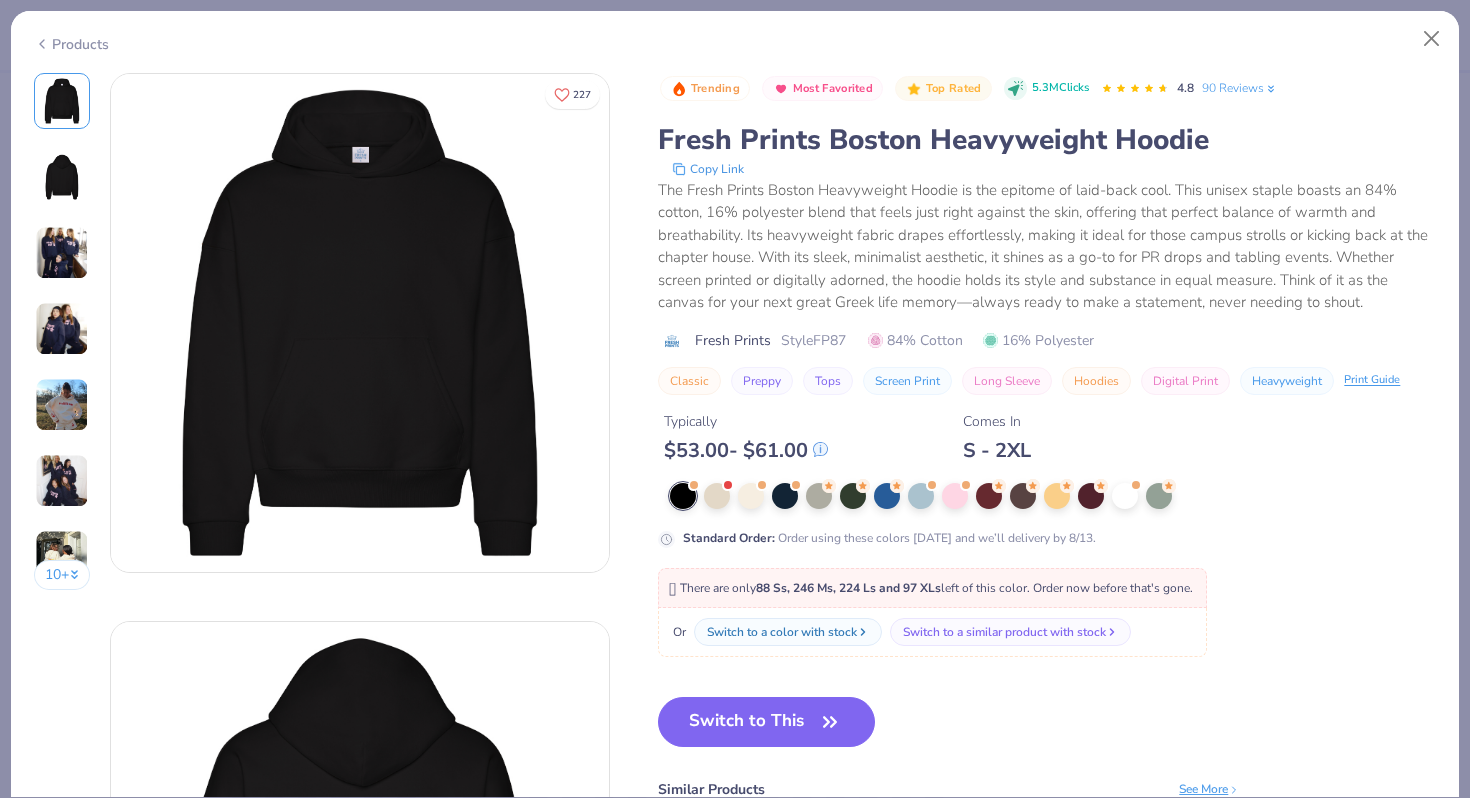 click on "Products" at bounding box center (71, 44) 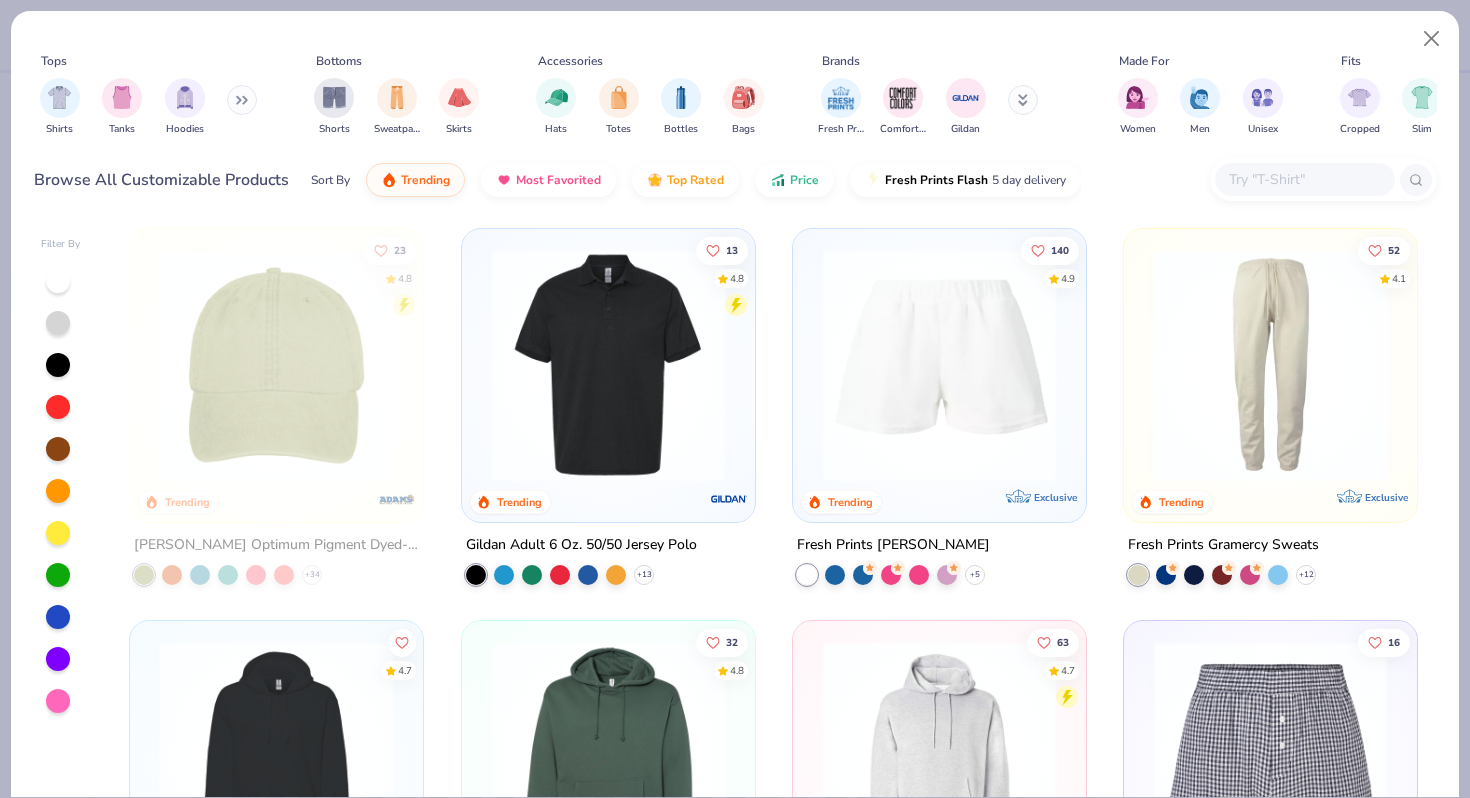 scroll, scrollTop: 3129, scrollLeft: 0, axis: vertical 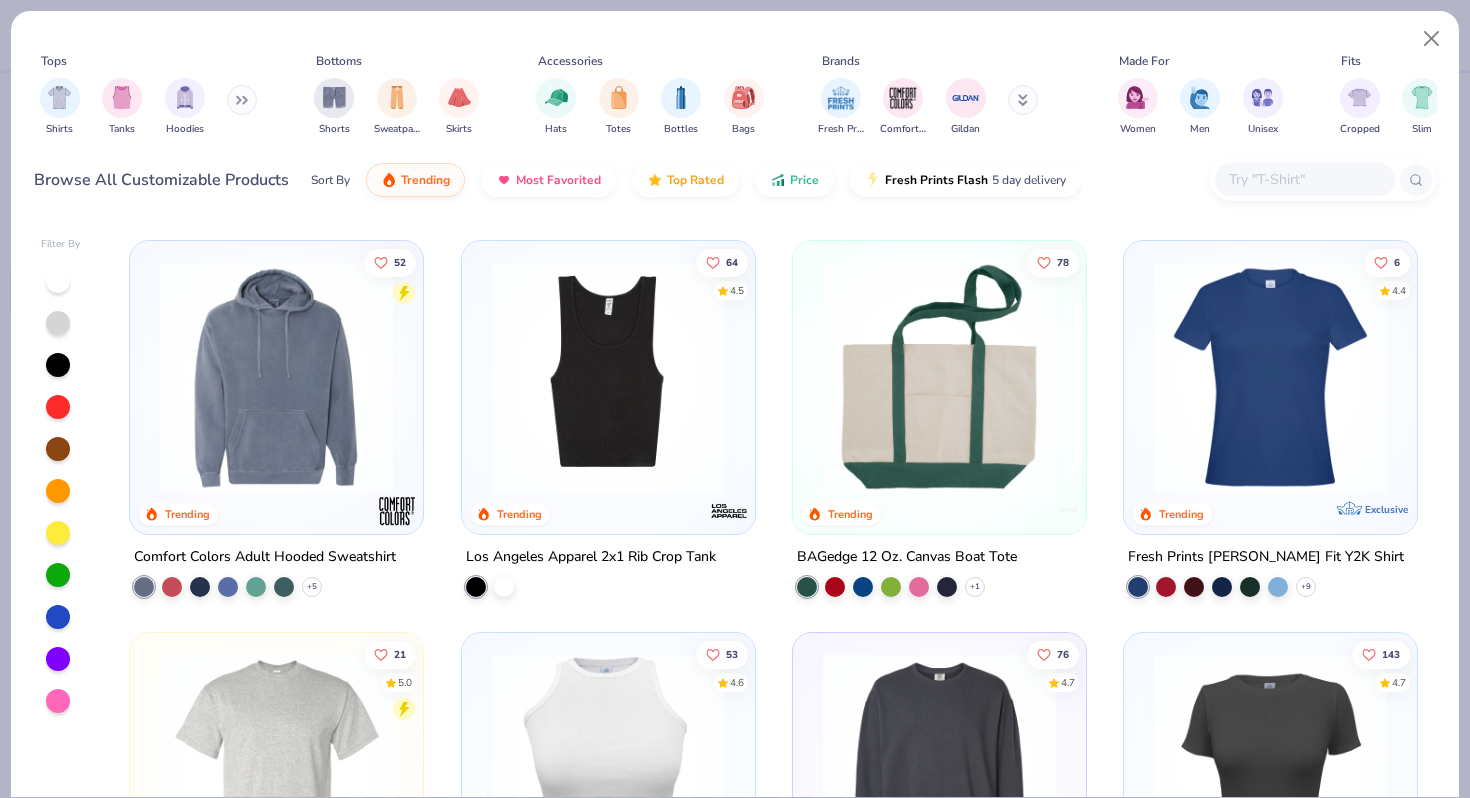 click at bounding box center [276, 377] 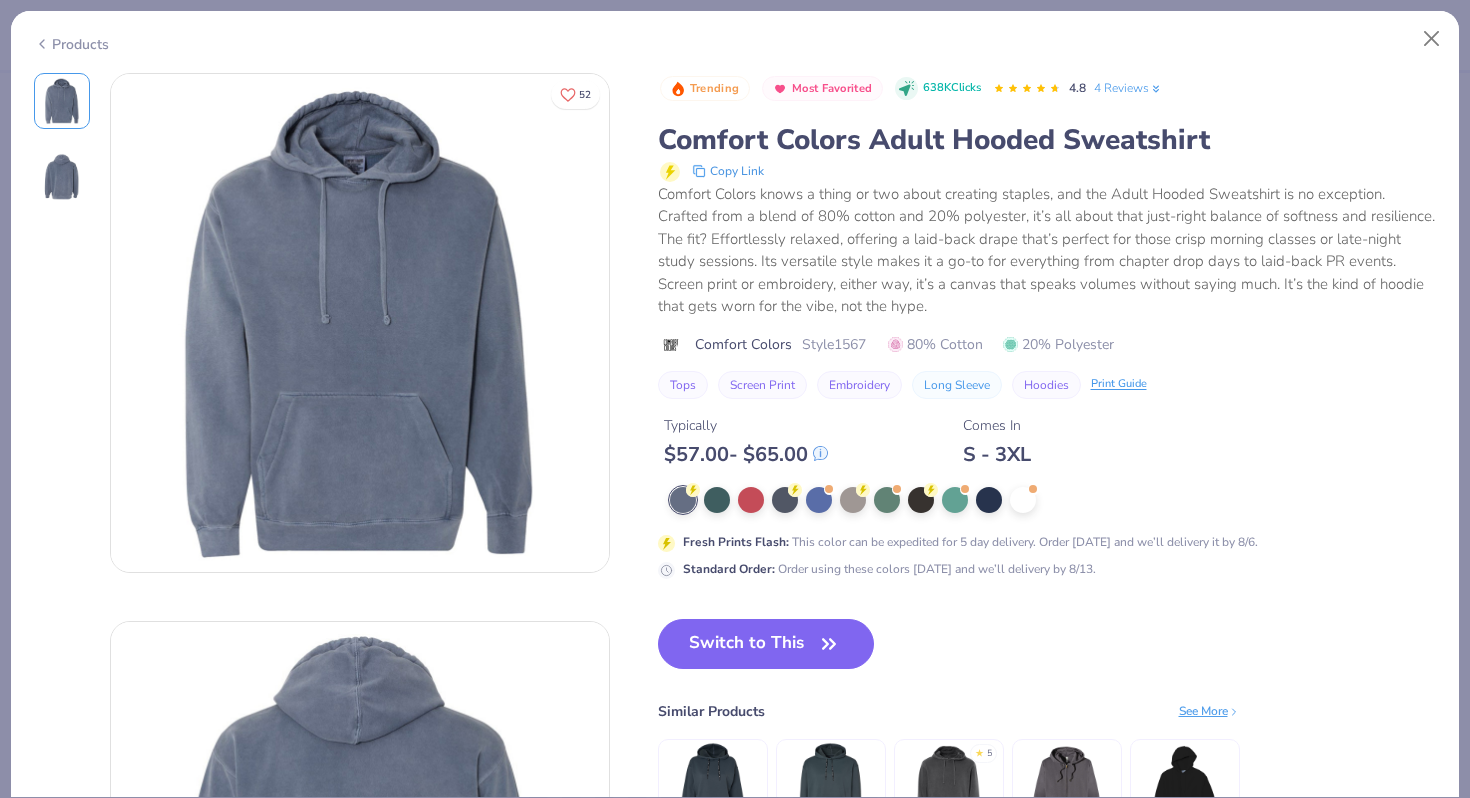 click 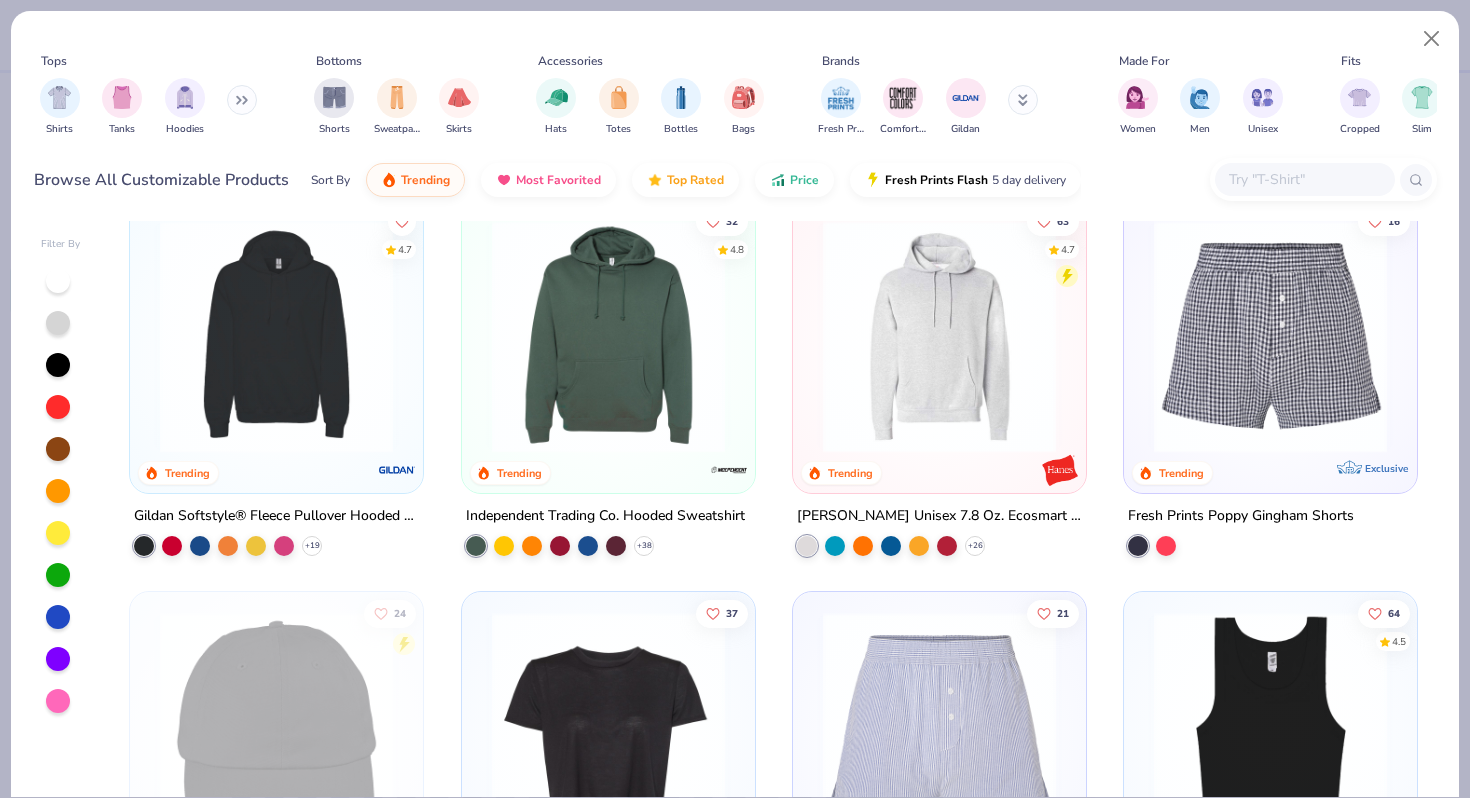 scroll, scrollTop: 4304, scrollLeft: 0, axis: vertical 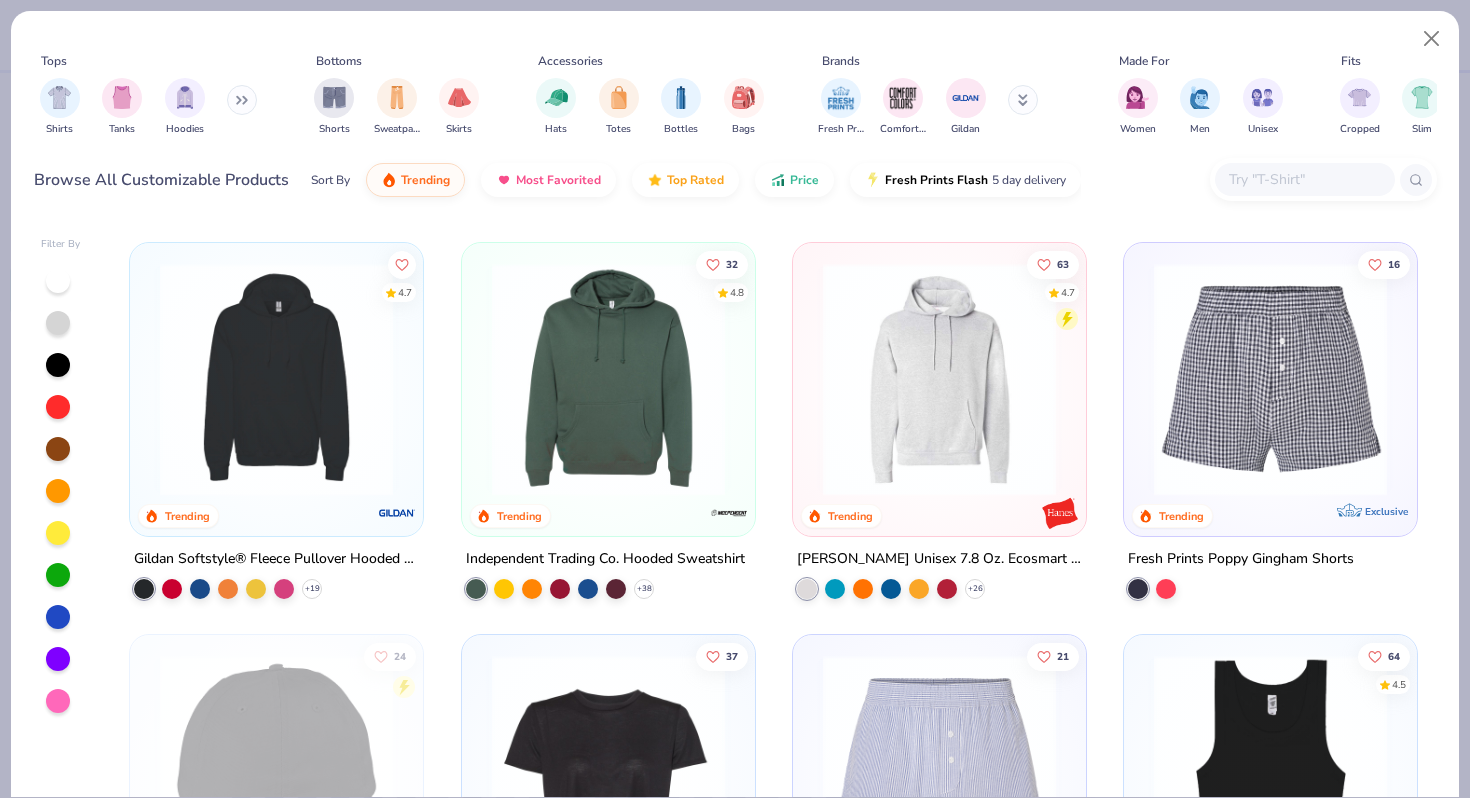 click at bounding box center (276, 379) 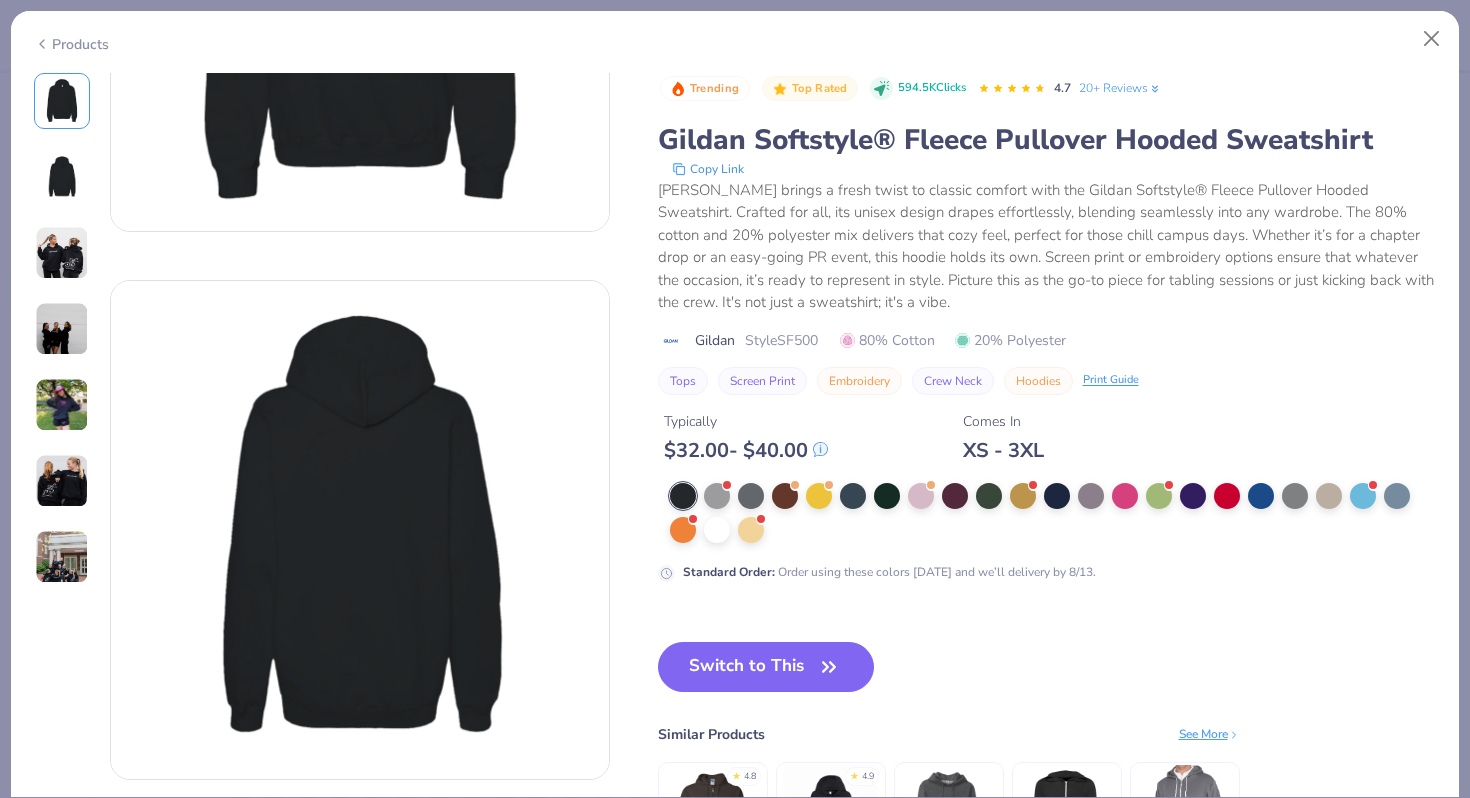 scroll, scrollTop: 0, scrollLeft: 0, axis: both 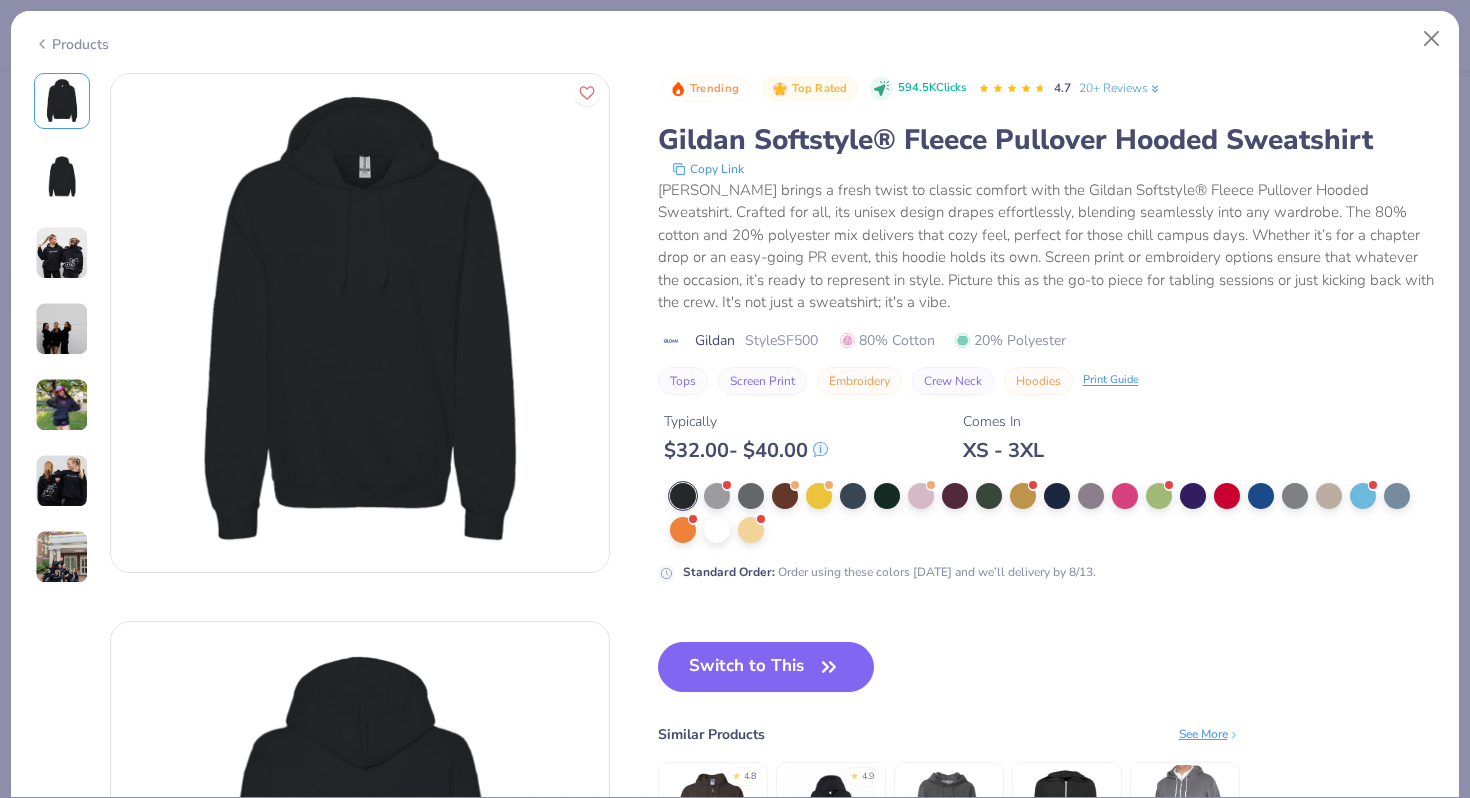 click at bounding box center (683, 496) 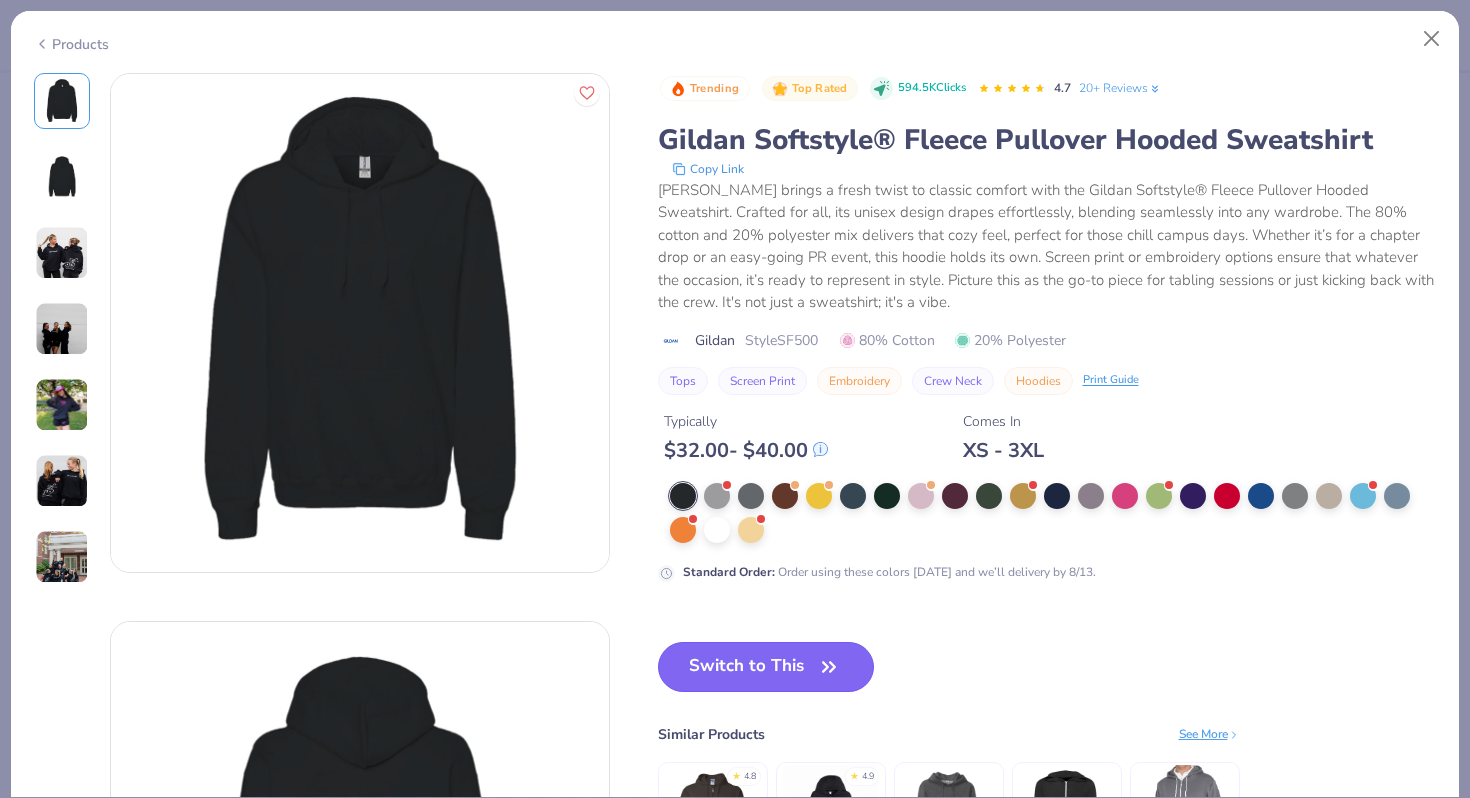 click on "Switch to This" at bounding box center [766, 667] 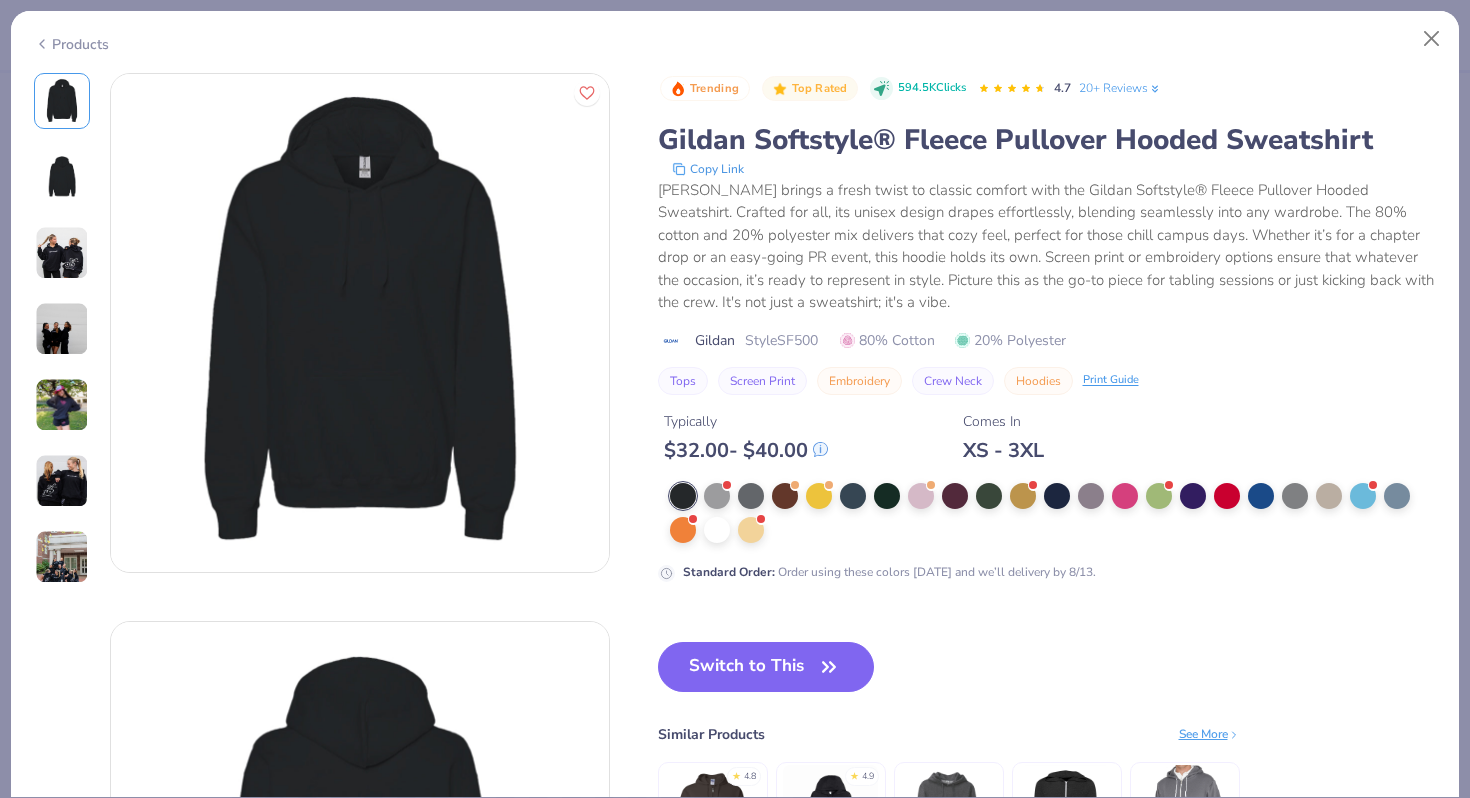 click on "Switch to This" at bounding box center [766, 667] 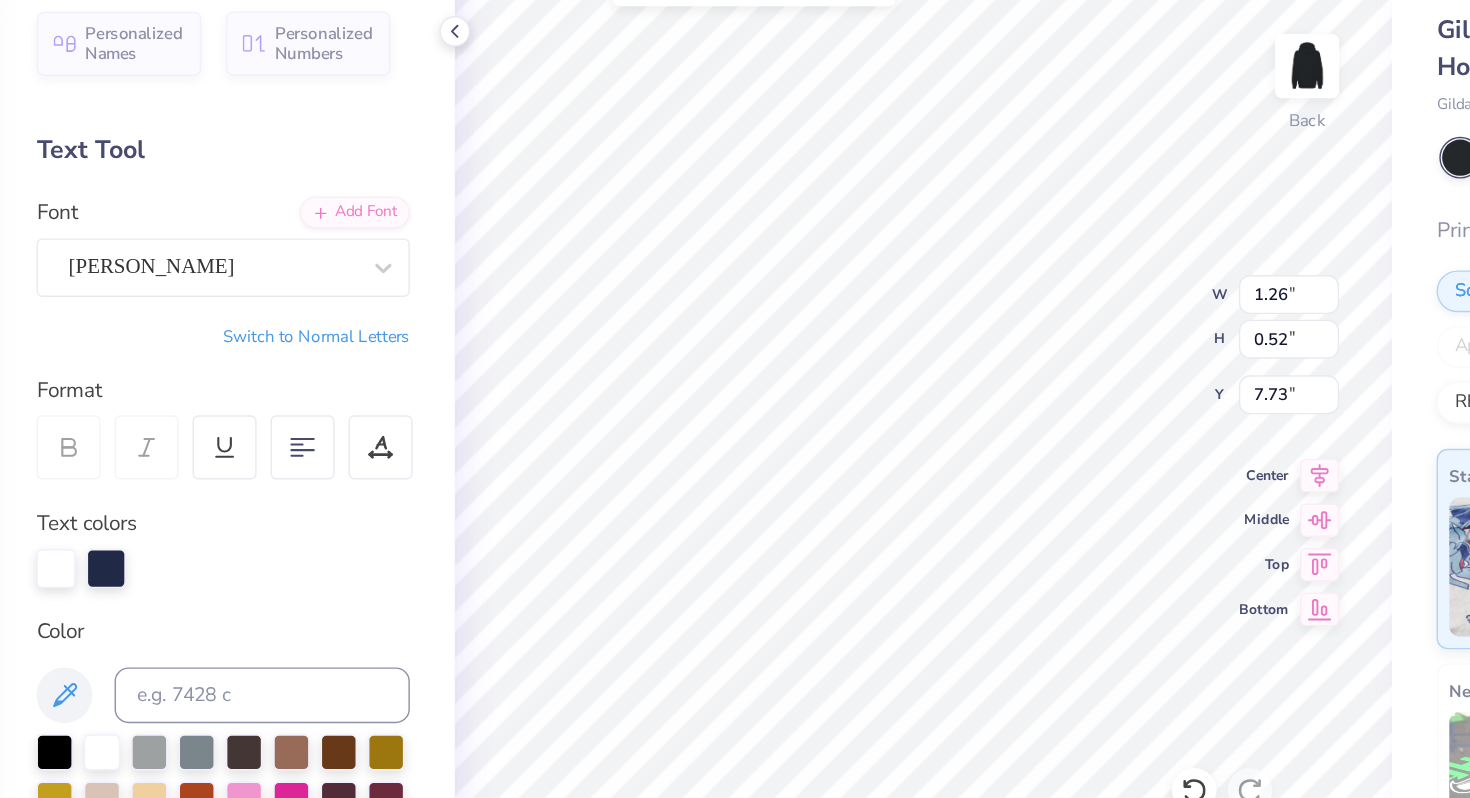 type on "1.10" 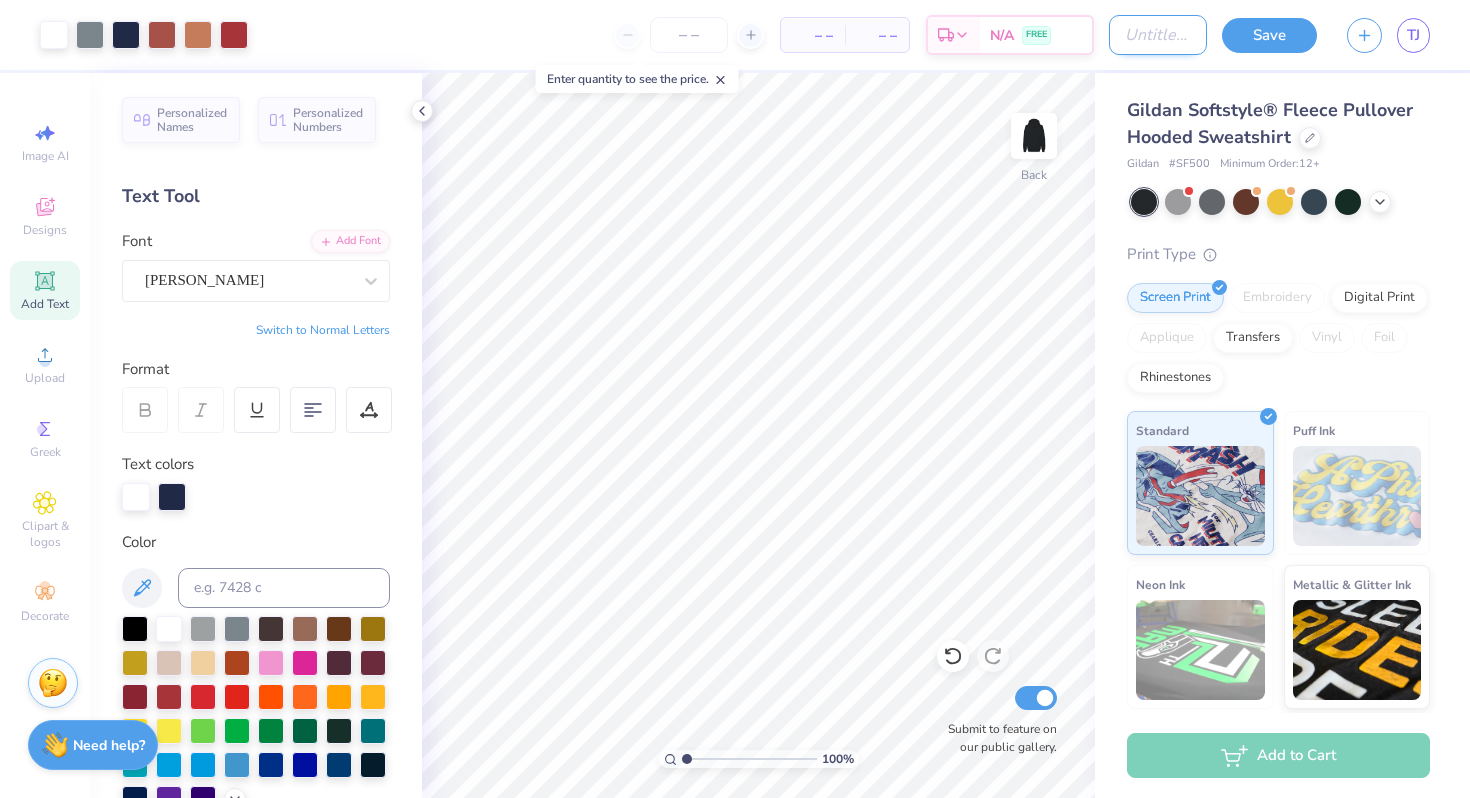click on "Design Title" at bounding box center (1158, 35) 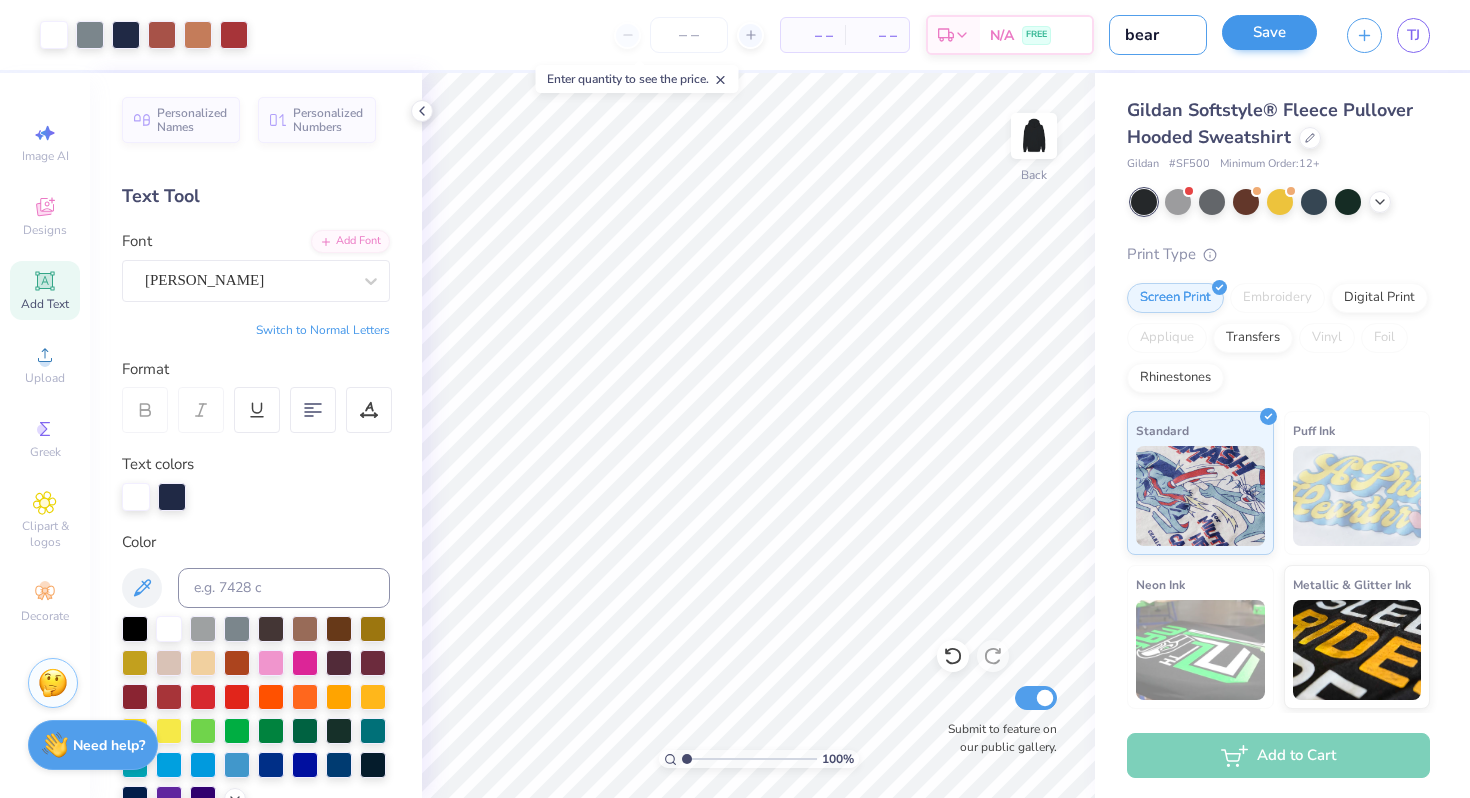 type on "bear" 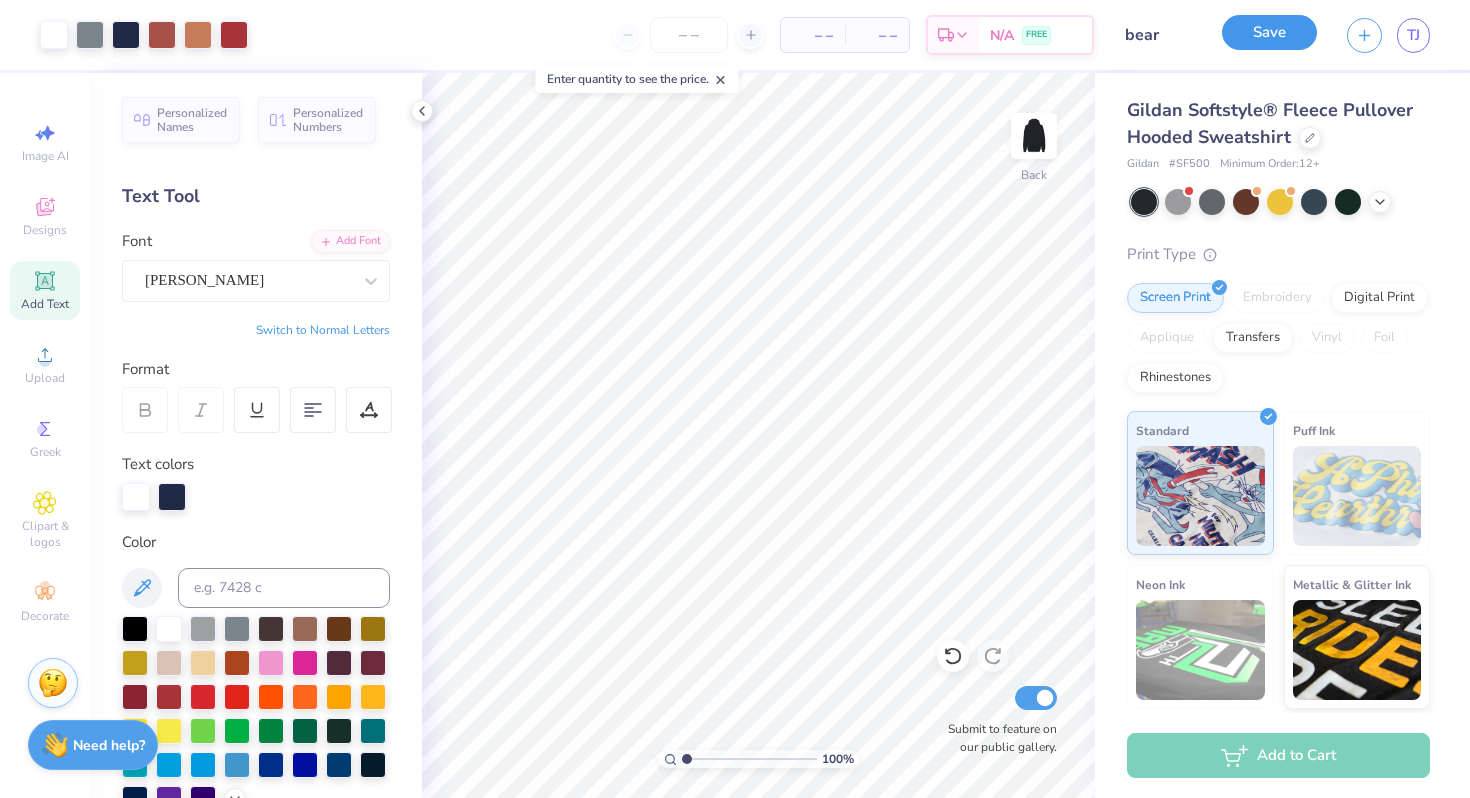 click on "Save" at bounding box center (1269, 32) 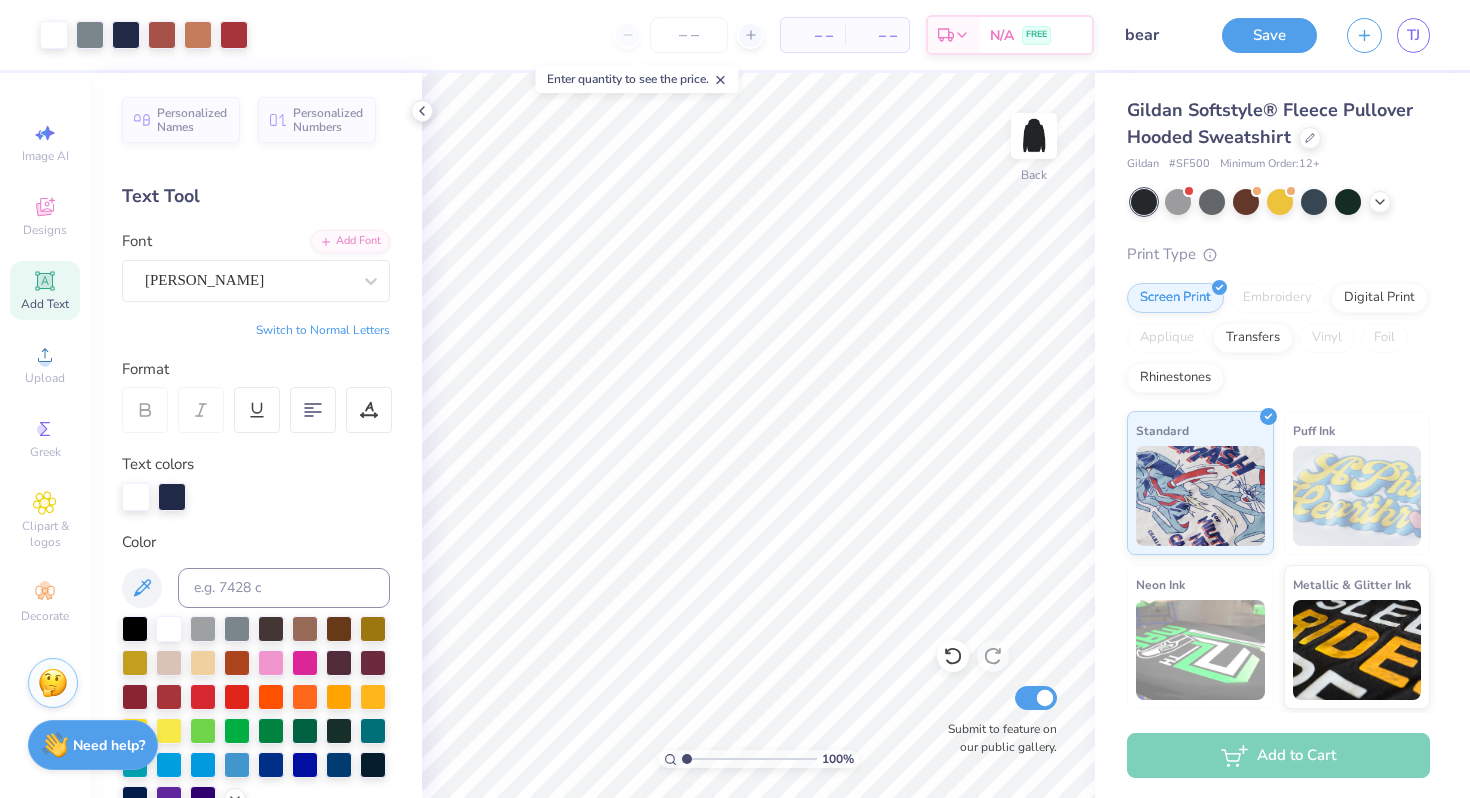 click on "Save" at bounding box center (1269, 35) 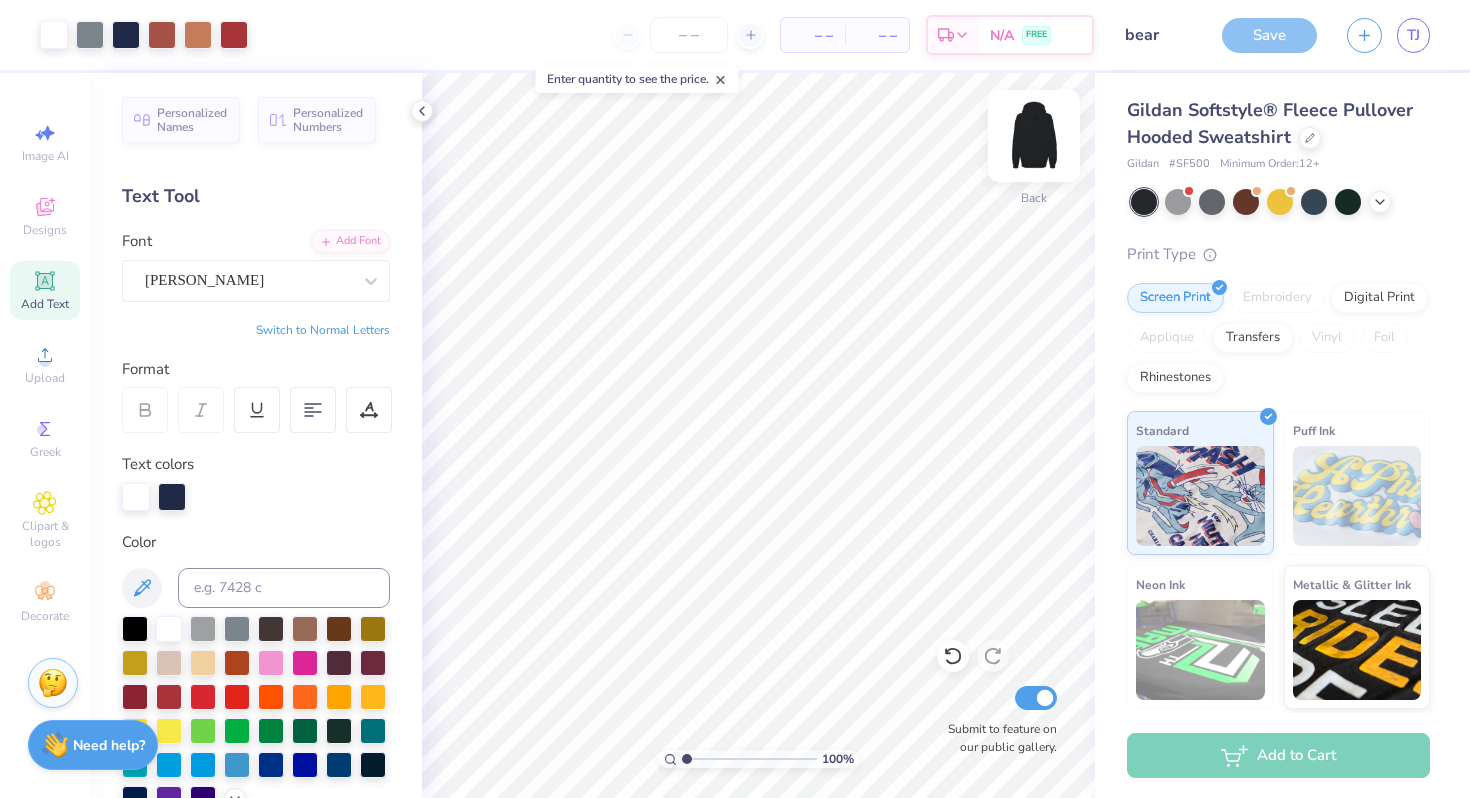 click at bounding box center [1034, 136] 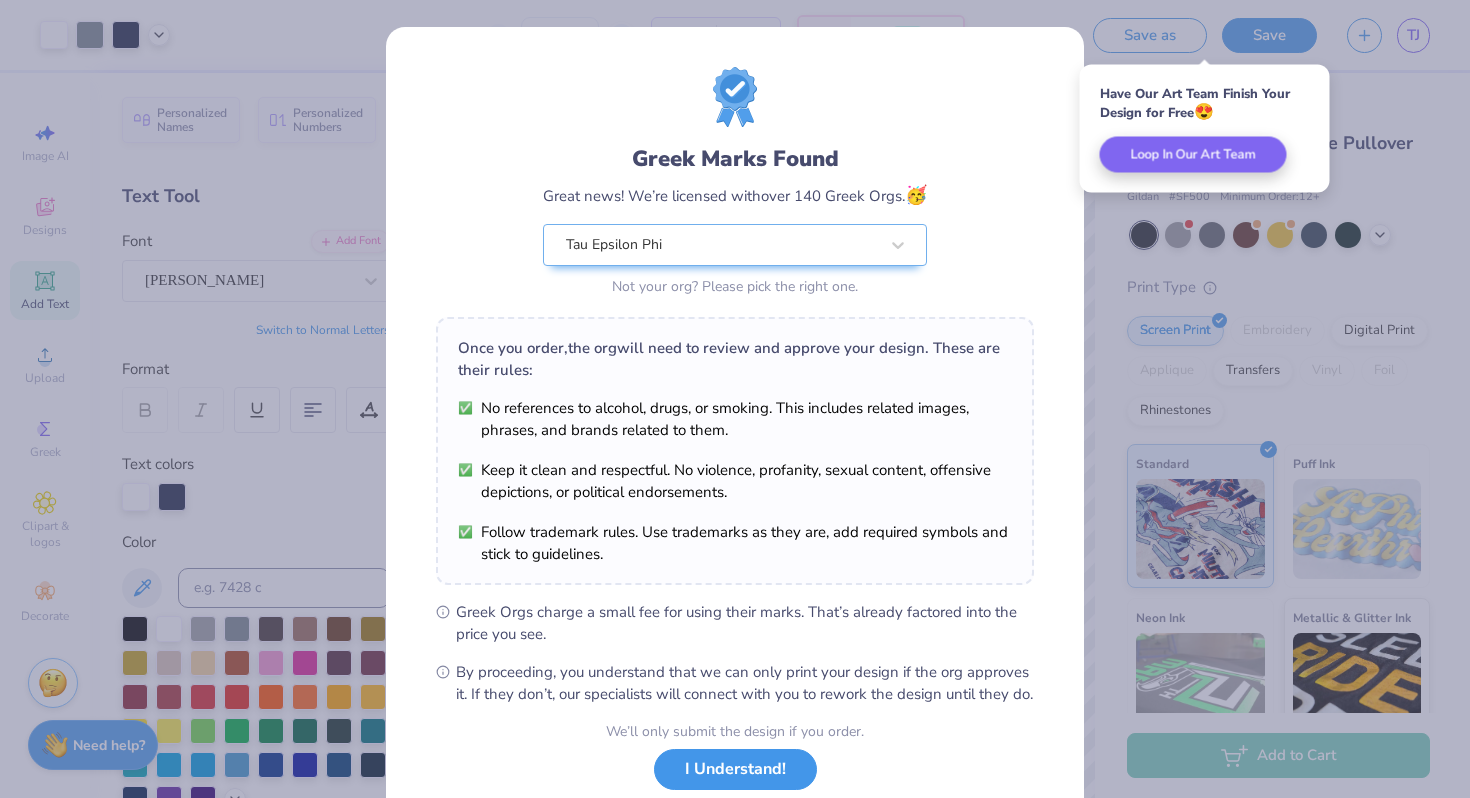 click on "I Understand!" at bounding box center (735, 769) 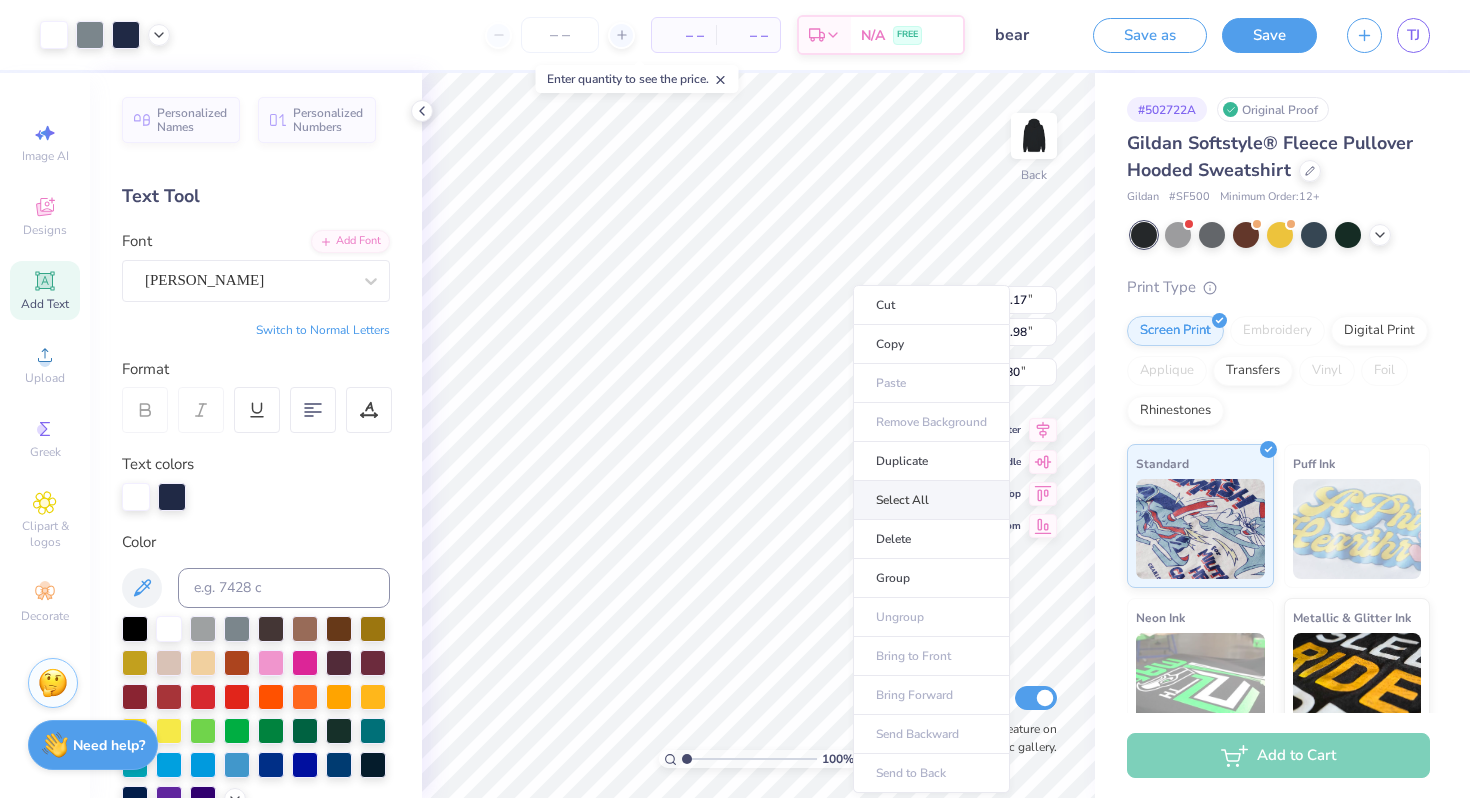 click on "Select All" at bounding box center [931, 500] 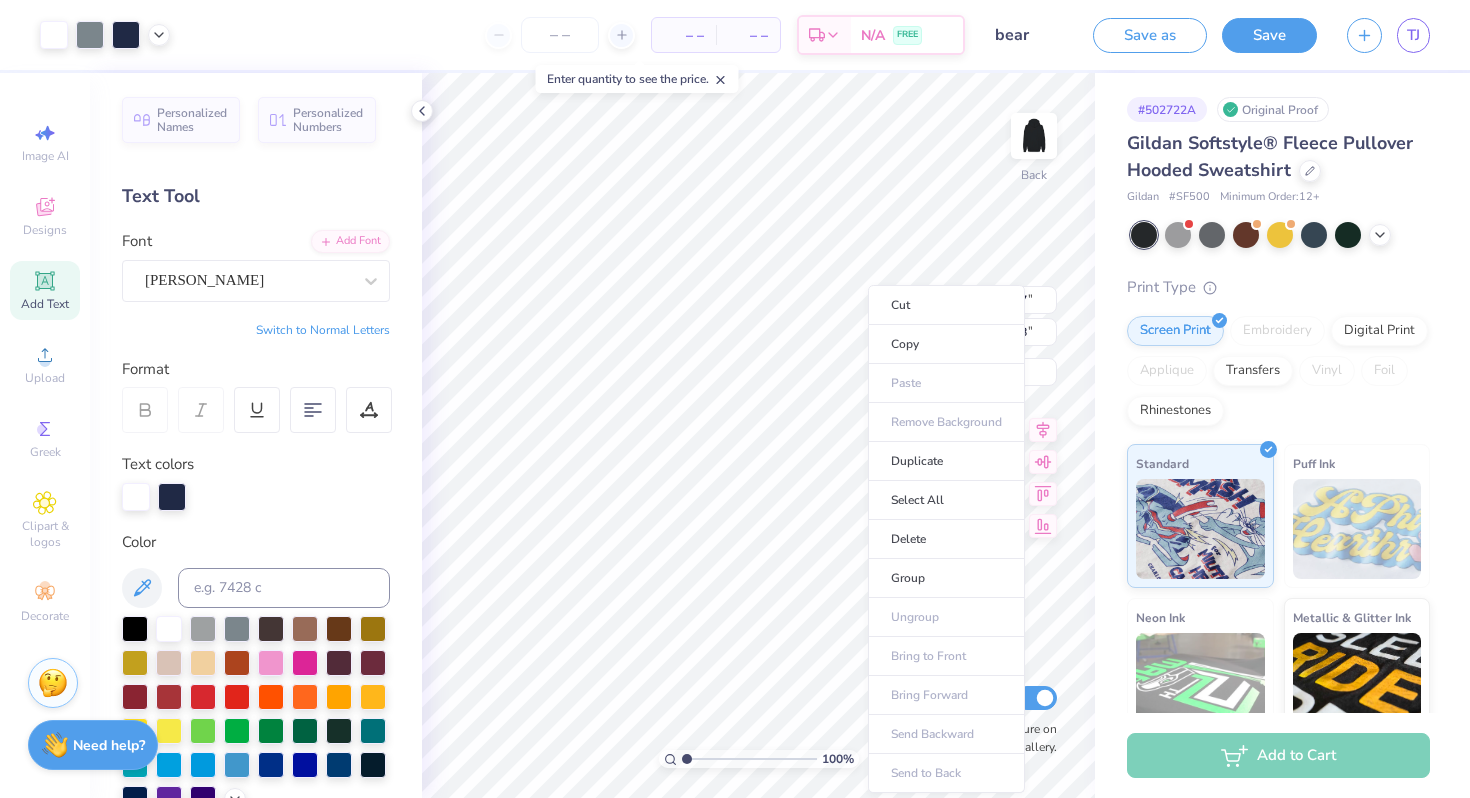 click on "Cut Copy Paste Remove Background Duplicate Select All Delete Group Ungroup Bring to Front Bring Forward Send Backward Send to Back" at bounding box center (946, 539) 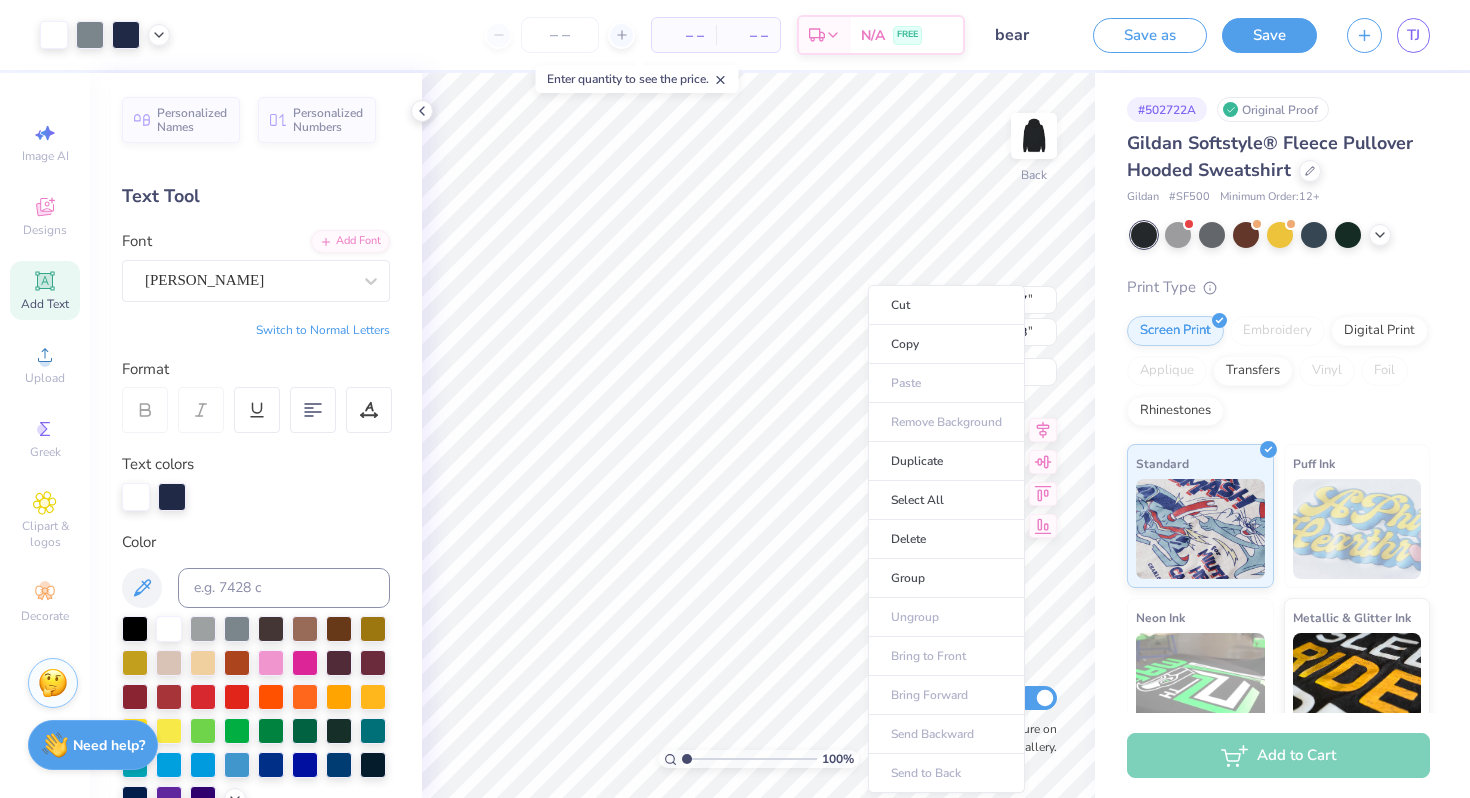 click on "Cut Copy Paste Remove Background Duplicate Select All Delete Group Ungroup Bring to Front Bring Forward Send Backward Send to Back" at bounding box center [946, 539] 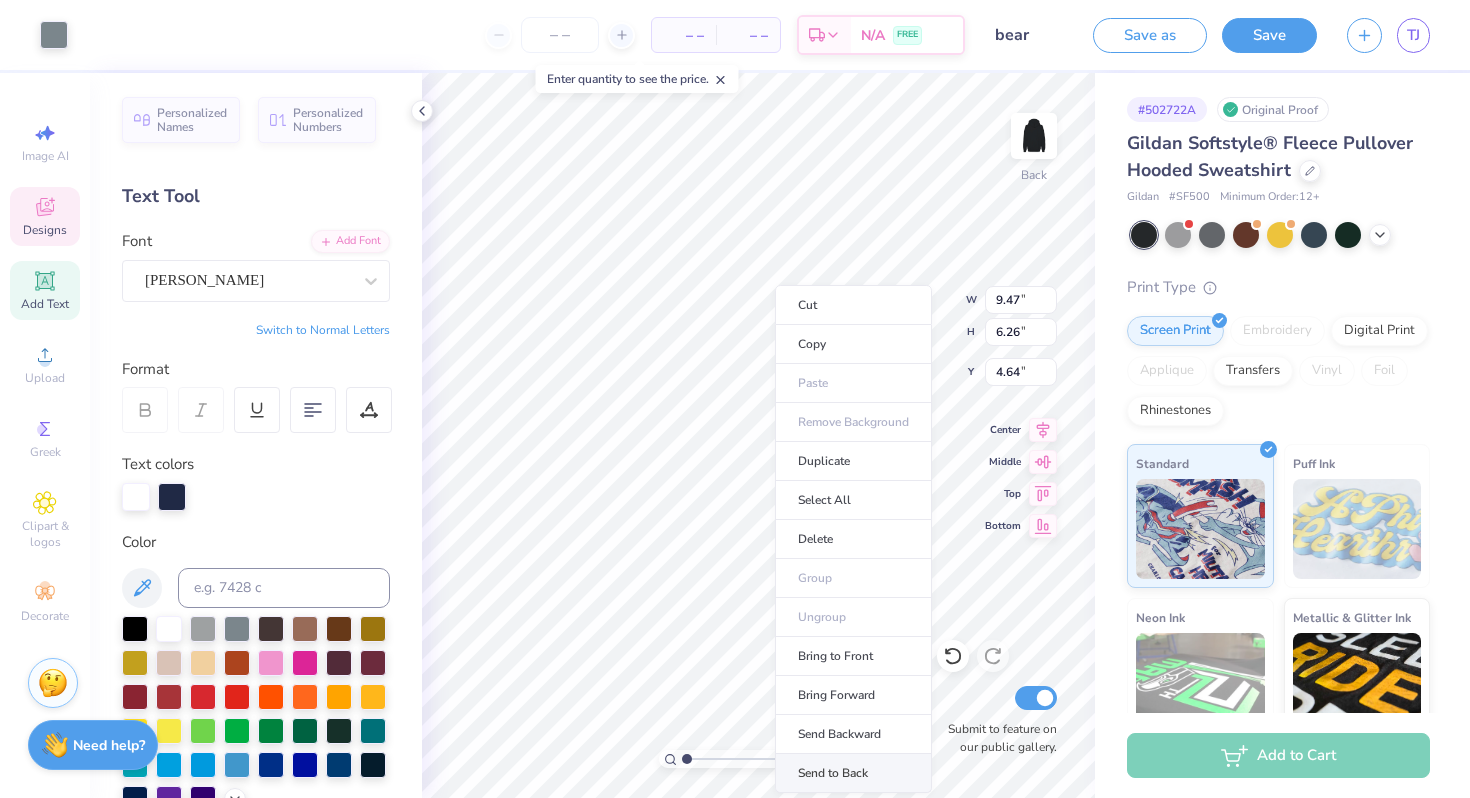 click on "Send to Back" at bounding box center [853, 773] 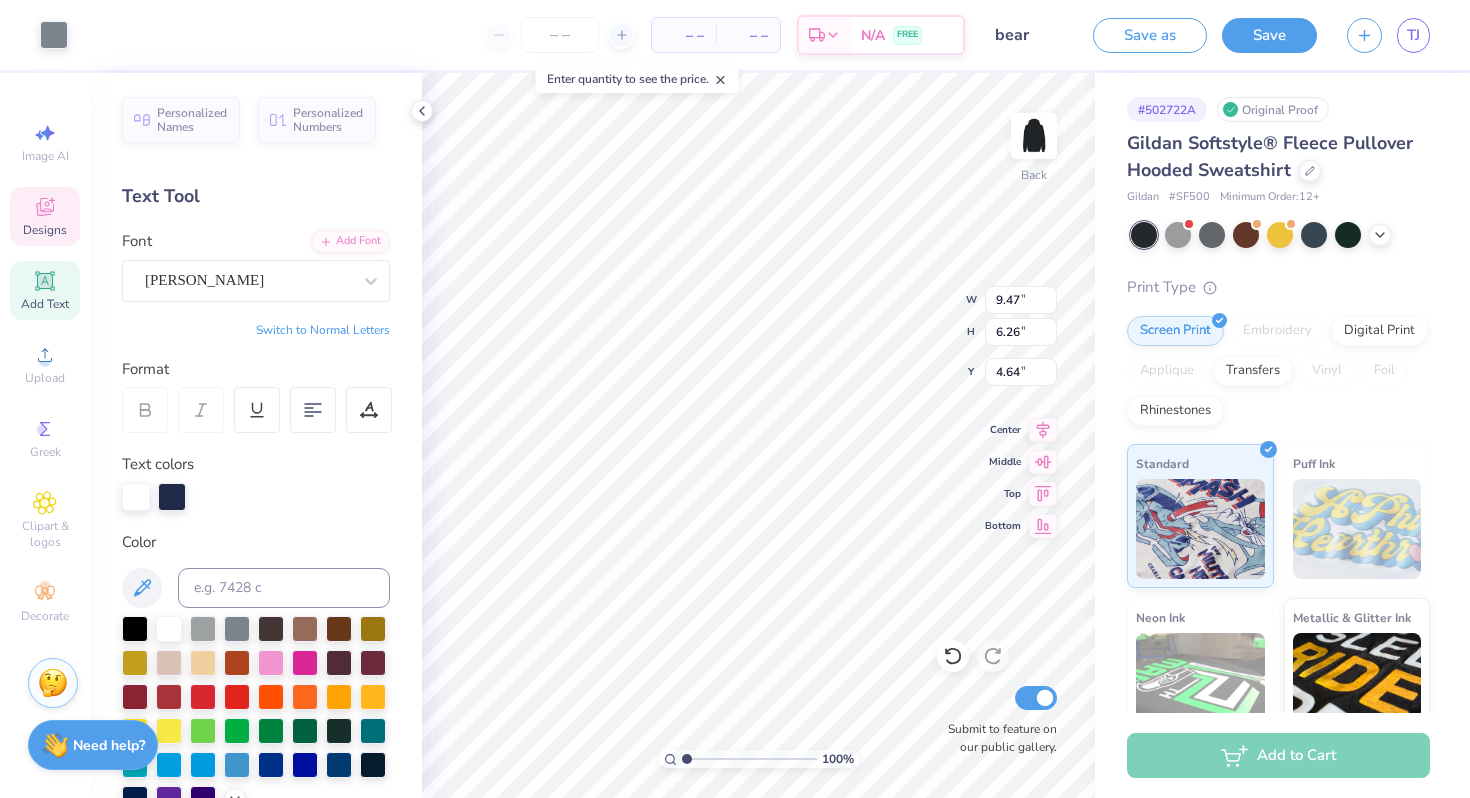type on "1.26" 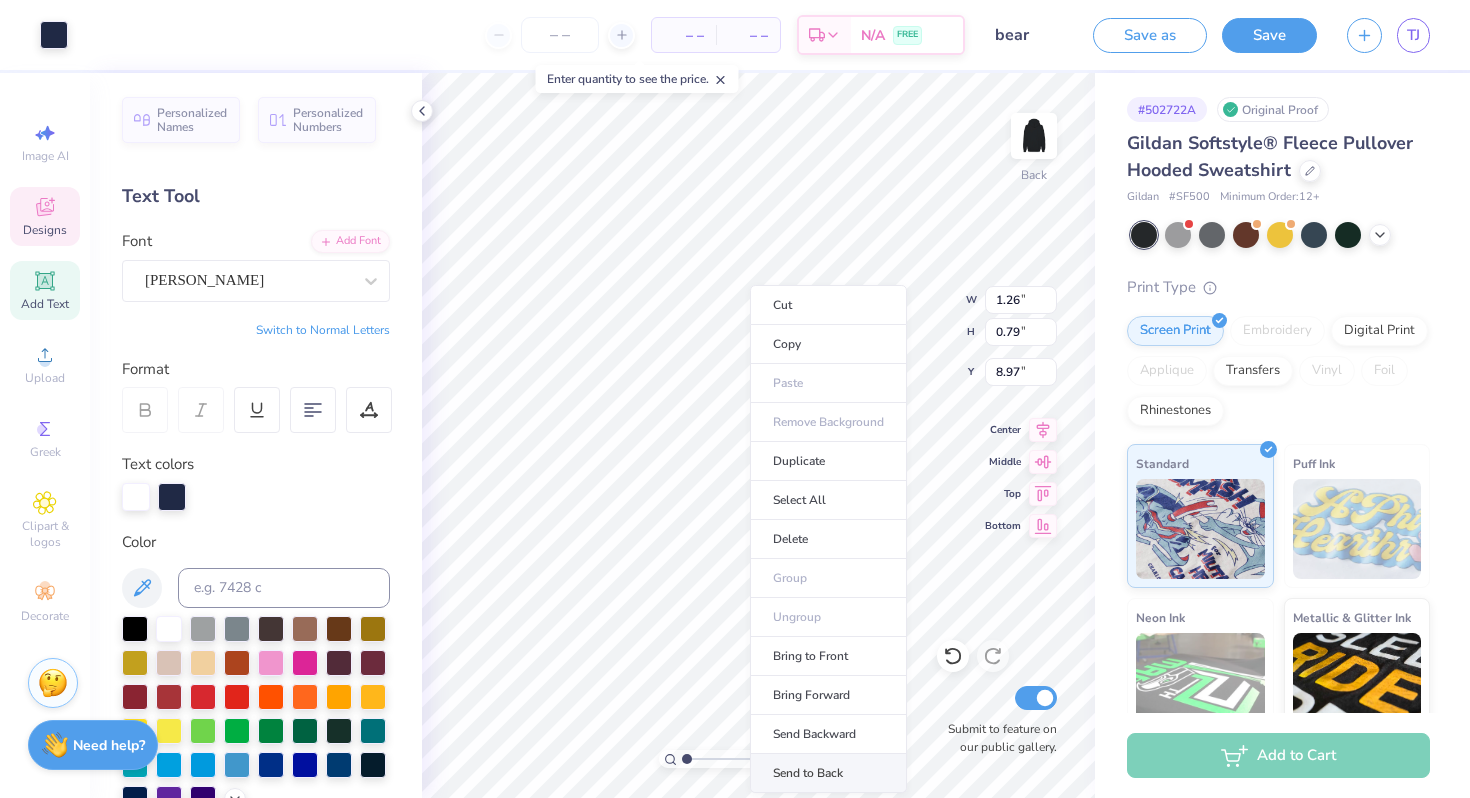 click on "Send to Back" at bounding box center (828, 773) 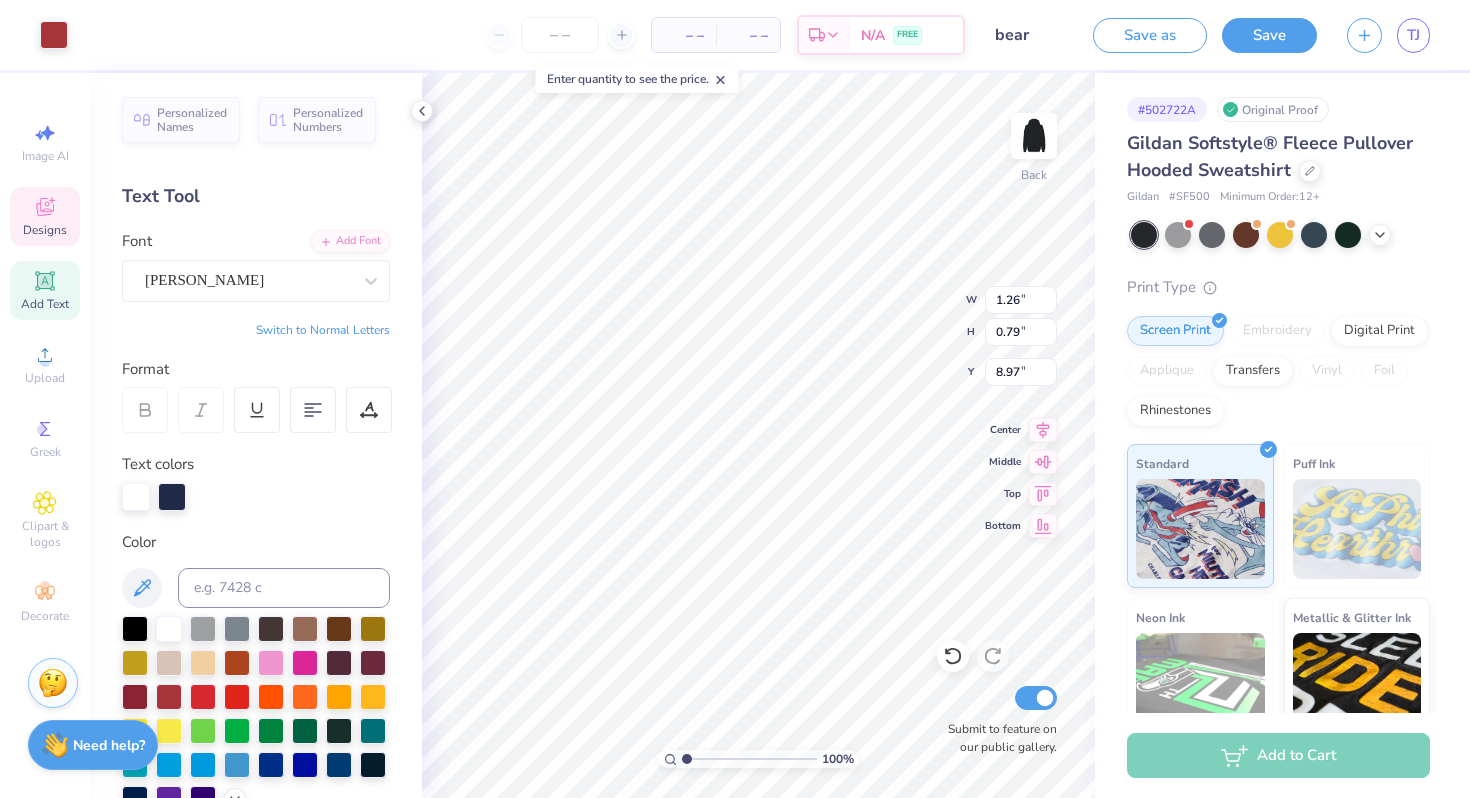 type on "3.75" 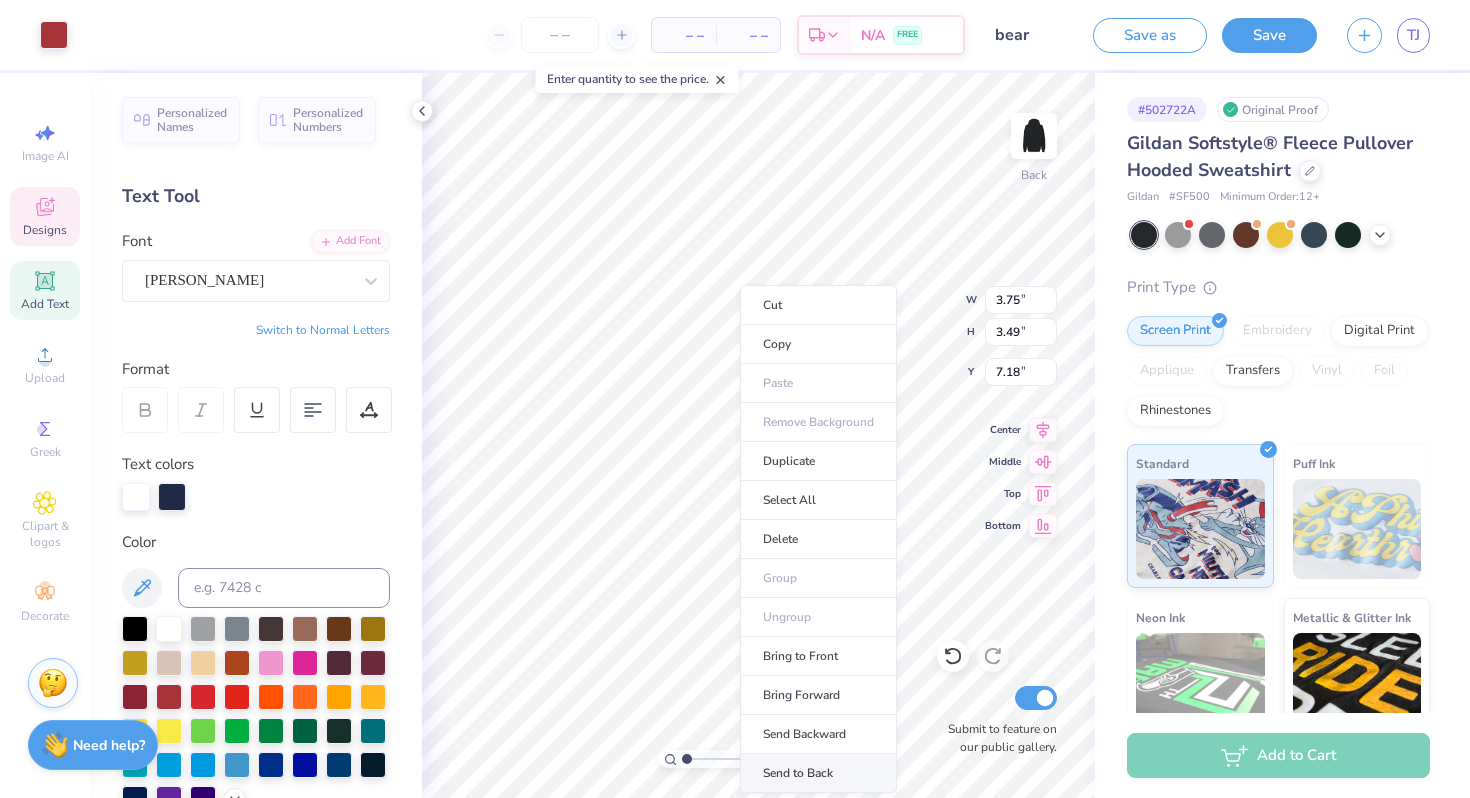 click on "Send to Back" at bounding box center (818, 773) 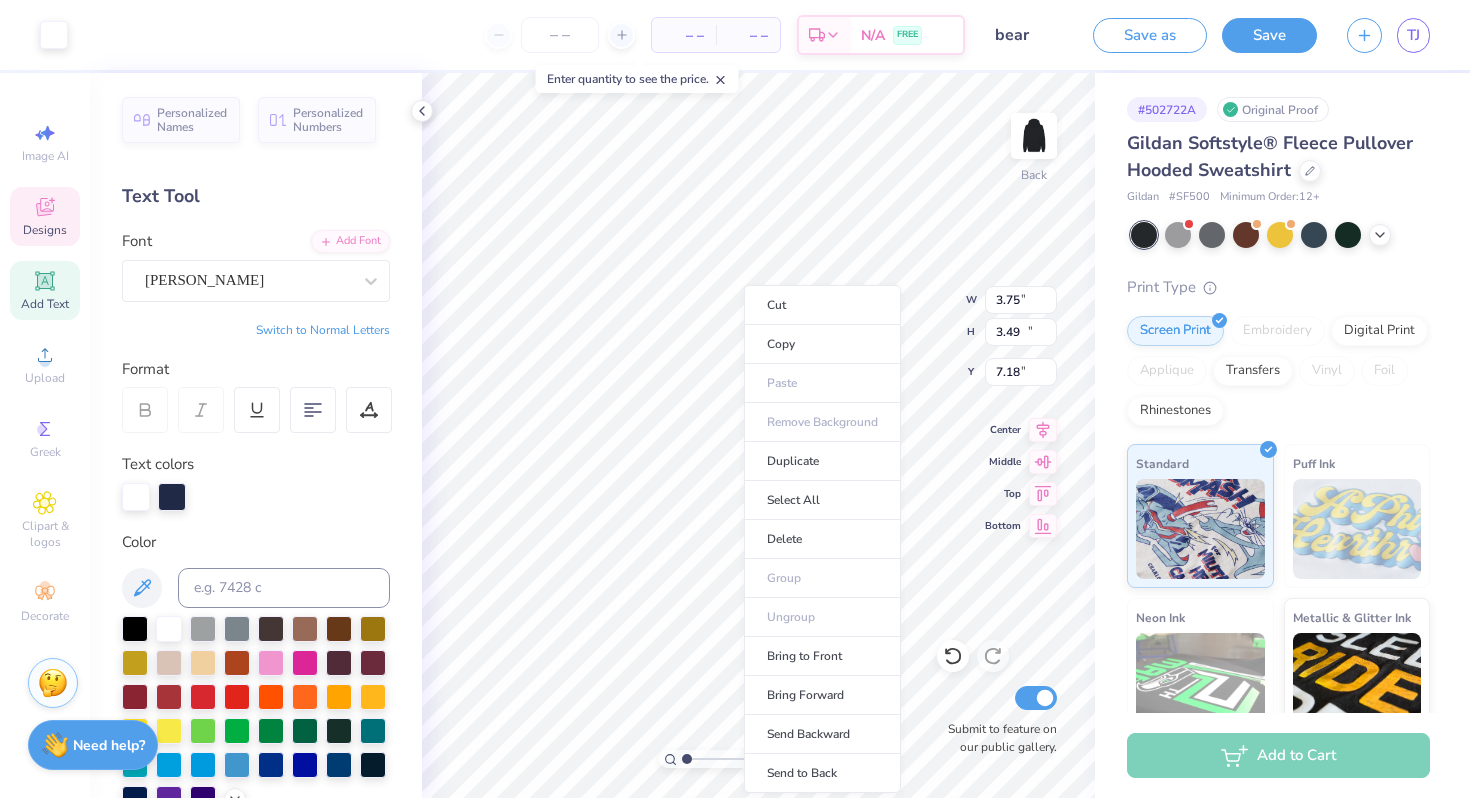 type on "9.72" 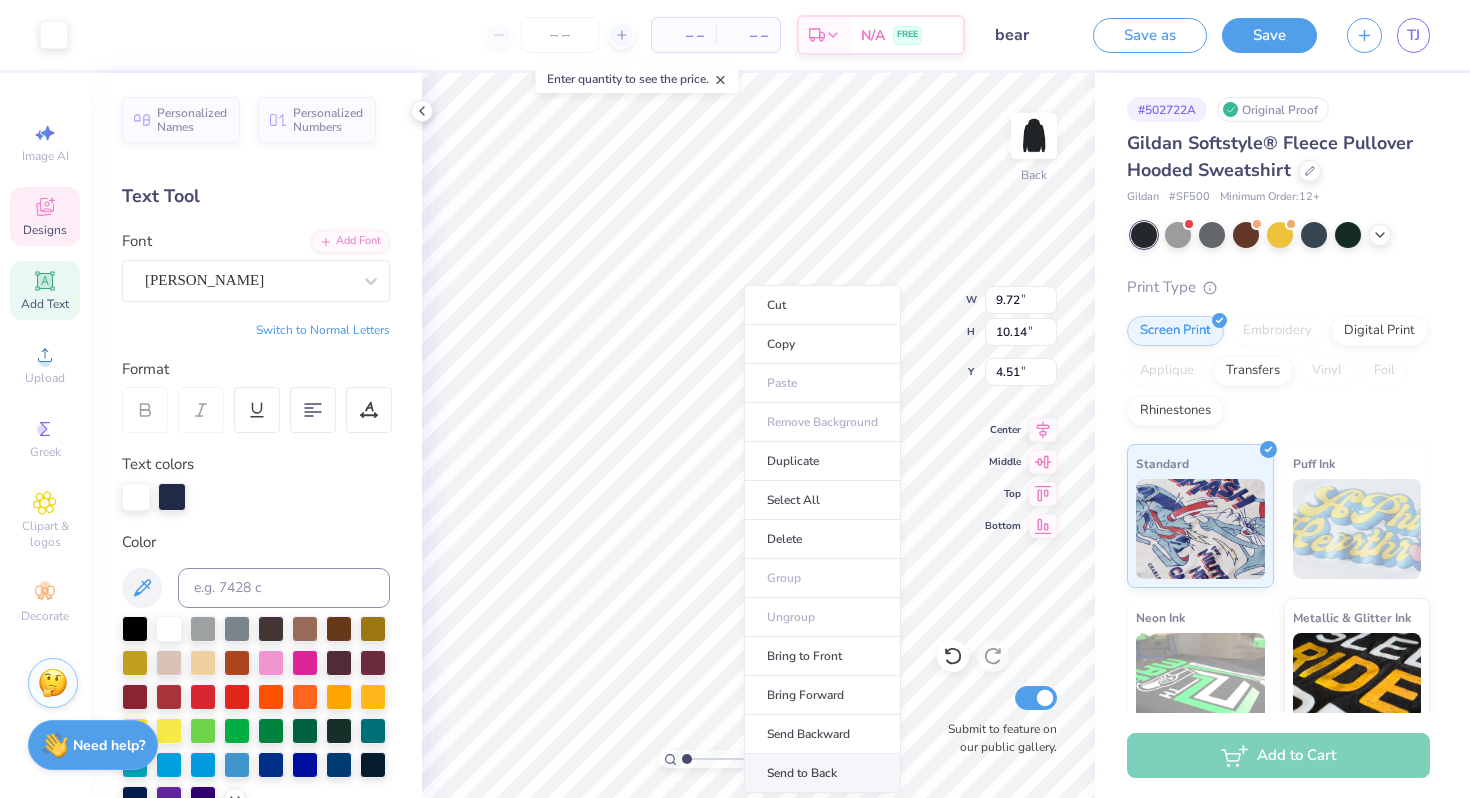 click on "Send to Back" at bounding box center [822, 773] 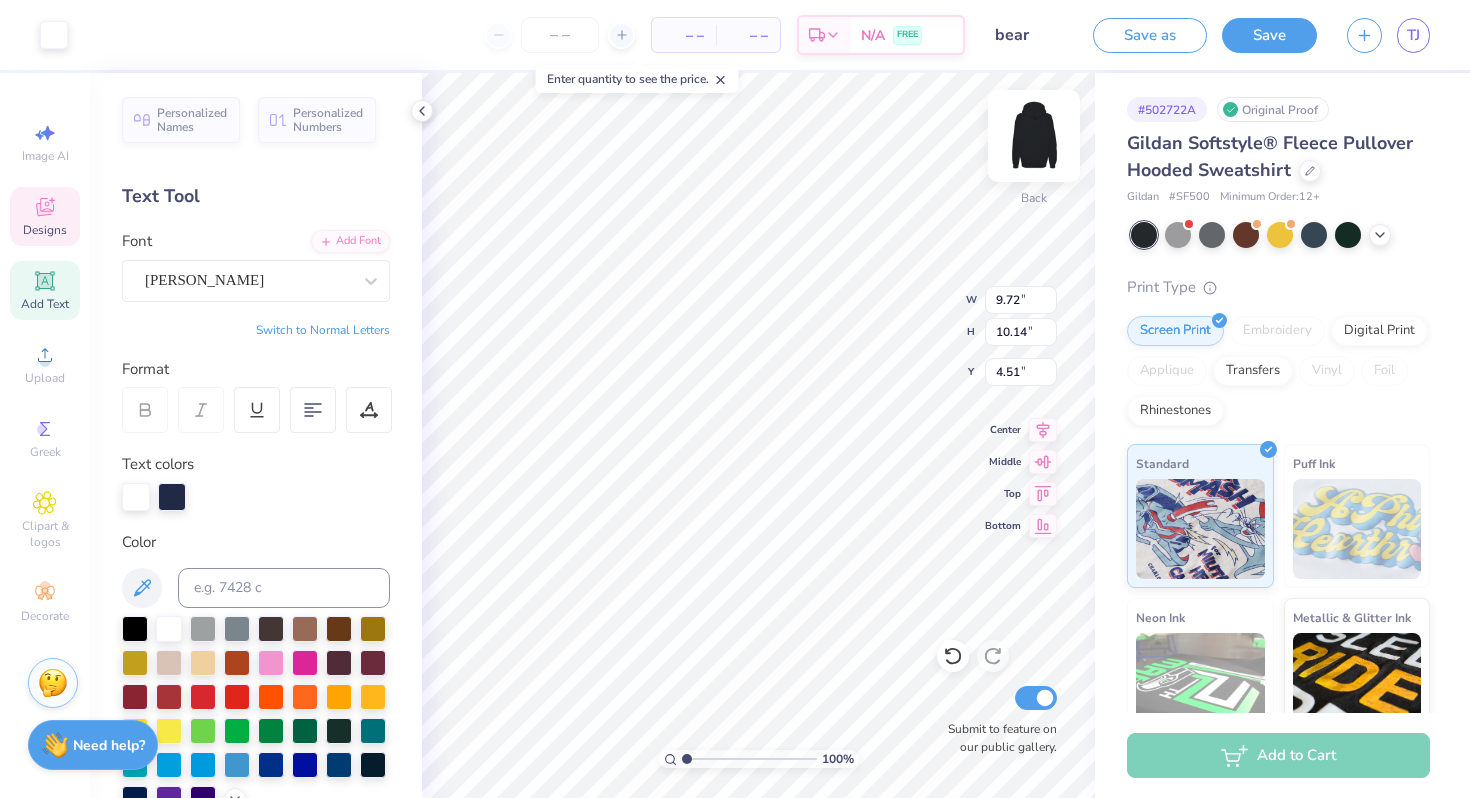 click at bounding box center [1034, 136] 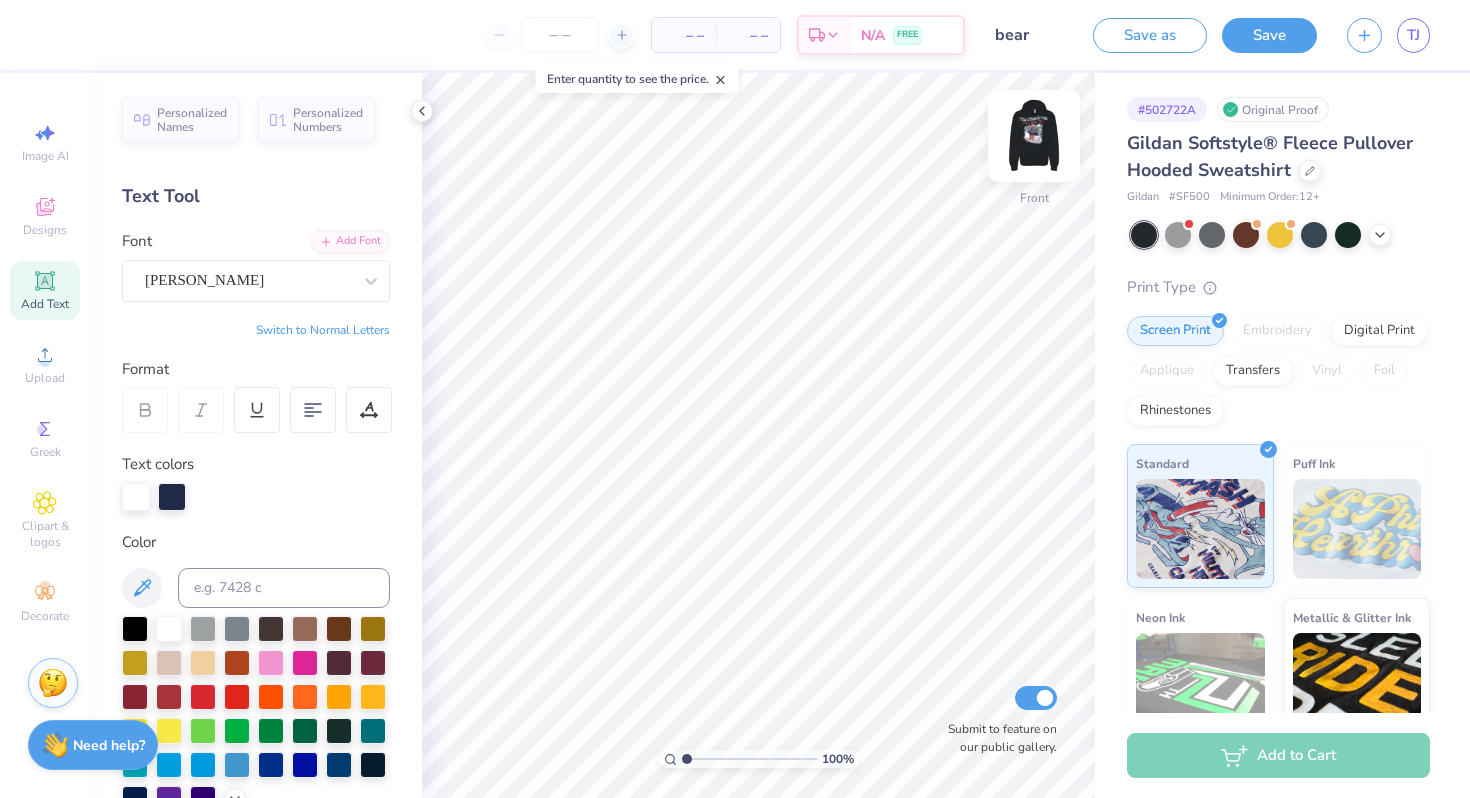 click at bounding box center (1034, 136) 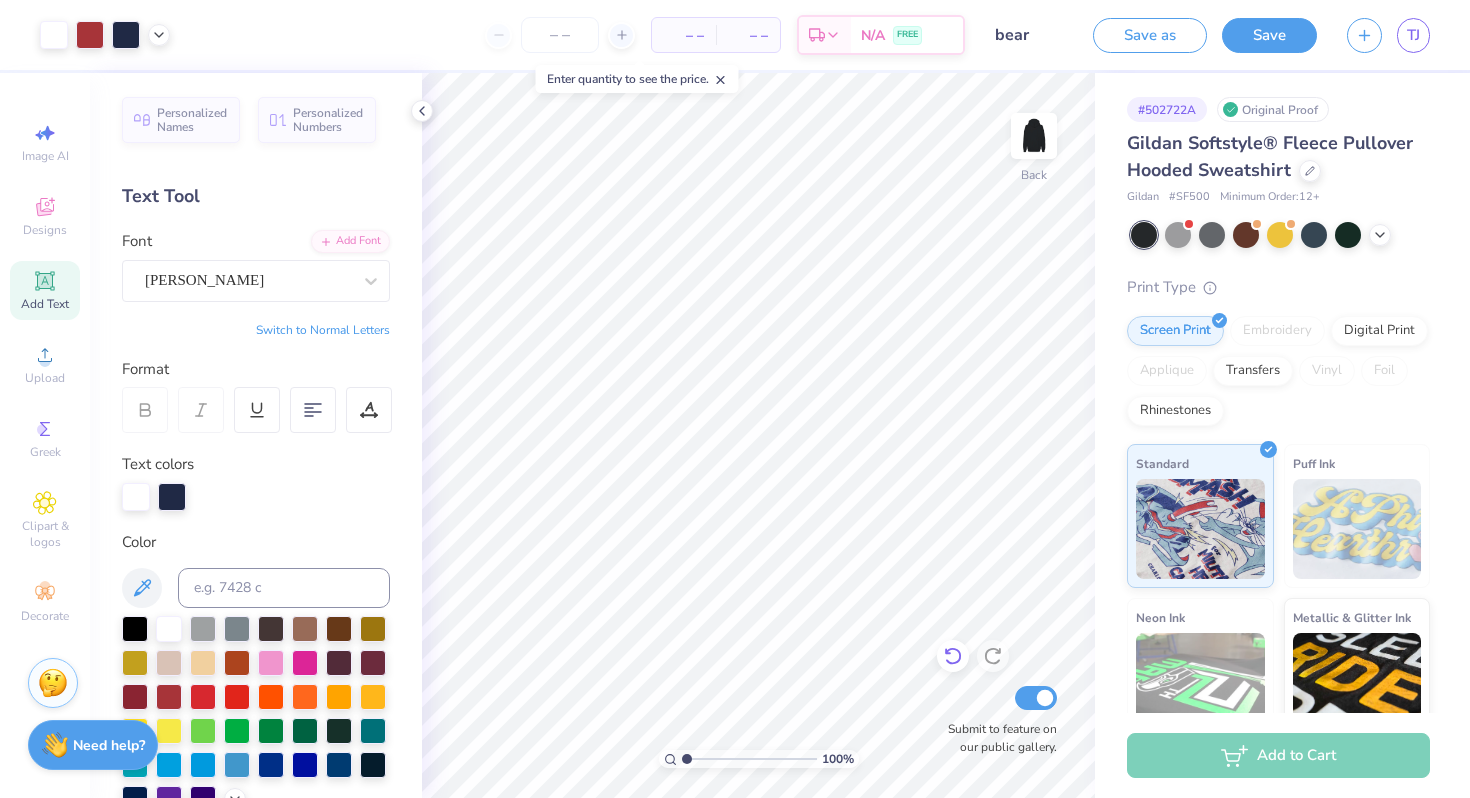 click 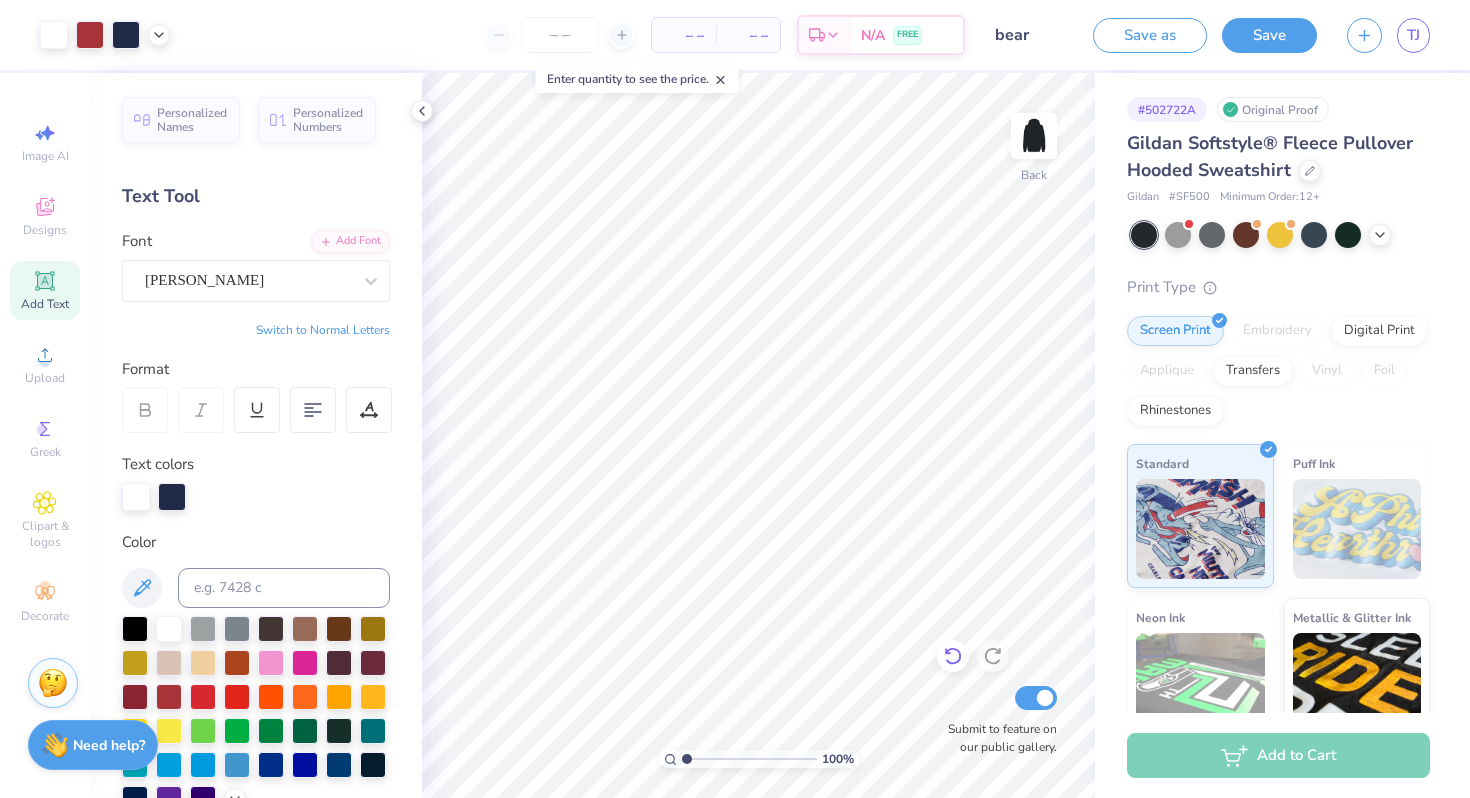 click 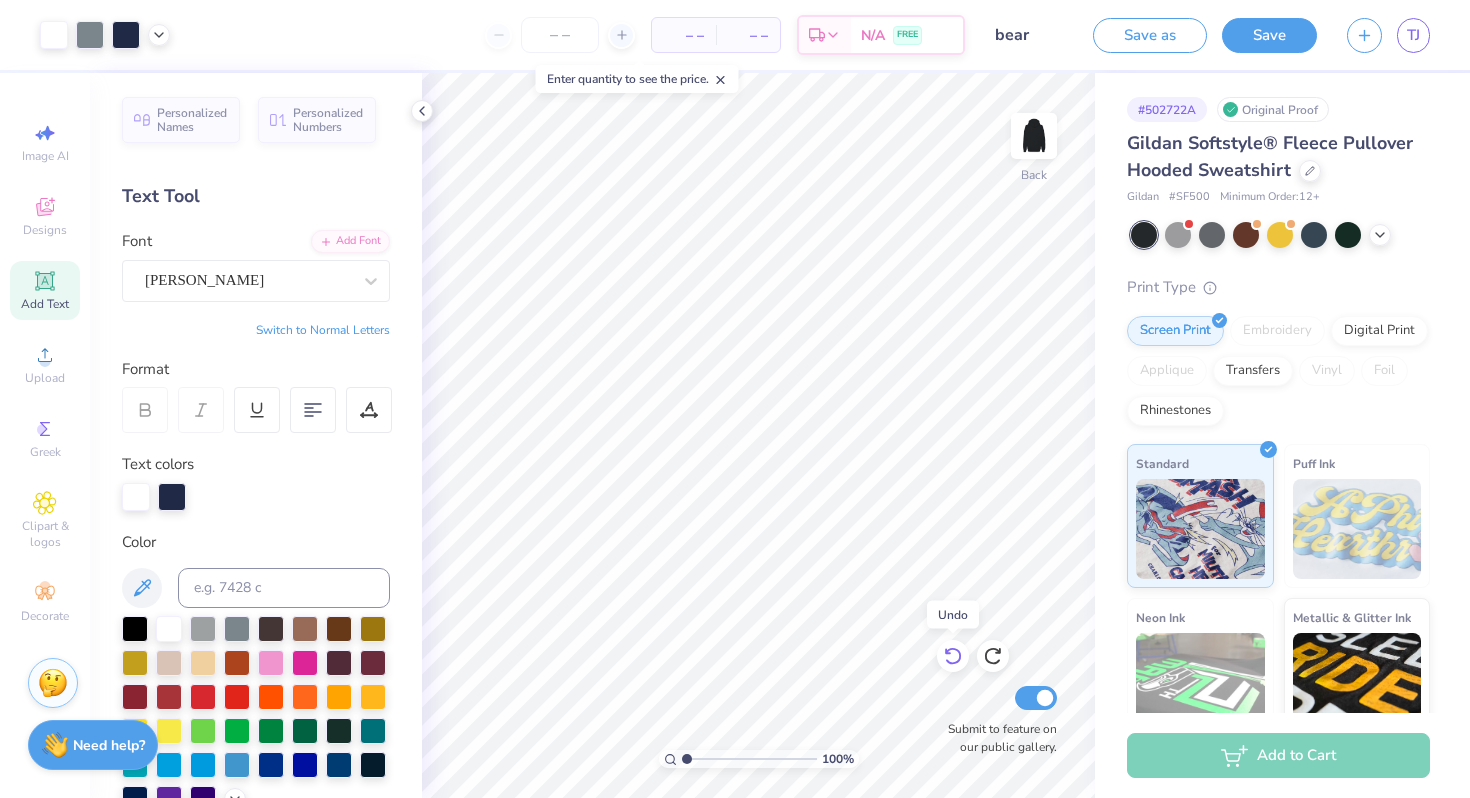 click 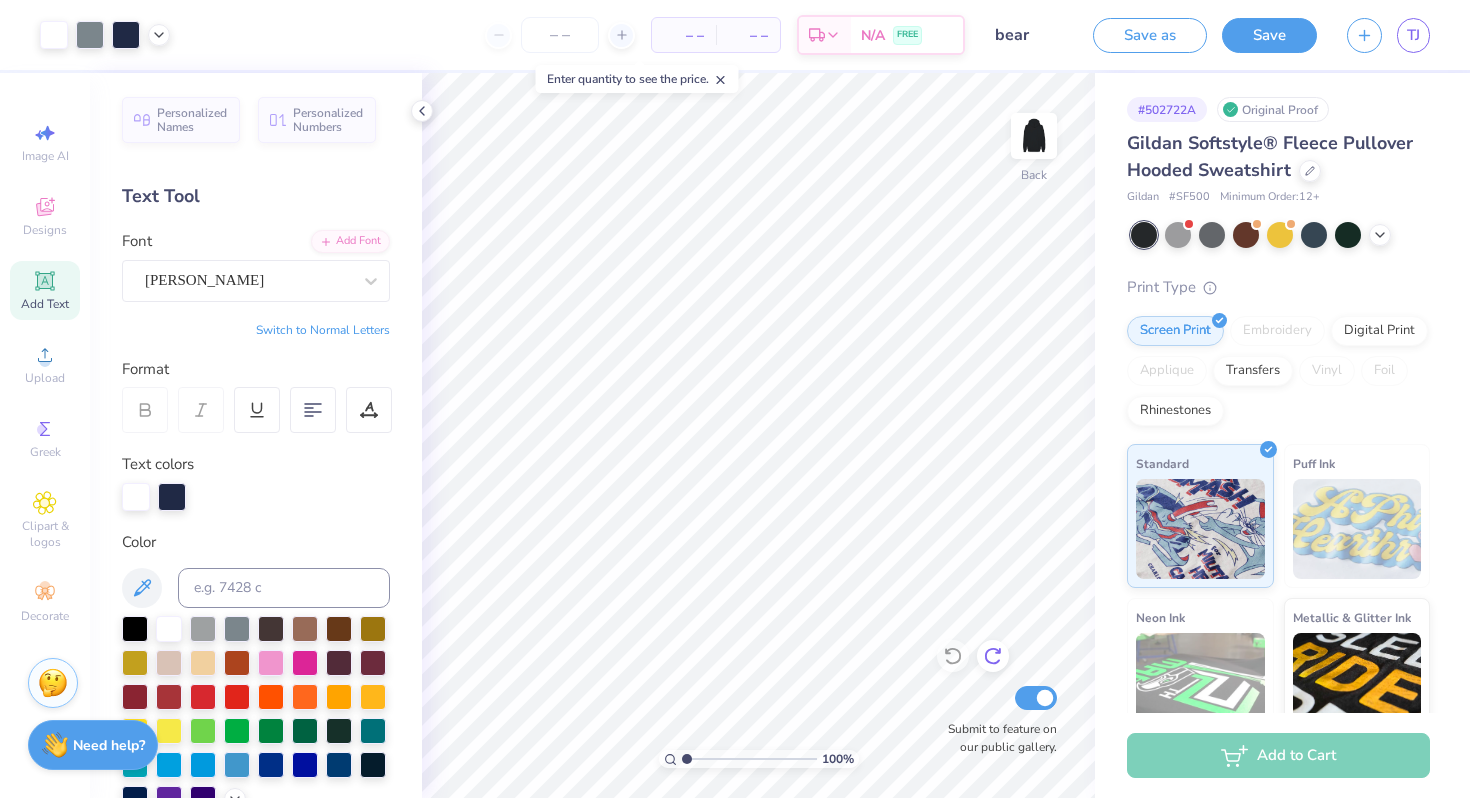 click 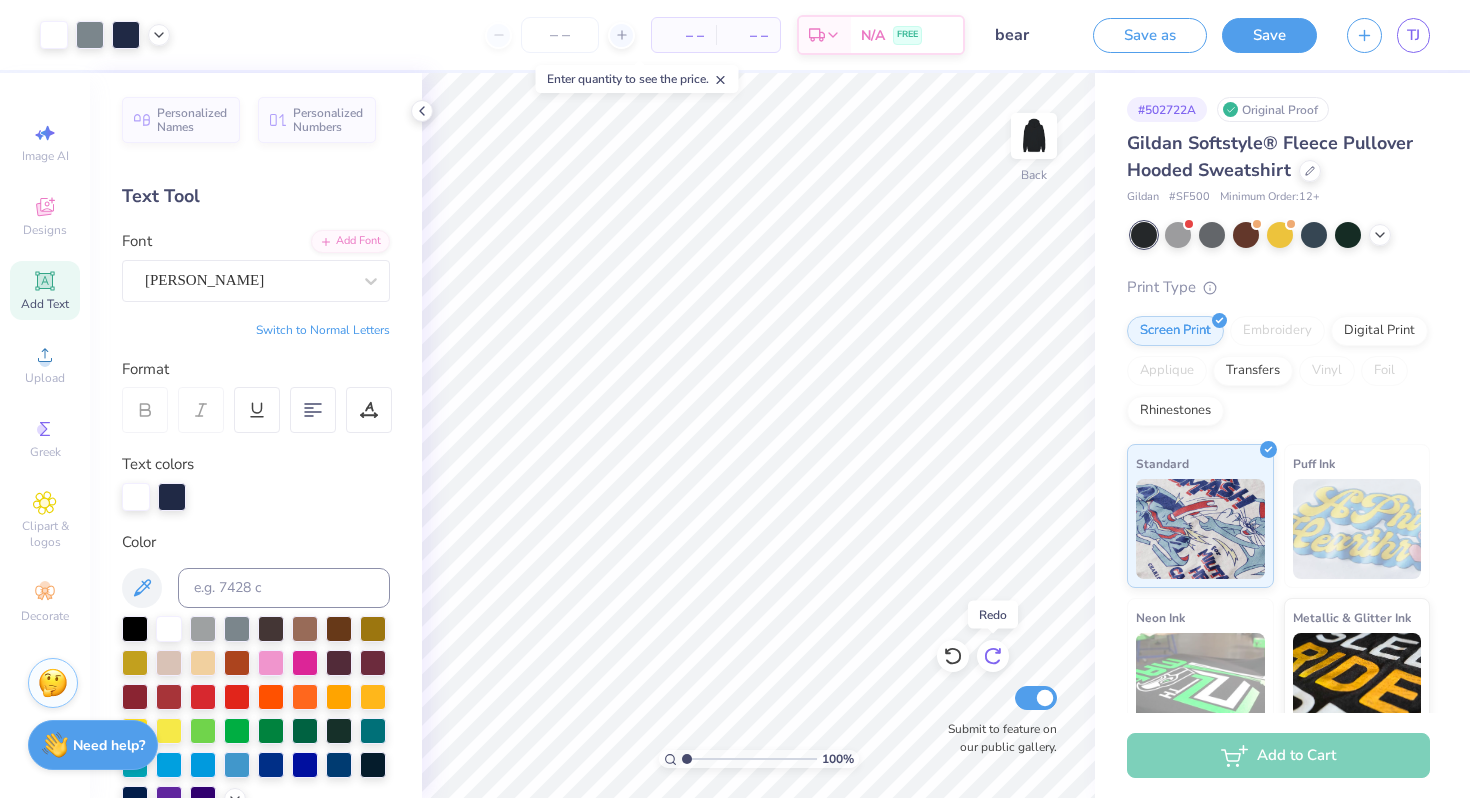 click 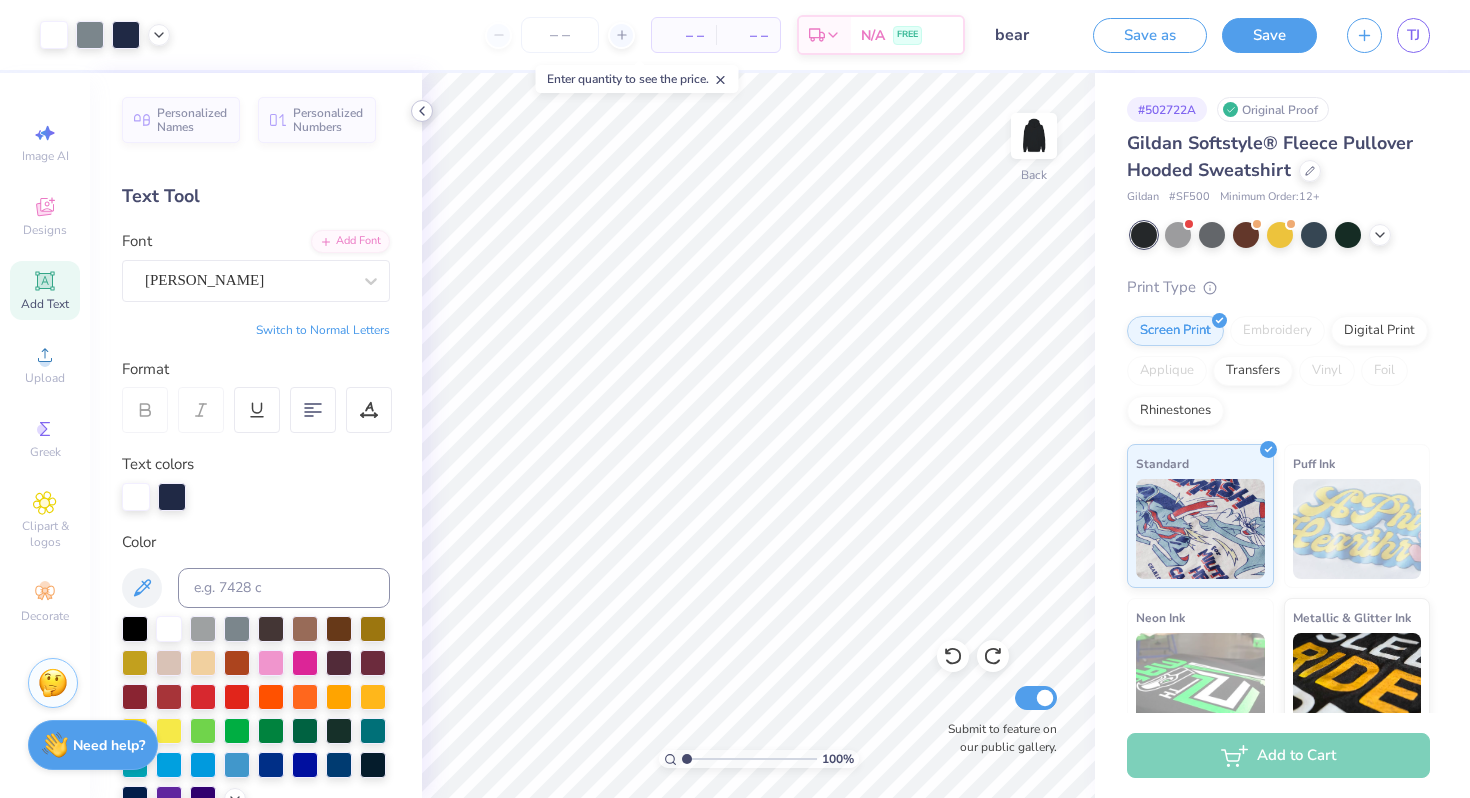 click at bounding box center [422, 111] 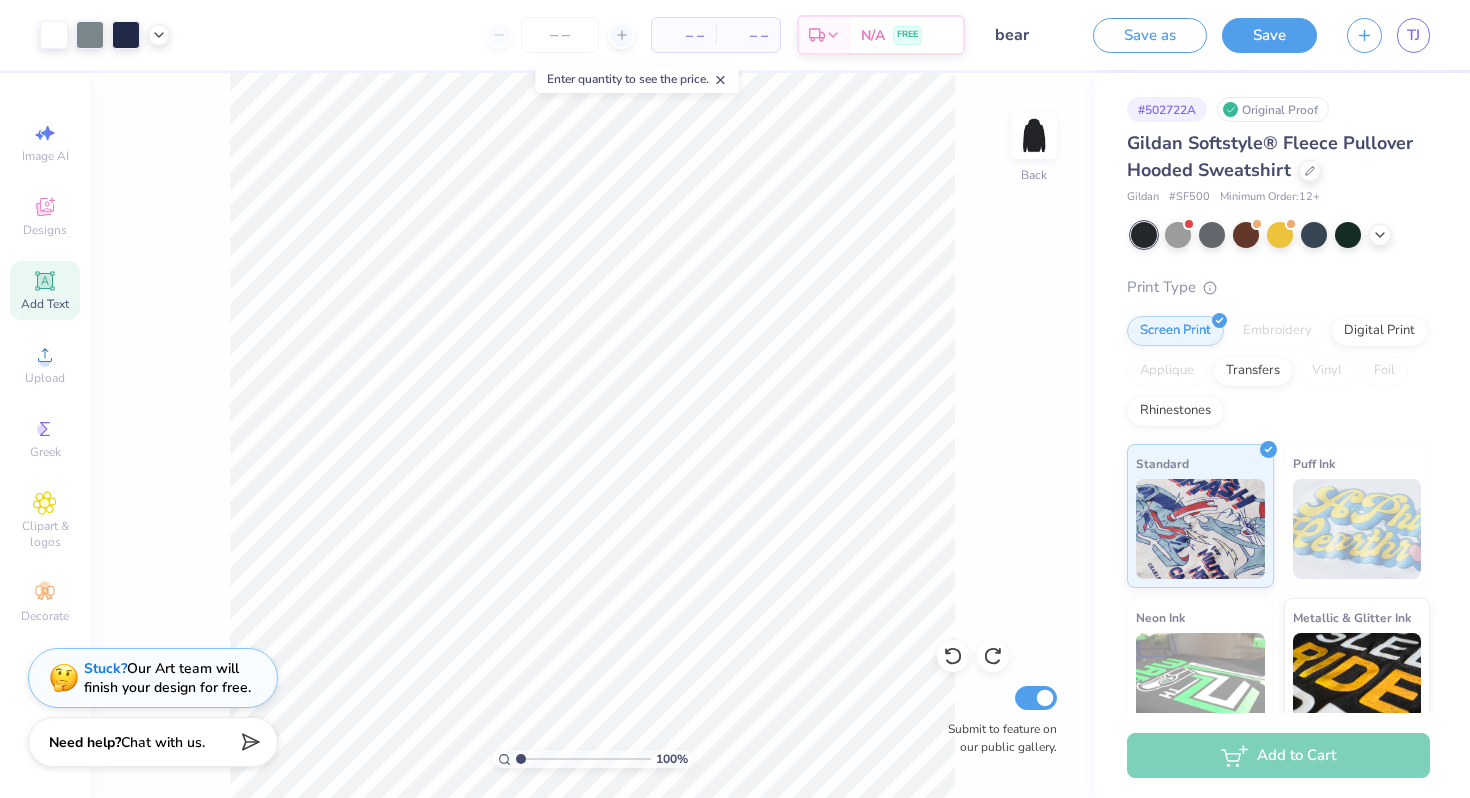 click on "Need help?  Chat with us." at bounding box center [153, 742] 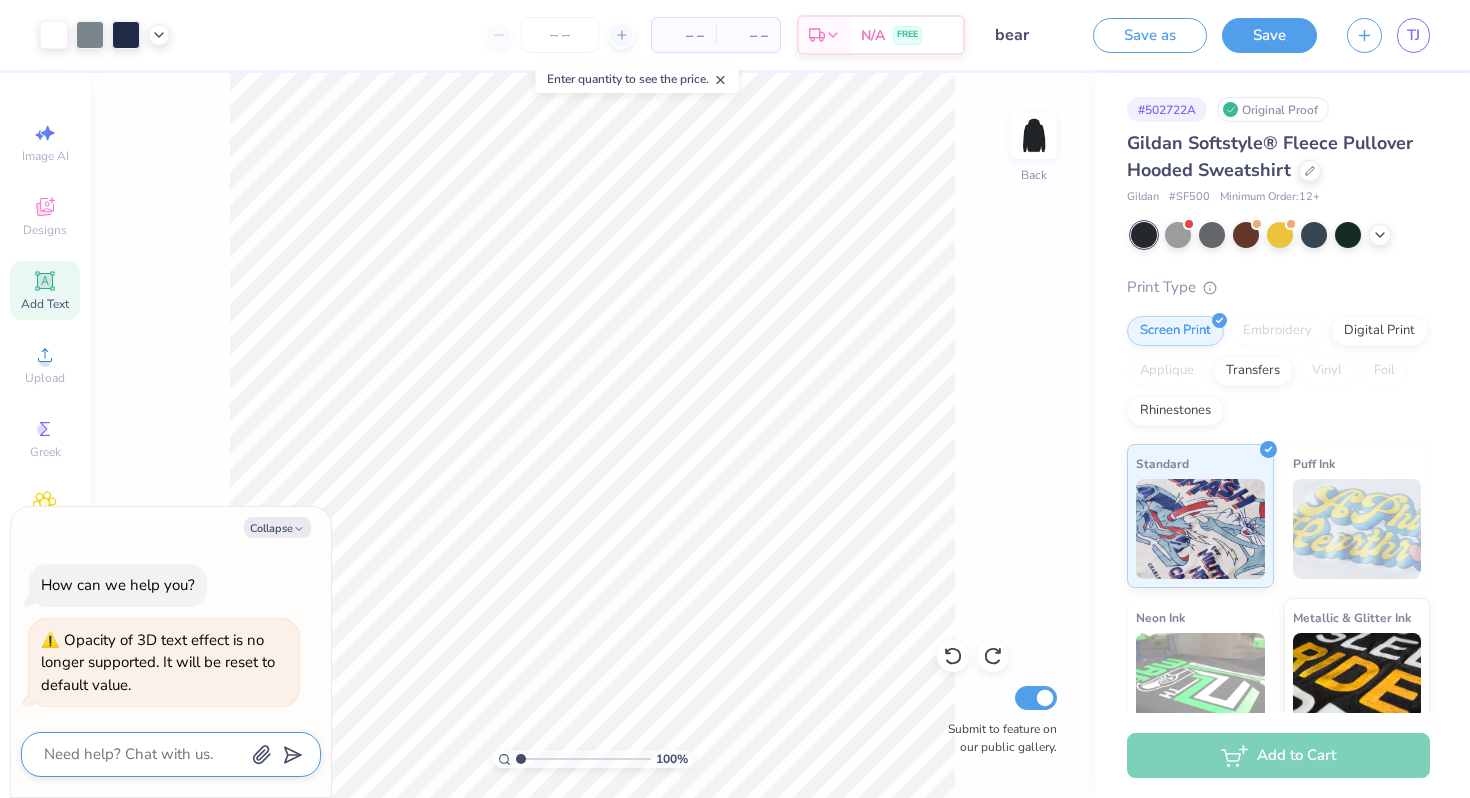 click at bounding box center (143, 754) 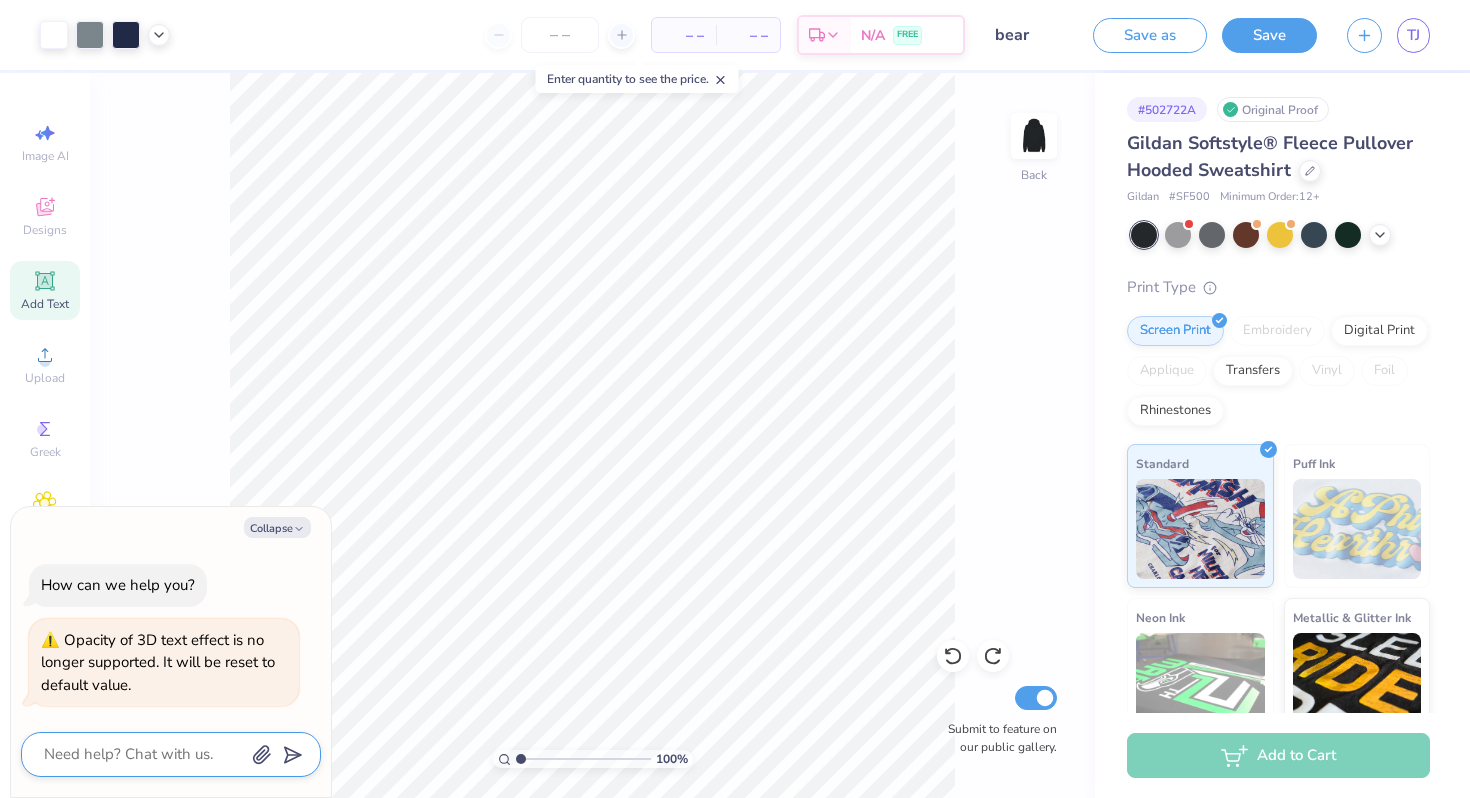 type on "x" 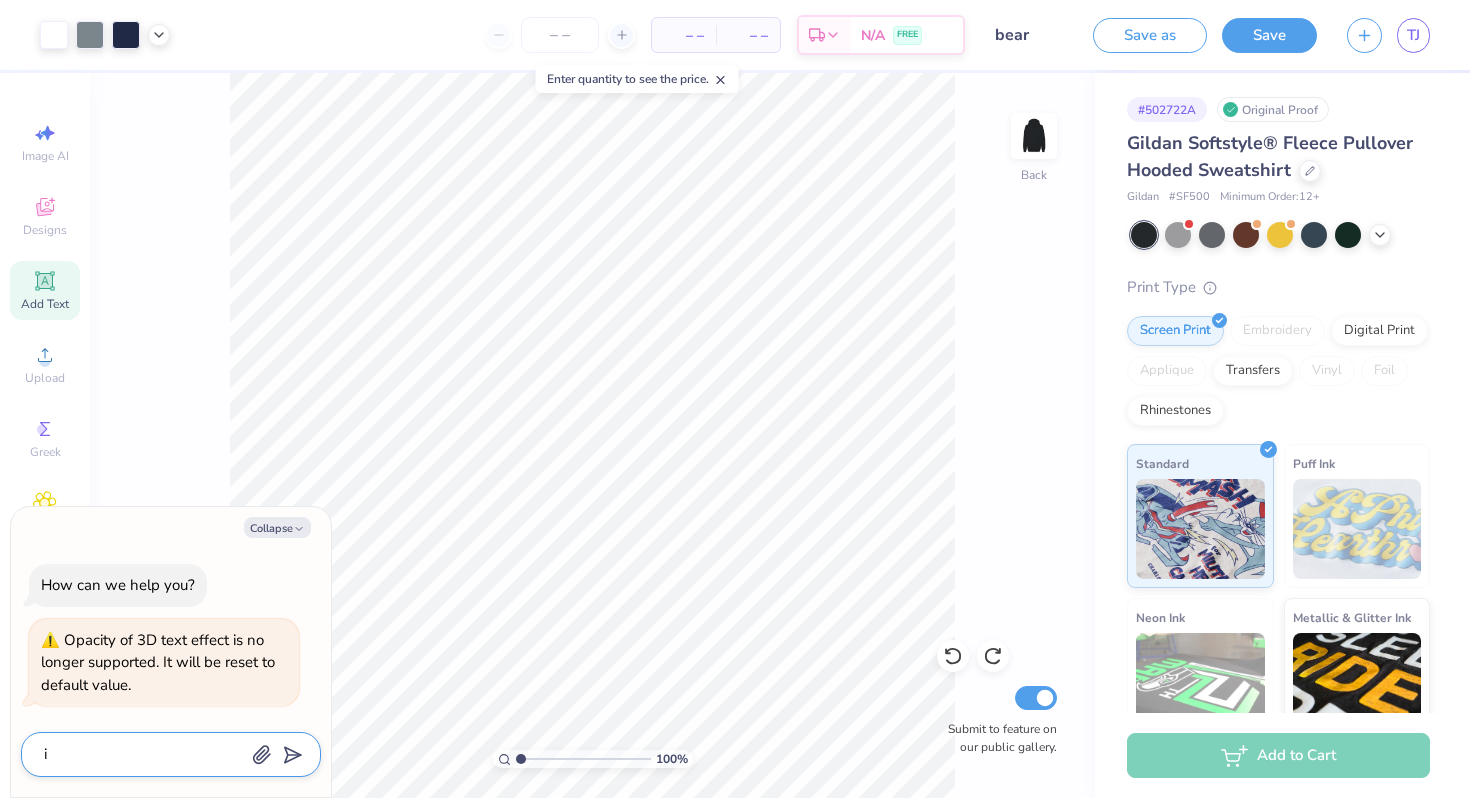 type on "x" 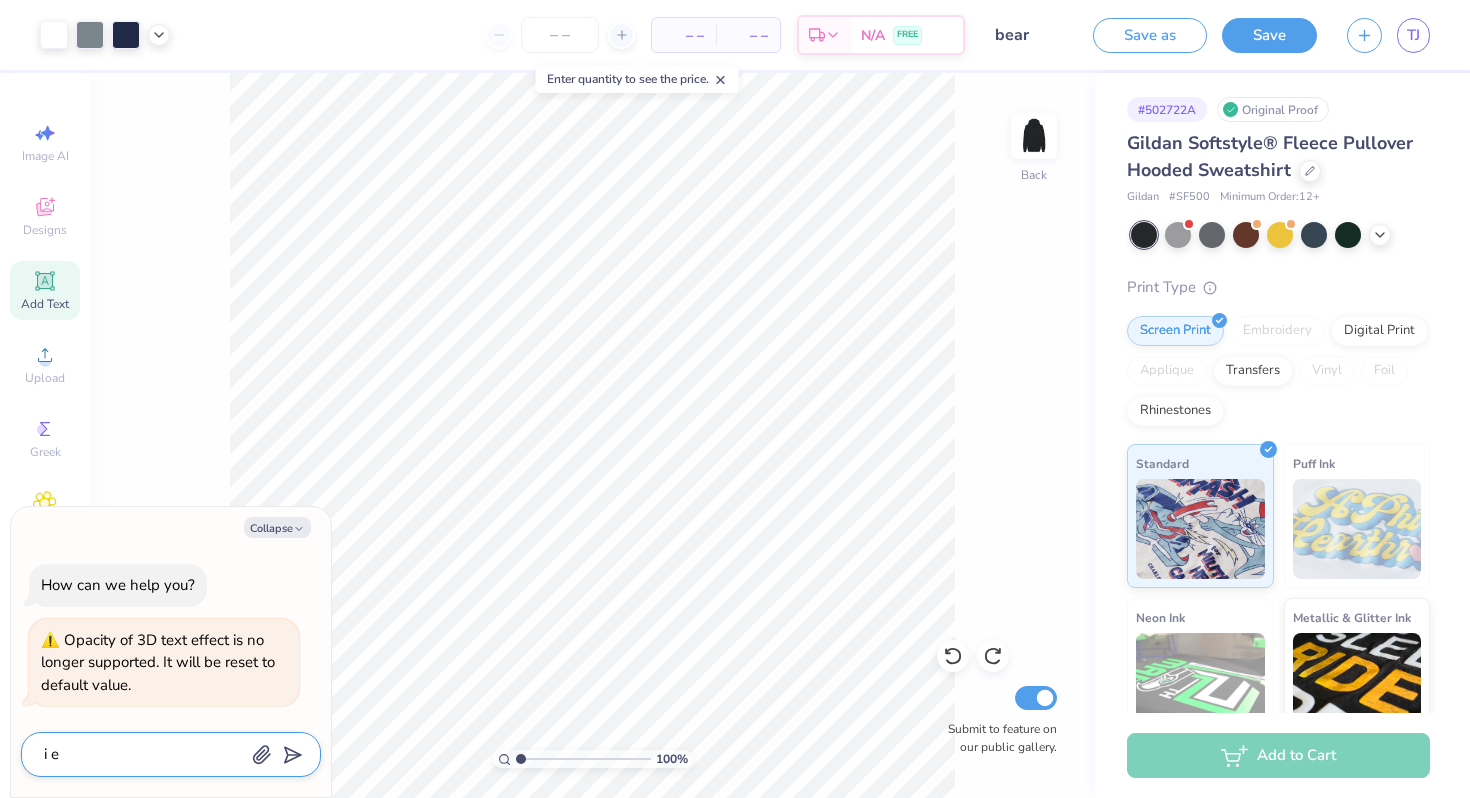 type on "x" 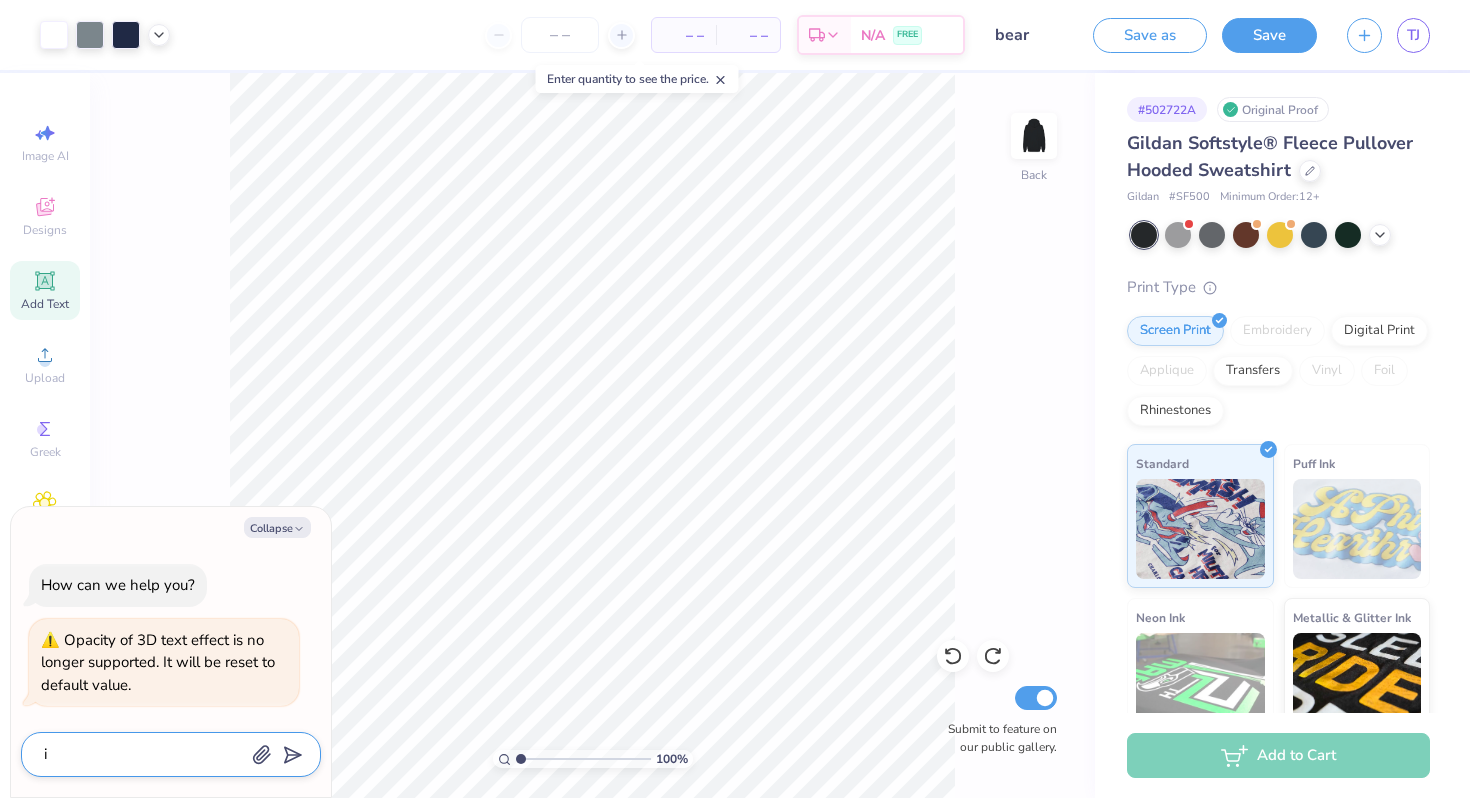 type on "x" 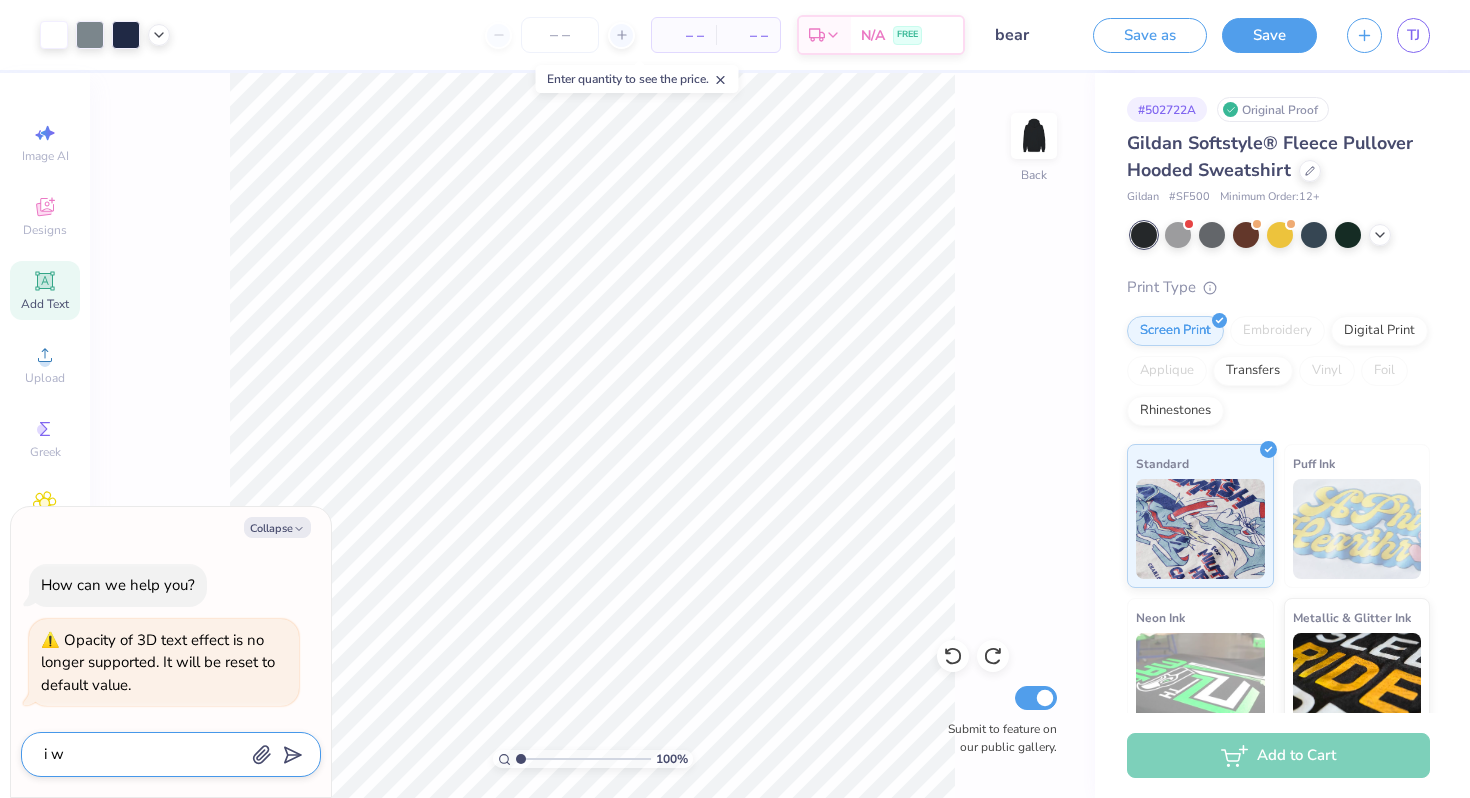 type on "x" 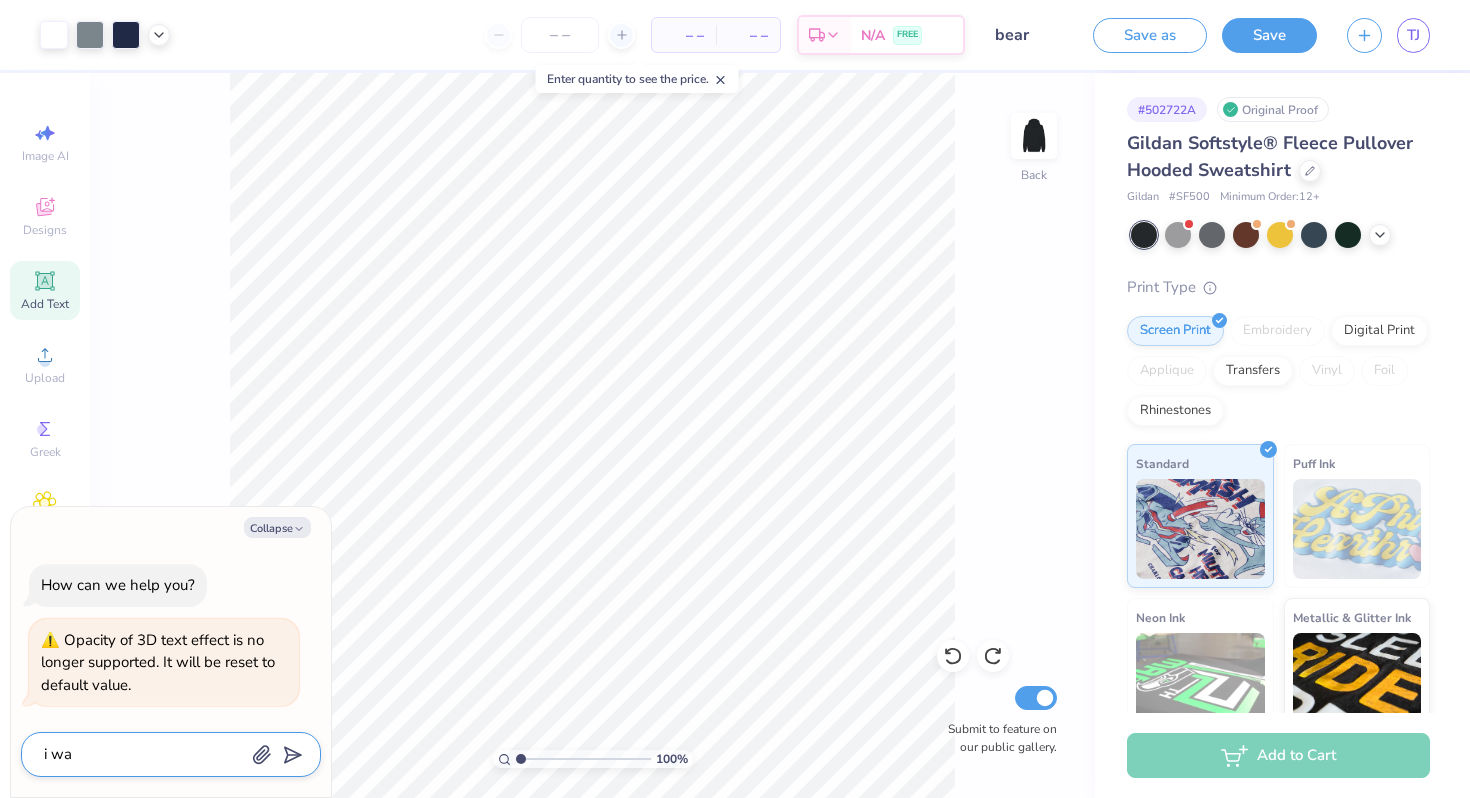 type on "x" 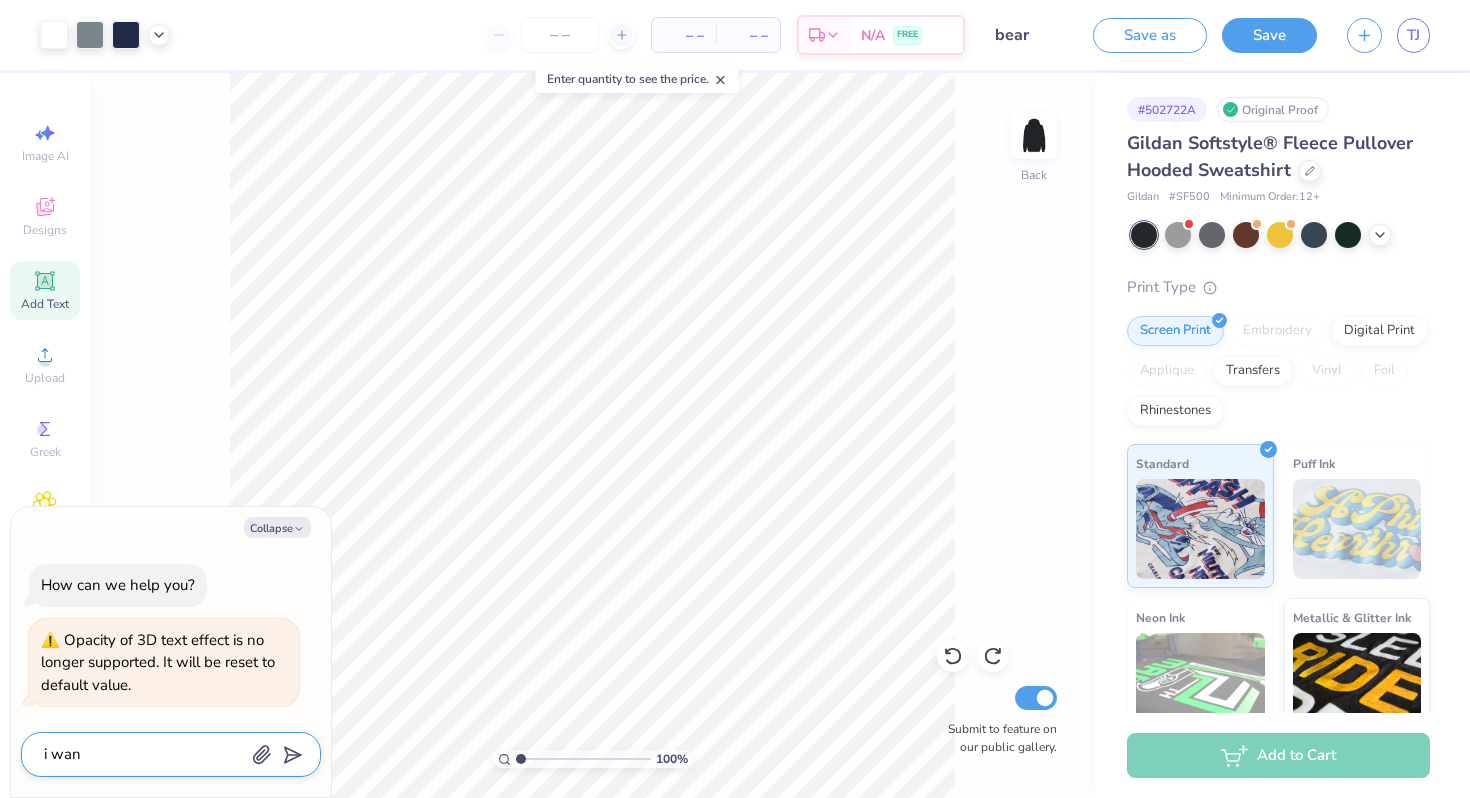 type on "x" 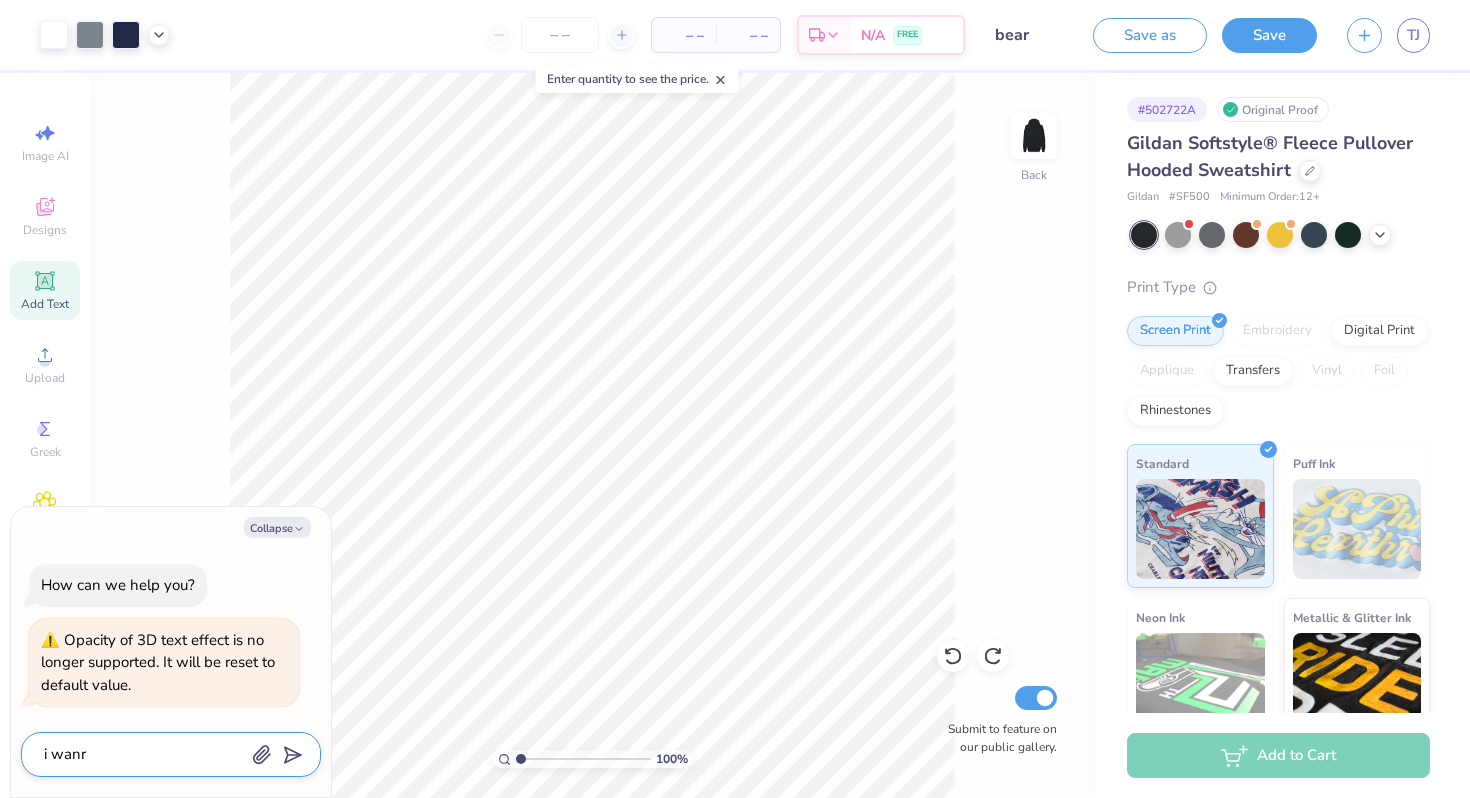 type on "x" 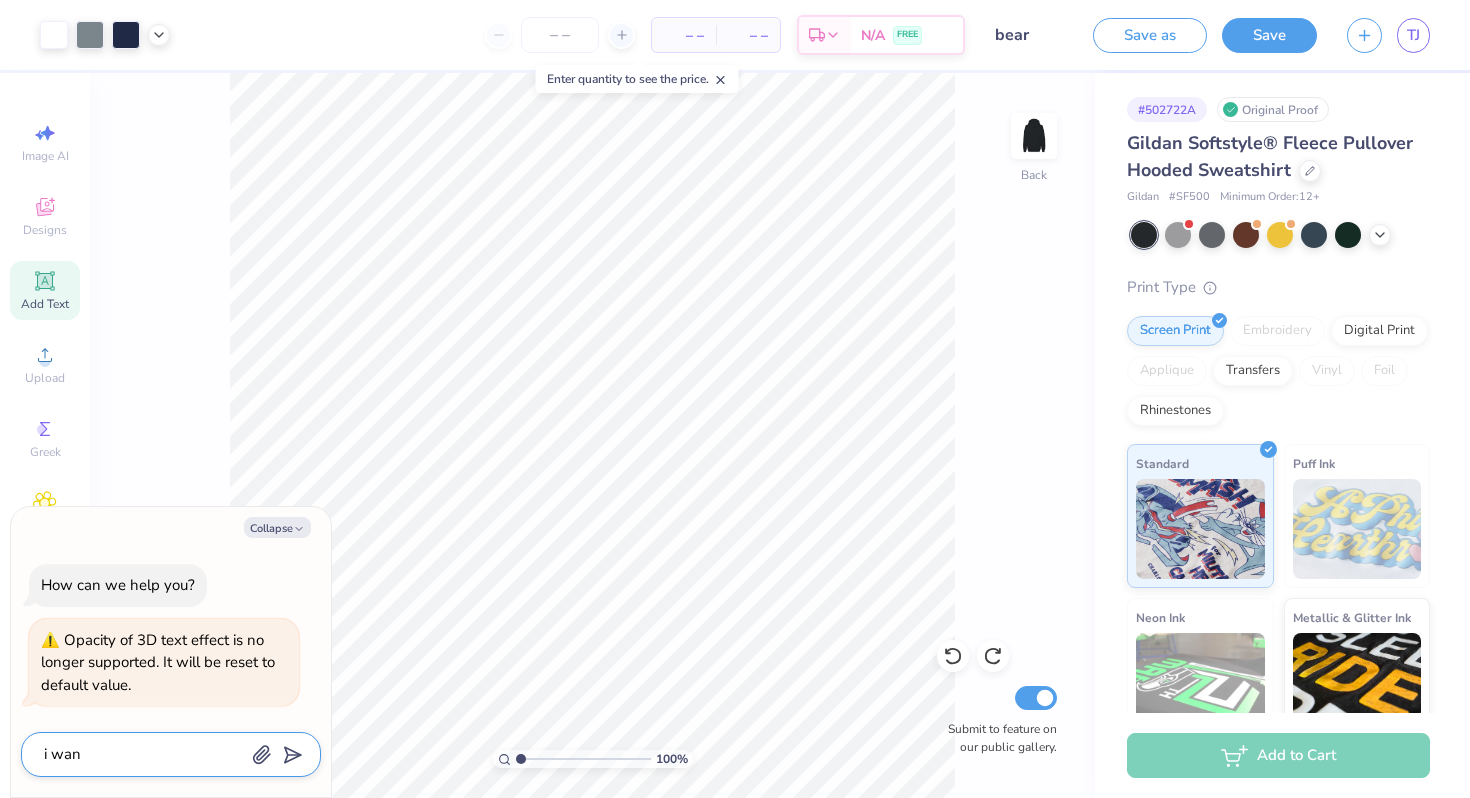 type on "i want" 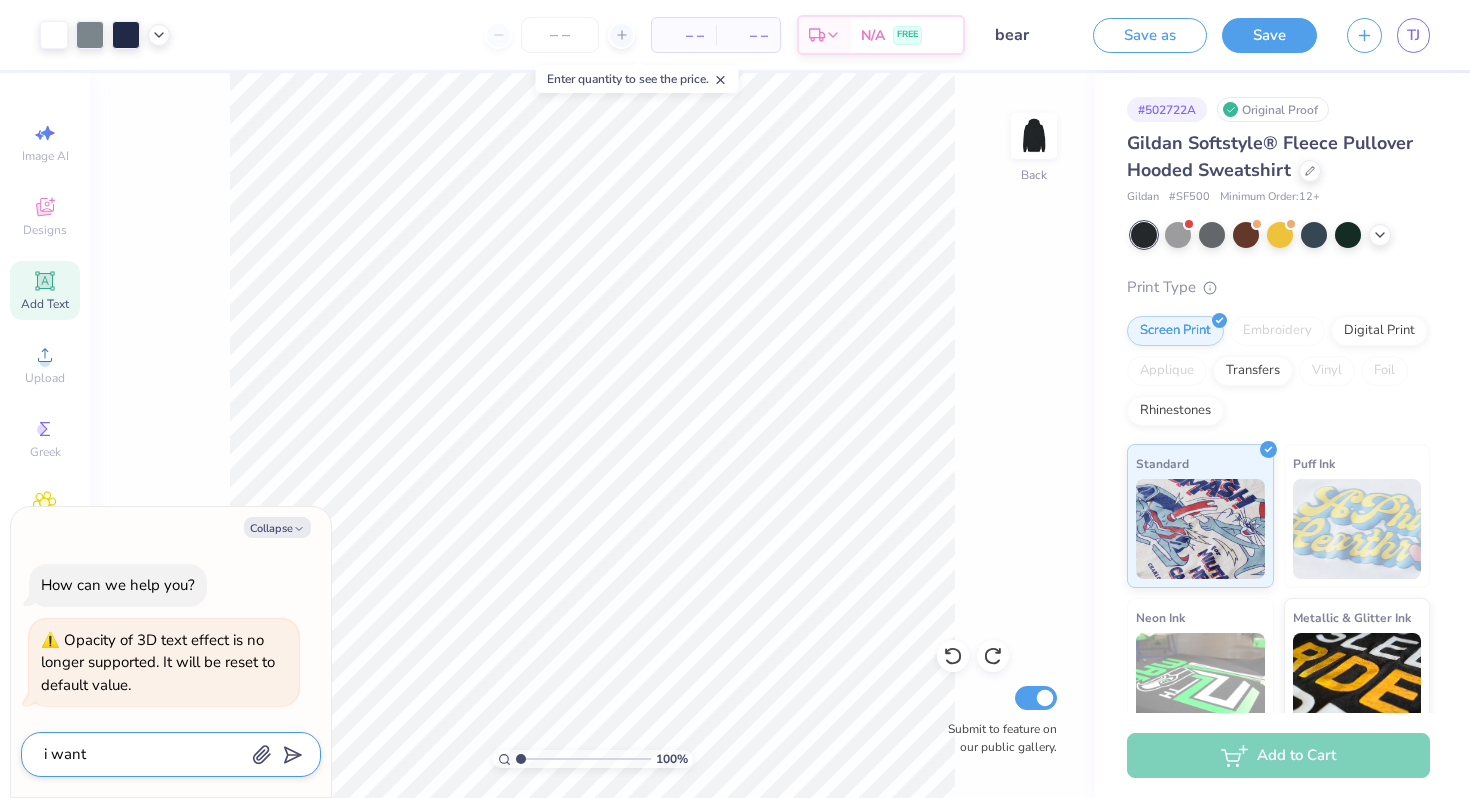 type on "x" 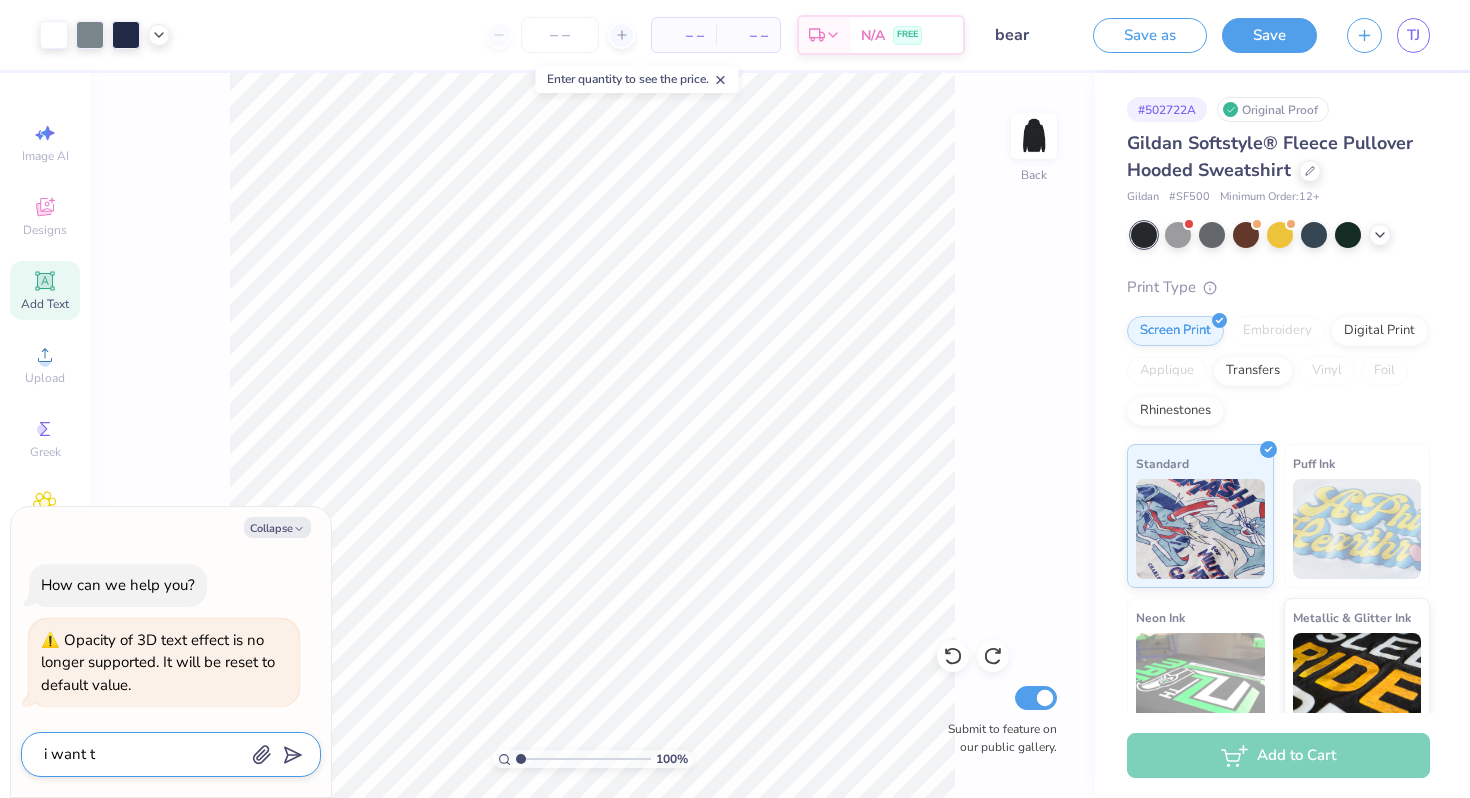 type on "x" 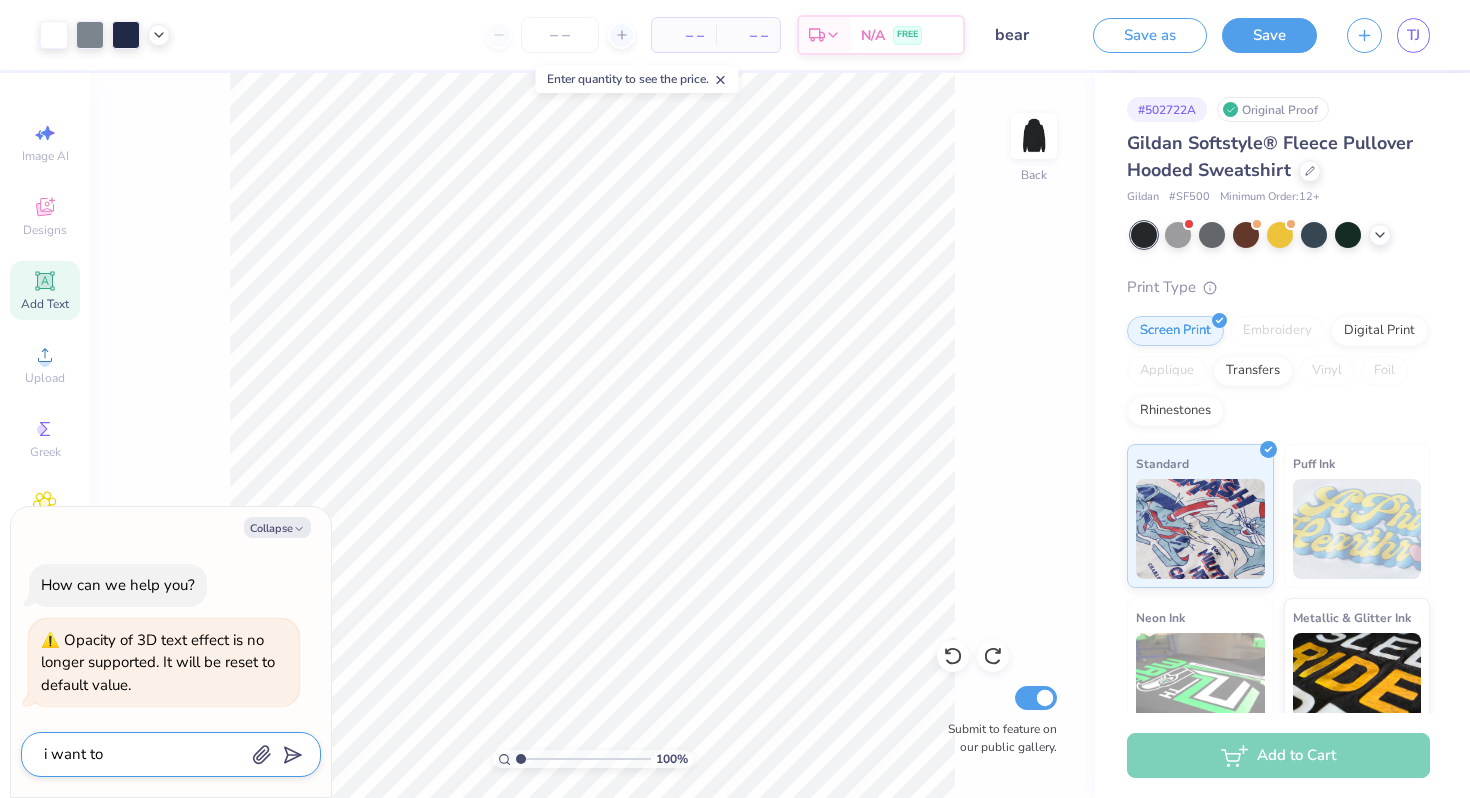 type on "x" 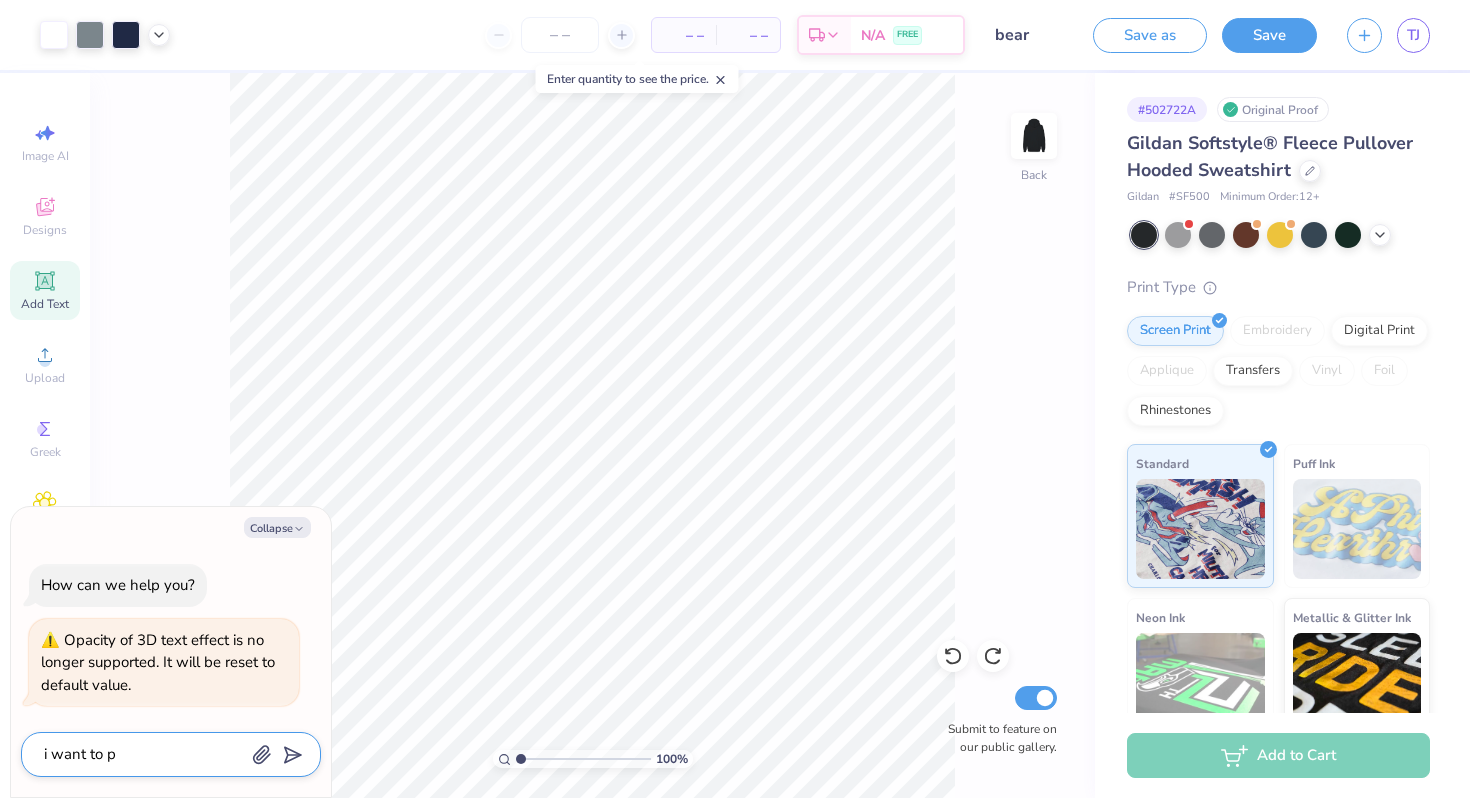 type on "x" 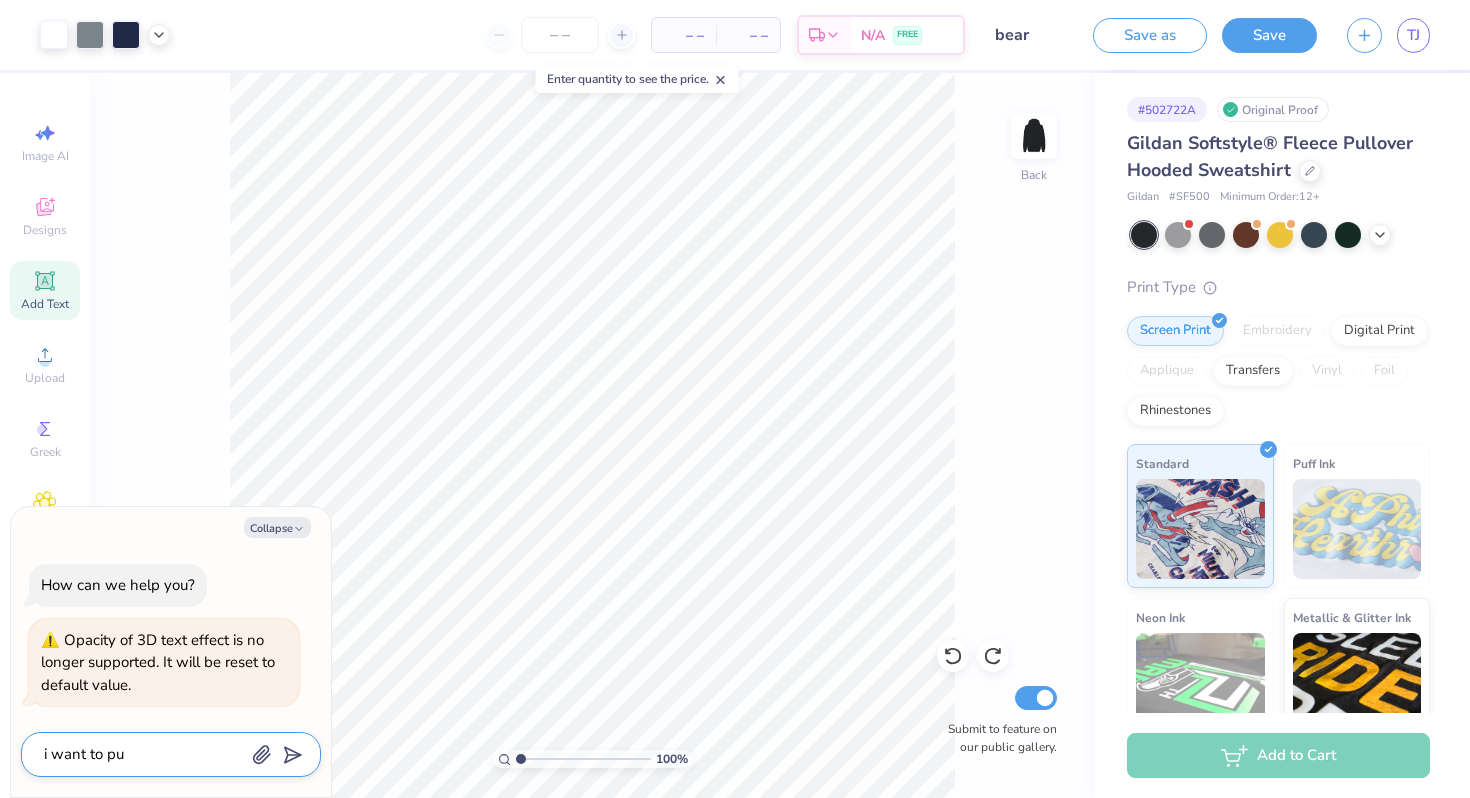 type on "x" 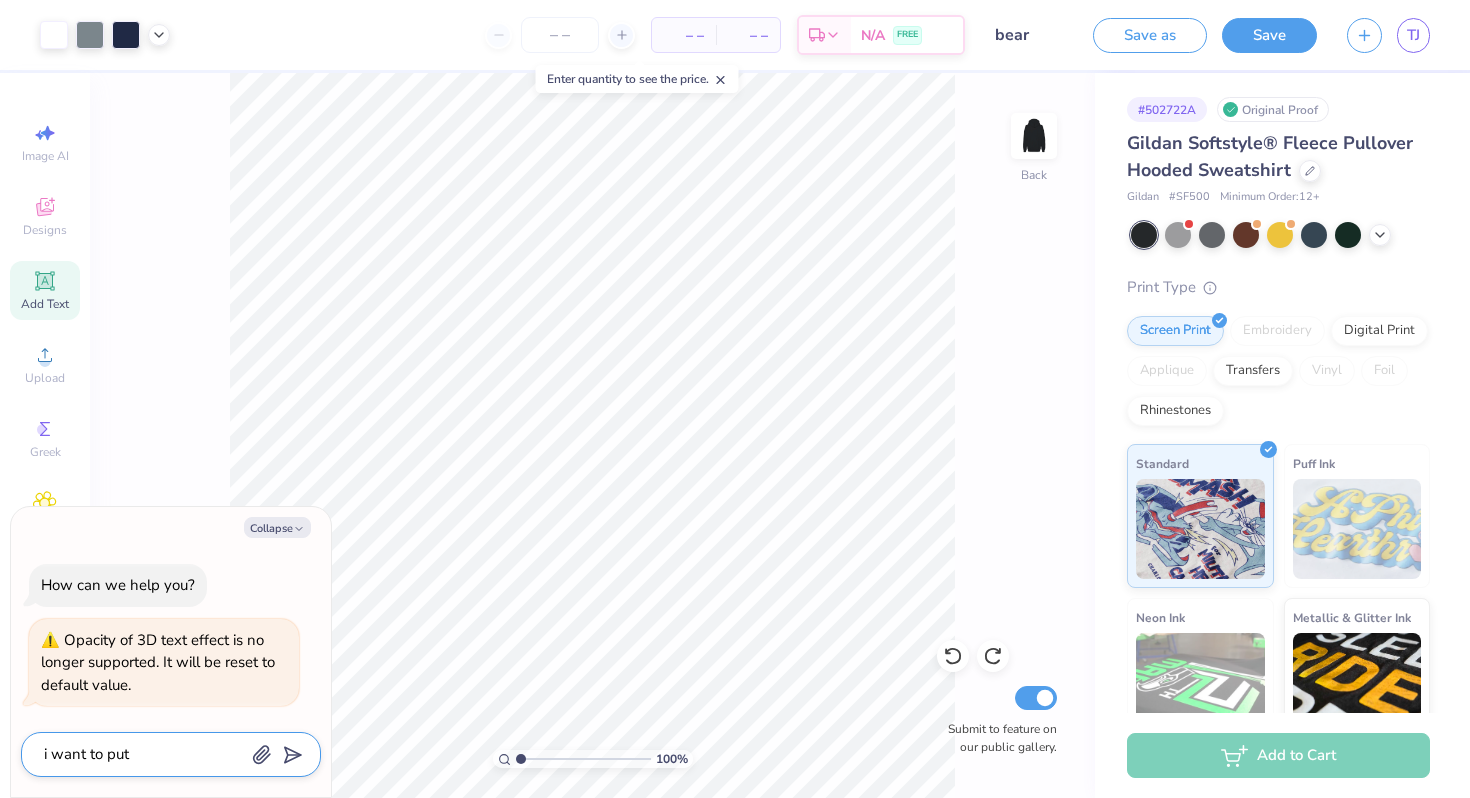 type on "i want to put" 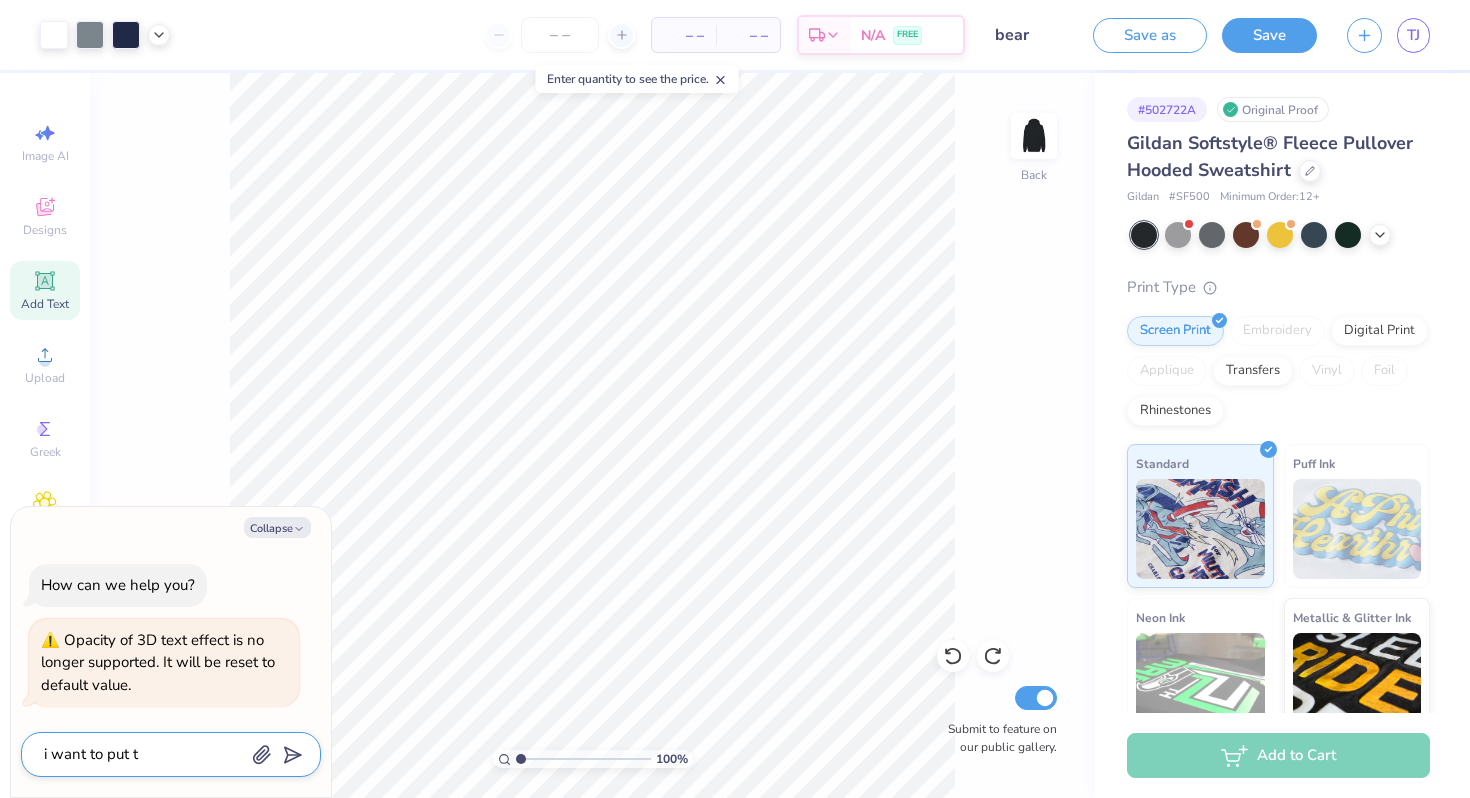 type on "x" 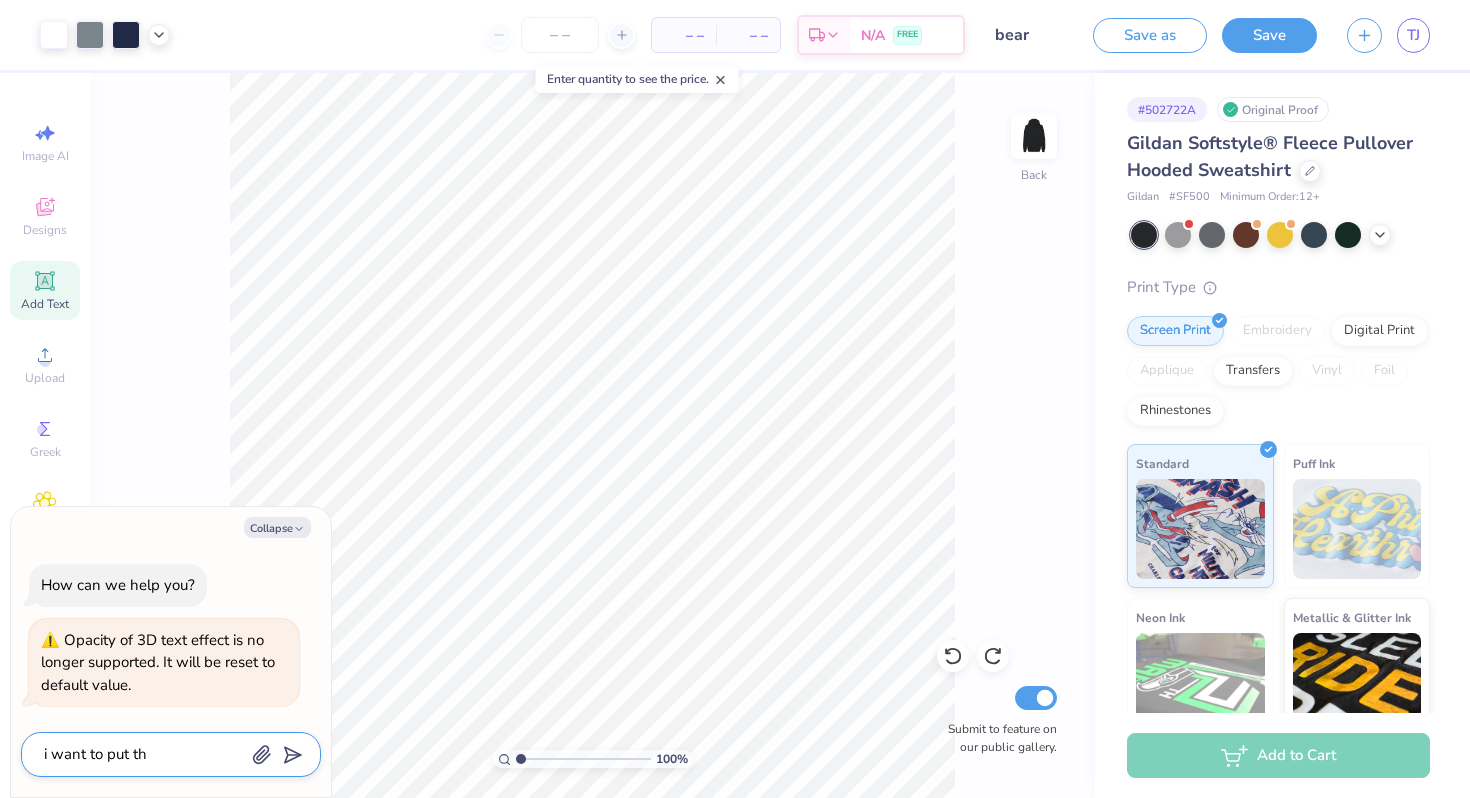 type on "x" 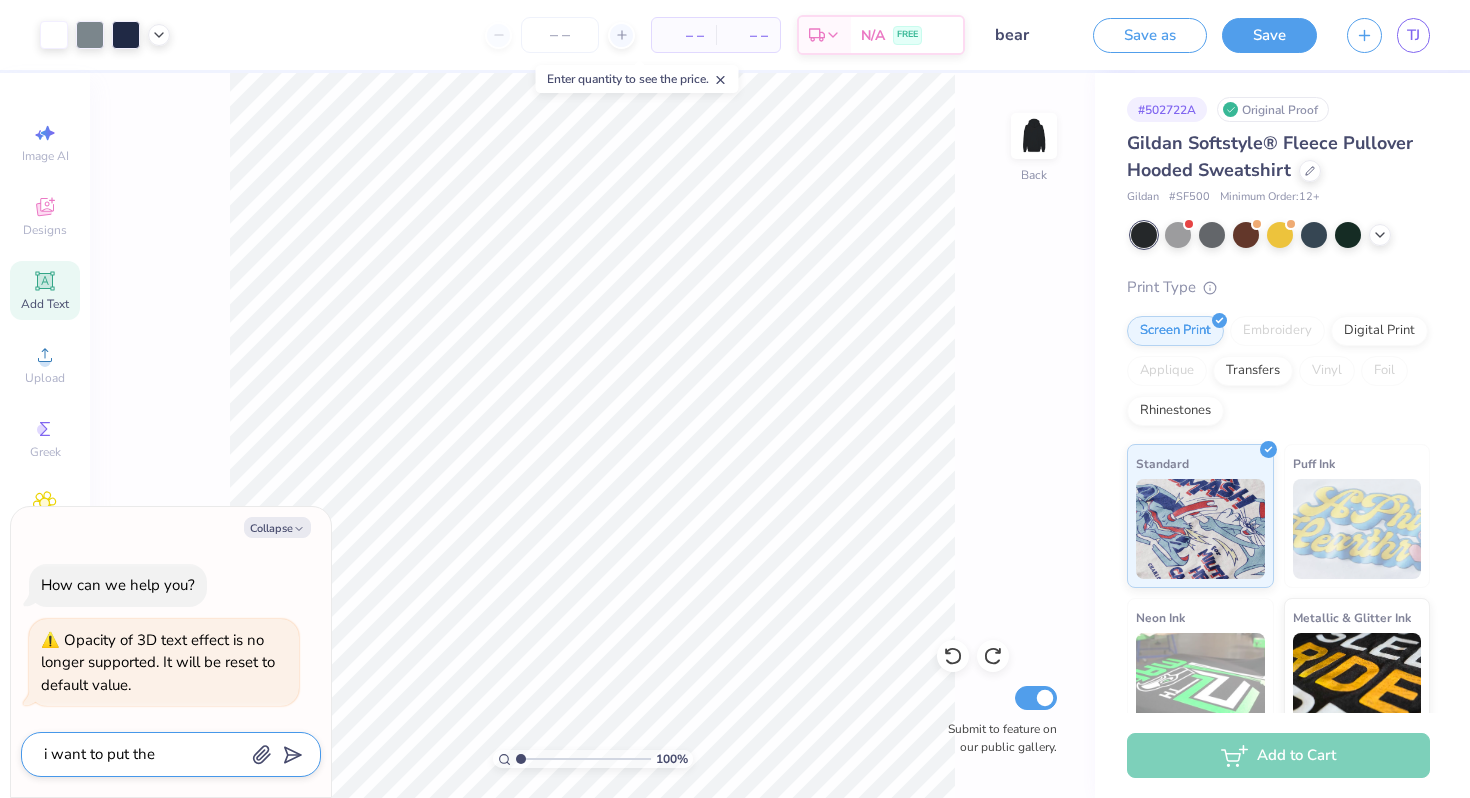 type on "x" 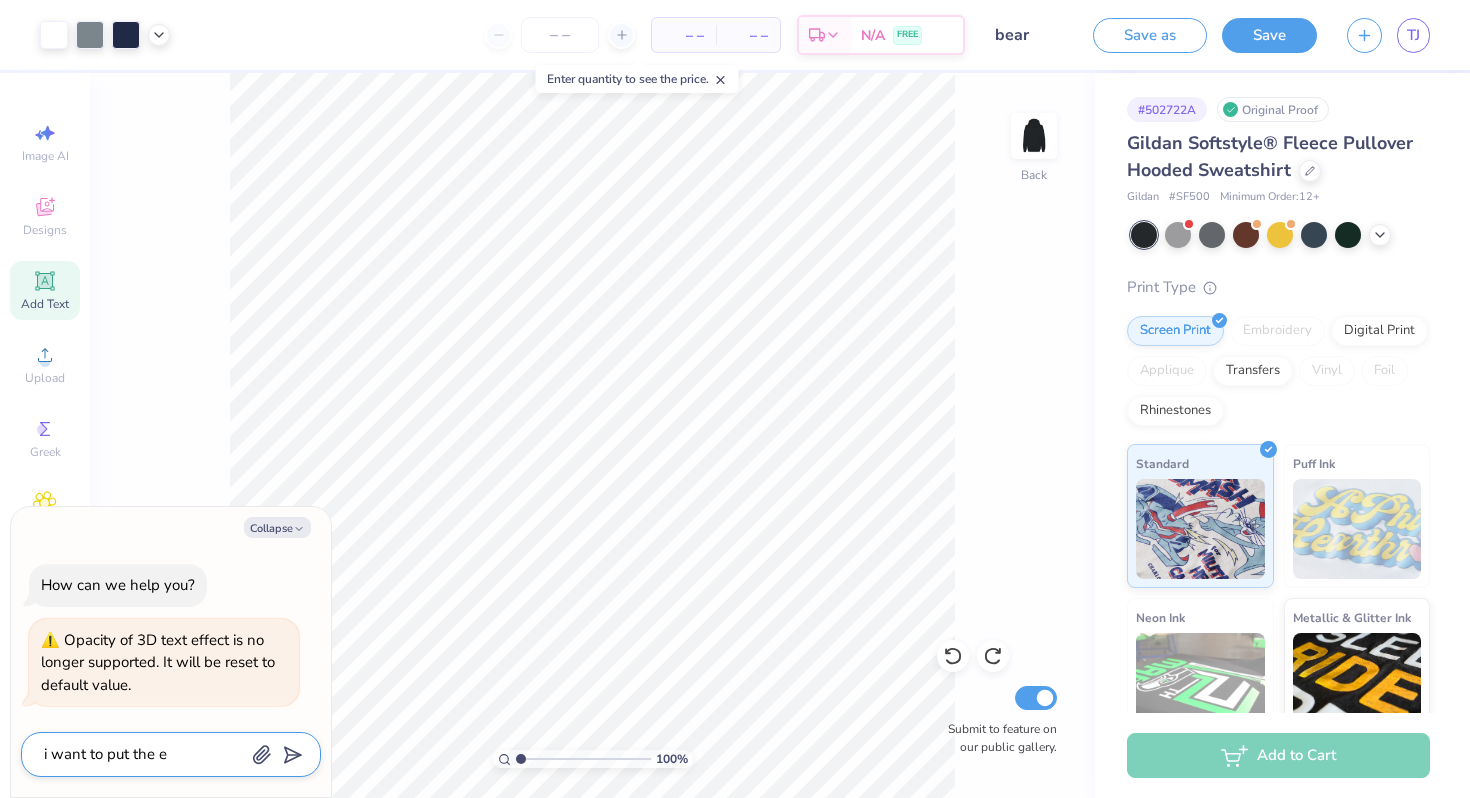 type on "x" 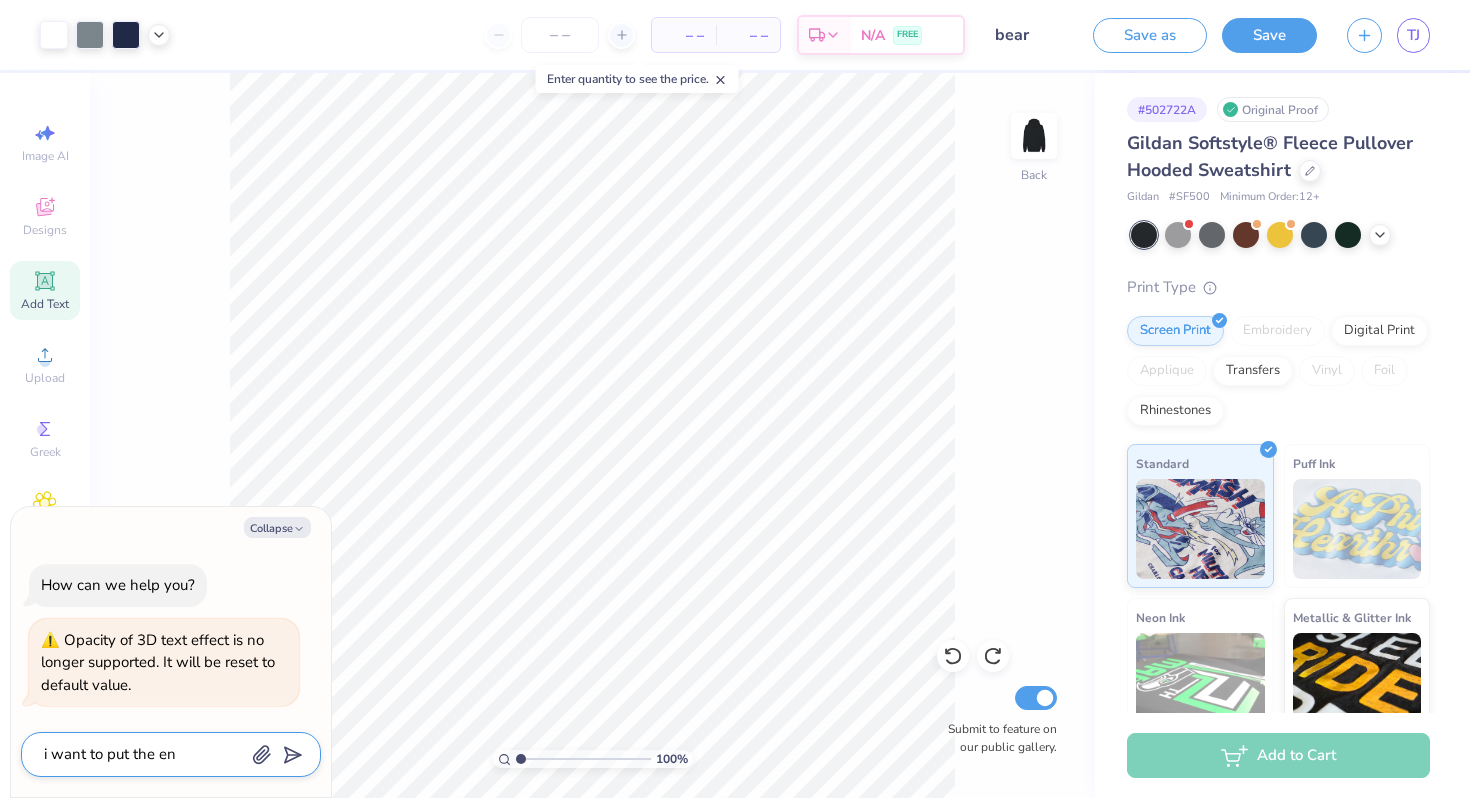 type on "x" 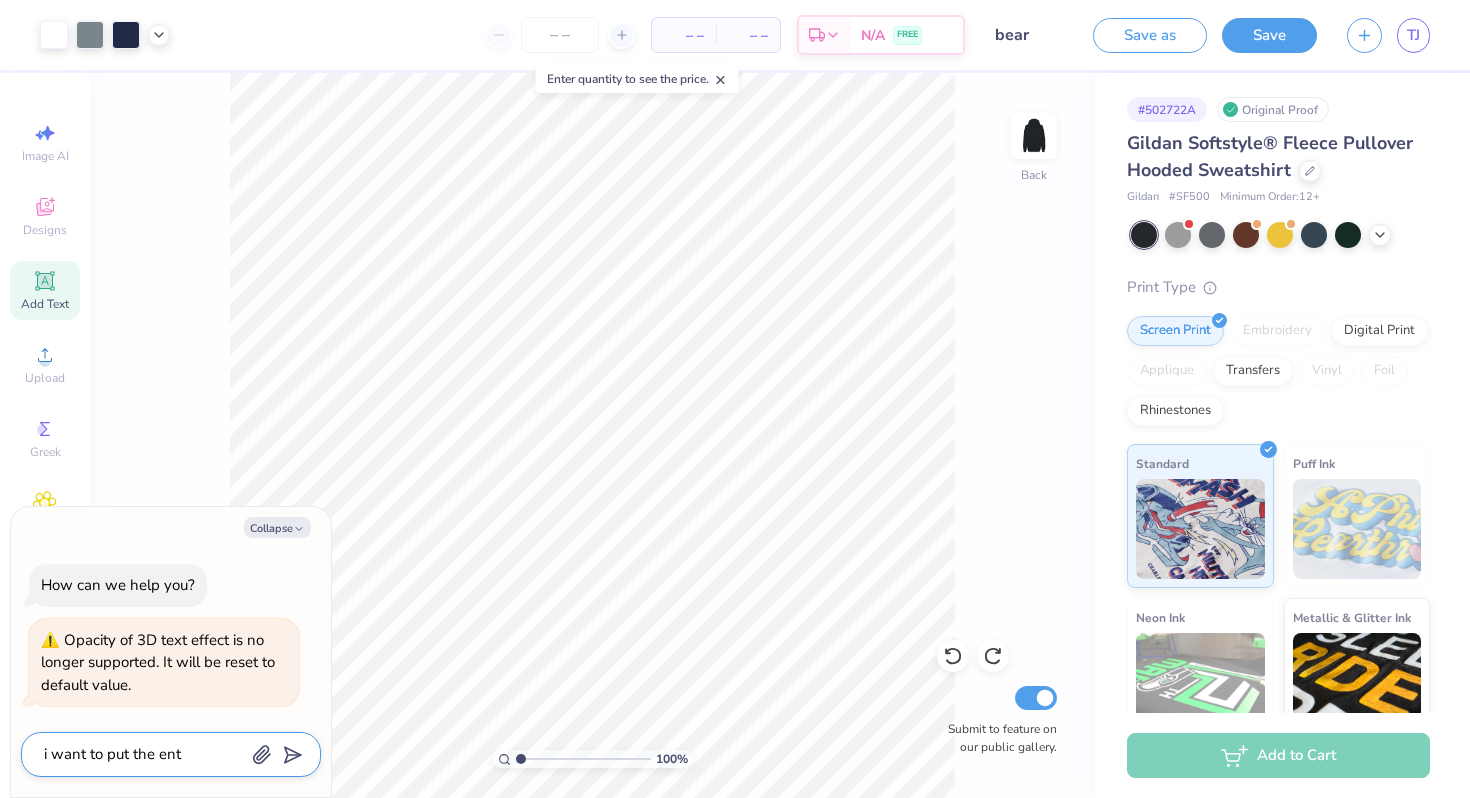 type on "x" 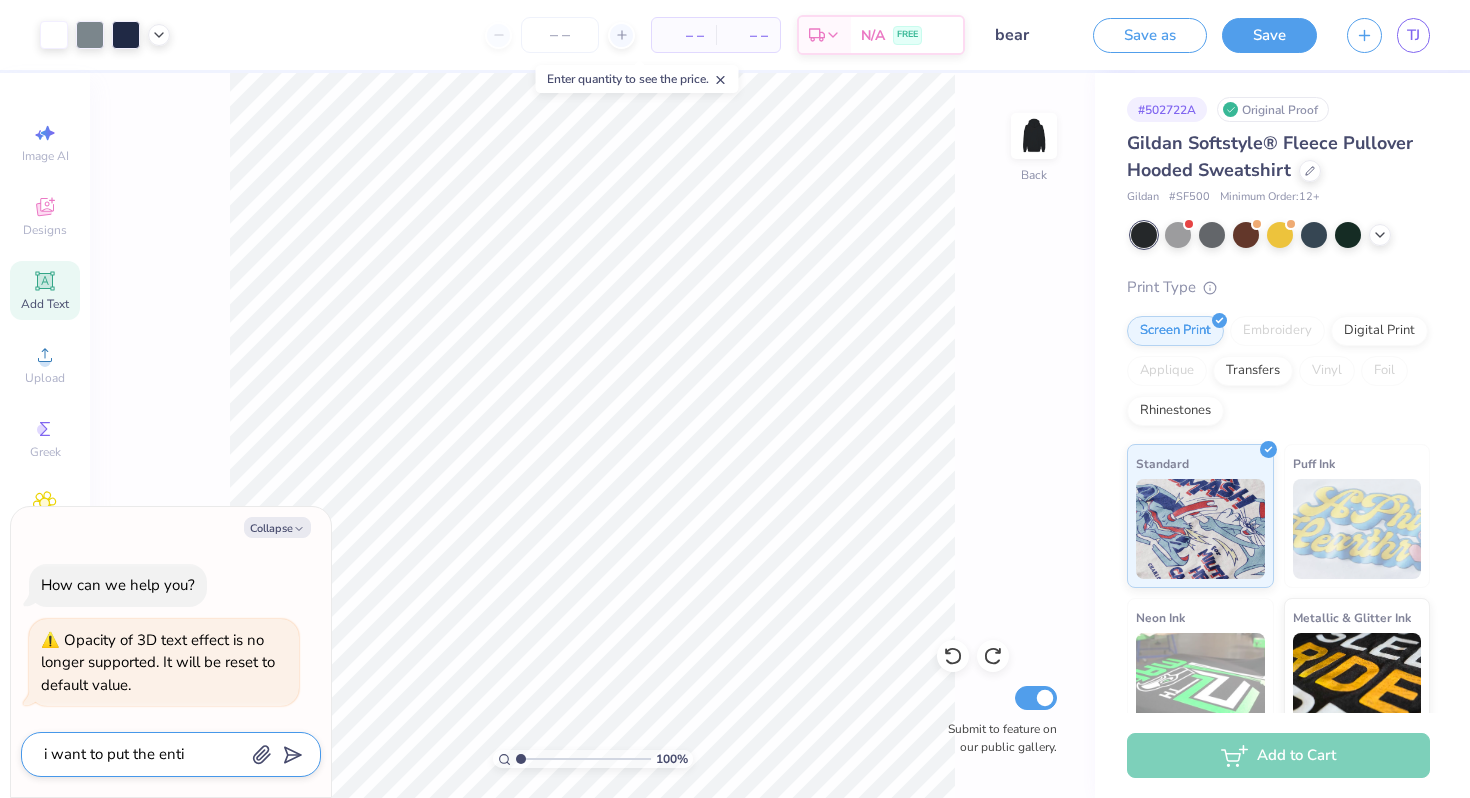 type on "i want to put the entir" 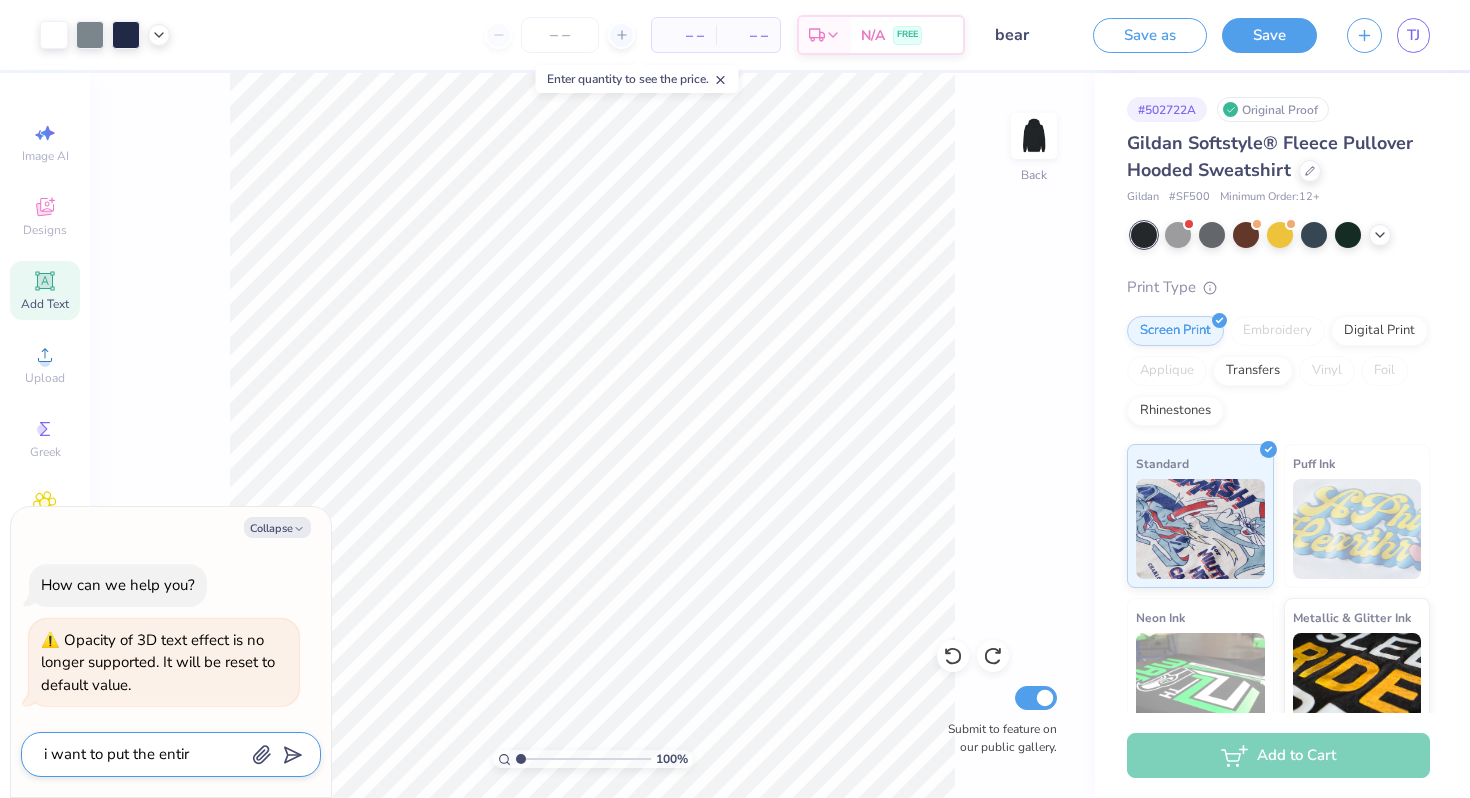 type on "x" 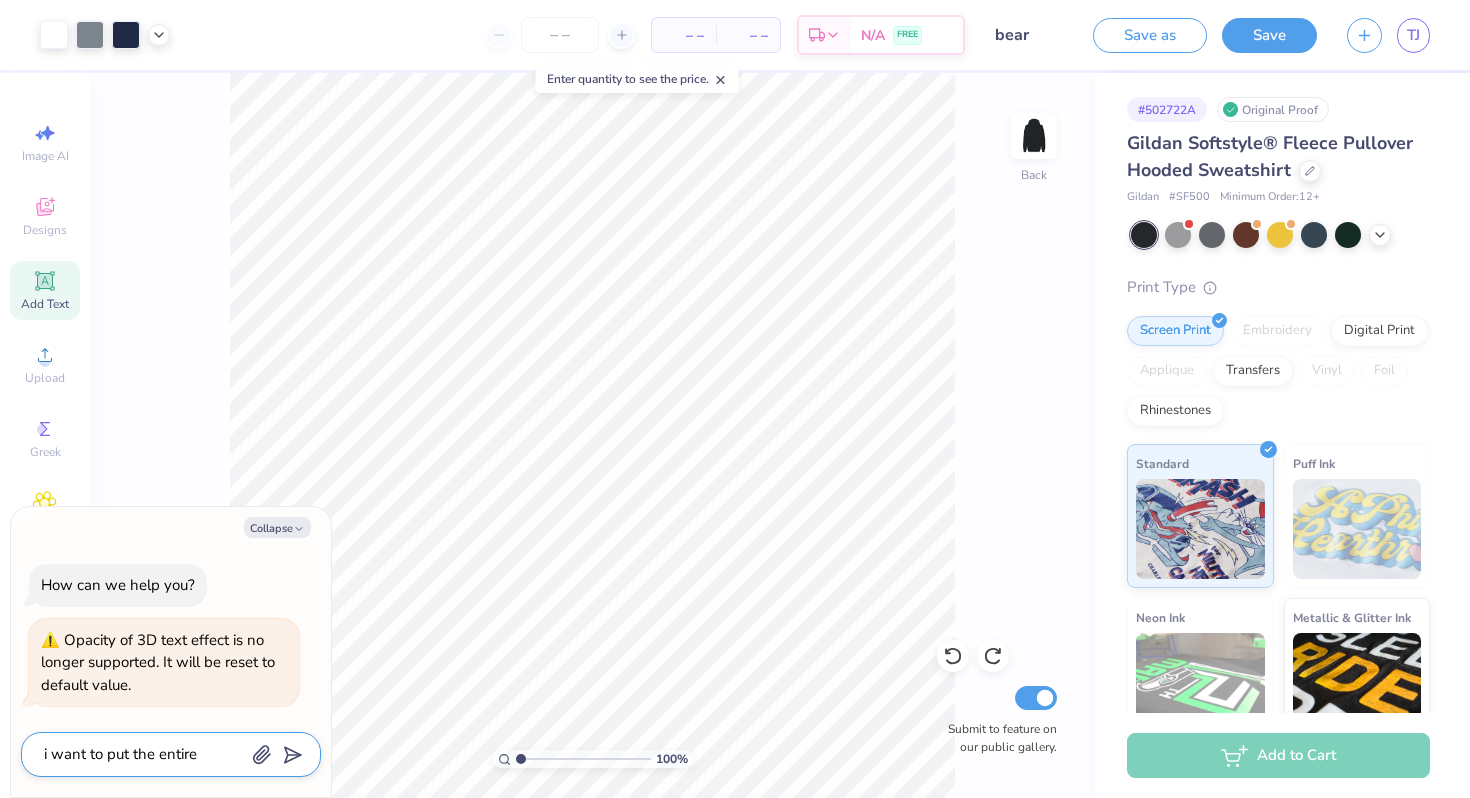 type on "x" 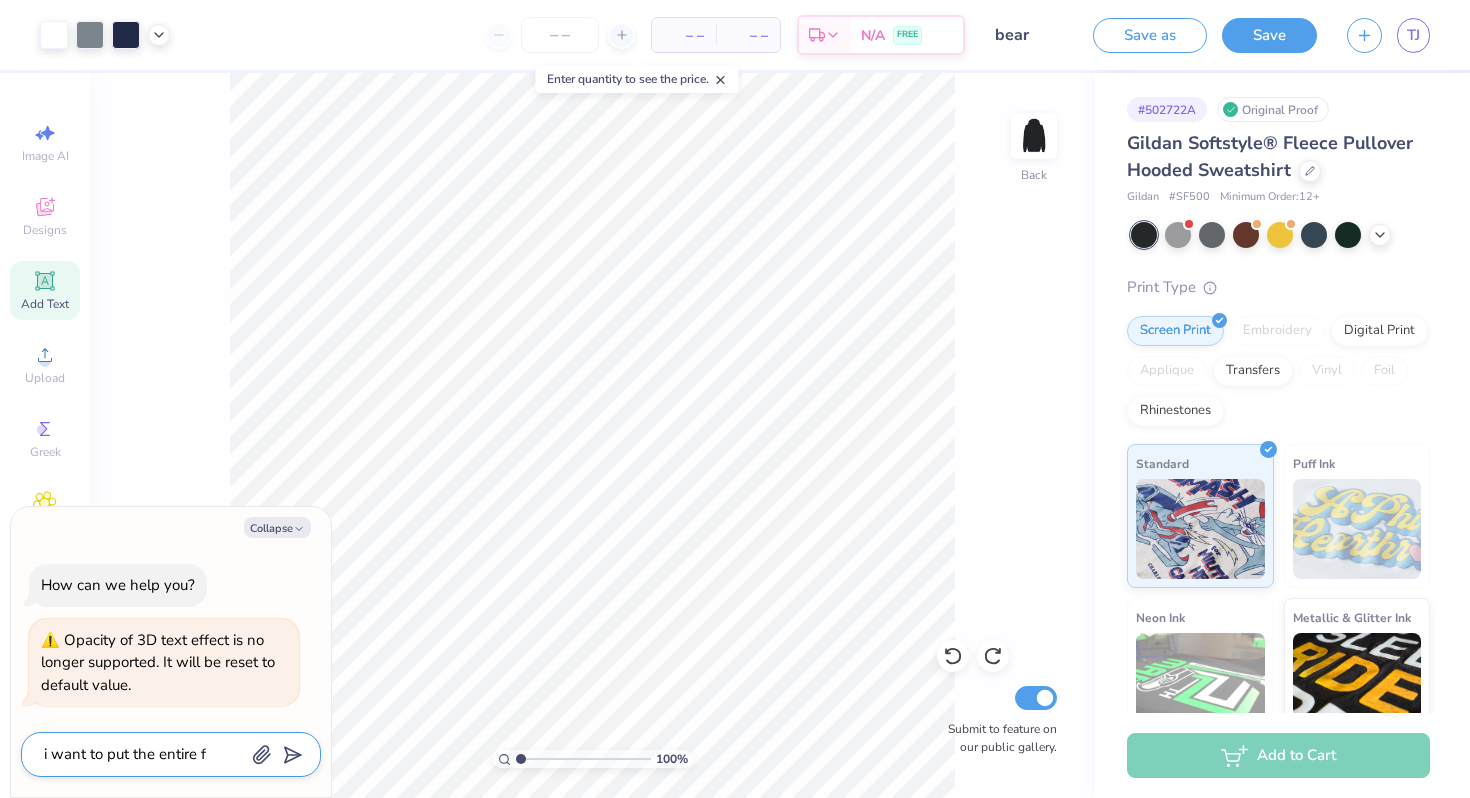 type on "x" 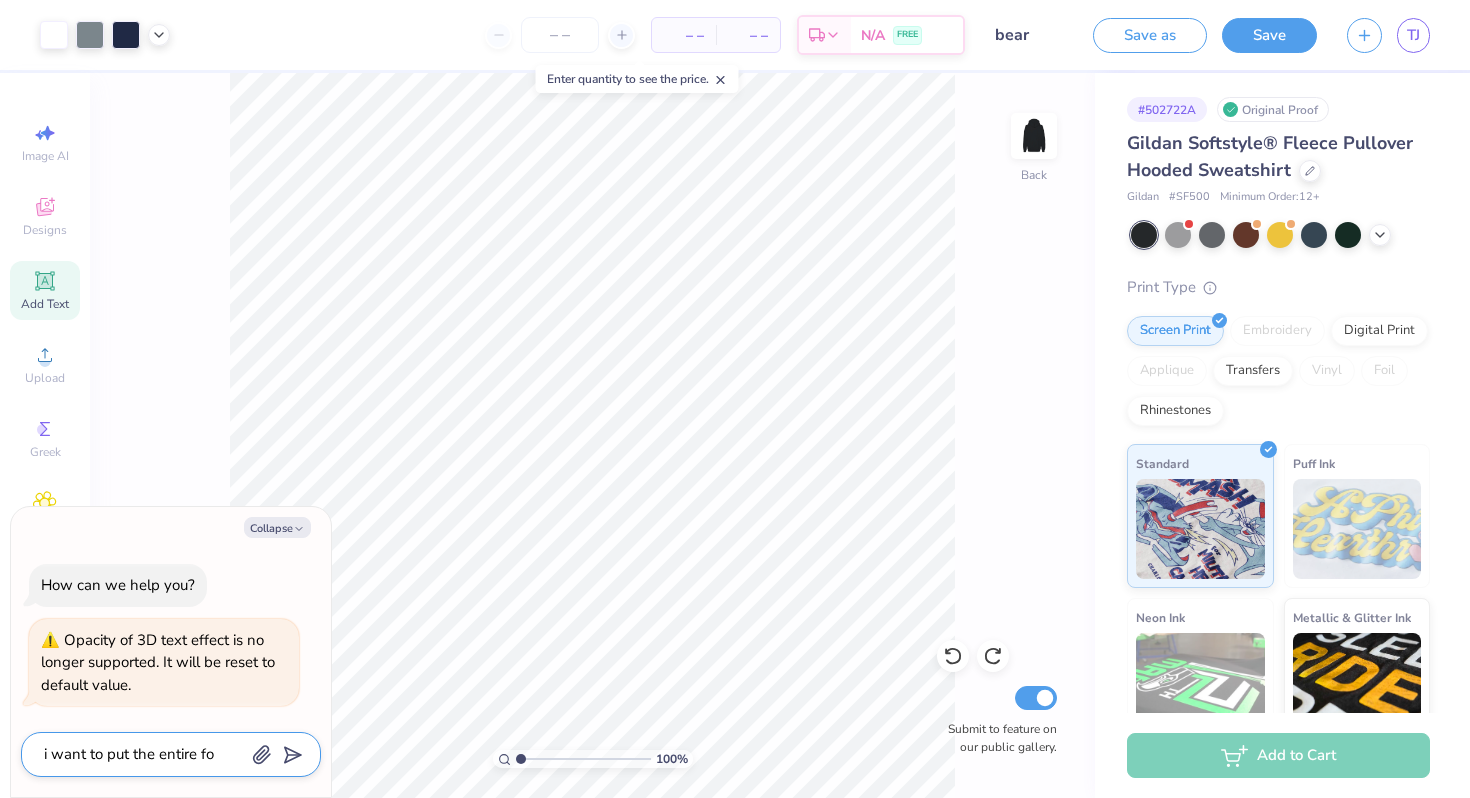 type on "x" 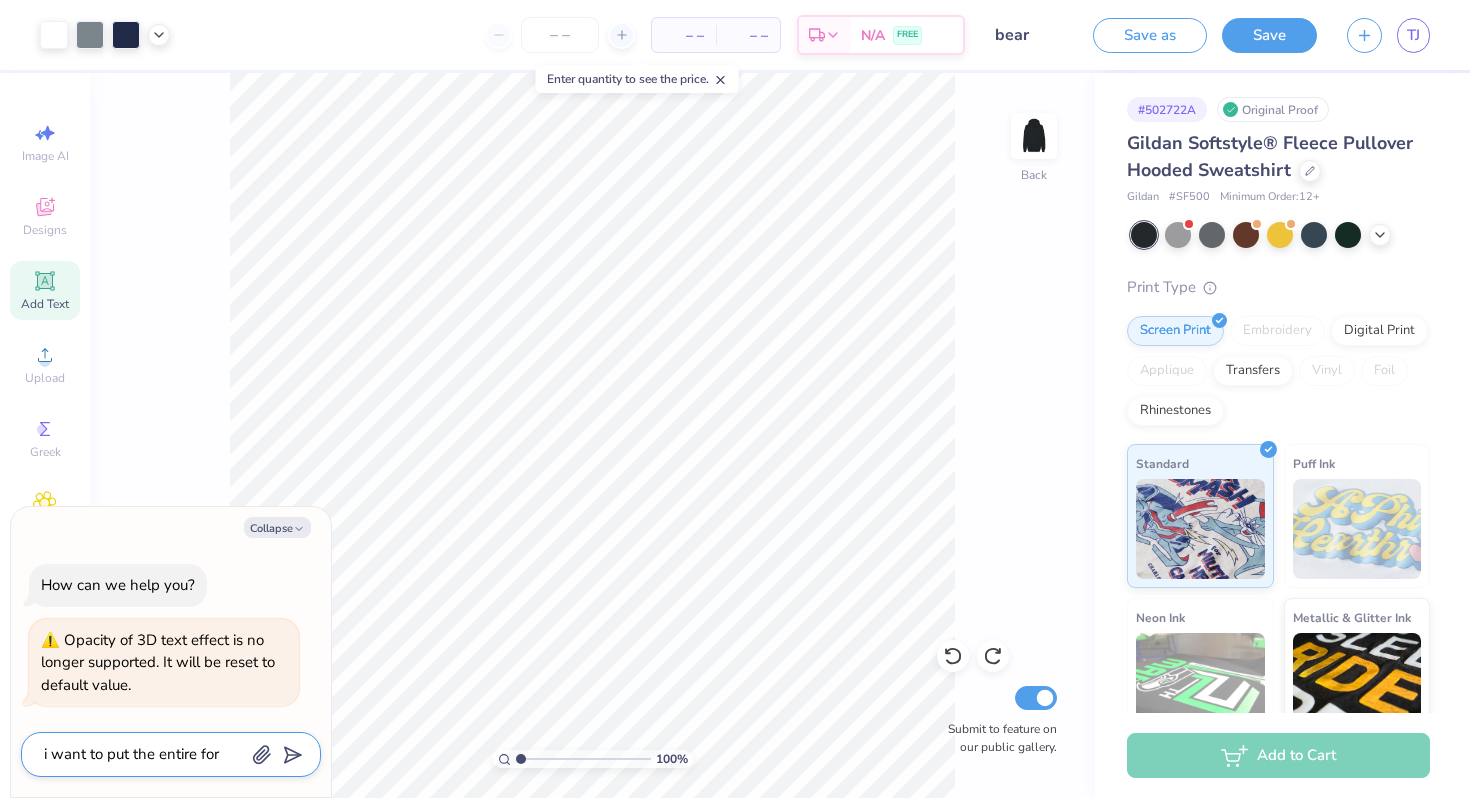 type on "x" 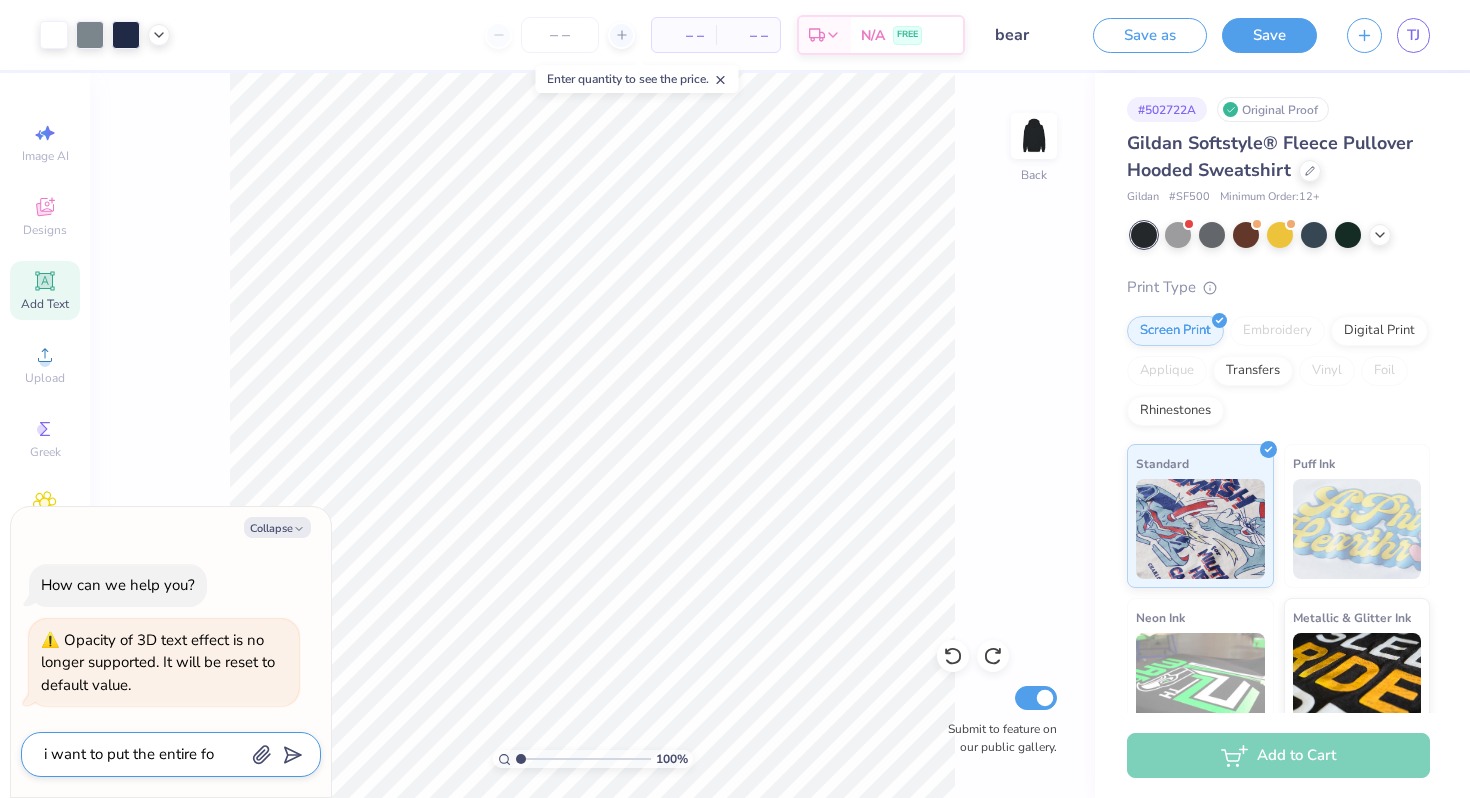 type on "x" 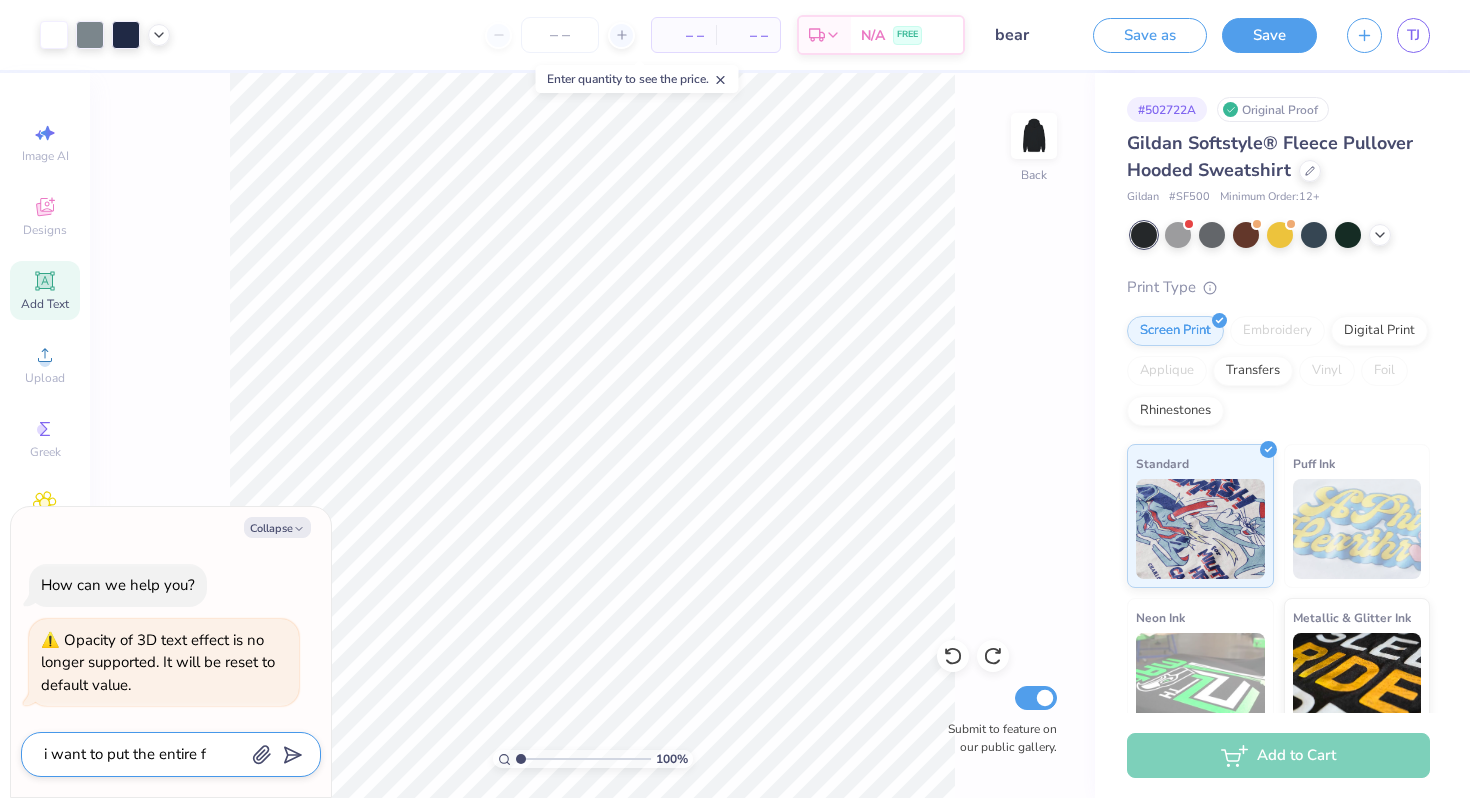 type on "x" 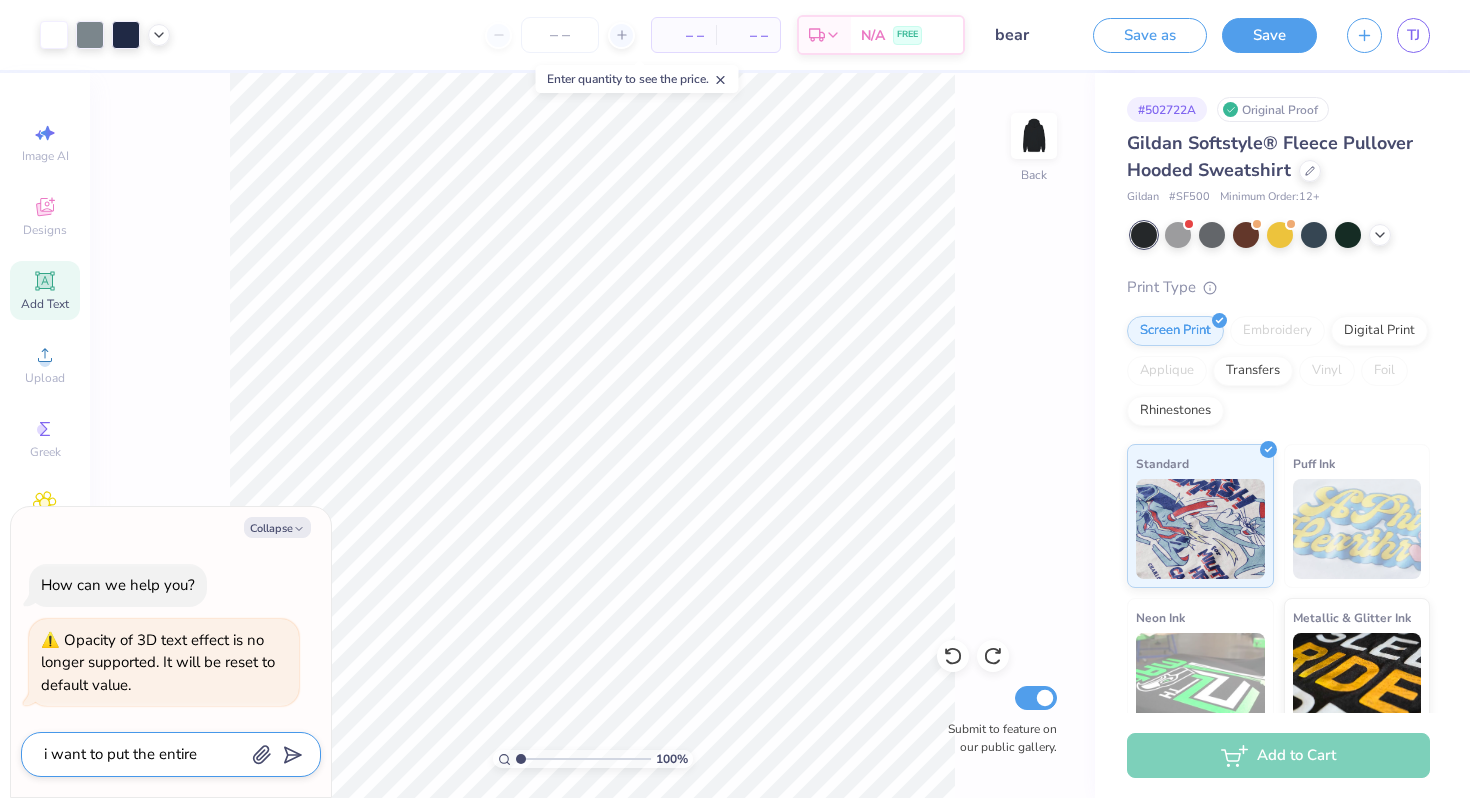 type on "x" 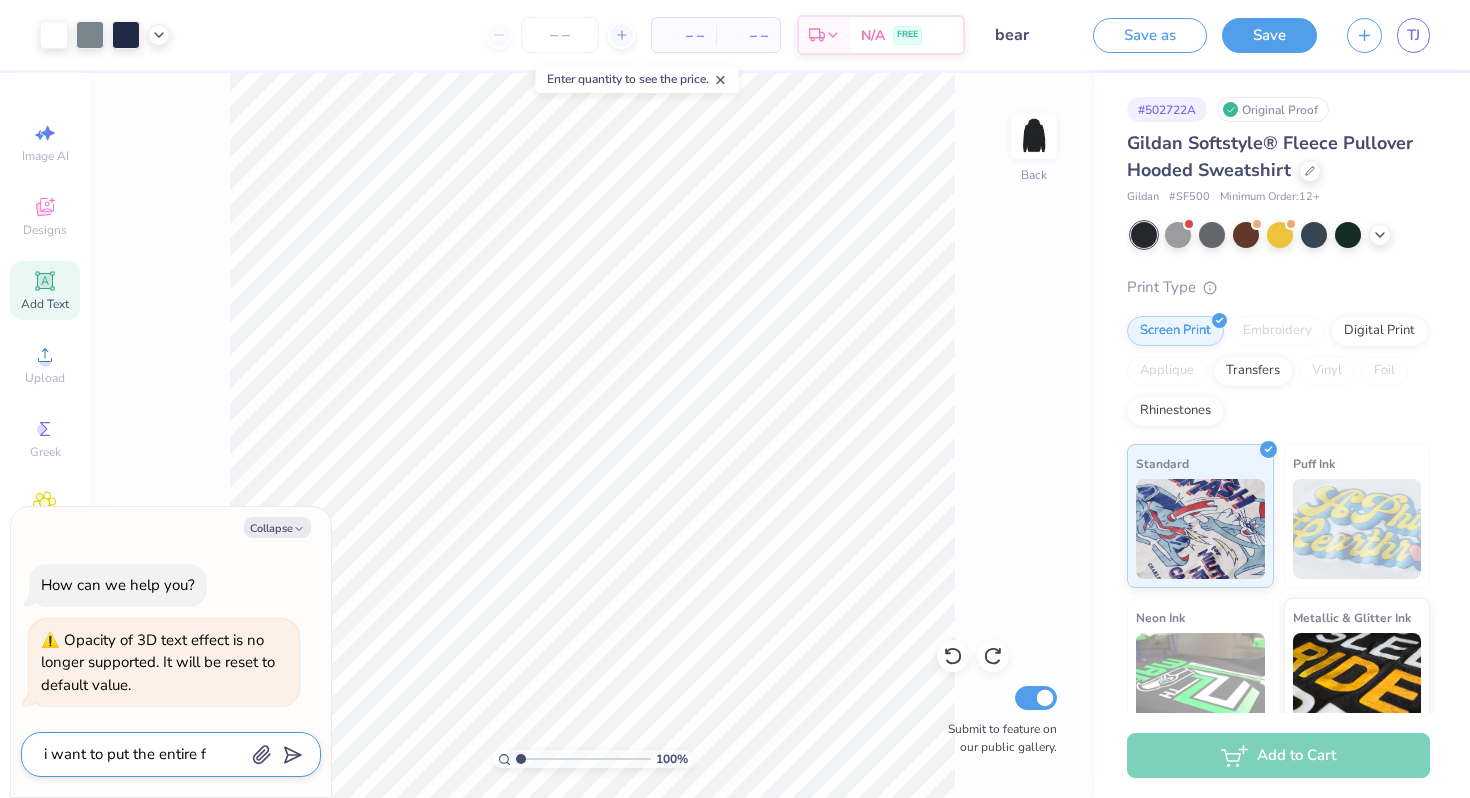 type on "x" 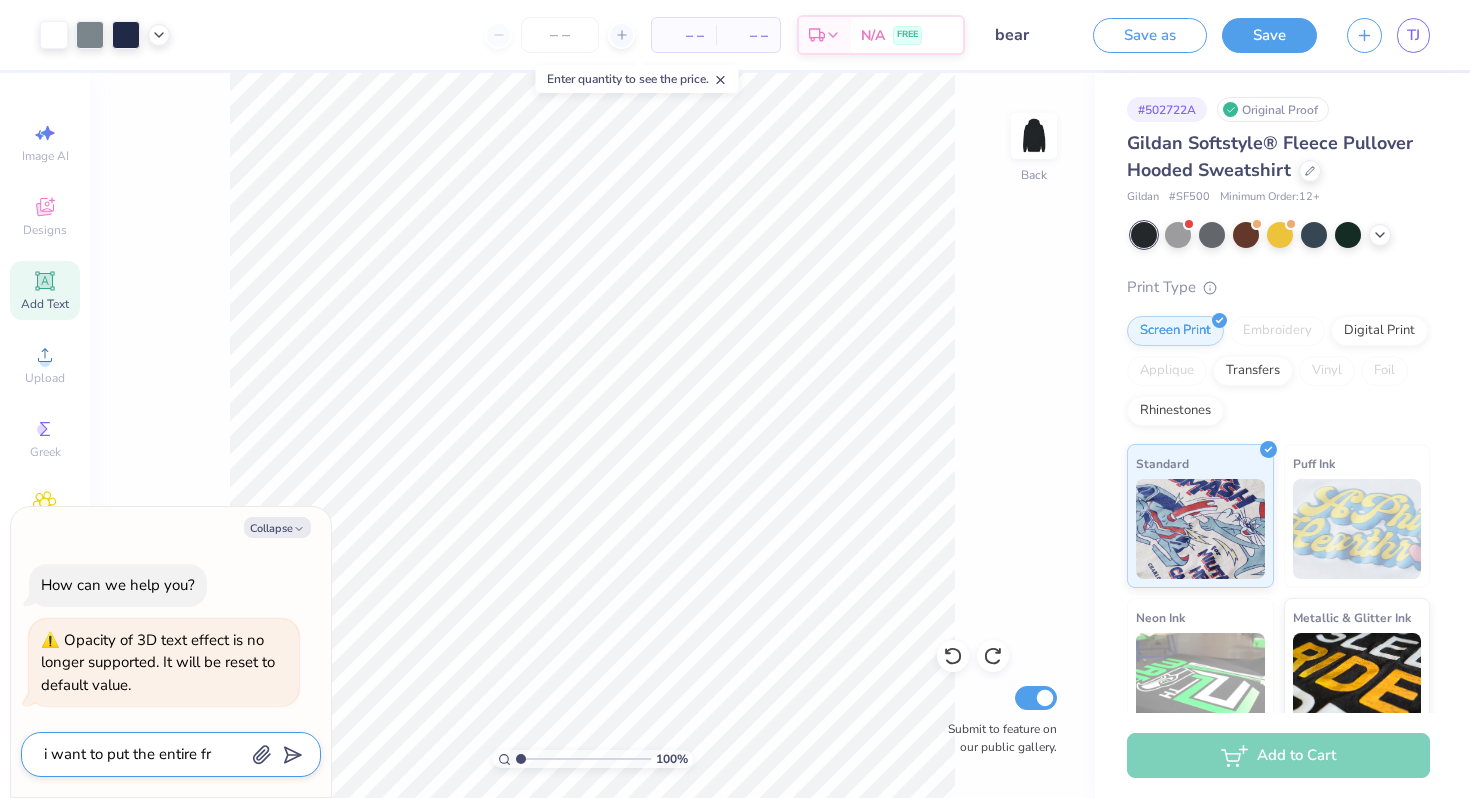 type on "x" 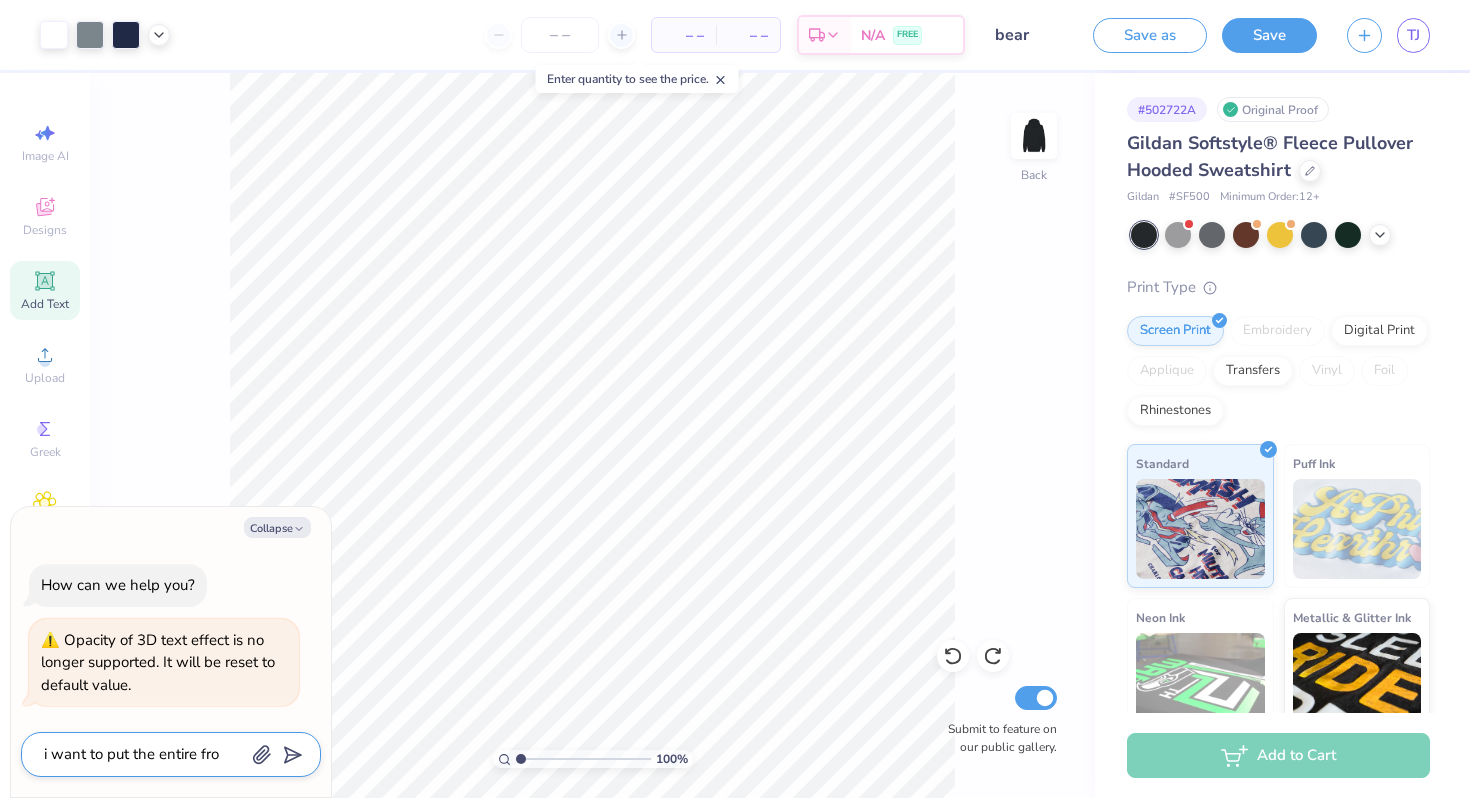 type on "x" 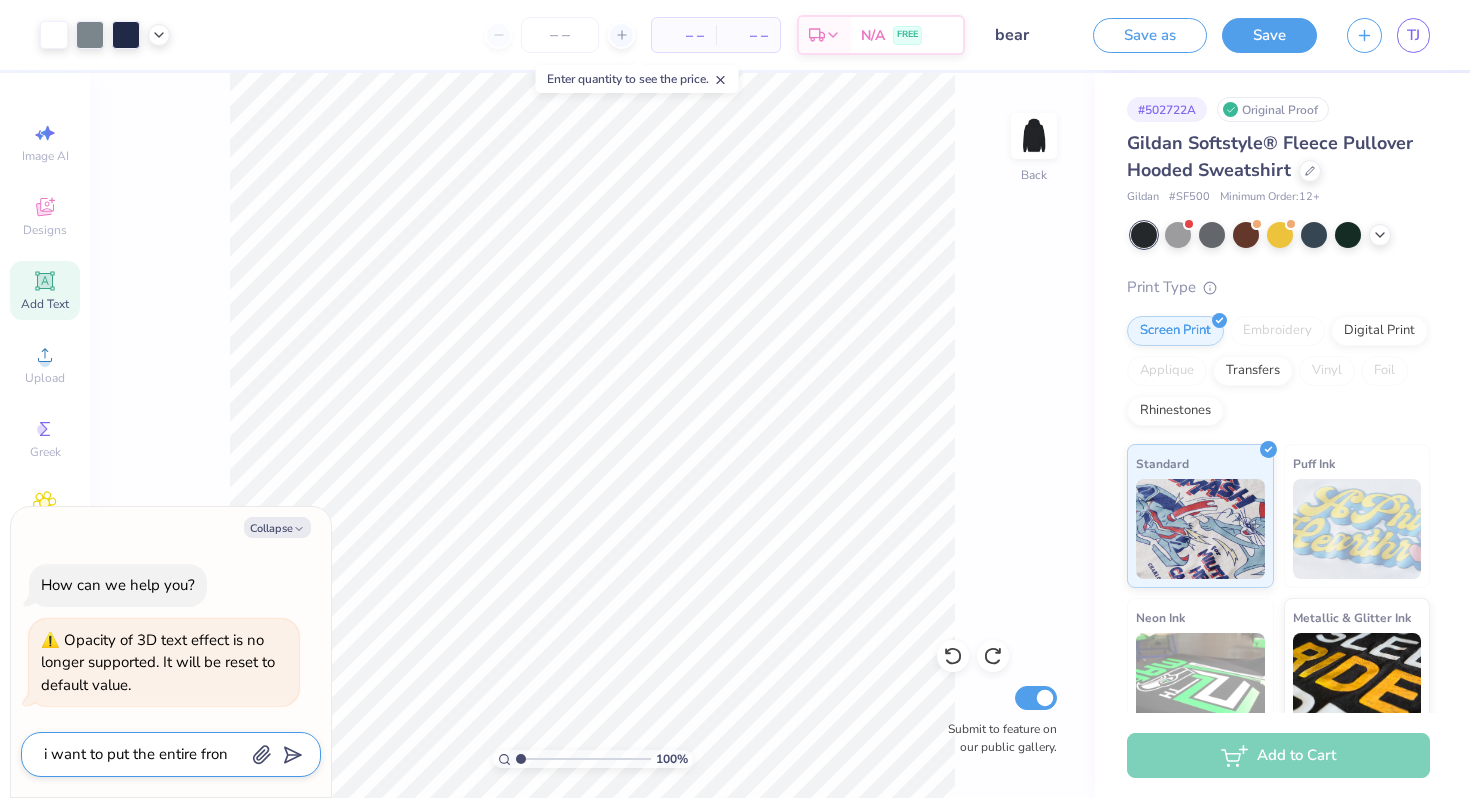type on "x" 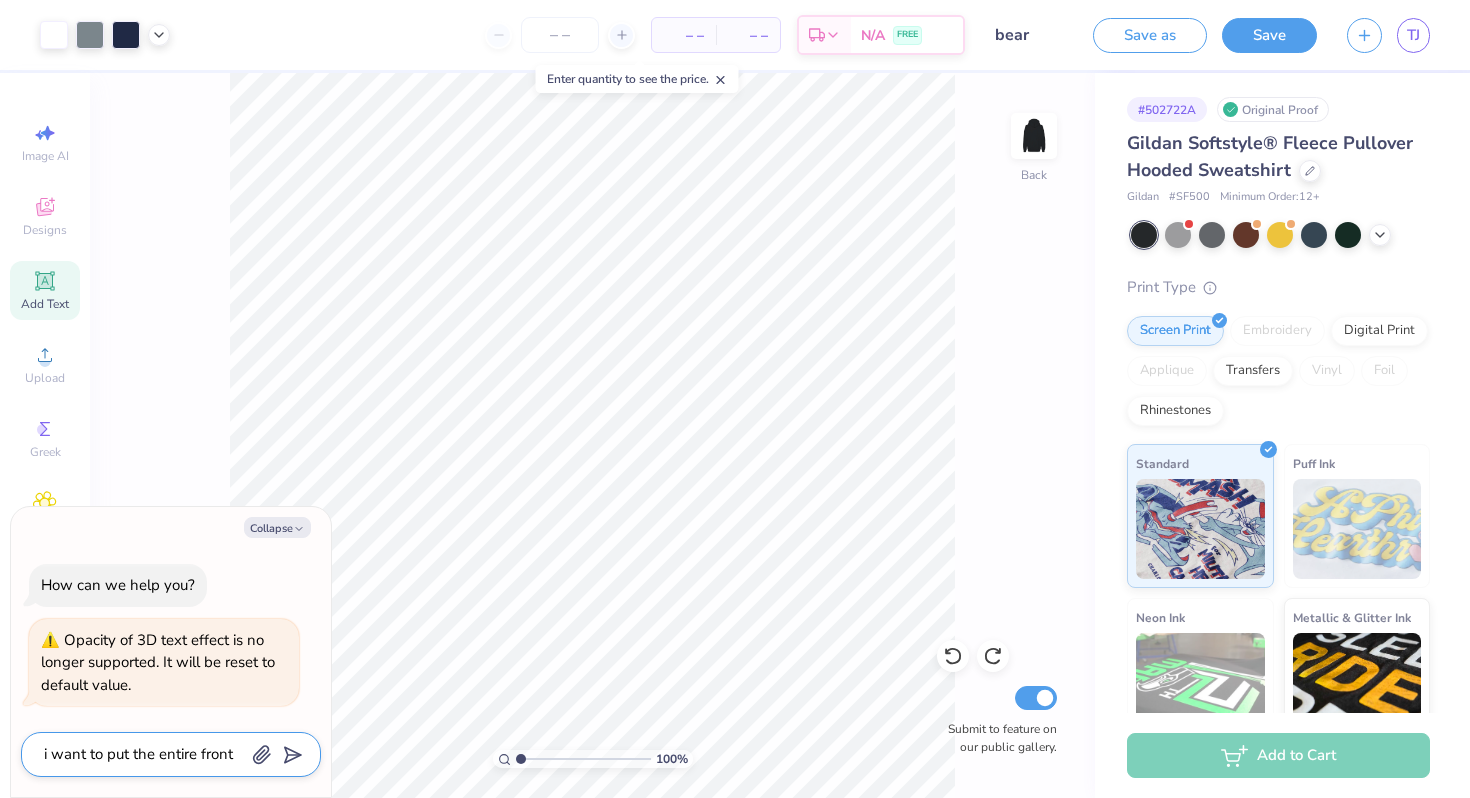 type on "x" 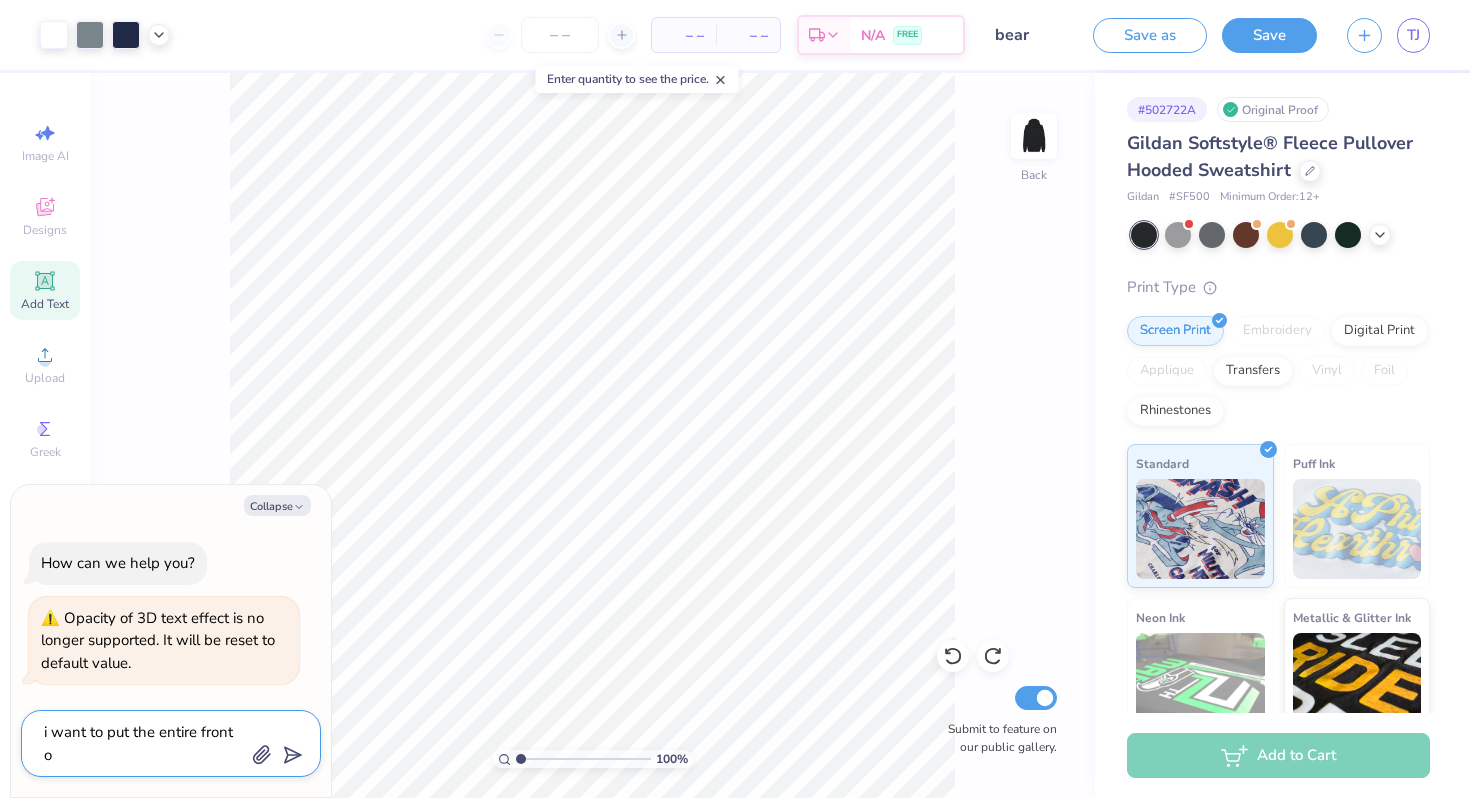 type on "x" 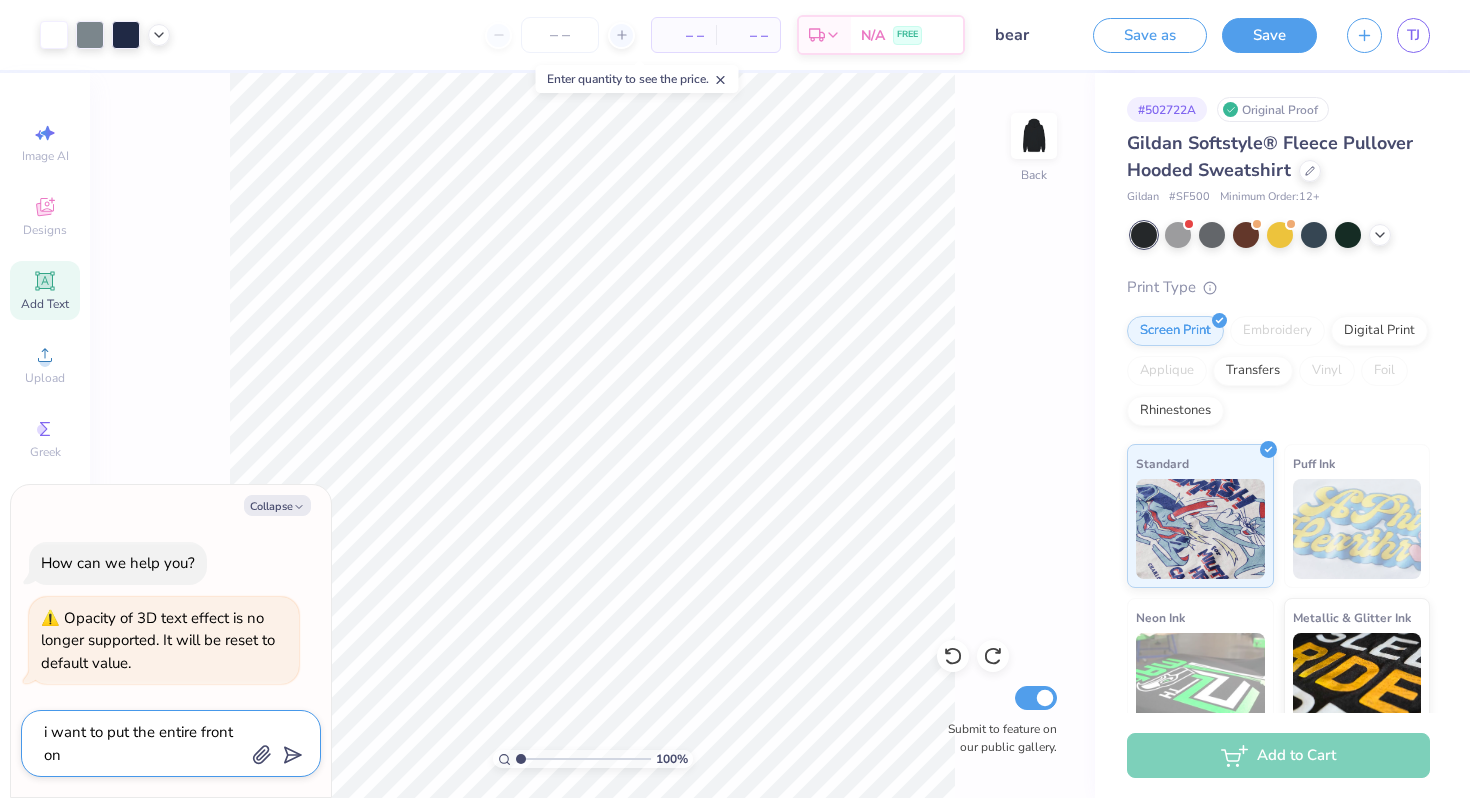type on "x" 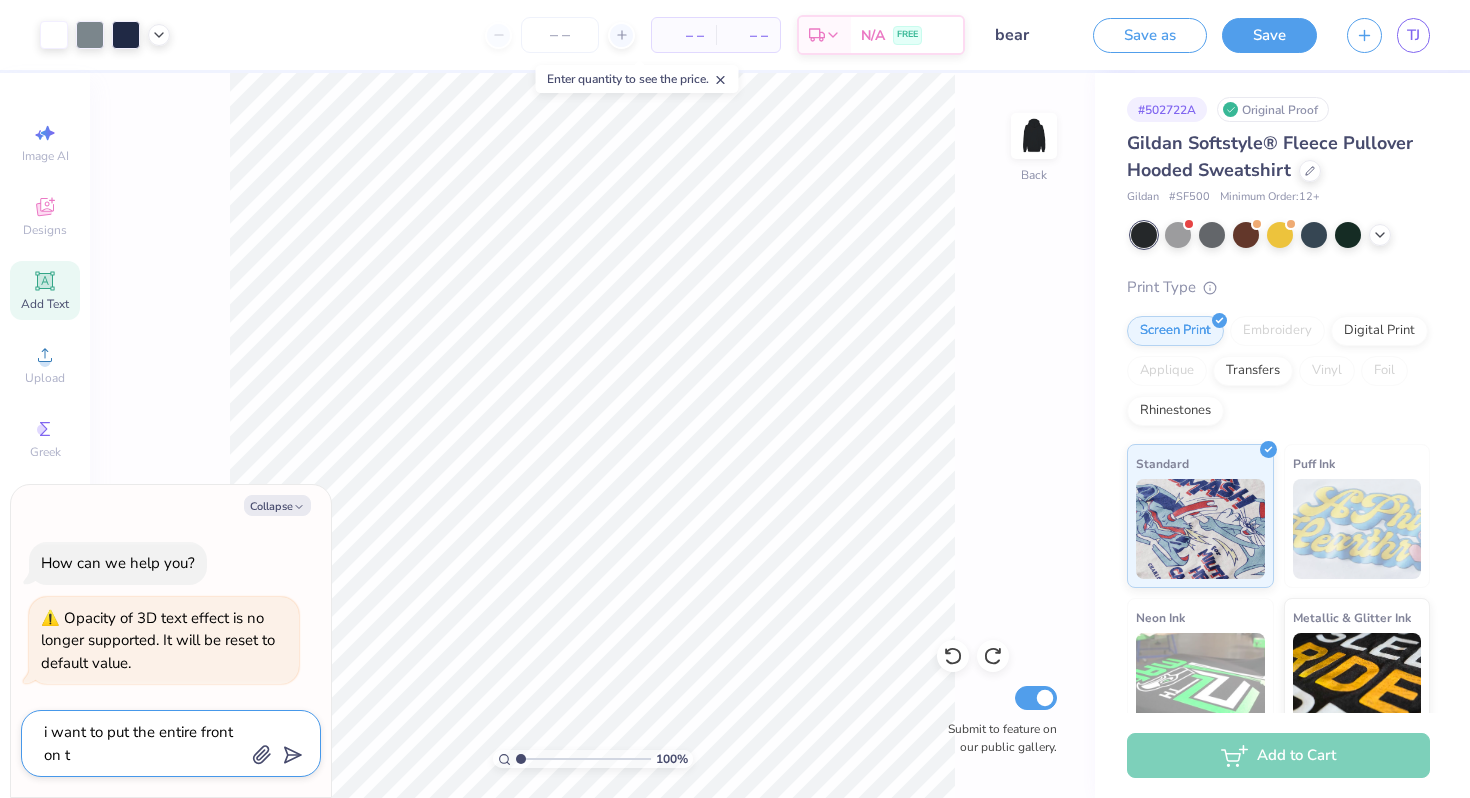 type on "i want to put the entire front on th" 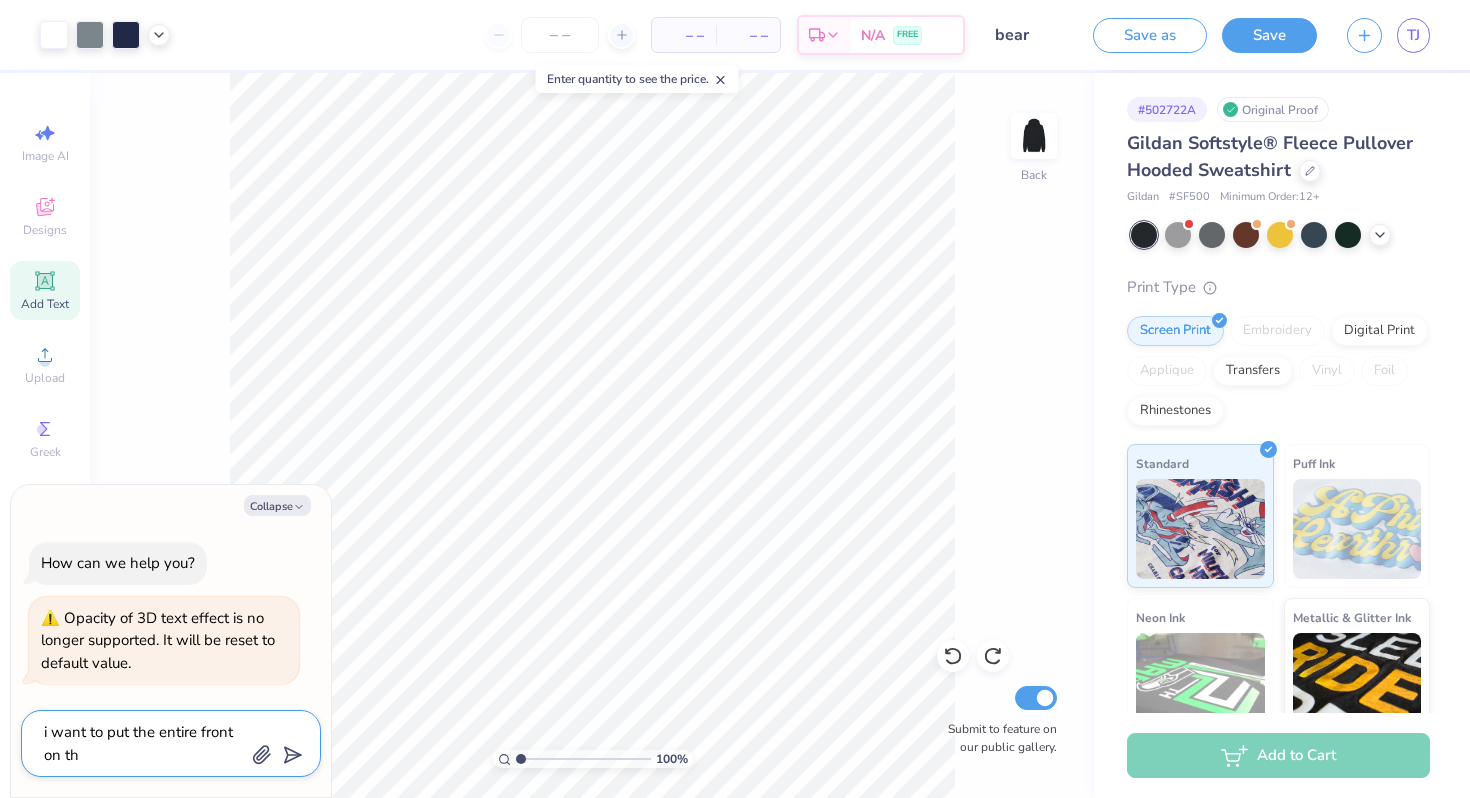 type on "x" 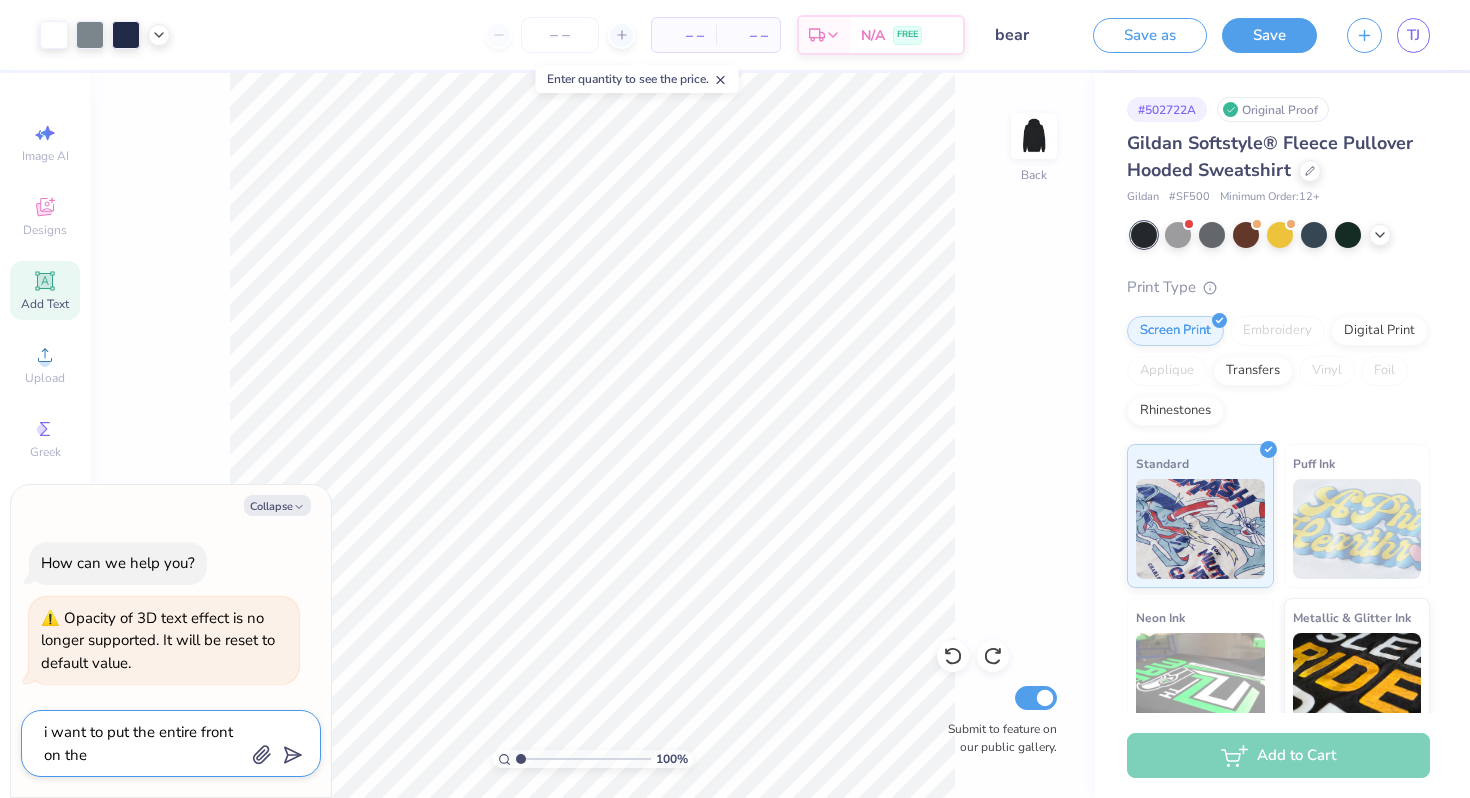 type on "x" 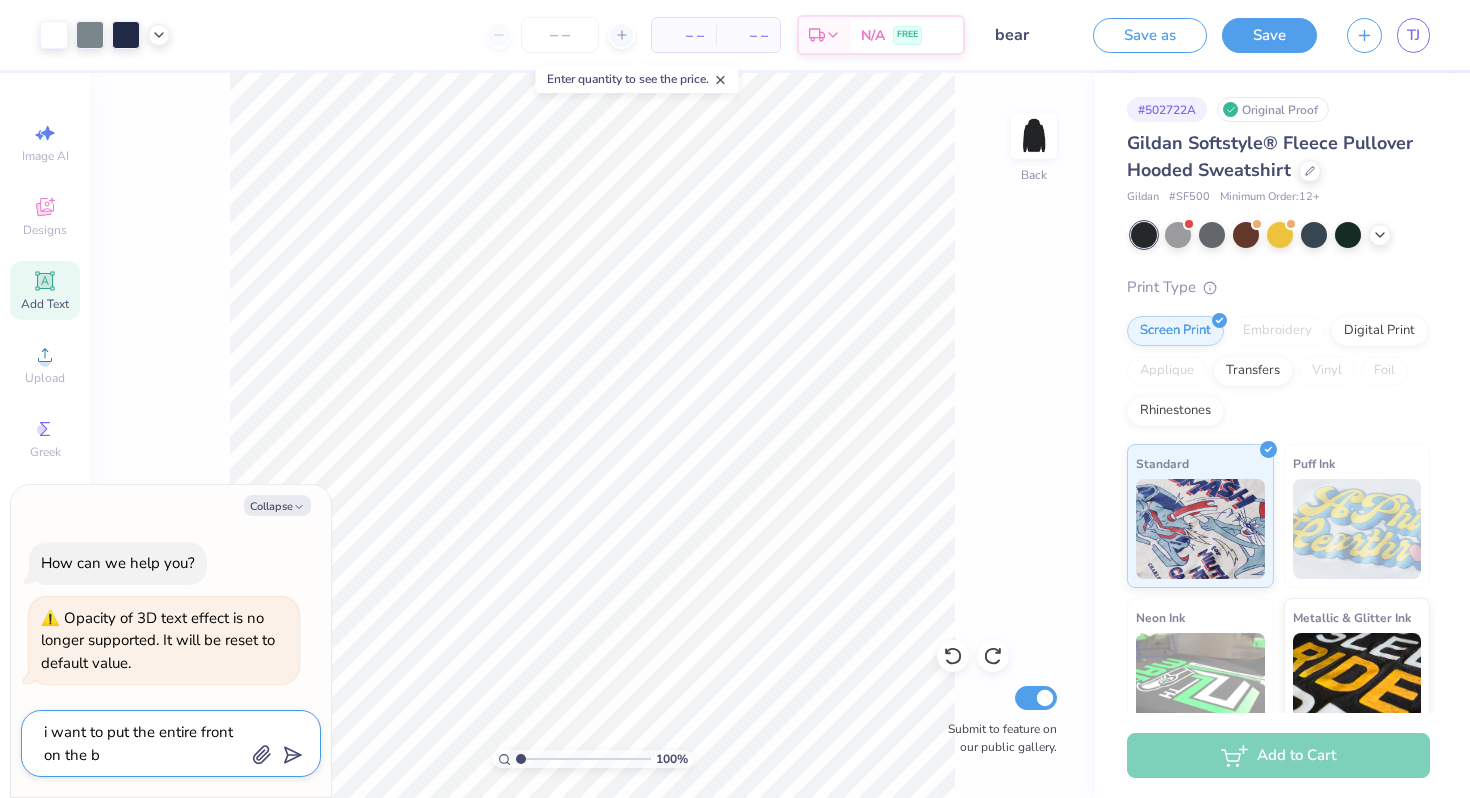 type on "x" 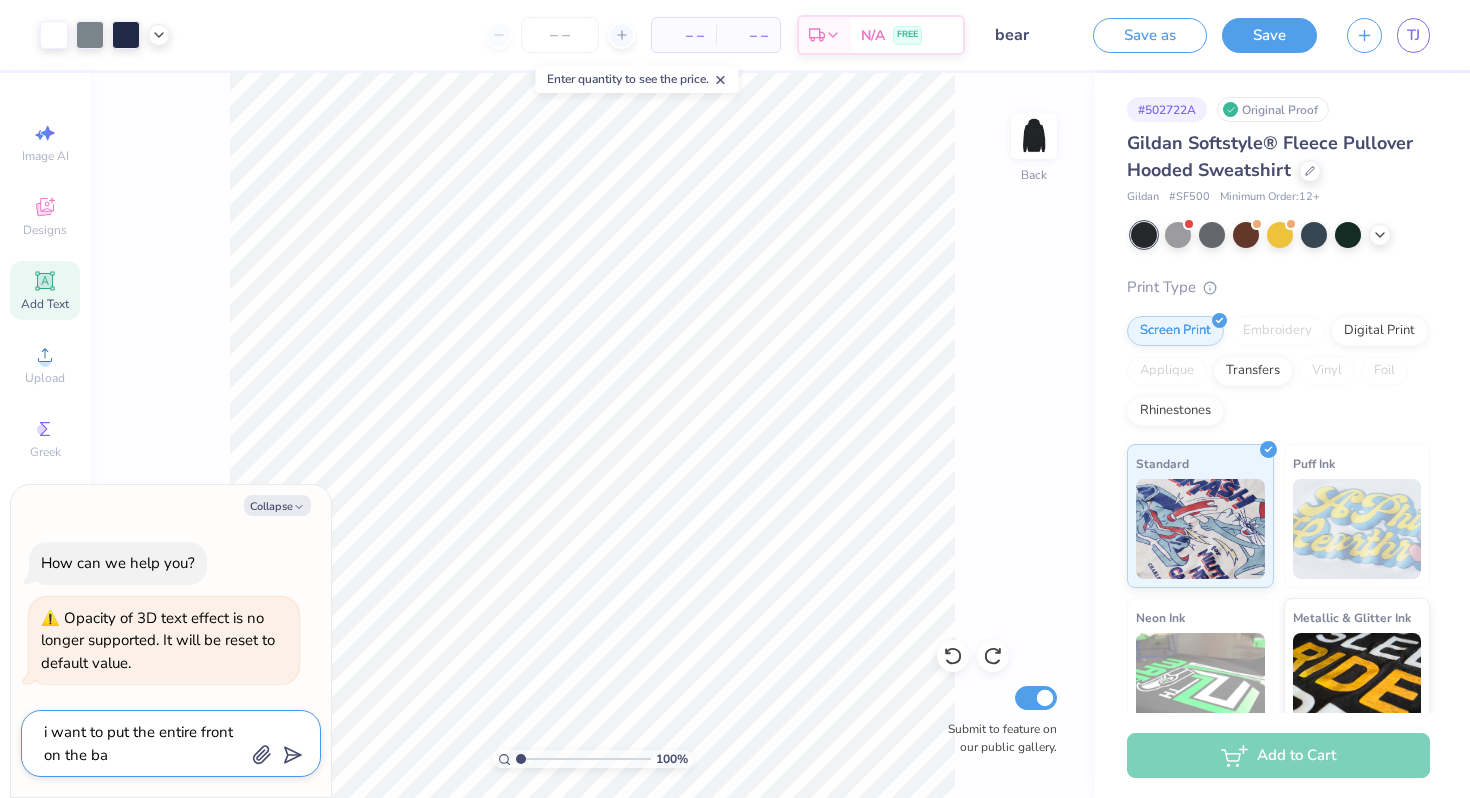 type on "x" 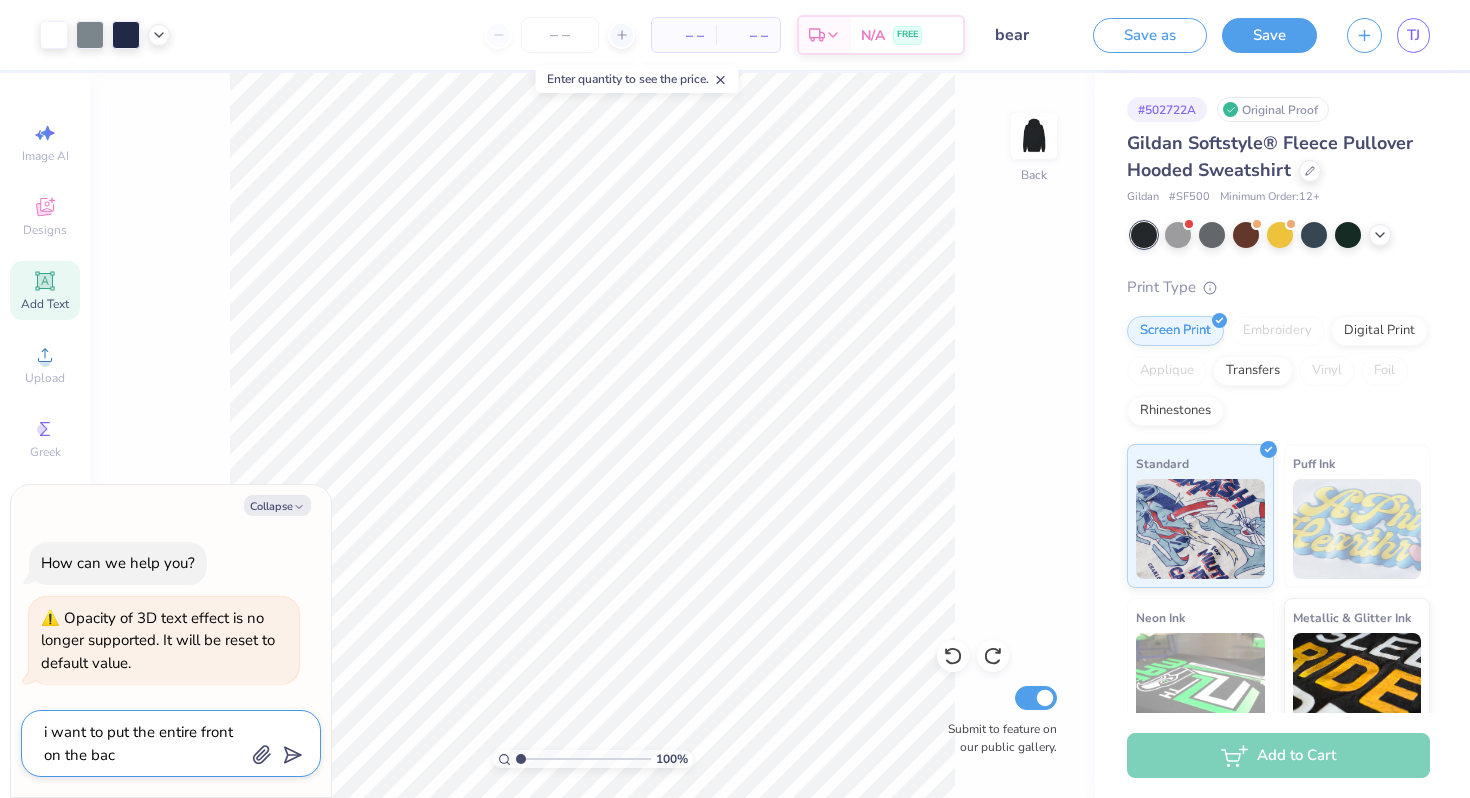 type on "i want to put the entire front on the back" 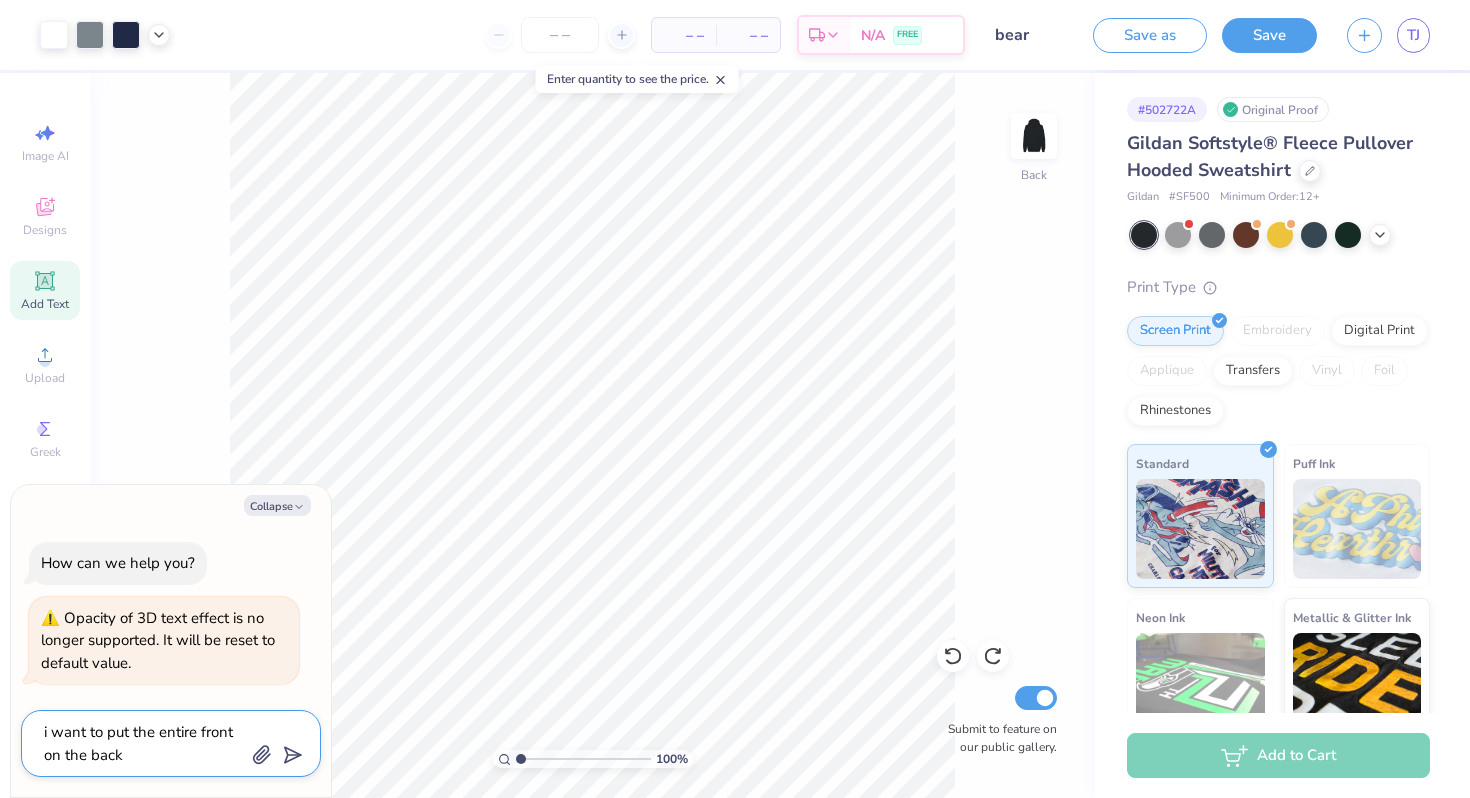 type on "x" 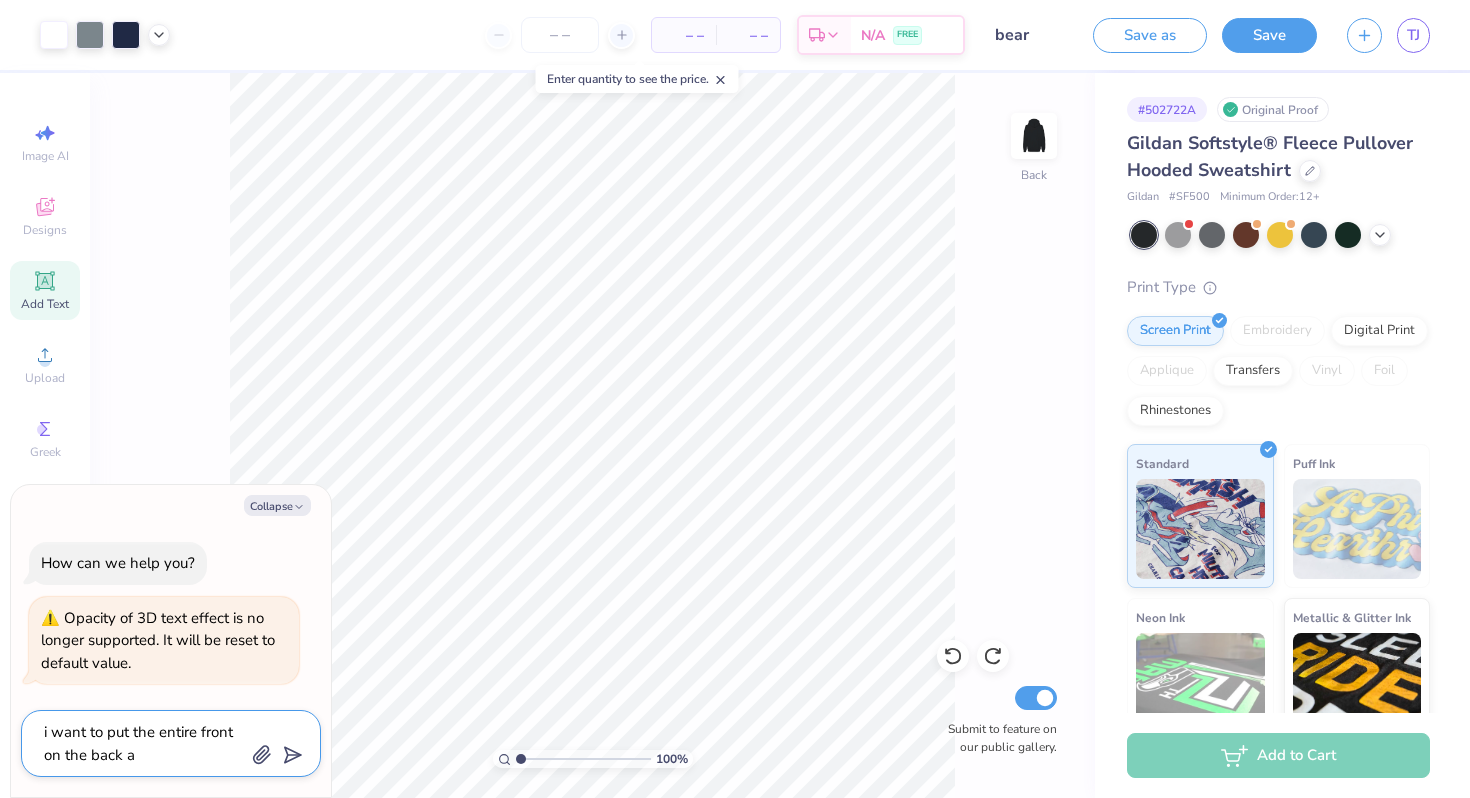 type on "x" 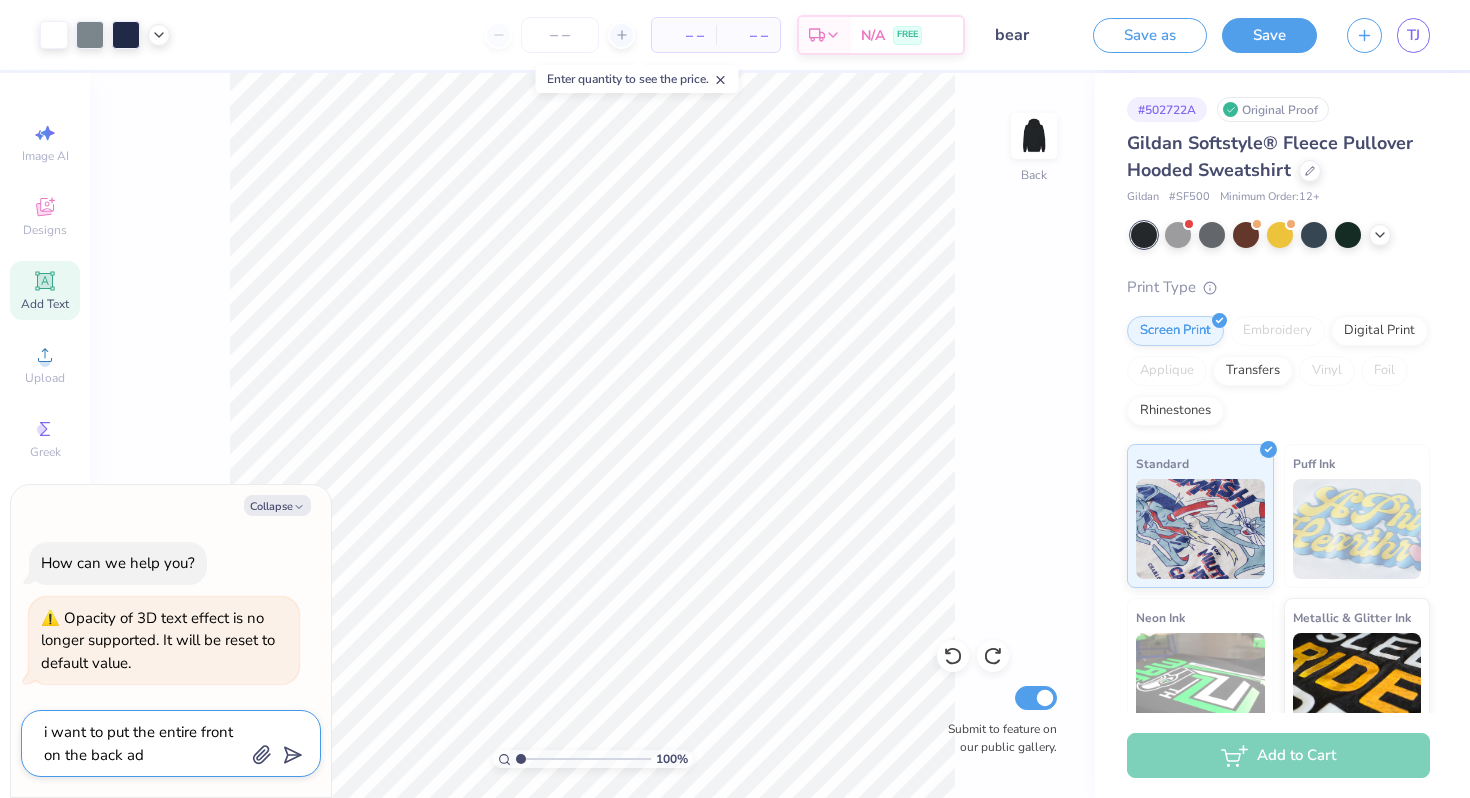 type on "x" 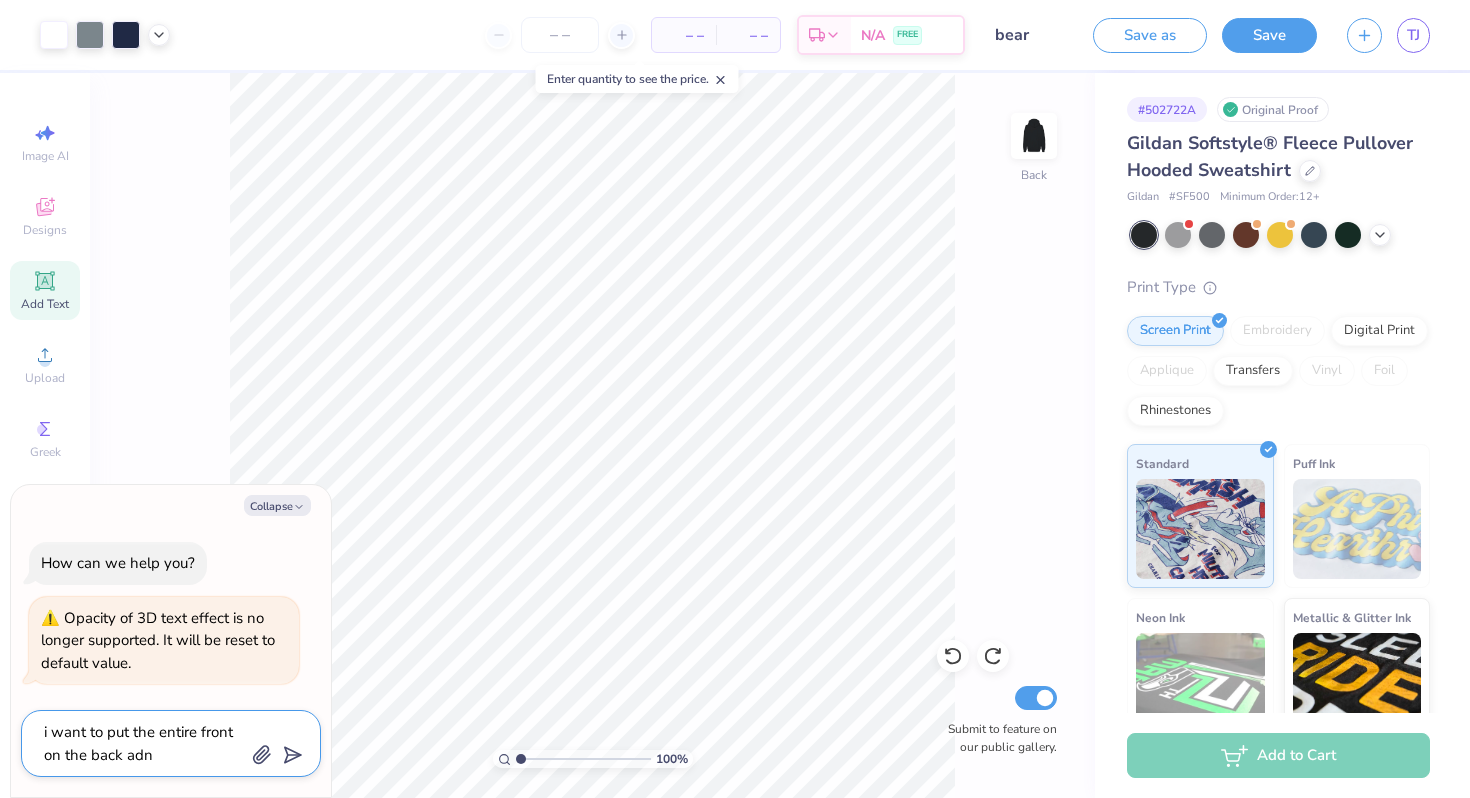 type on "x" 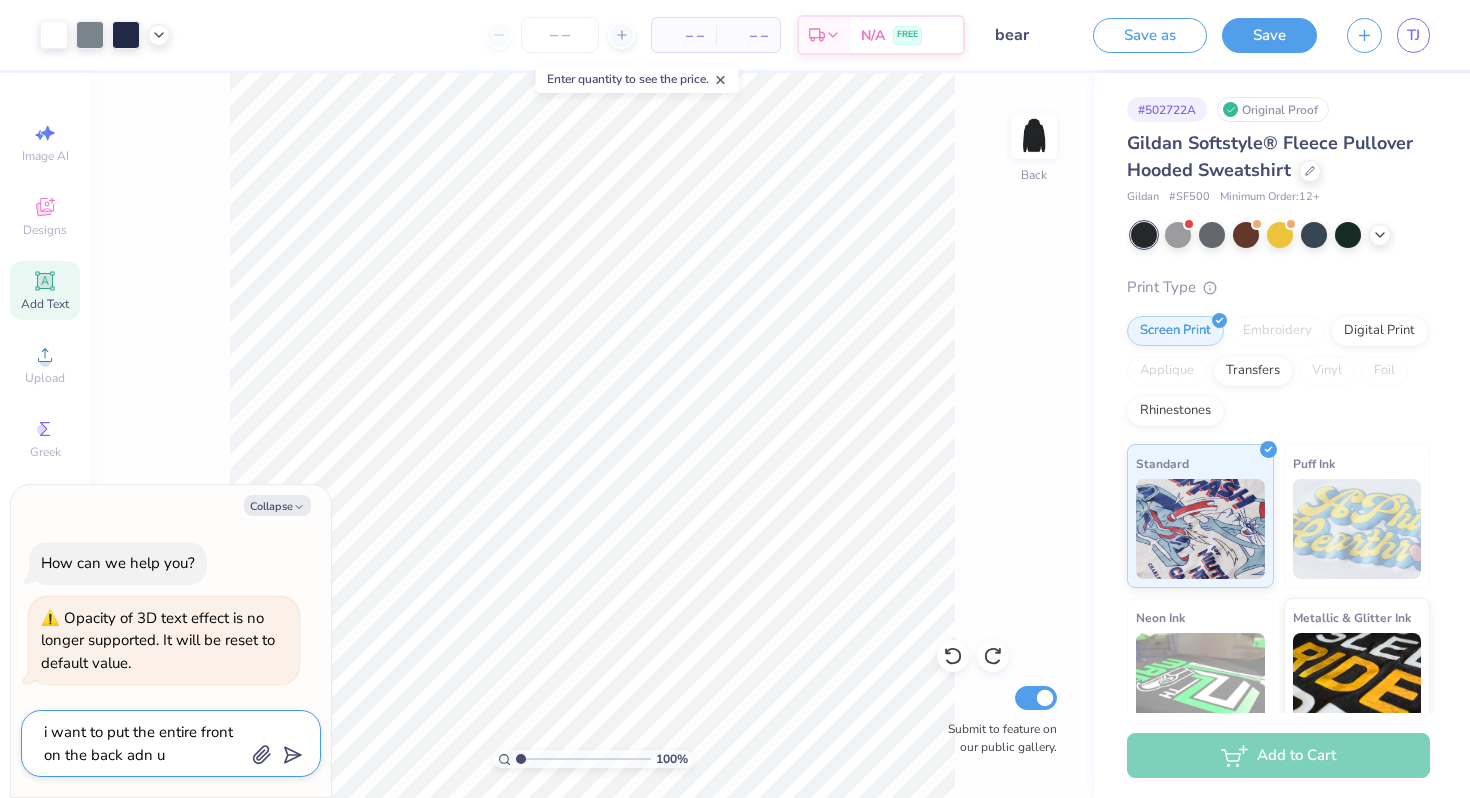 type on "x" 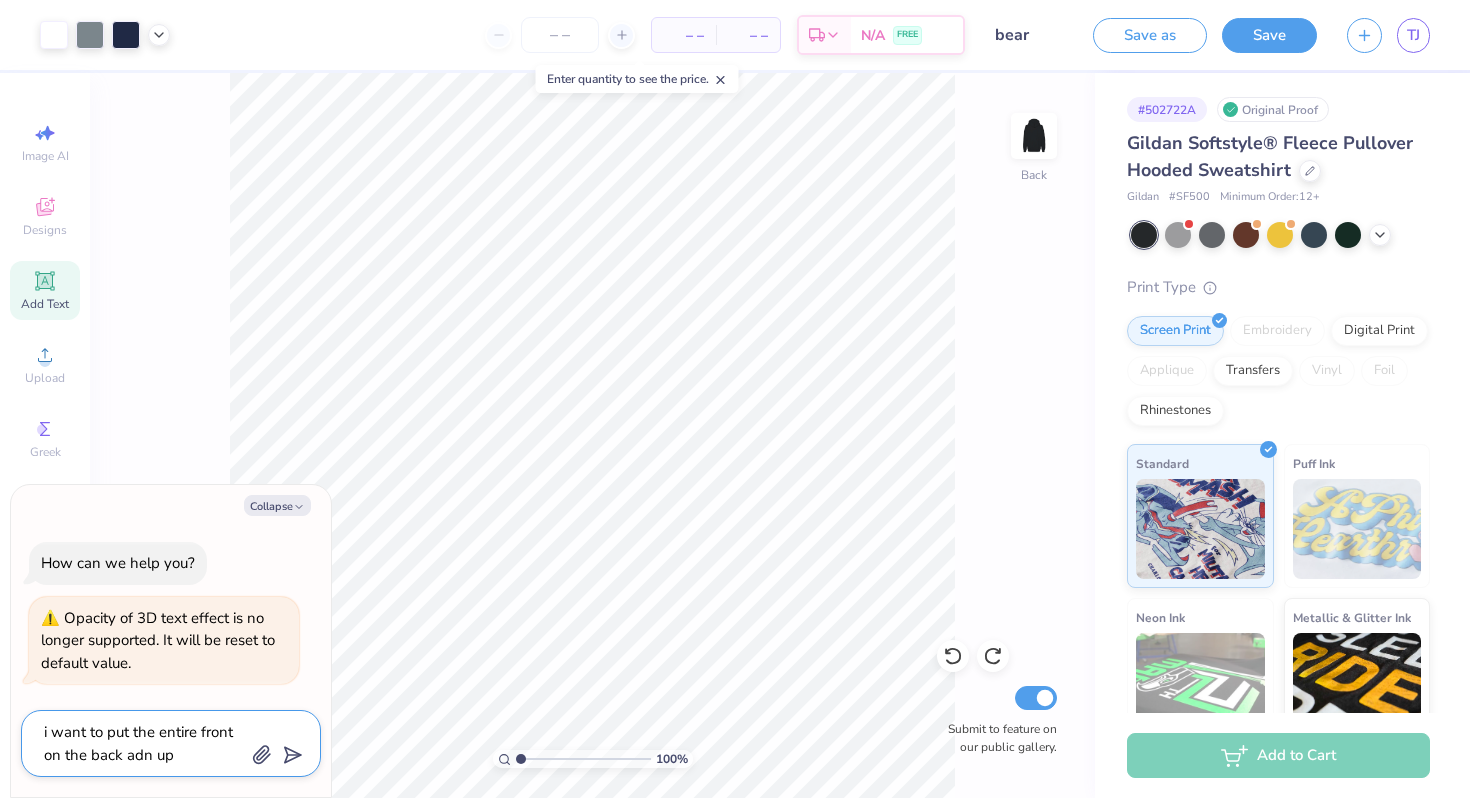 type on "x" 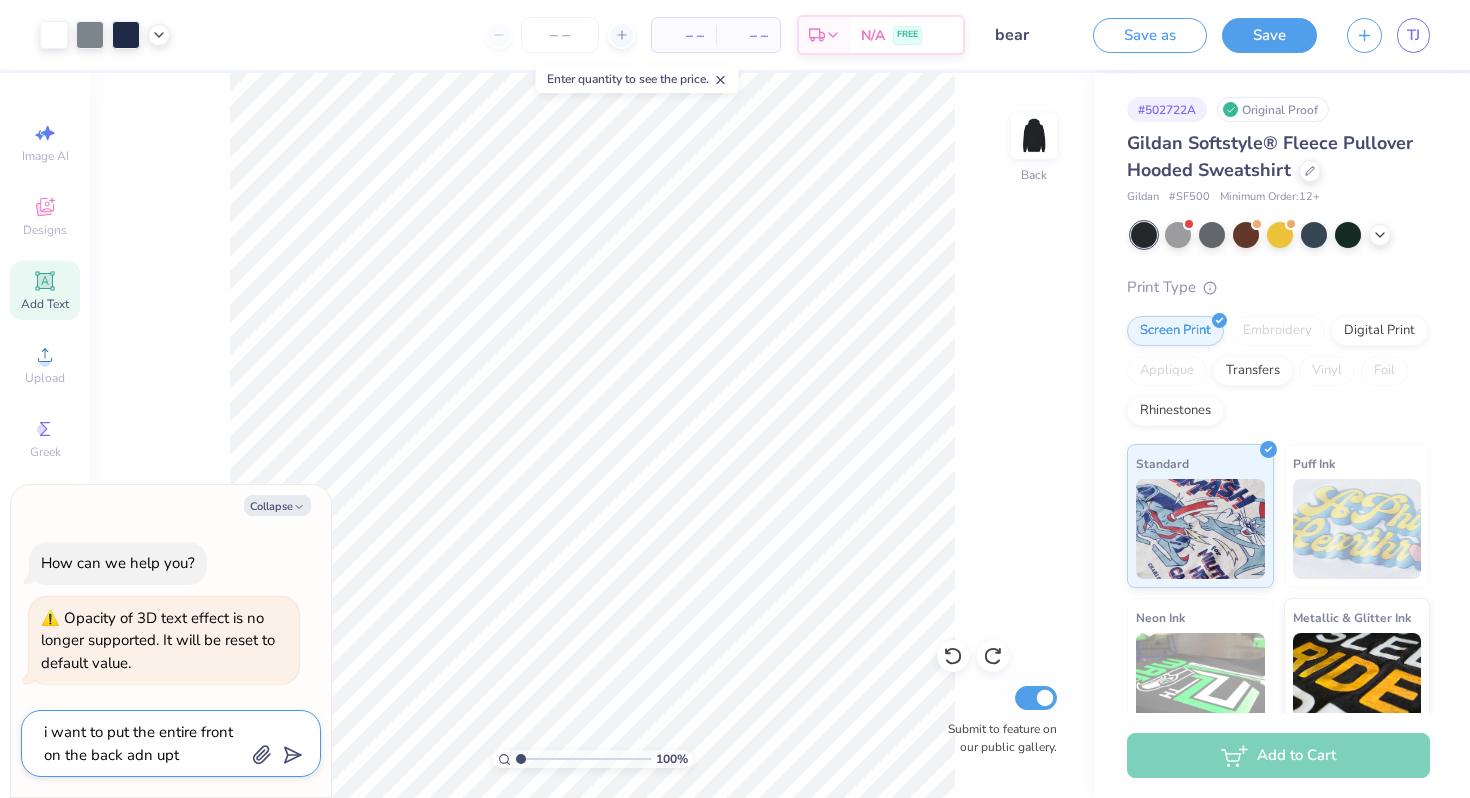 type on "x" 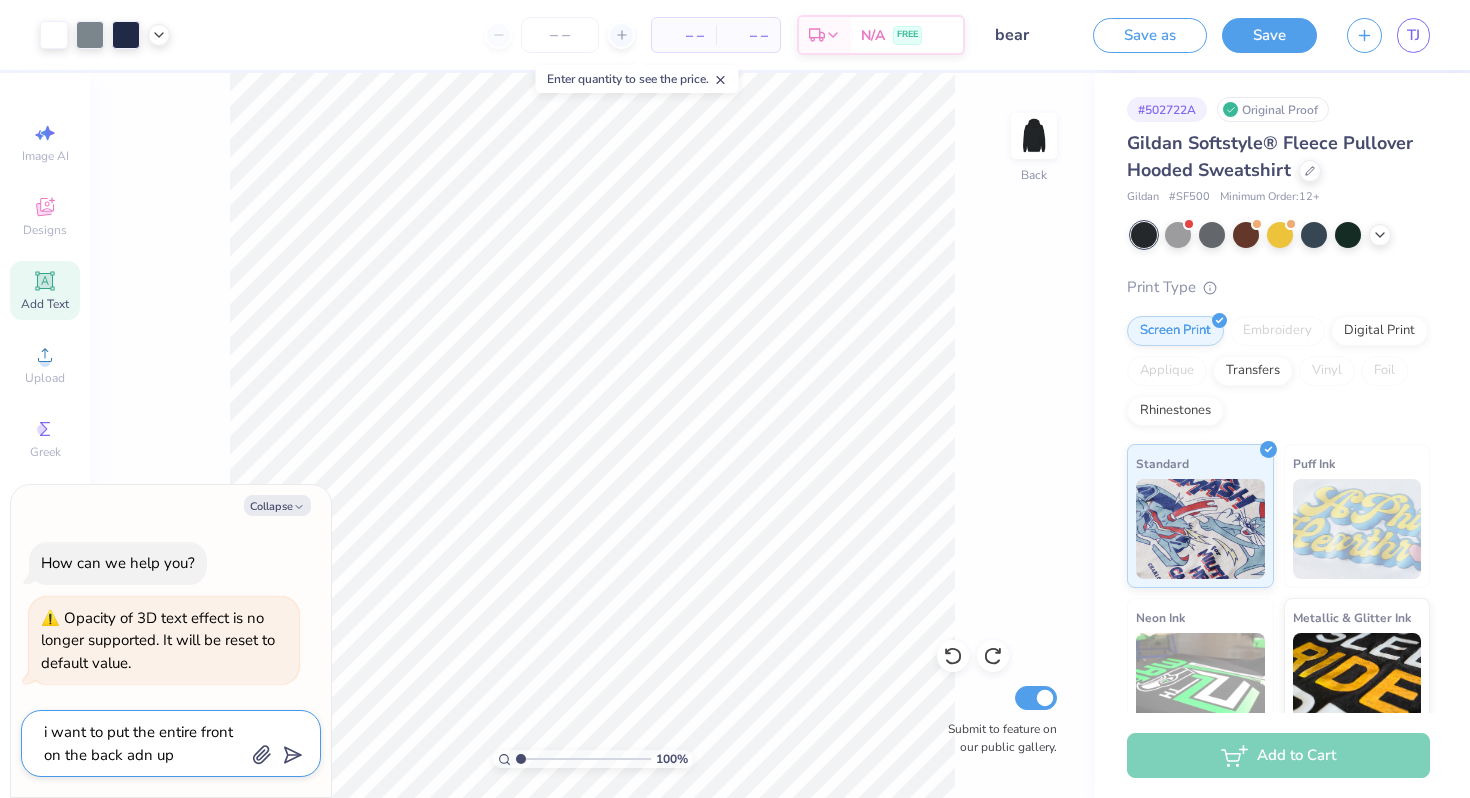 type on "x" 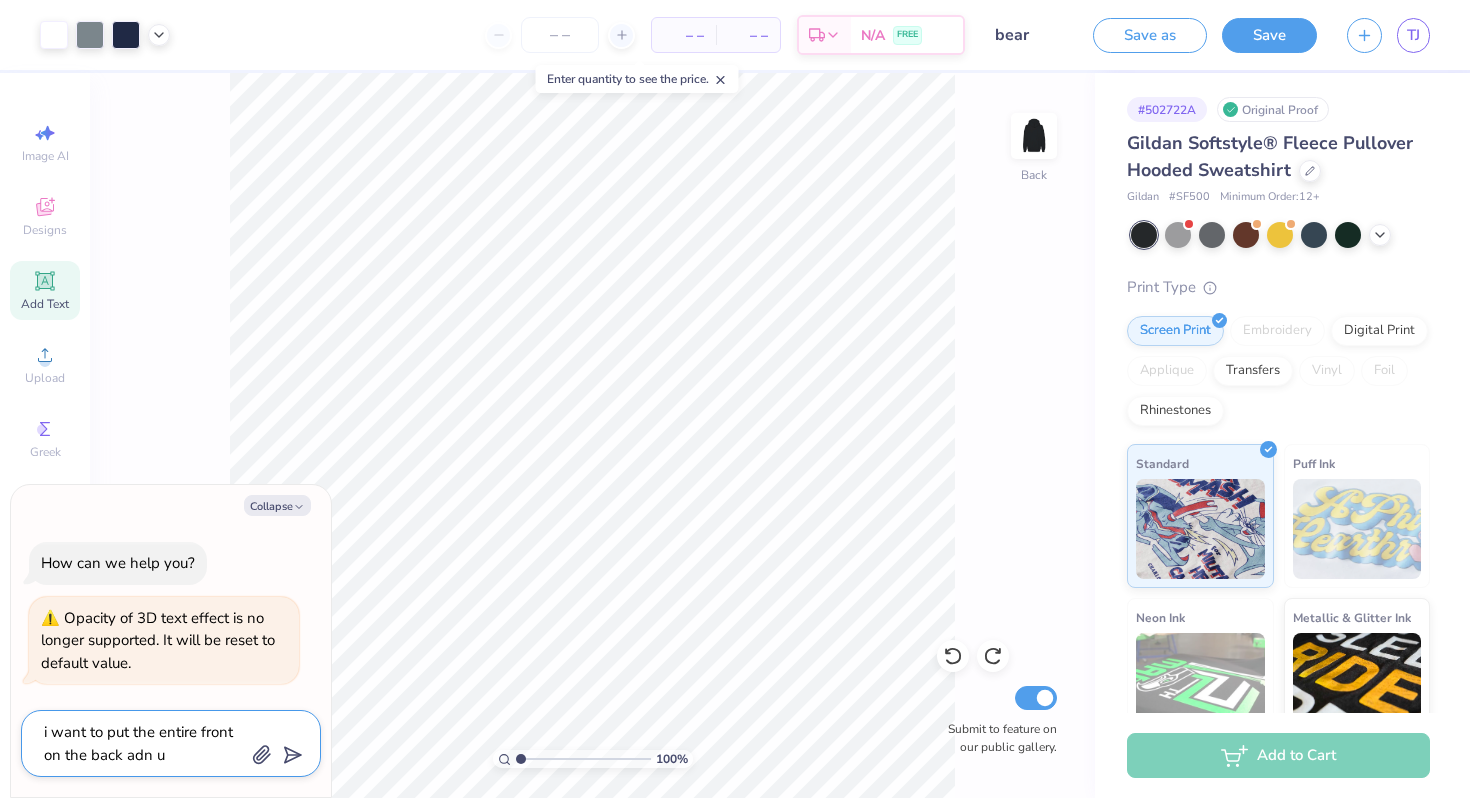 type on "x" 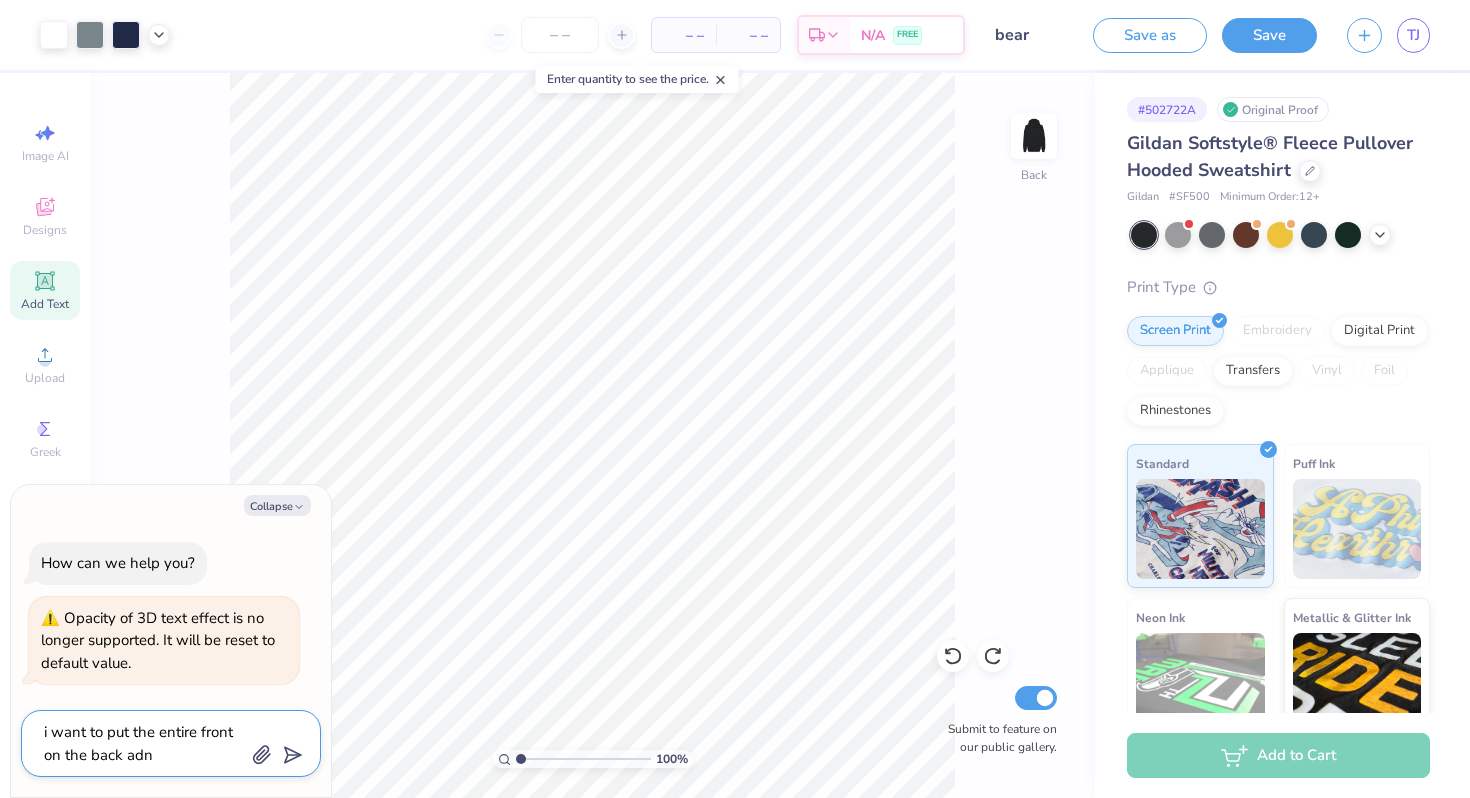 type on "x" 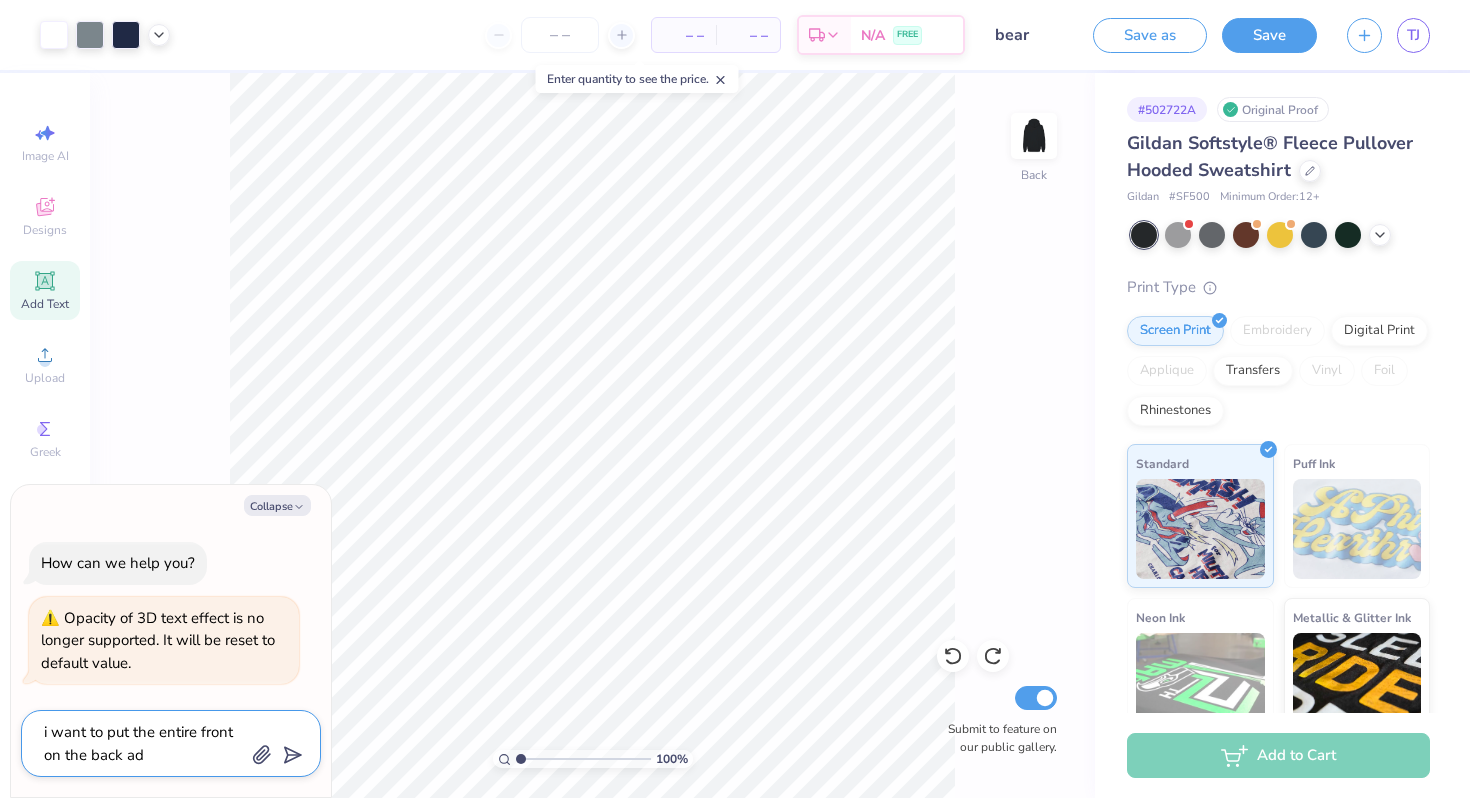 type on "x" 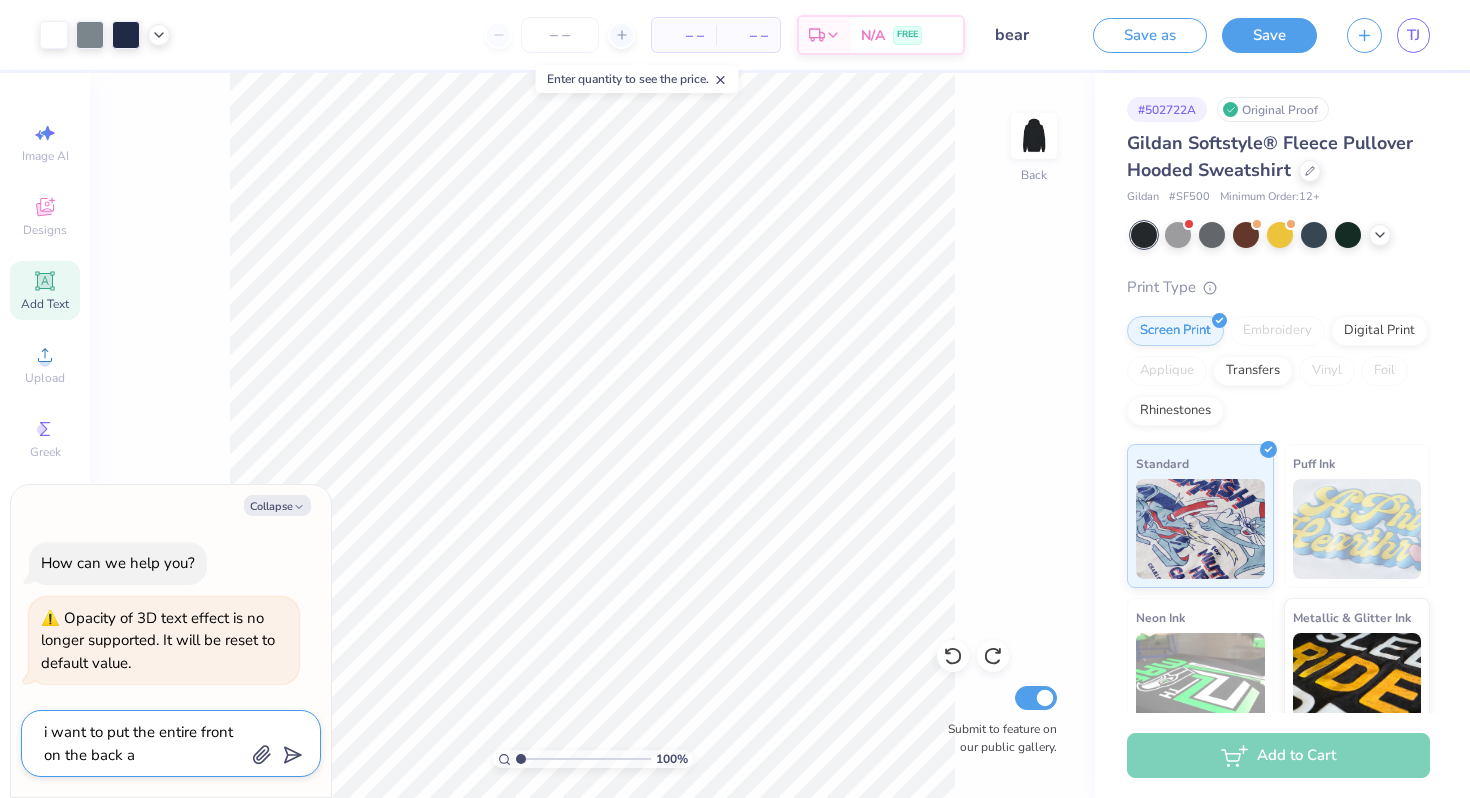 type on "x" 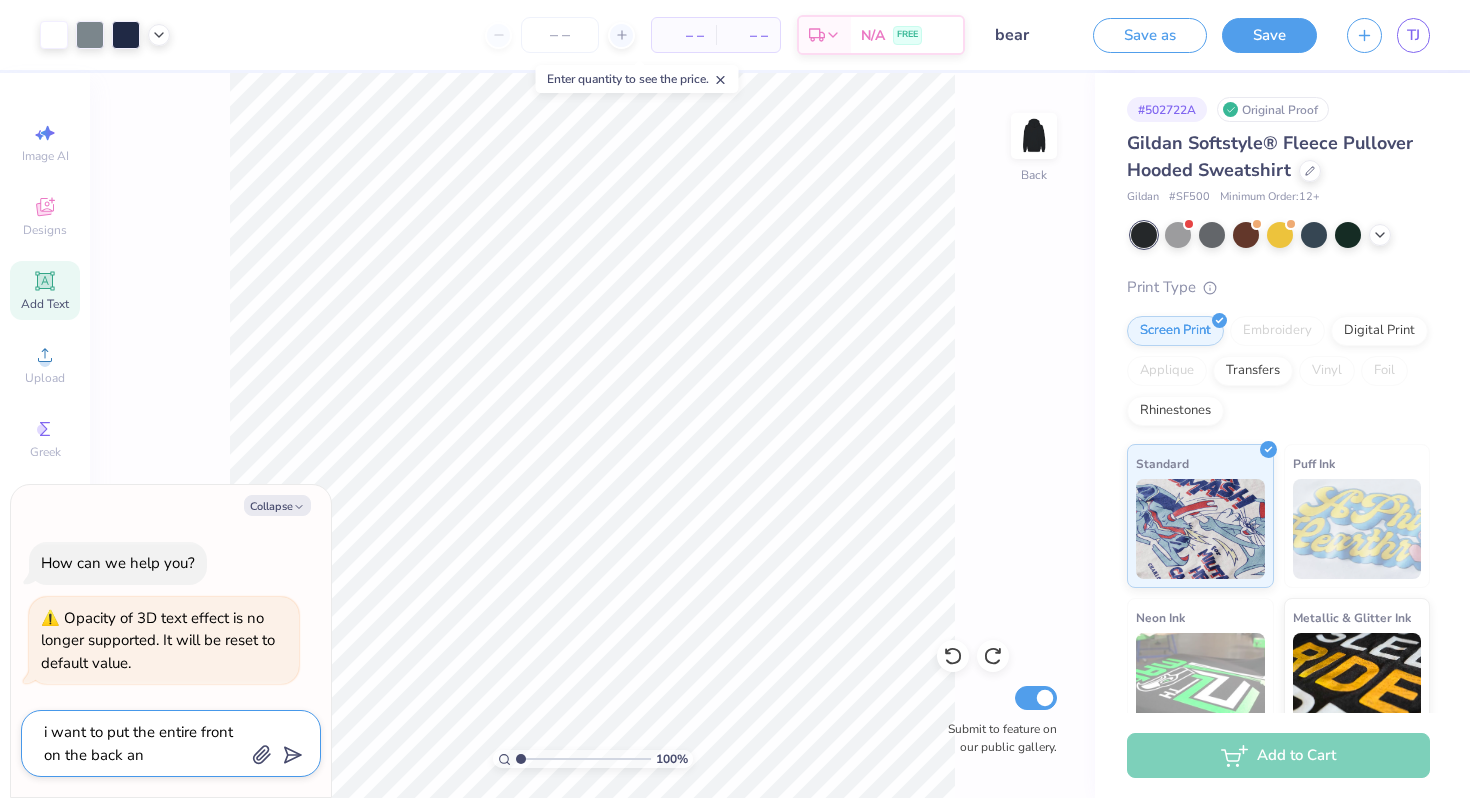 type on "i want to put the entire front on the back and" 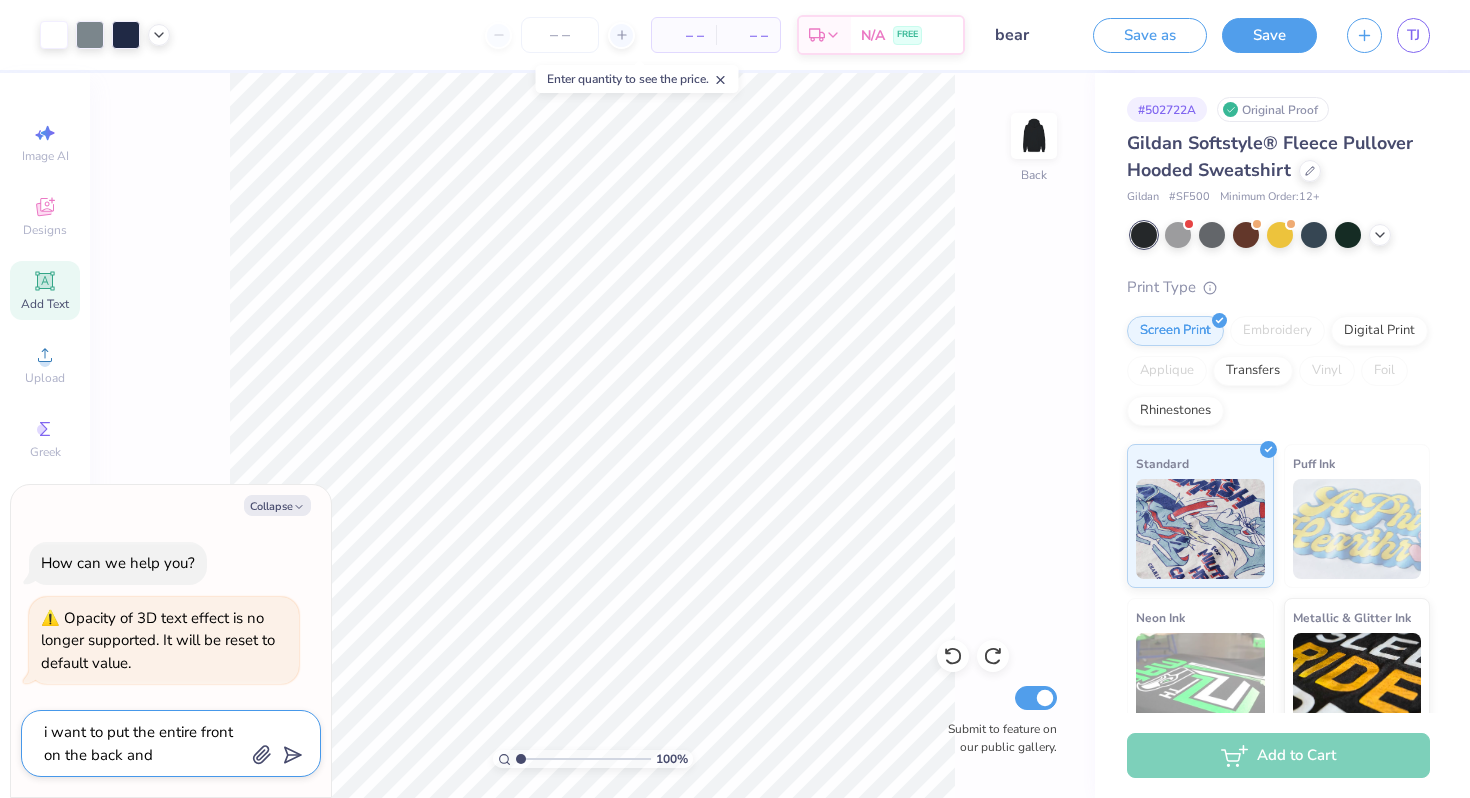 type on "x" 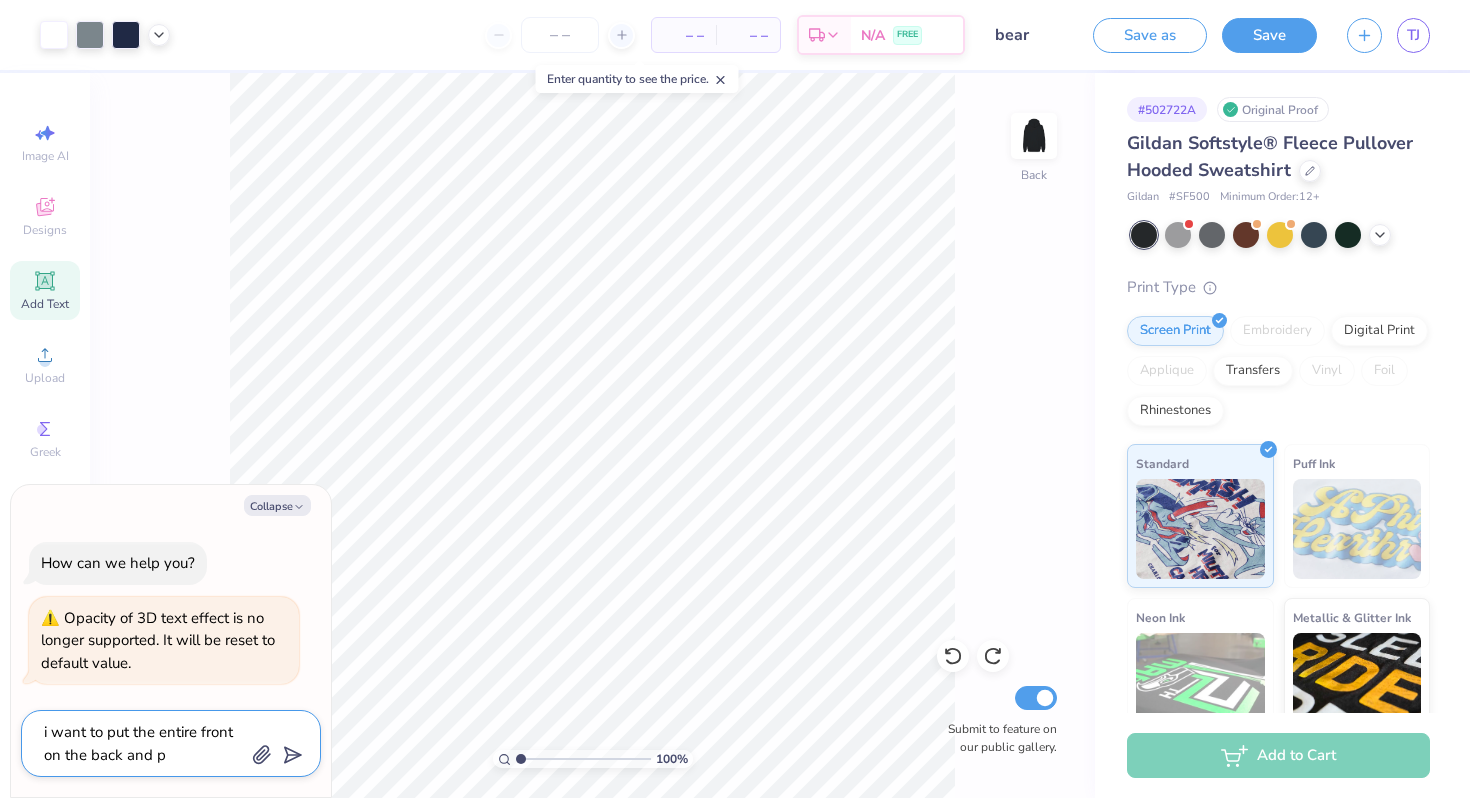 type on "x" 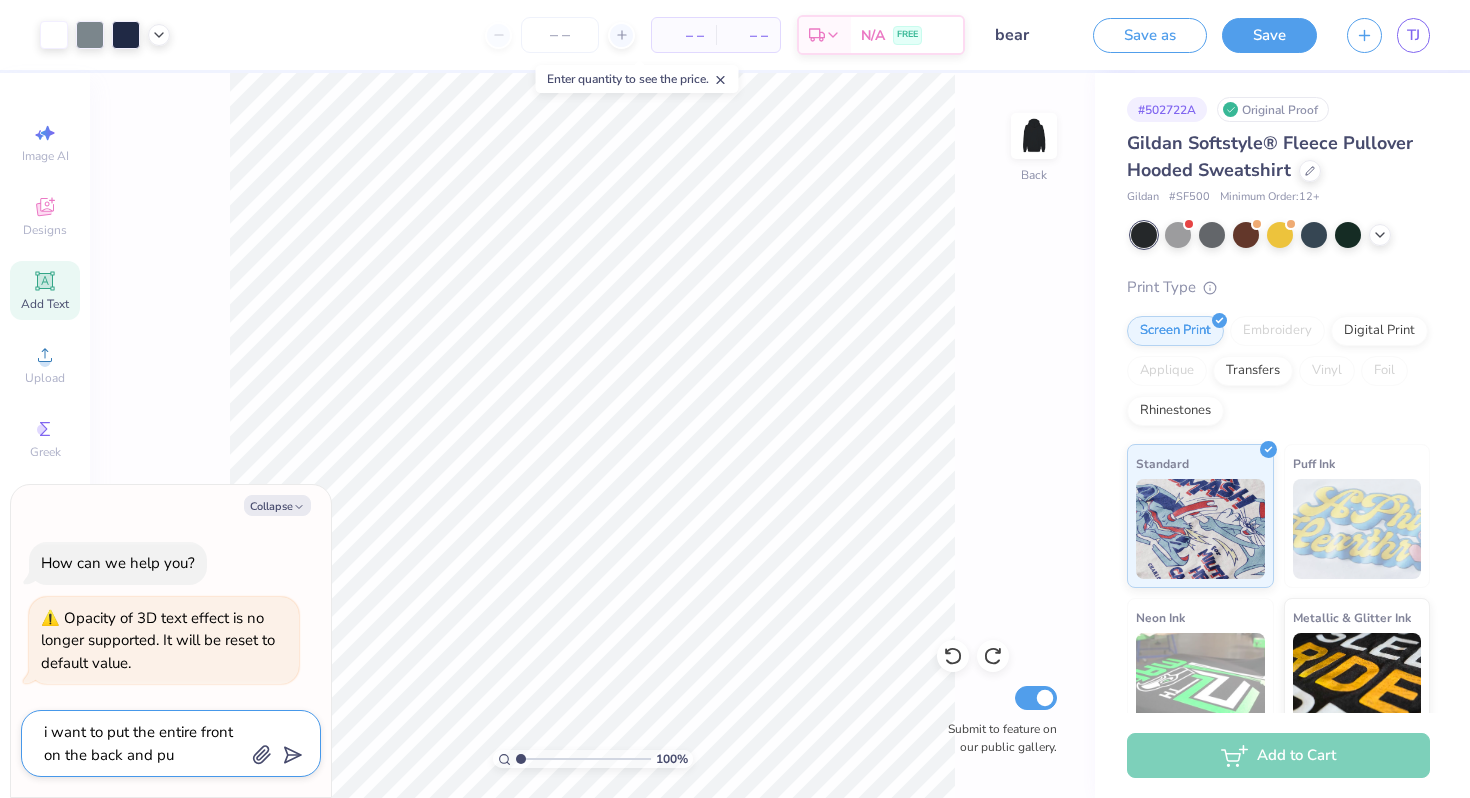 type on "x" 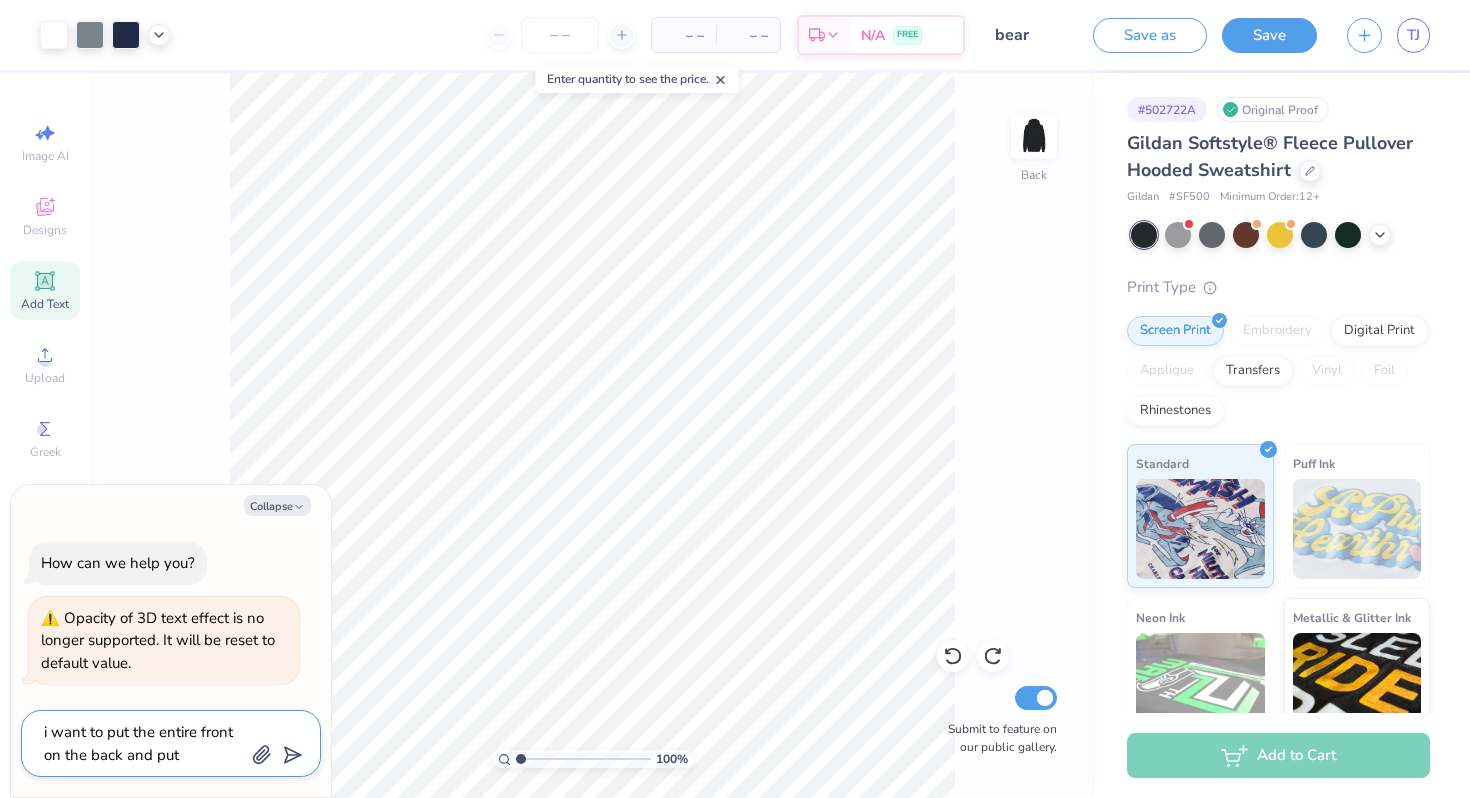 type on "x" 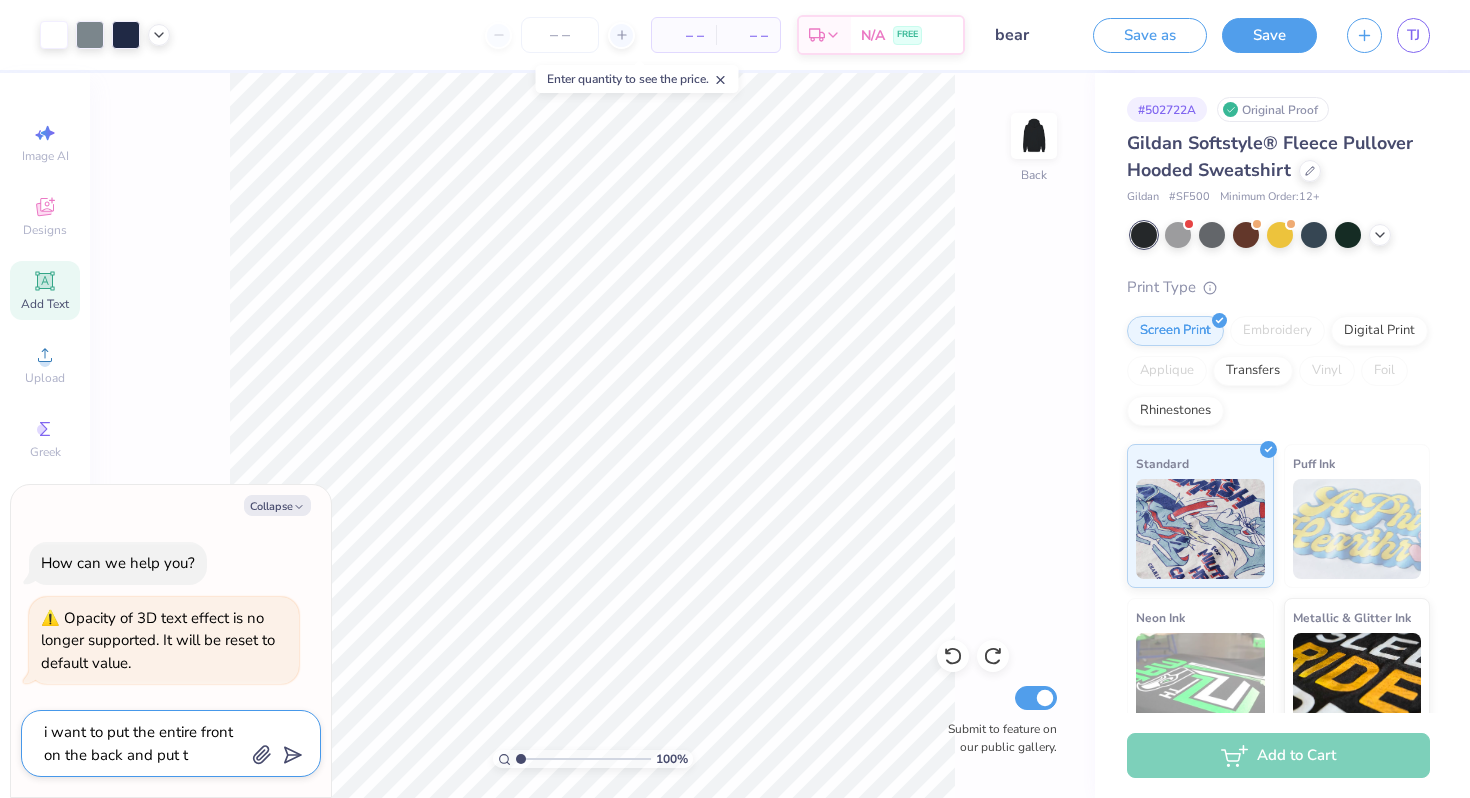 type on "x" 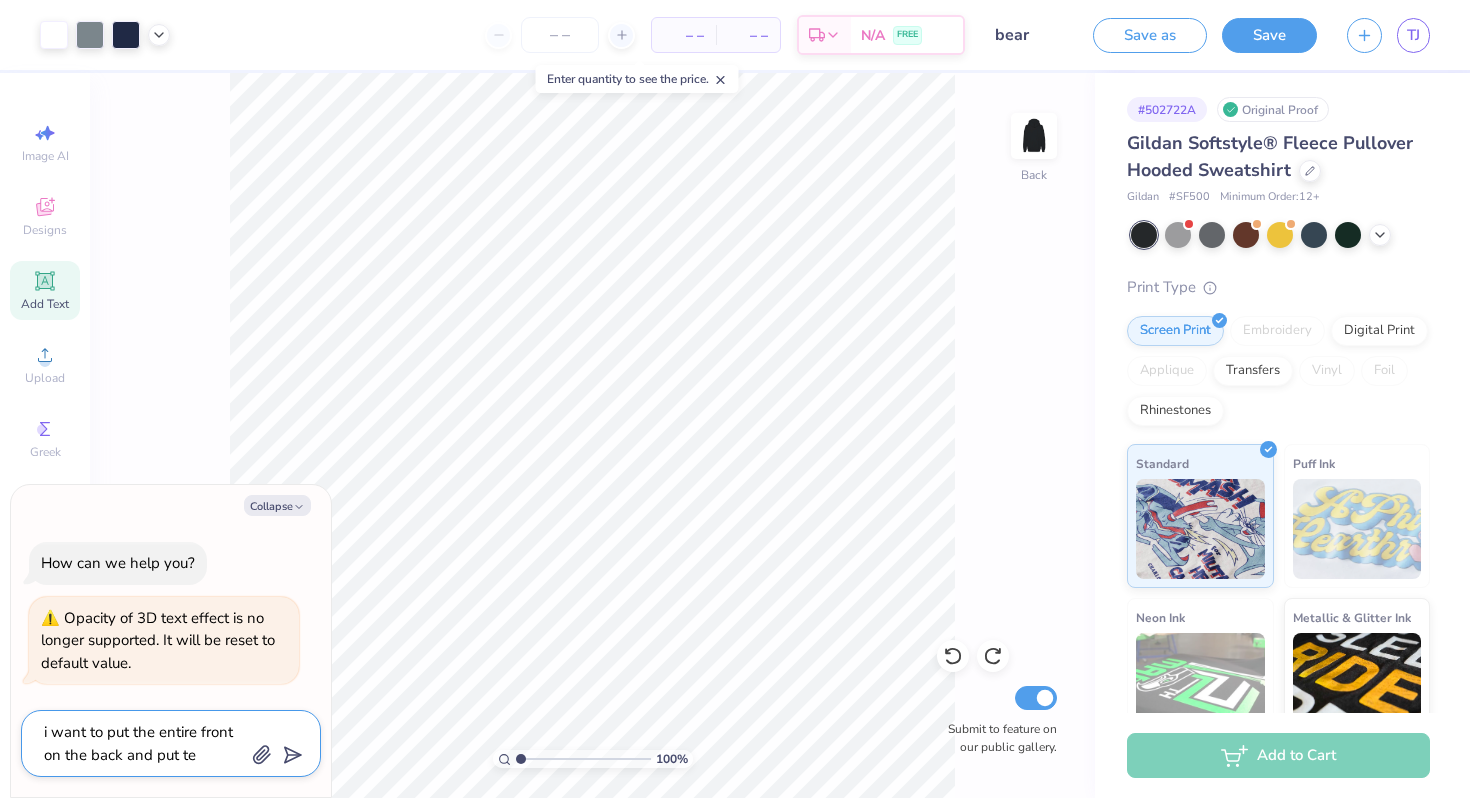 type on "x" 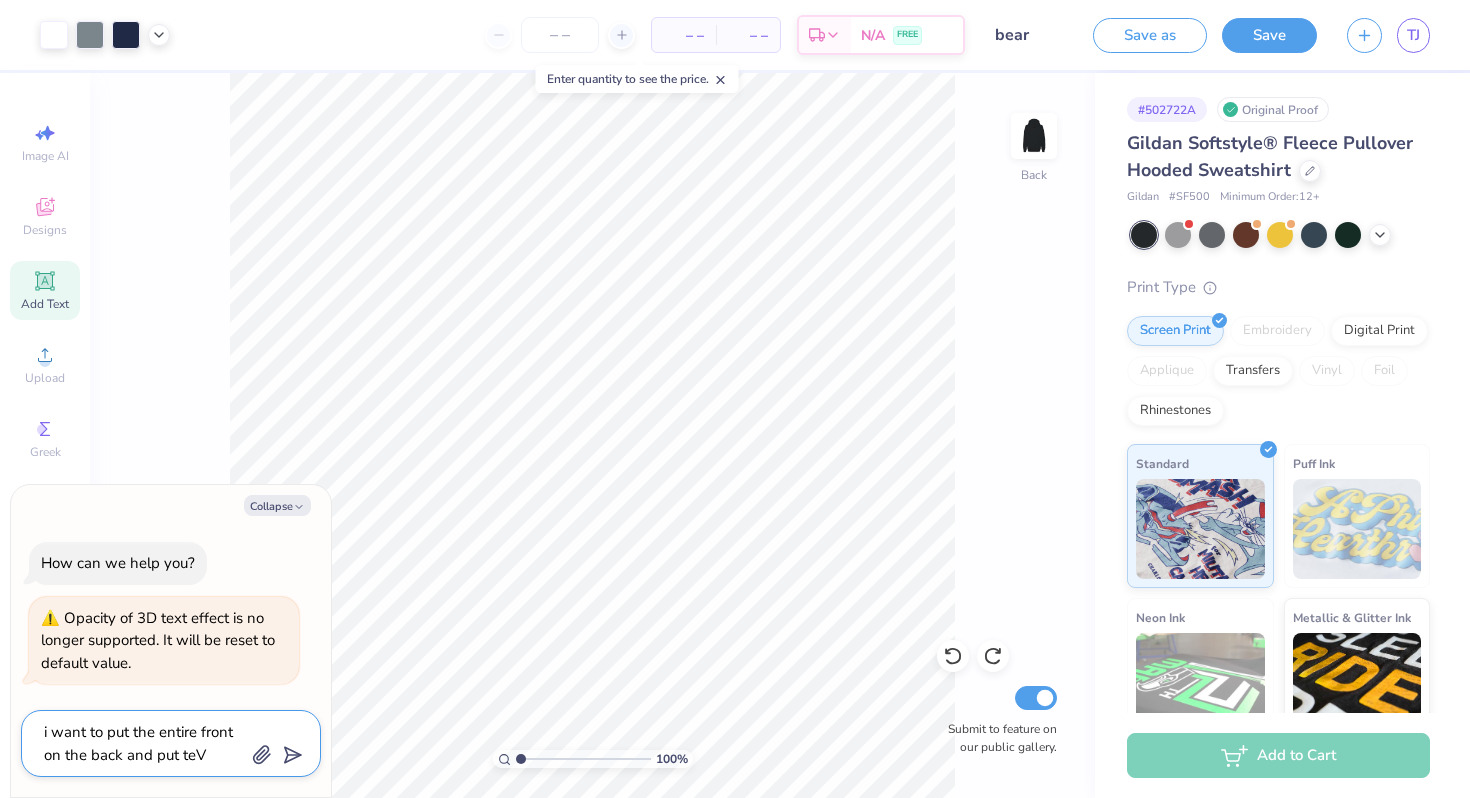 type on "x" 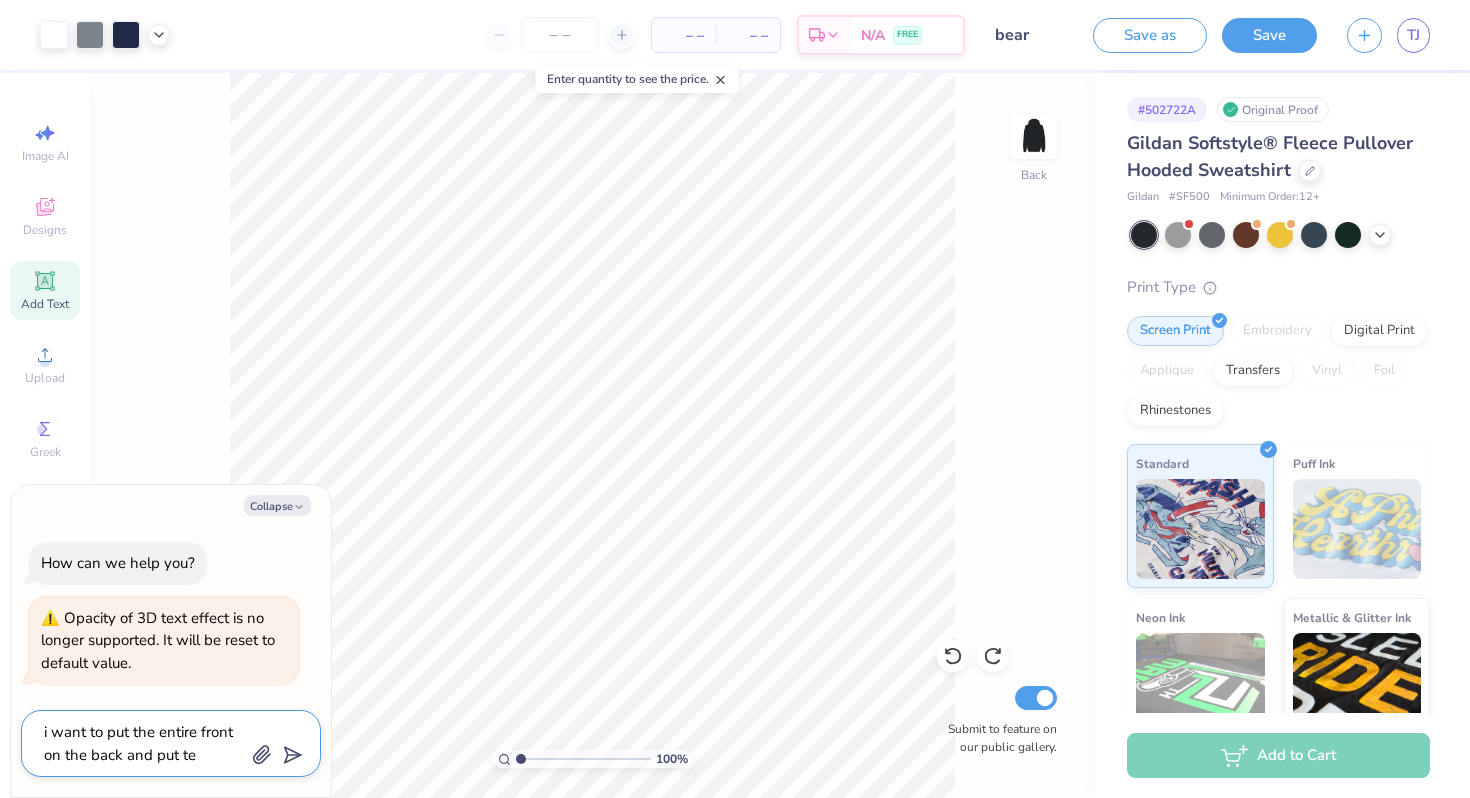 paste on "Φ" 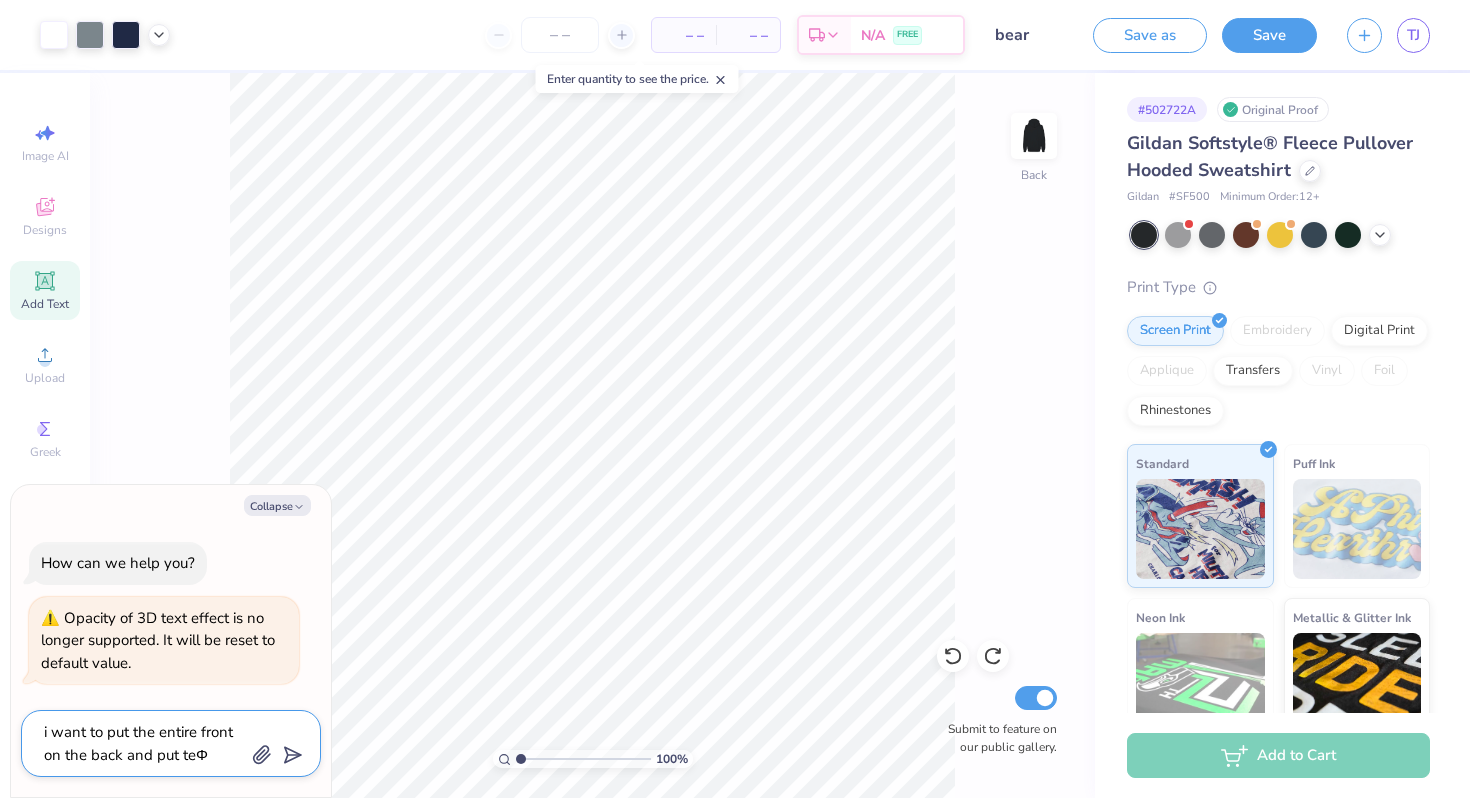 type on "x" 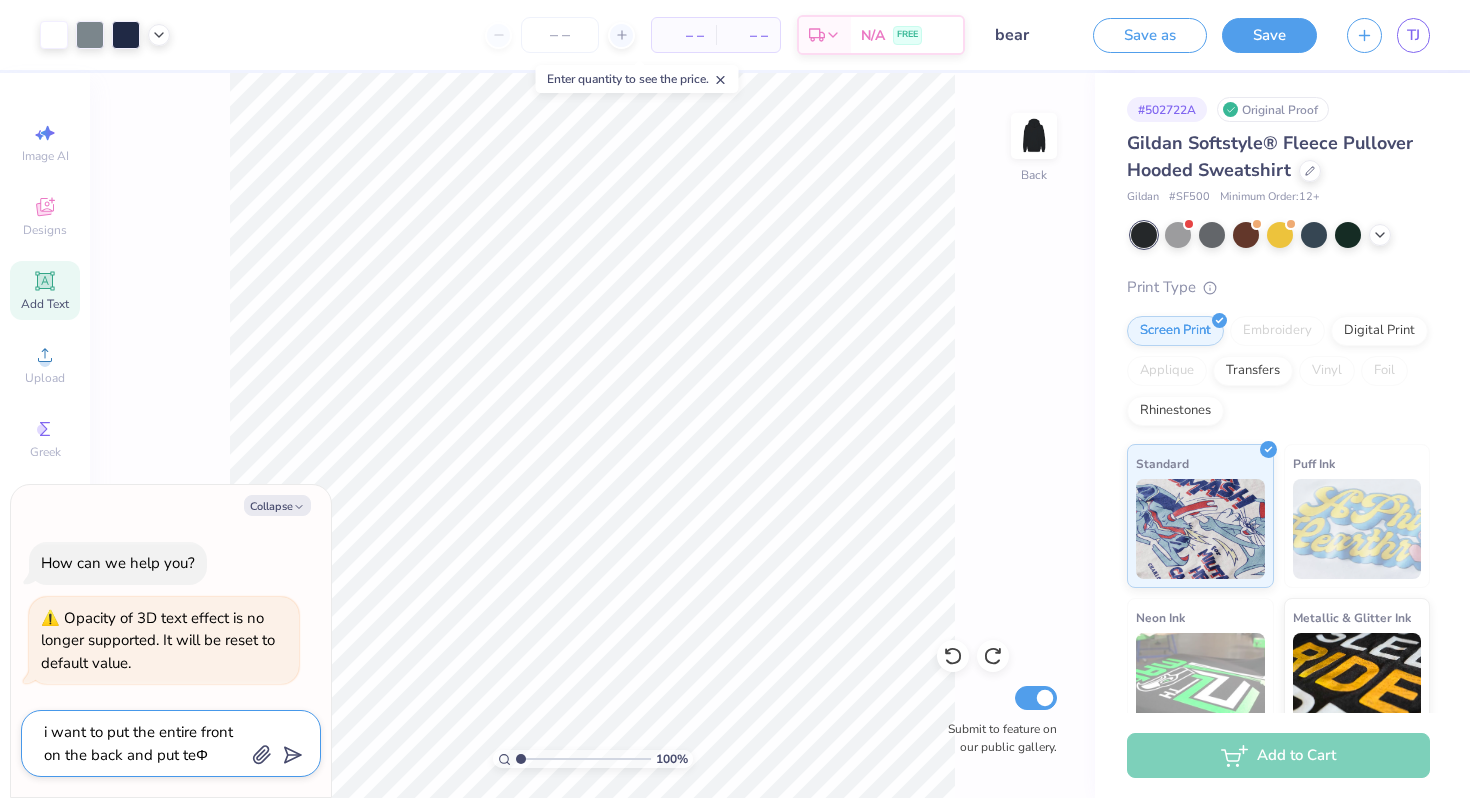 type on "x" 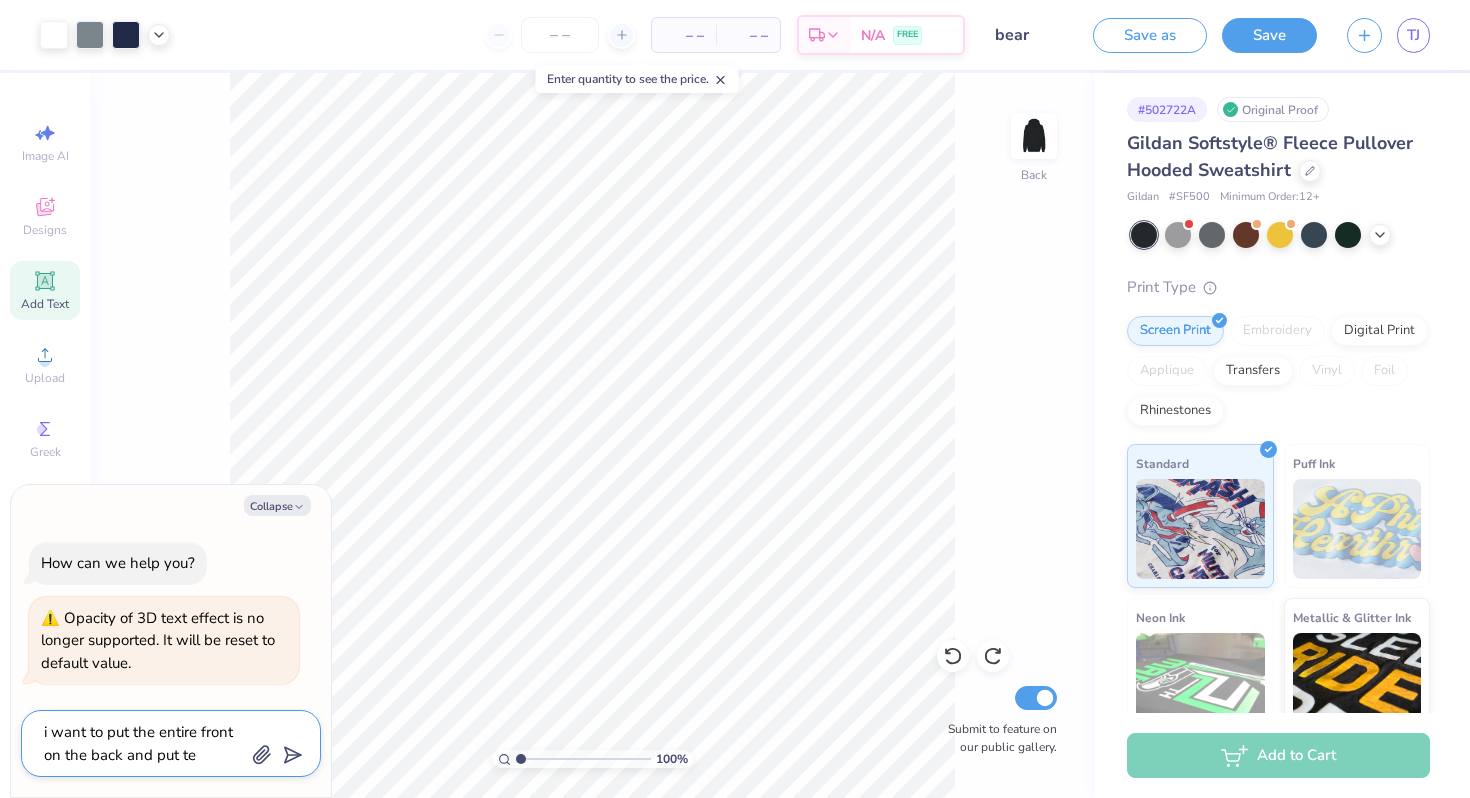 type on "x" 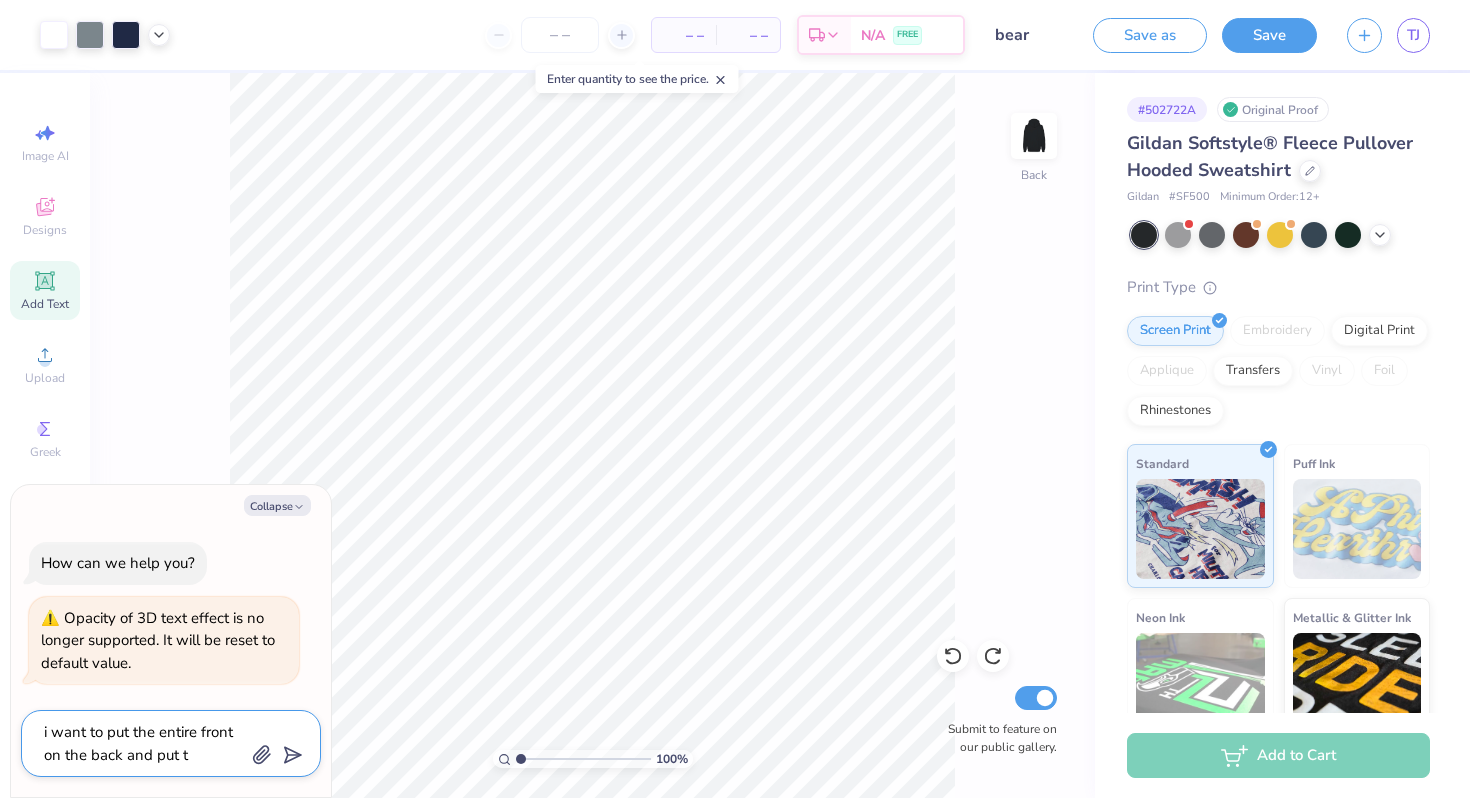 type on "x" 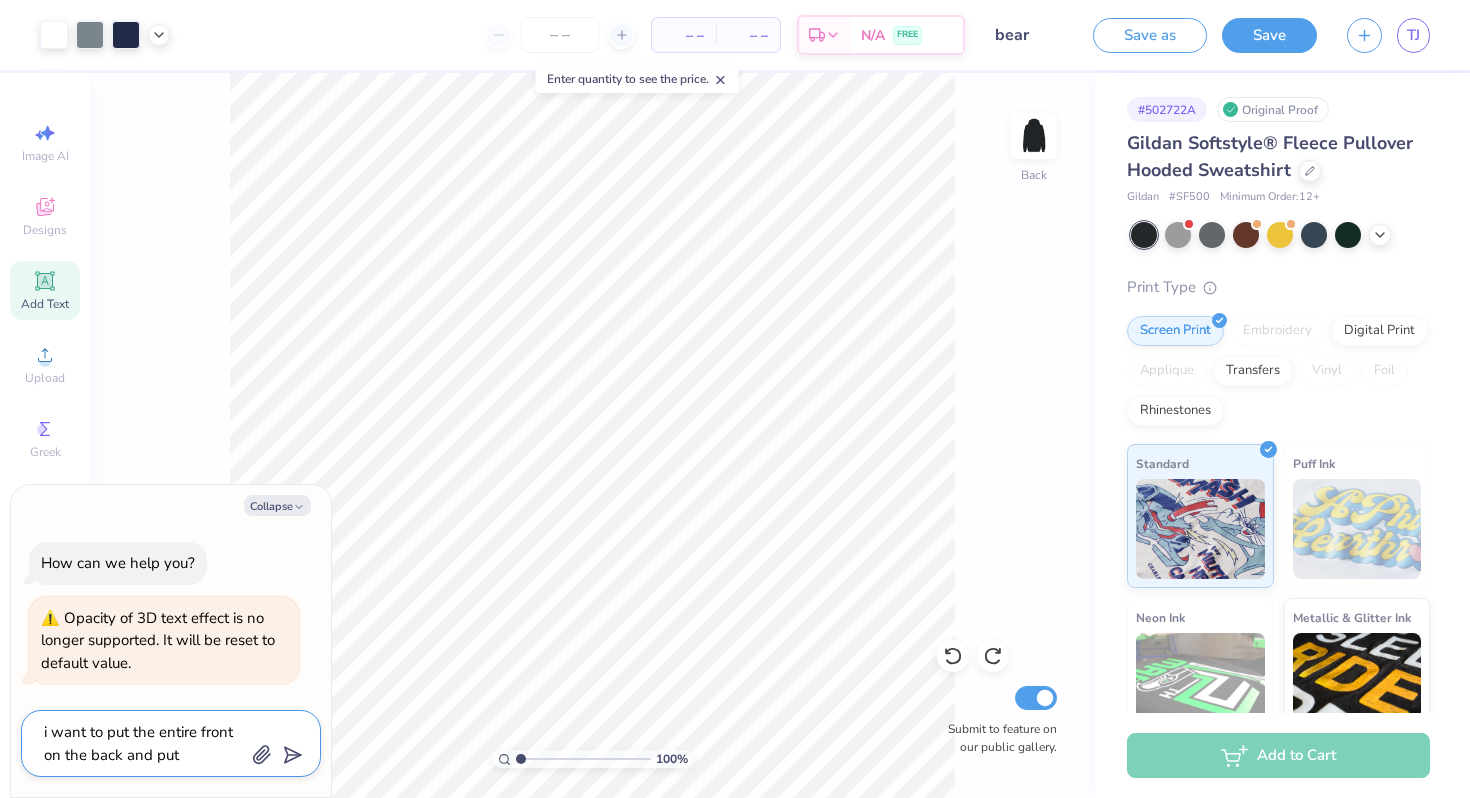 type on "x" 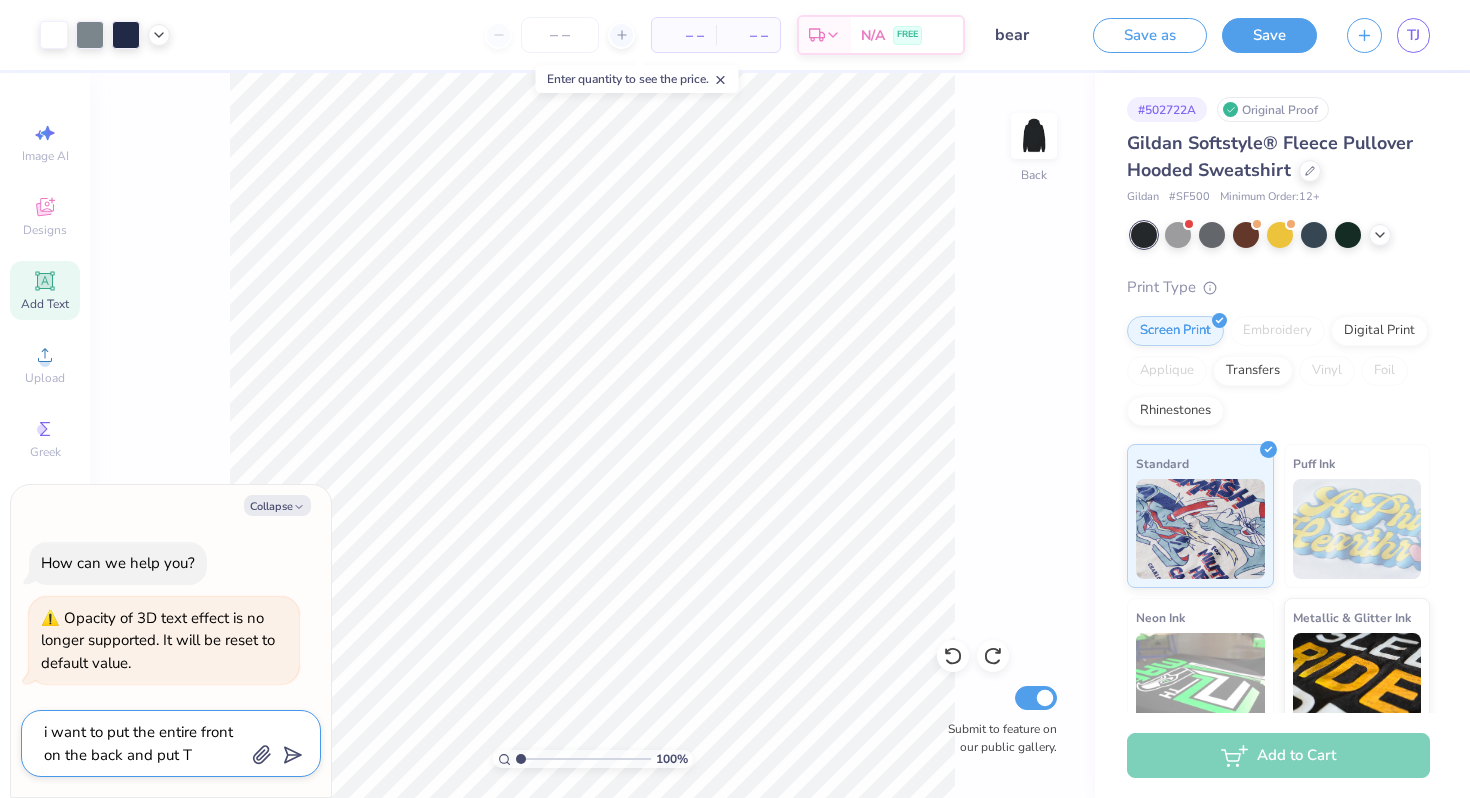 type on "x" 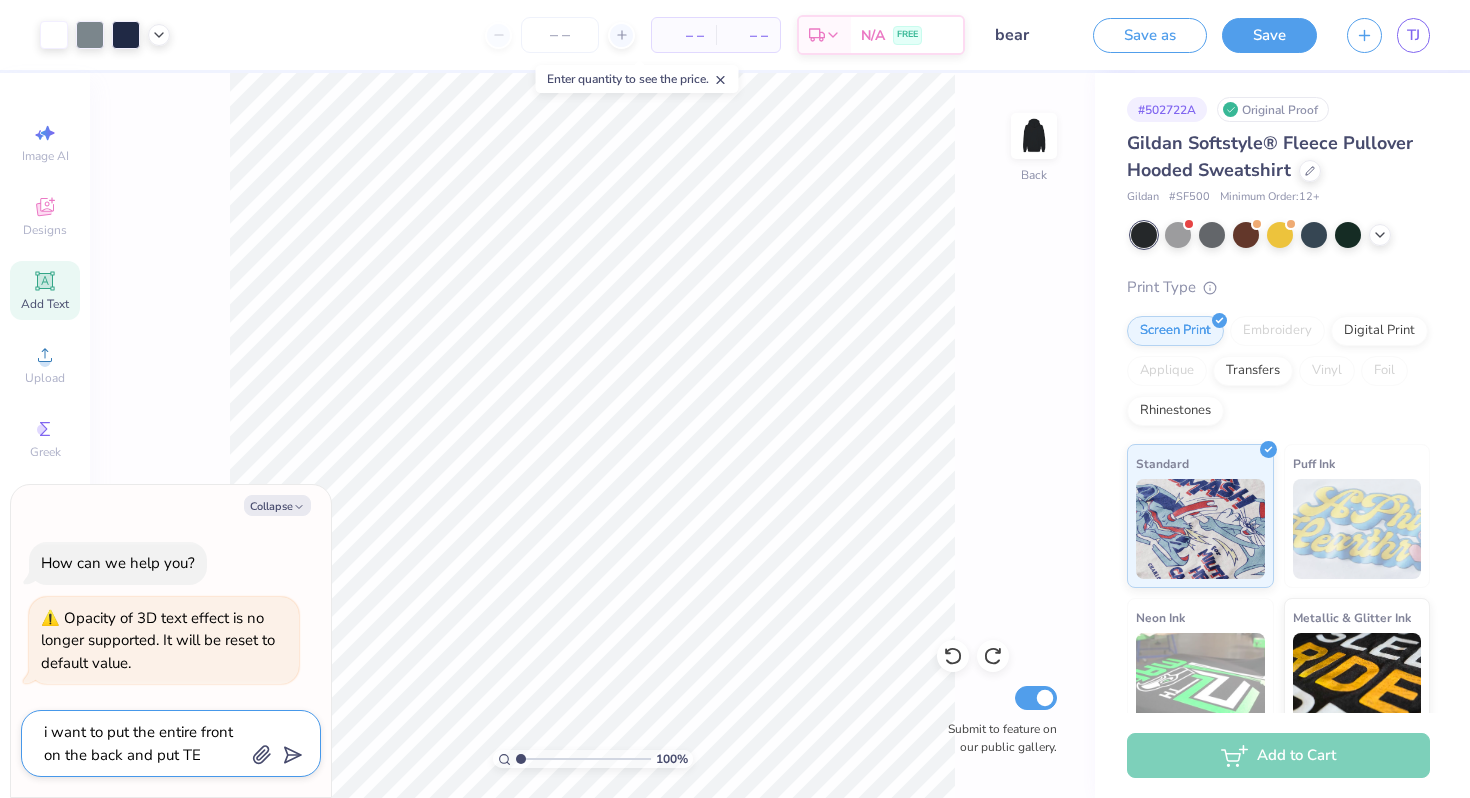paste on "Φ" 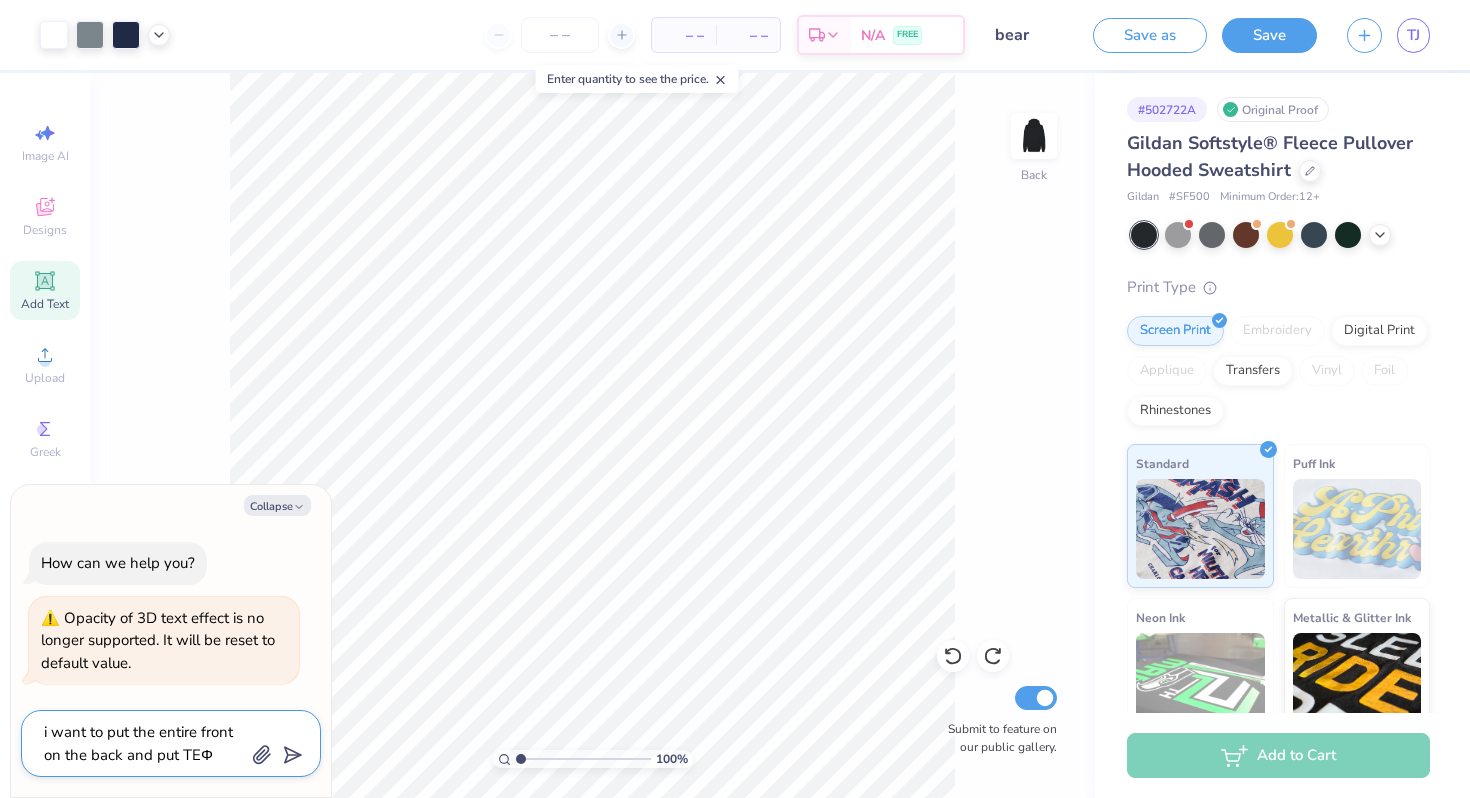 type on "x" 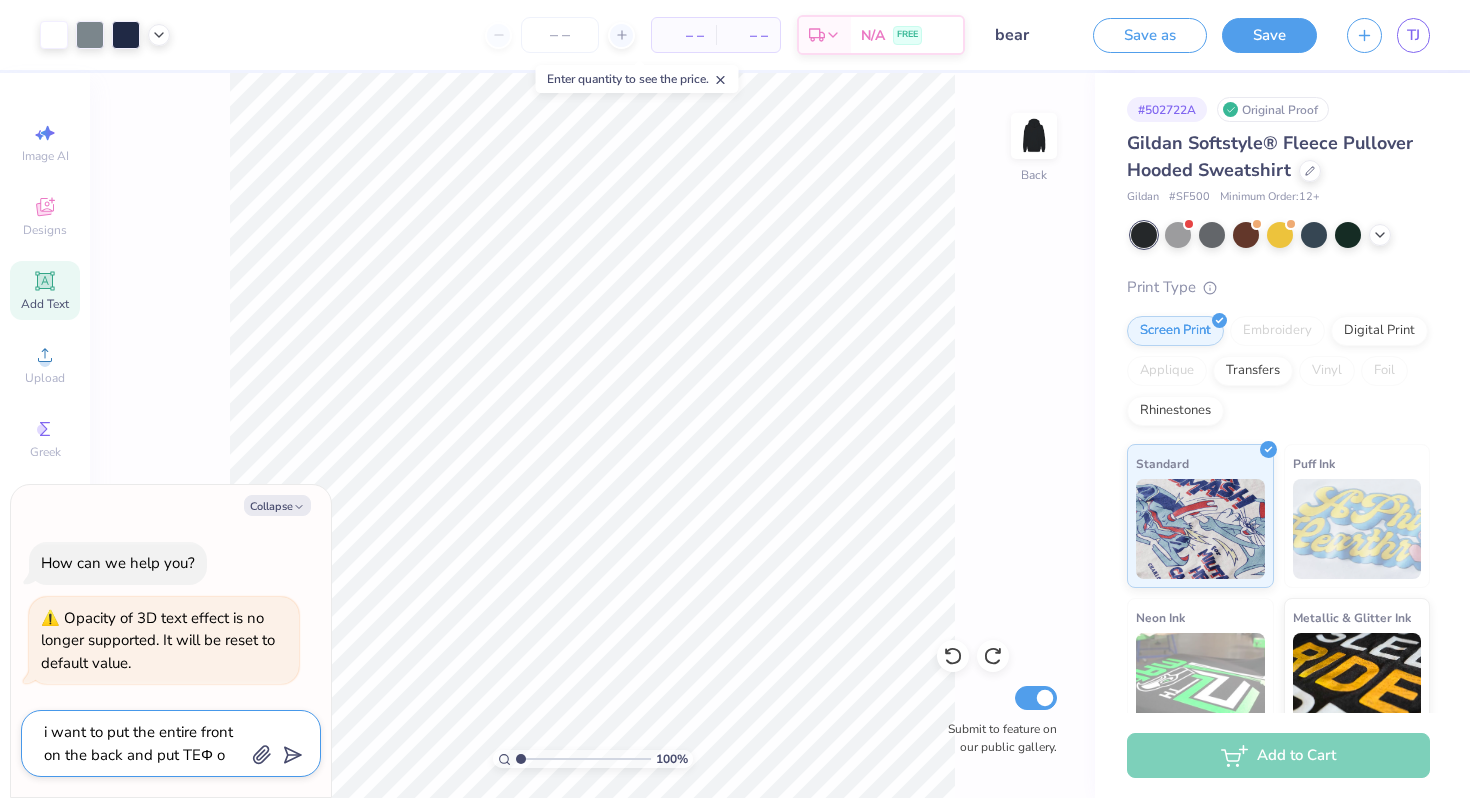 type 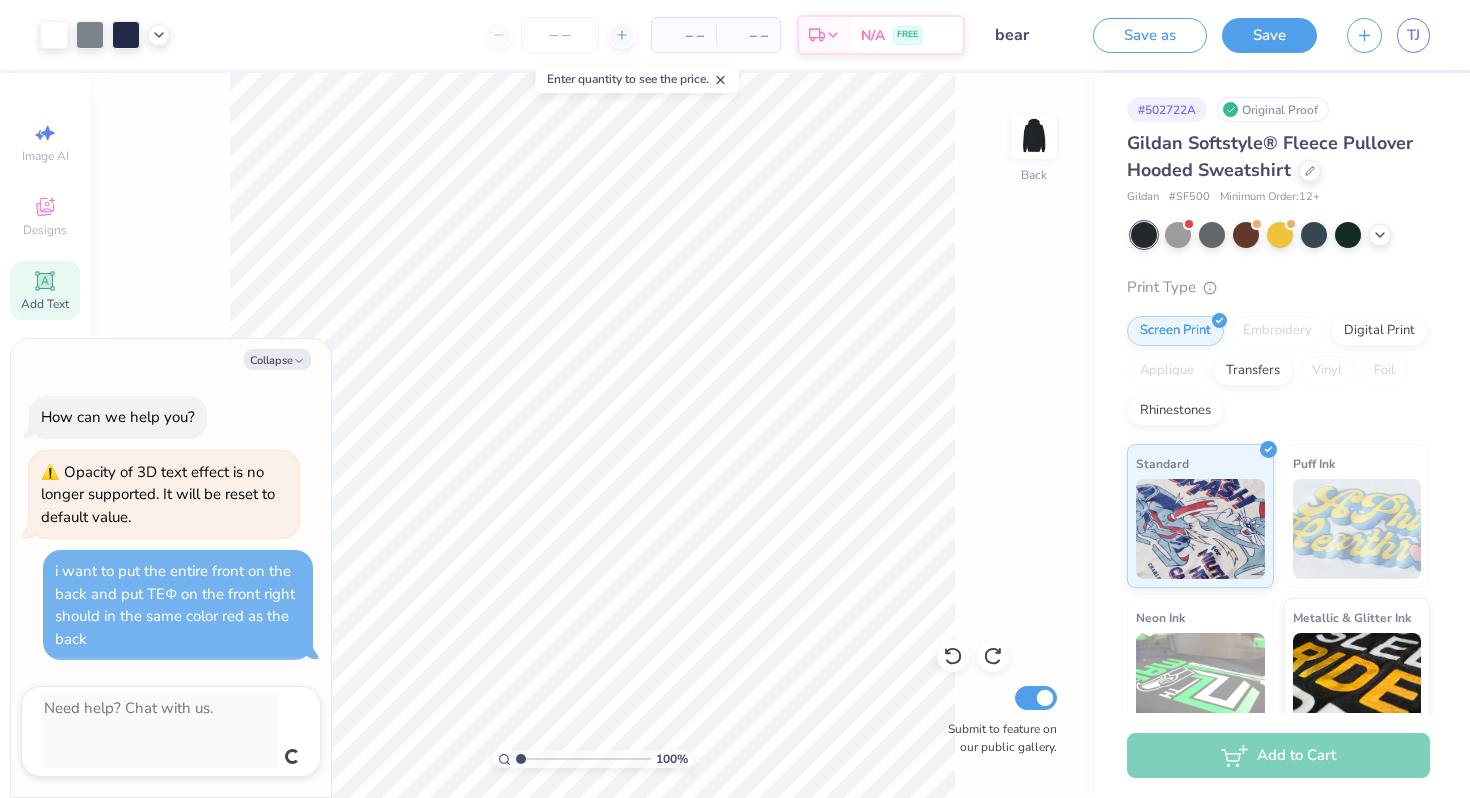 scroll, scrollTop: 0, scrollLeft: 0, axis: both 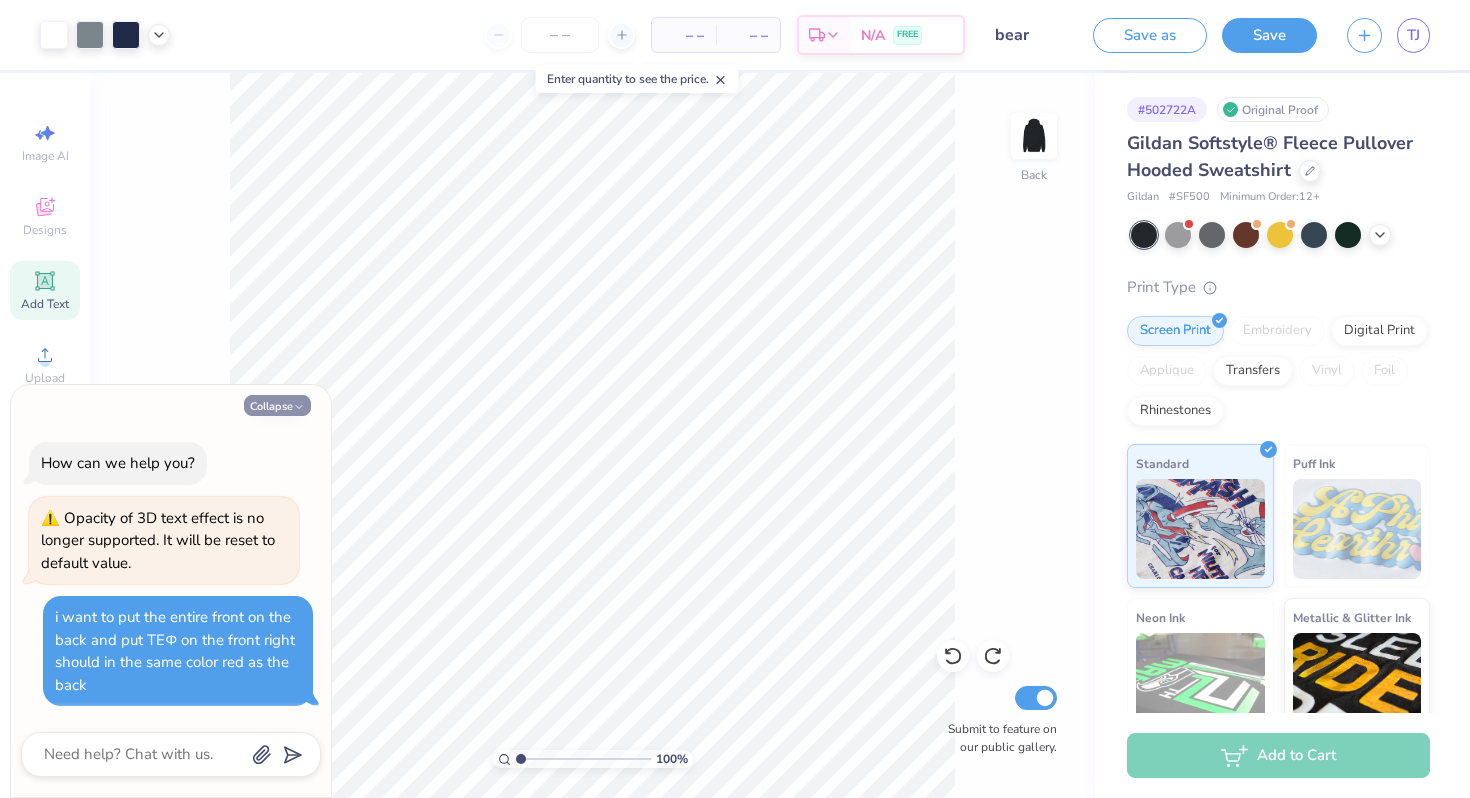 click on "Collapse" at bounding box center [277, 405] 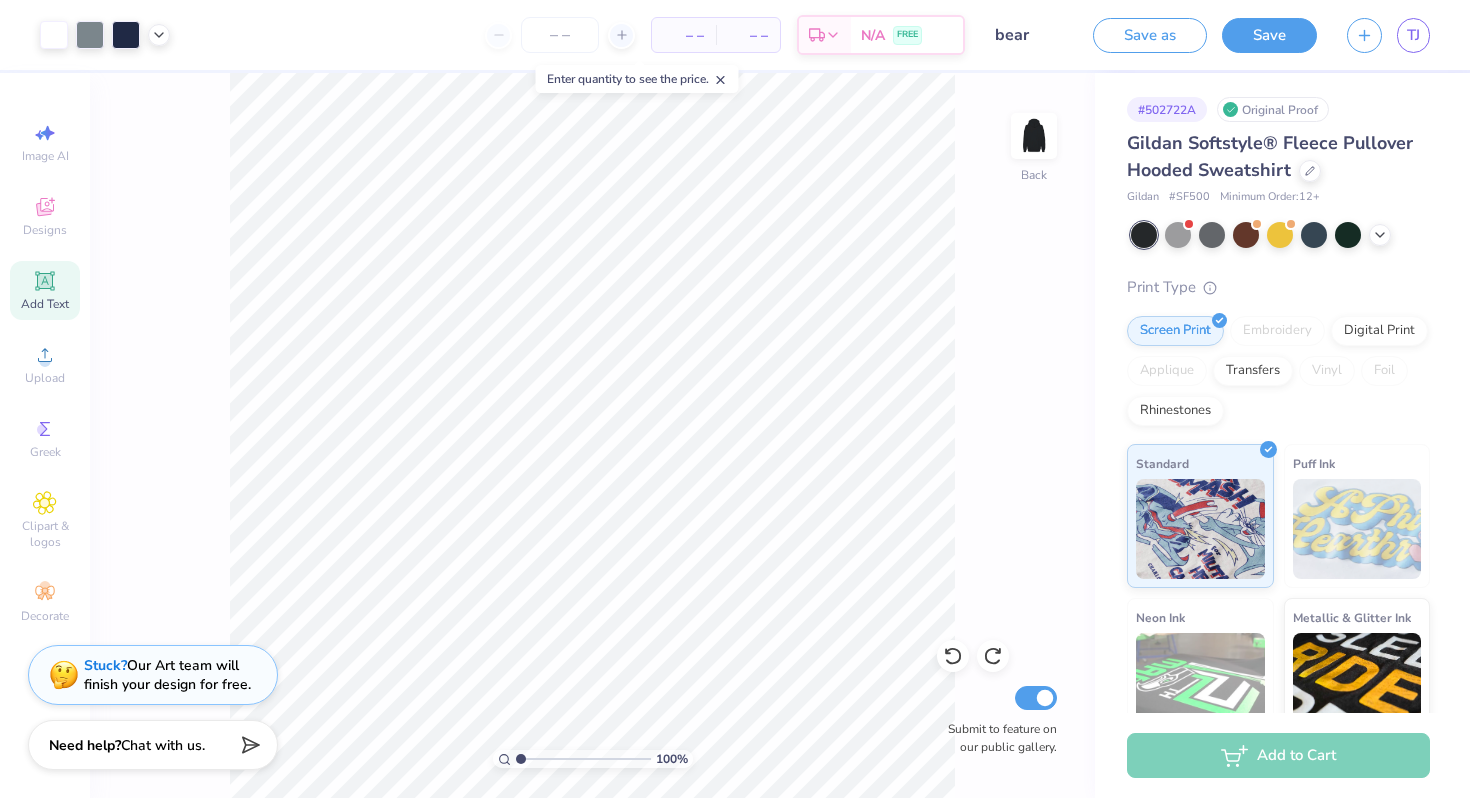 click on "Stuck?  Our Art team will finish your design for free." at bounding box center [167, 675] 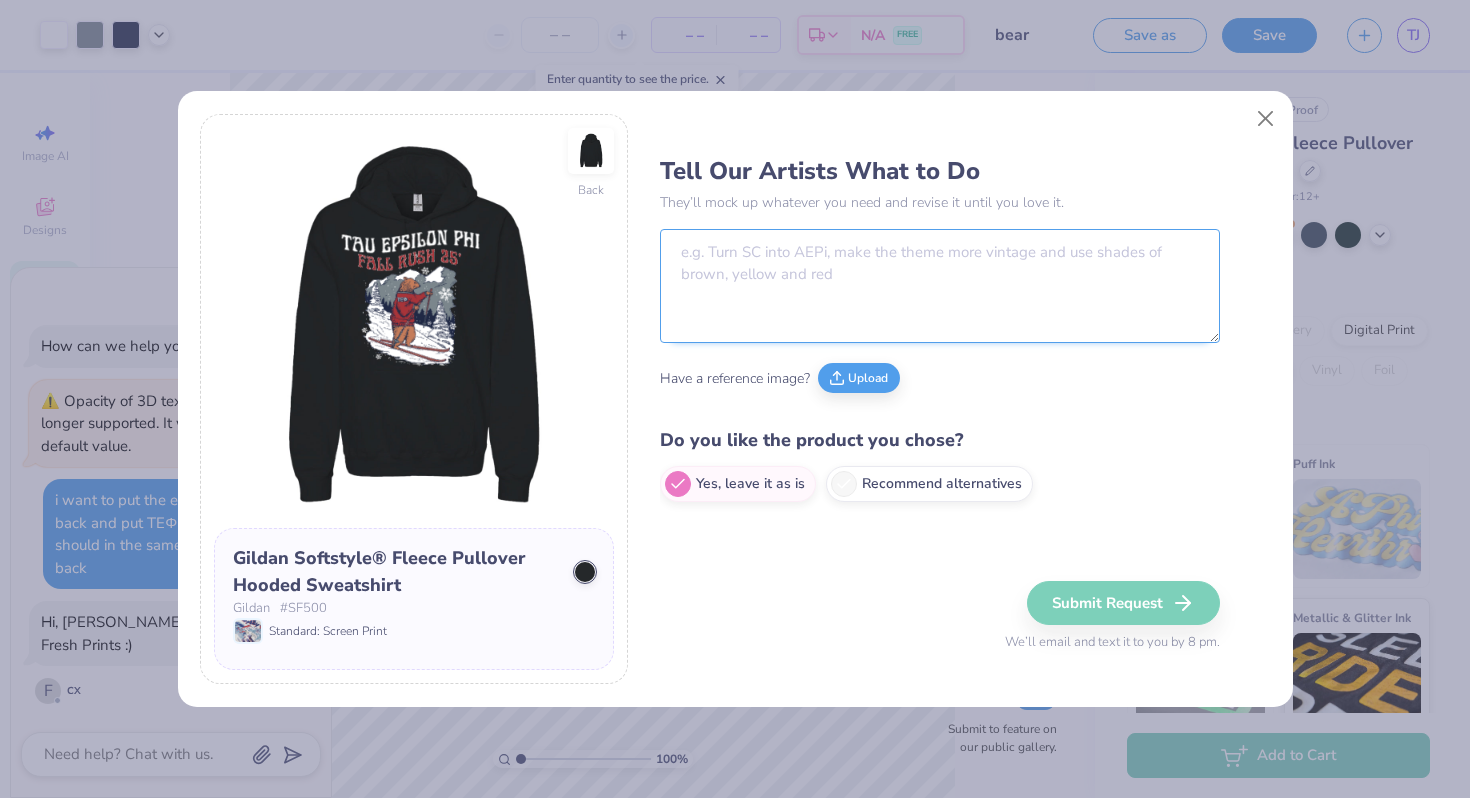 click at bounding box center [940, 286] 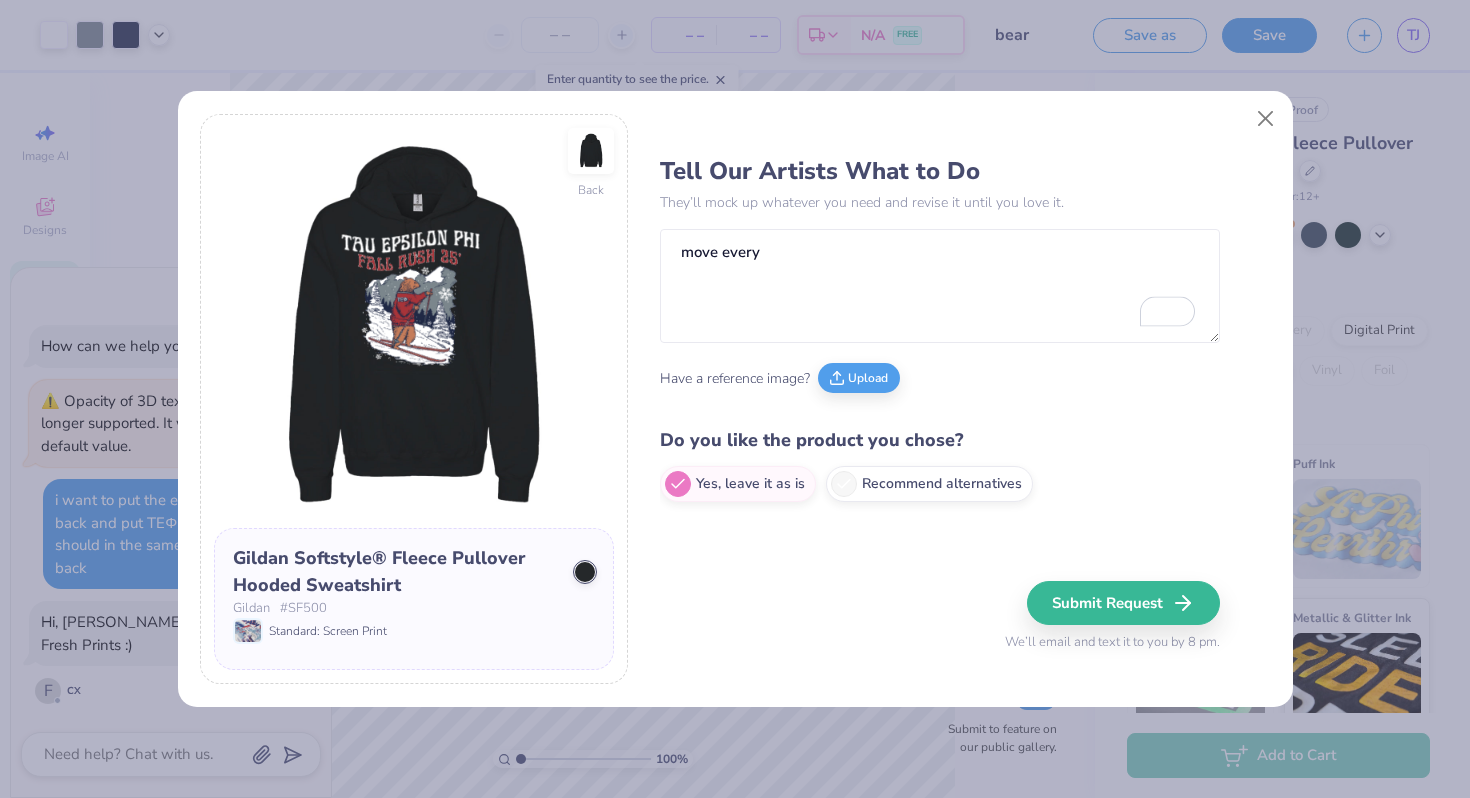 click on "Back Gildan Softstyle® Fleece Pullover Hooded Sweatshirt Gildan # SF500 Standard: Screen Print Tell Our Artists What to Do They’ll mock up whatever you need and revise it until you love it. move every Have a reference image? Upload Do you like the product you chose? Yes, leave it as is Recommend alternatives Submit Request We’ll email and text it to you by 8 pm." at bounding box center (735, 399) 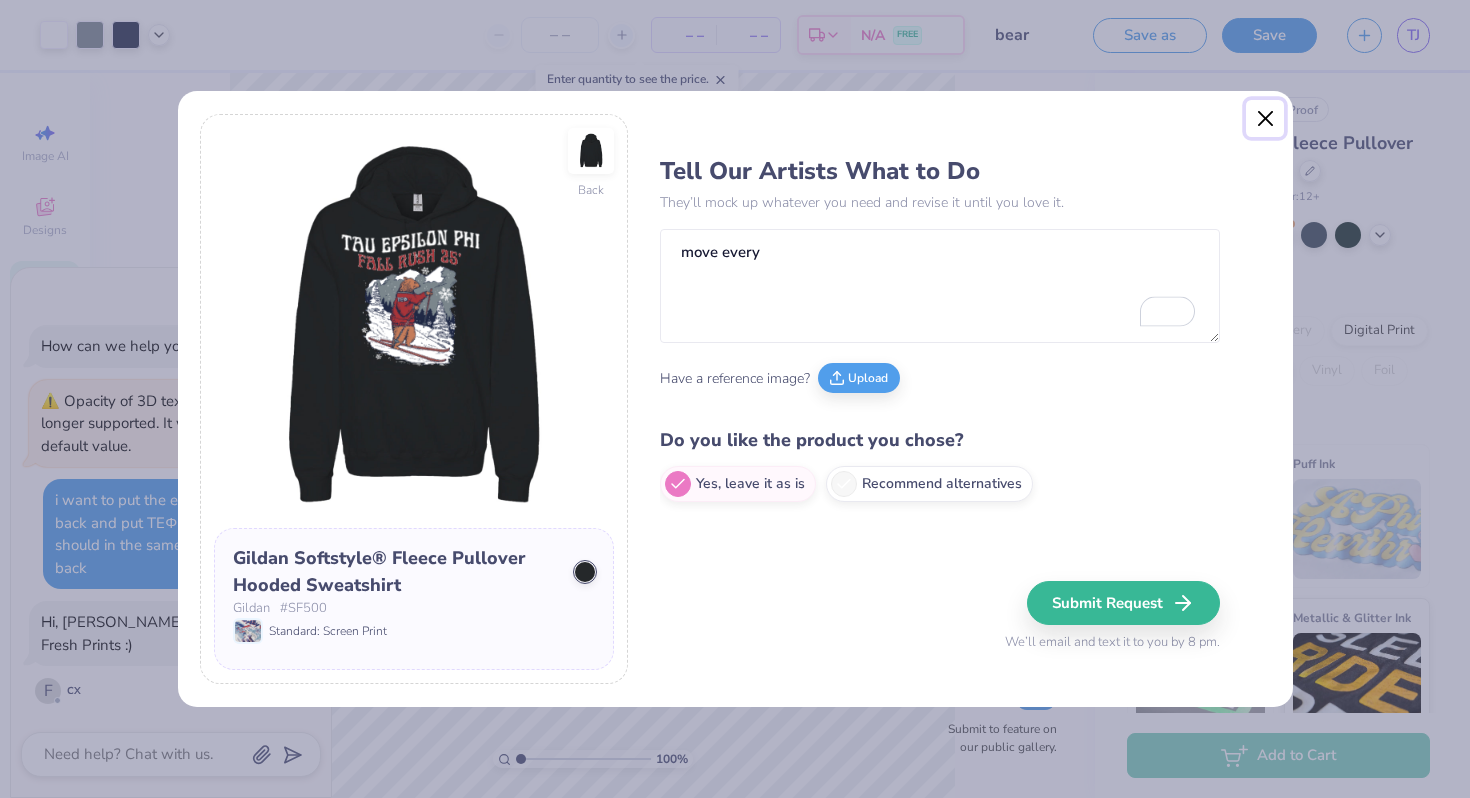 click at bounding box center (1265, 119) 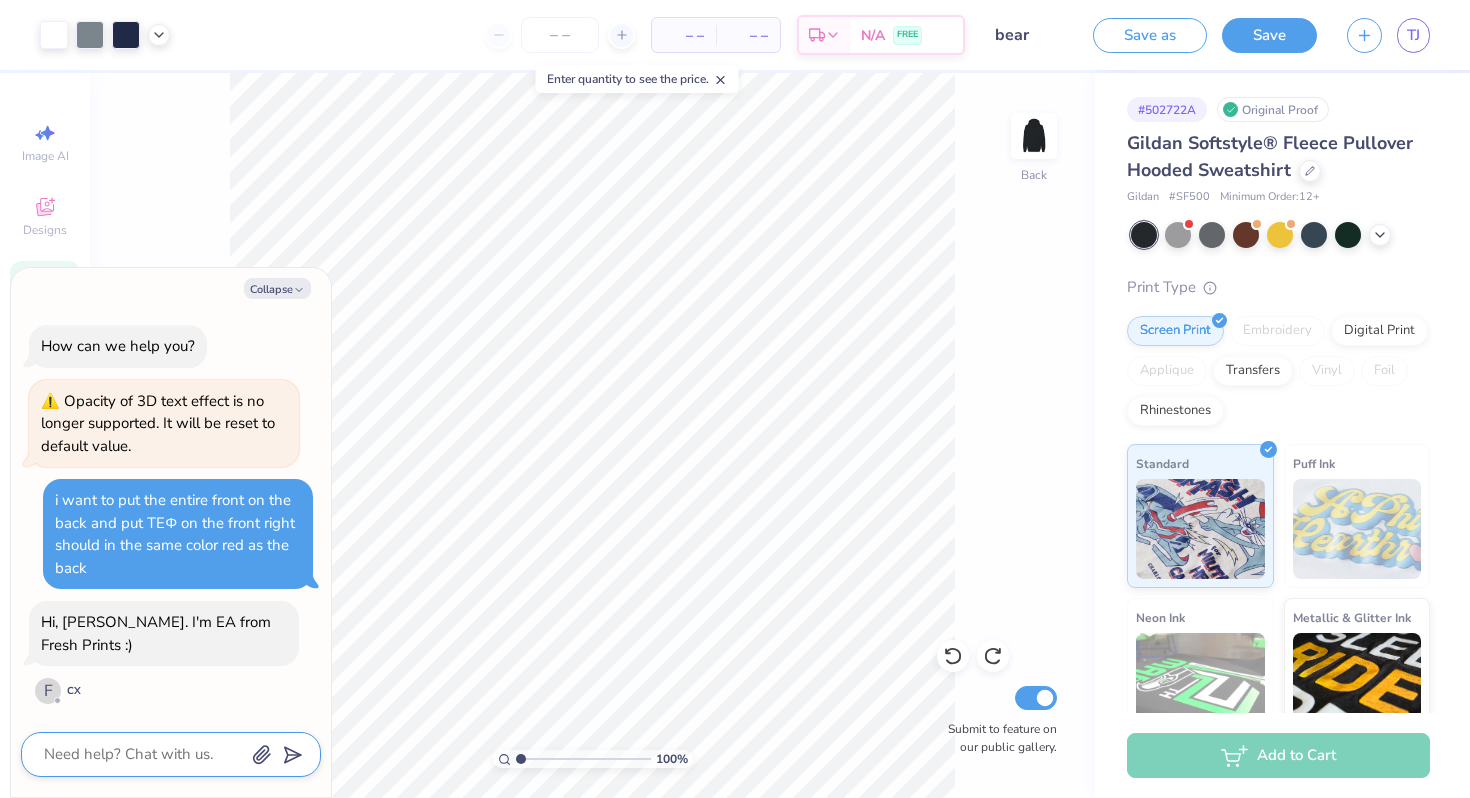 click at bounding box center (143, 754) 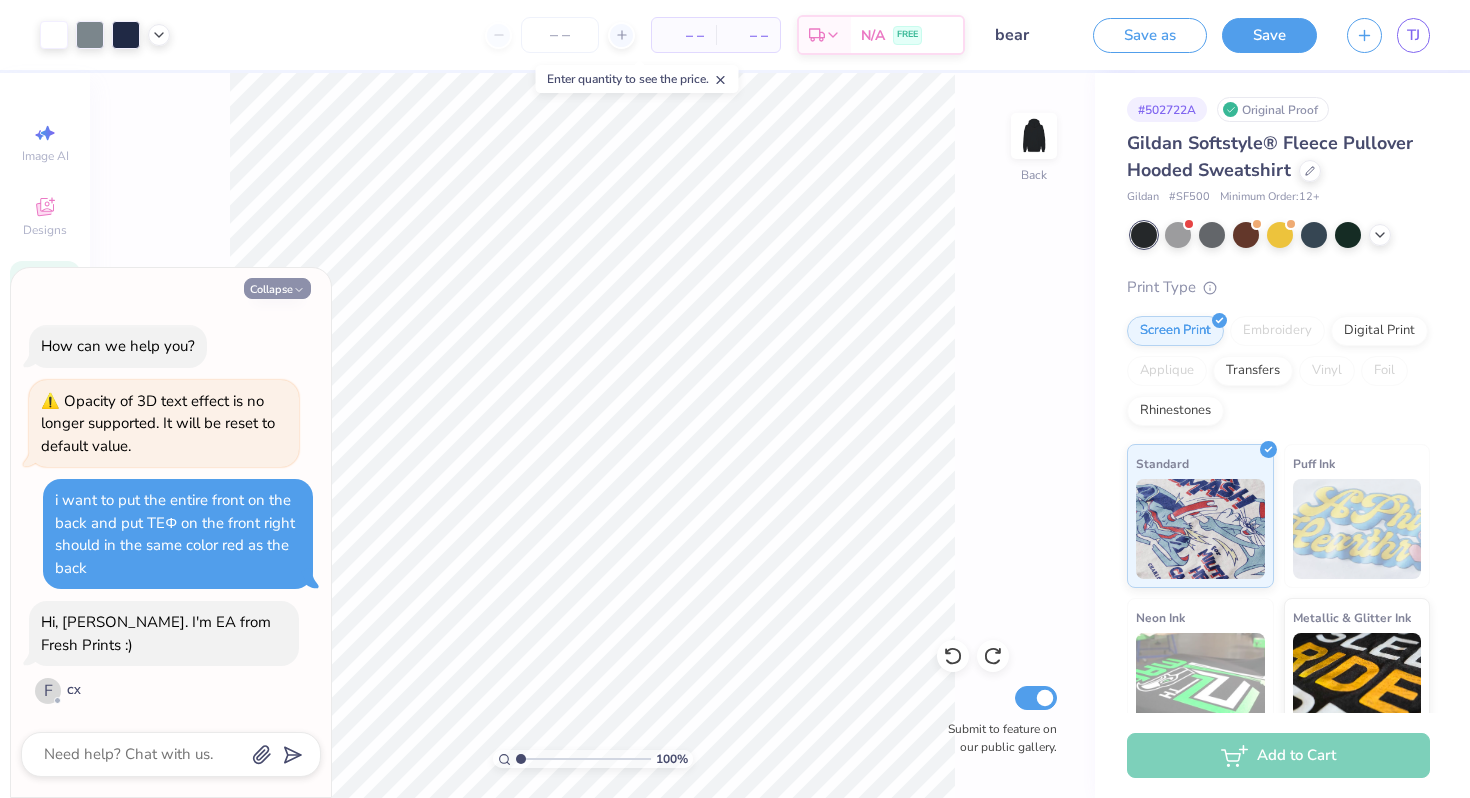 click on "Collapse" at bounding box center (277, 288) 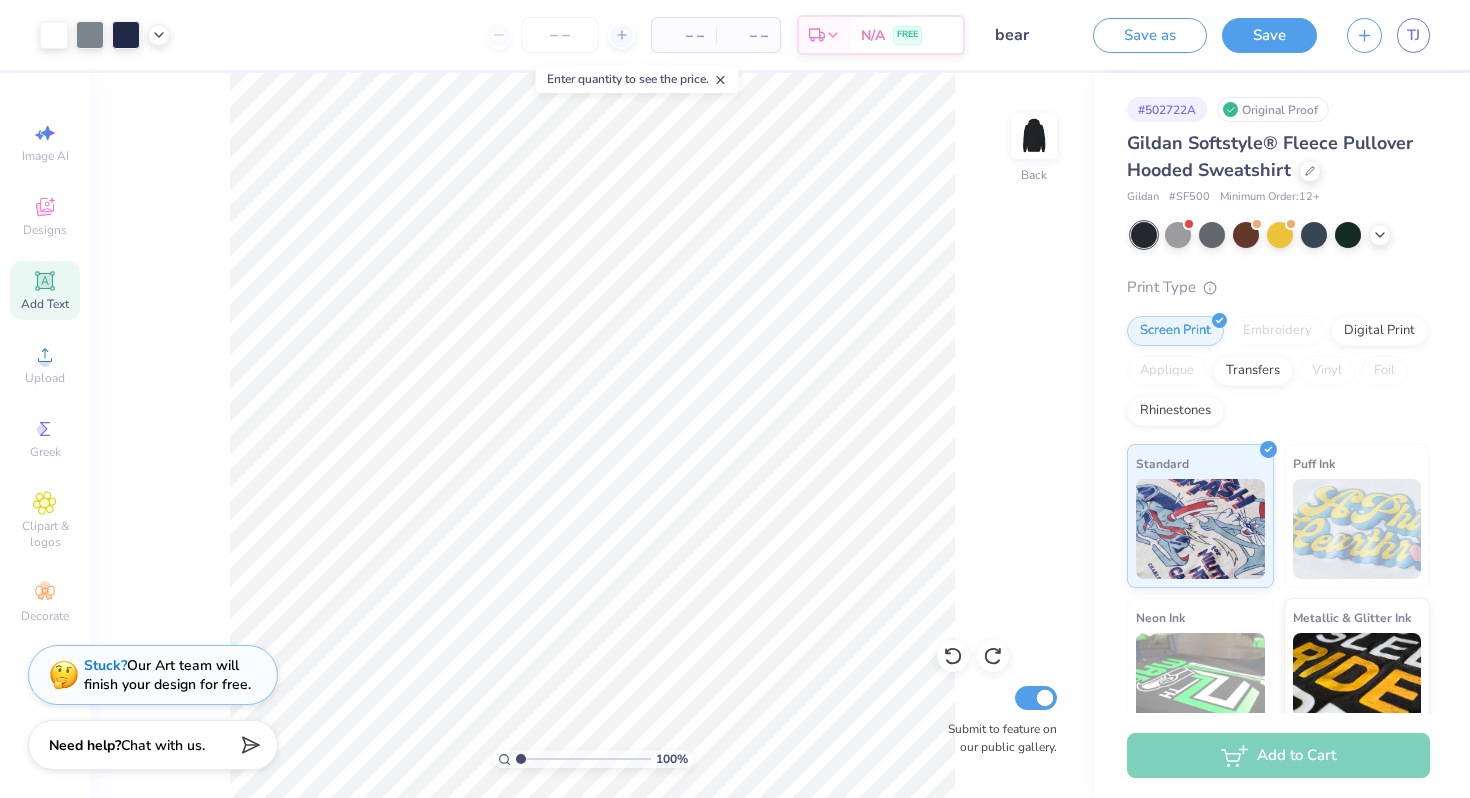 click on "Stuck?" at bounding box center (105, 665) 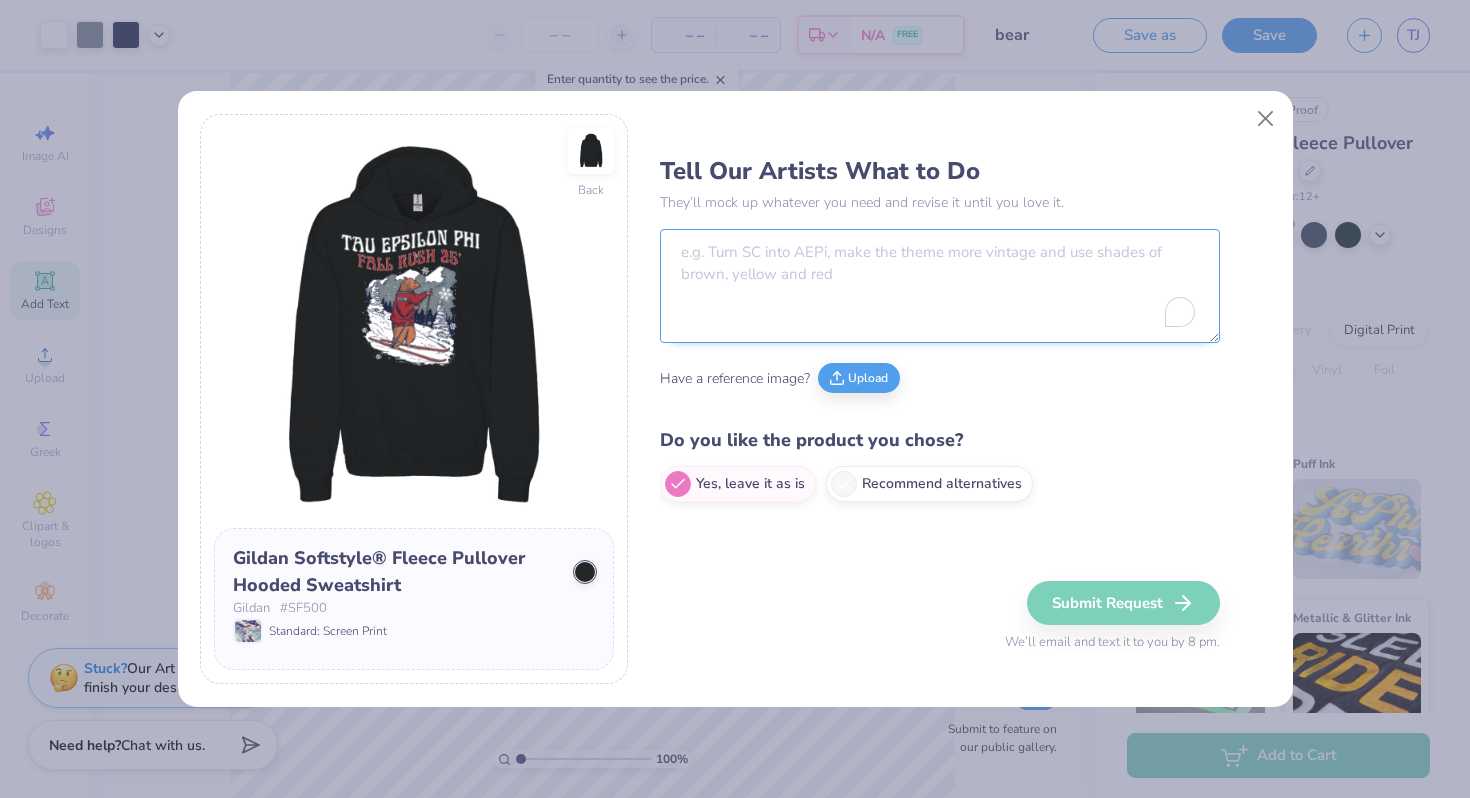 click at bounding box center (940, 286) 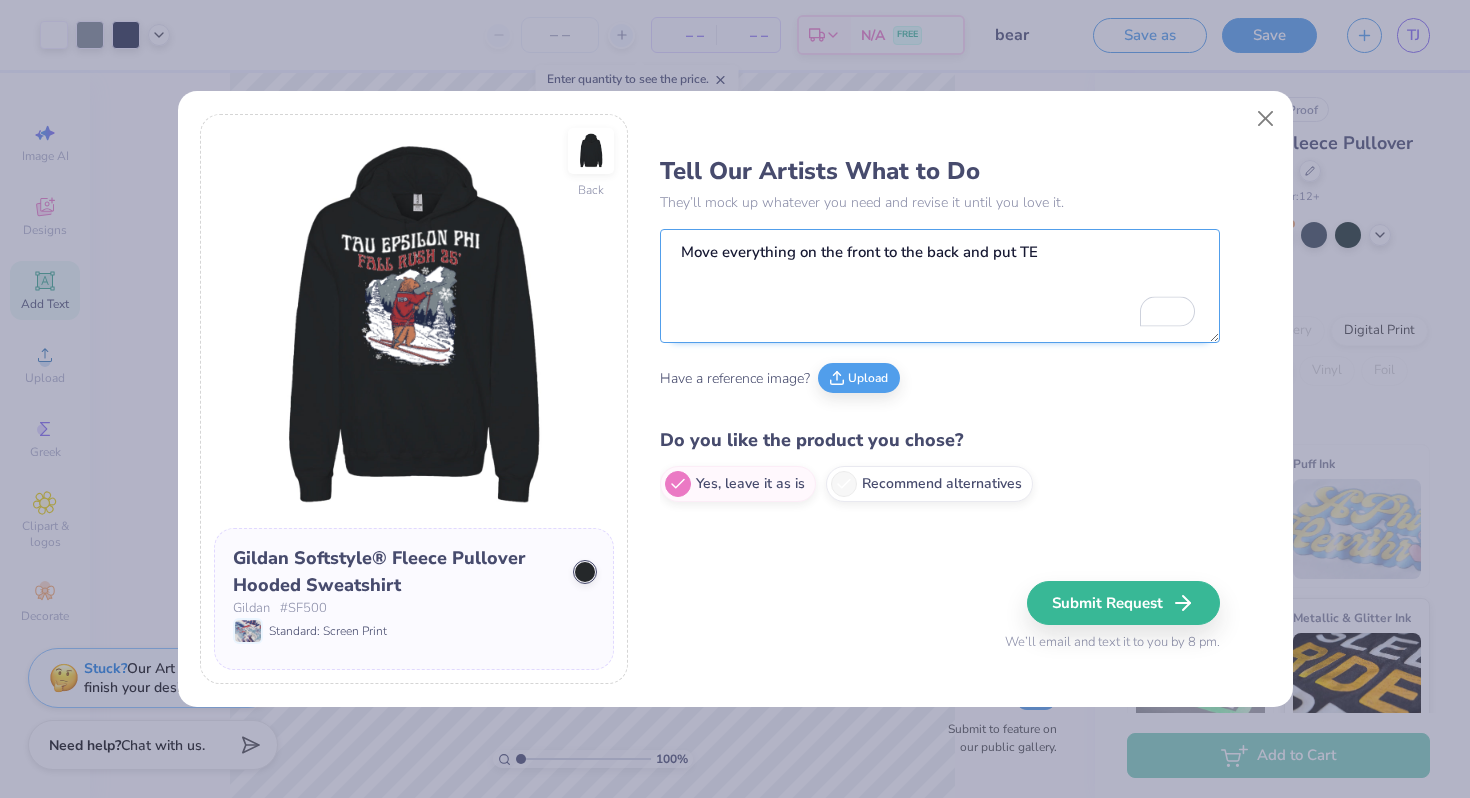 paste on "Φ" 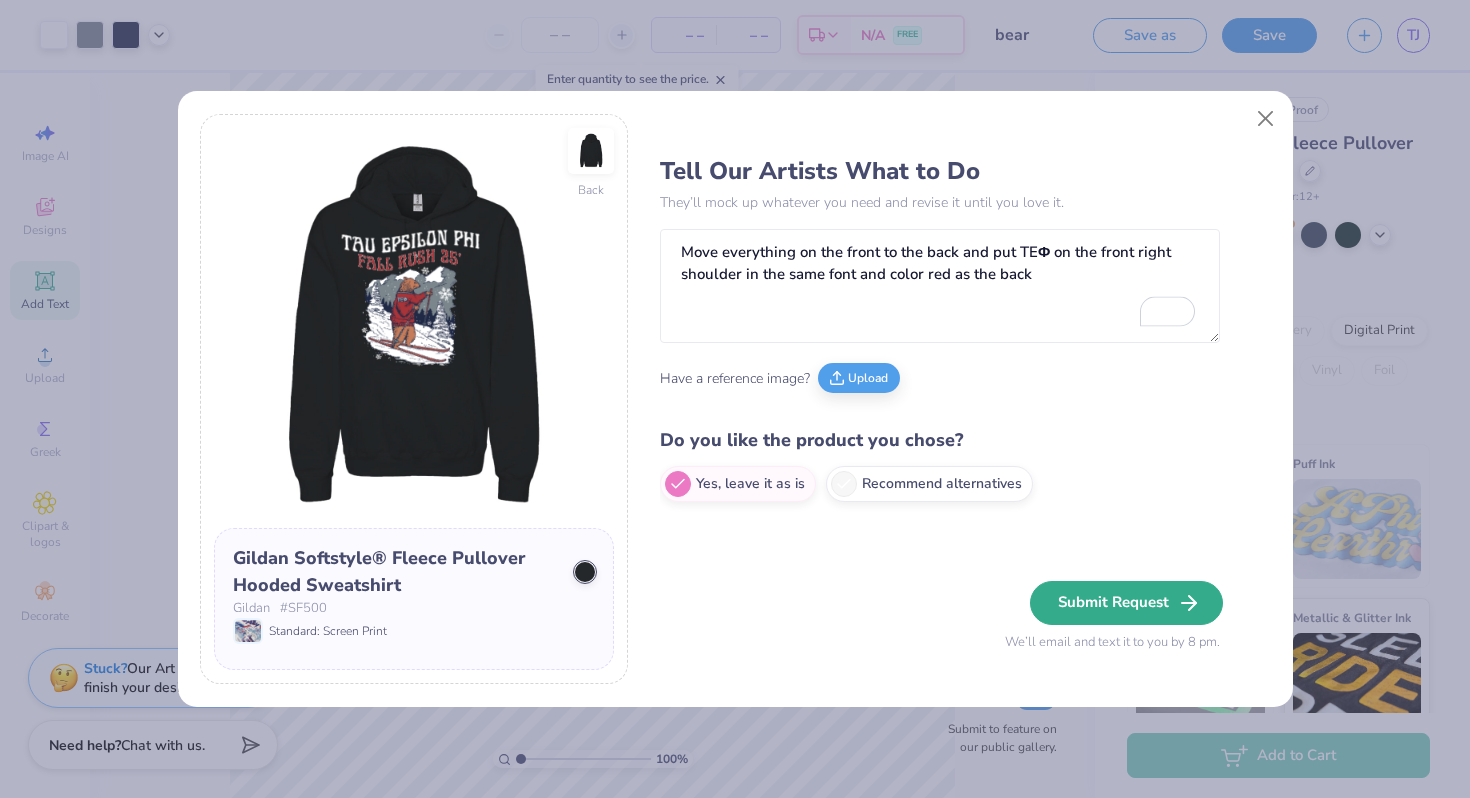 click on "Submit Request" at bounding box center [1126, 603] 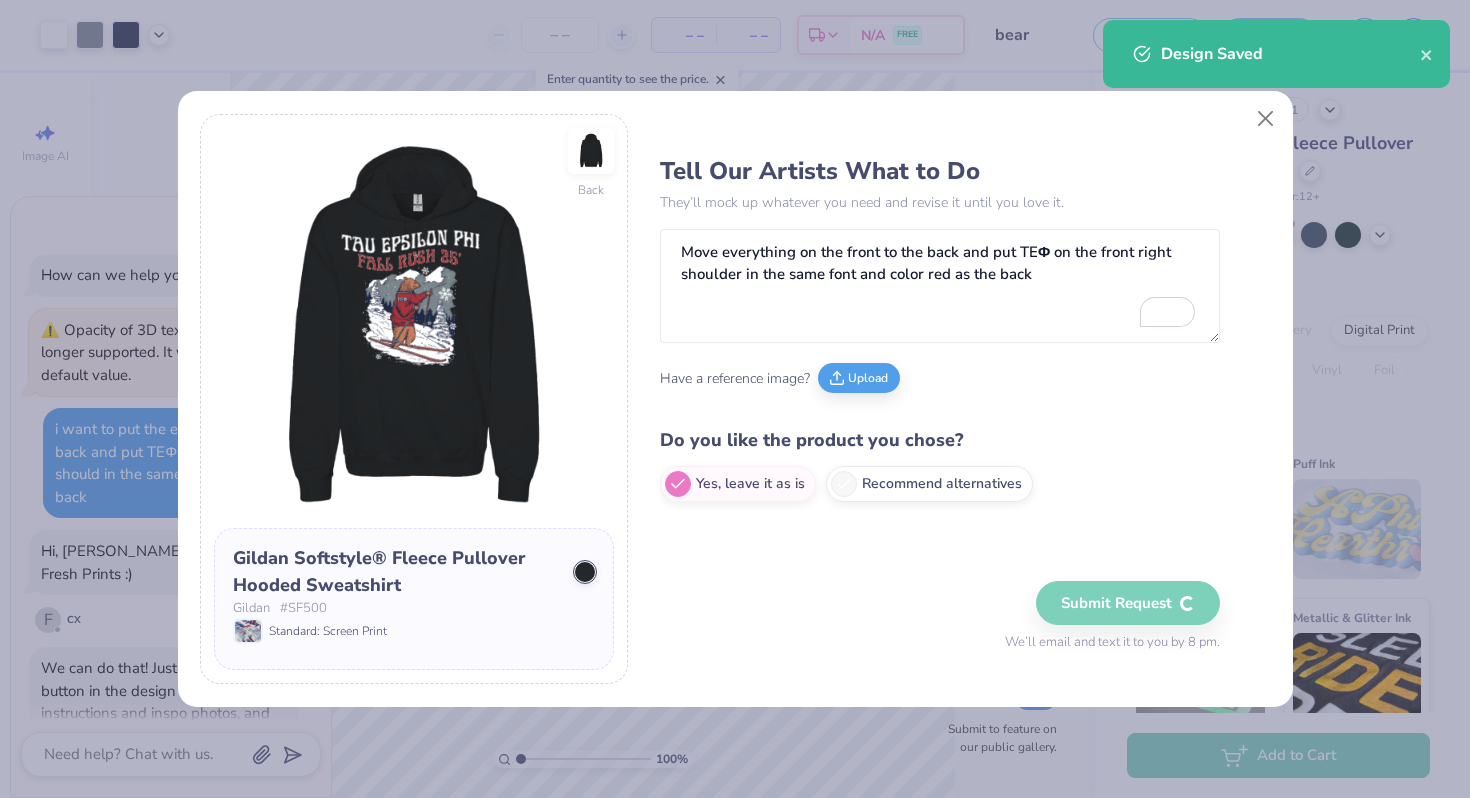 scroll, scrollTop: 113, scrollLeft: 0, axis: vertical 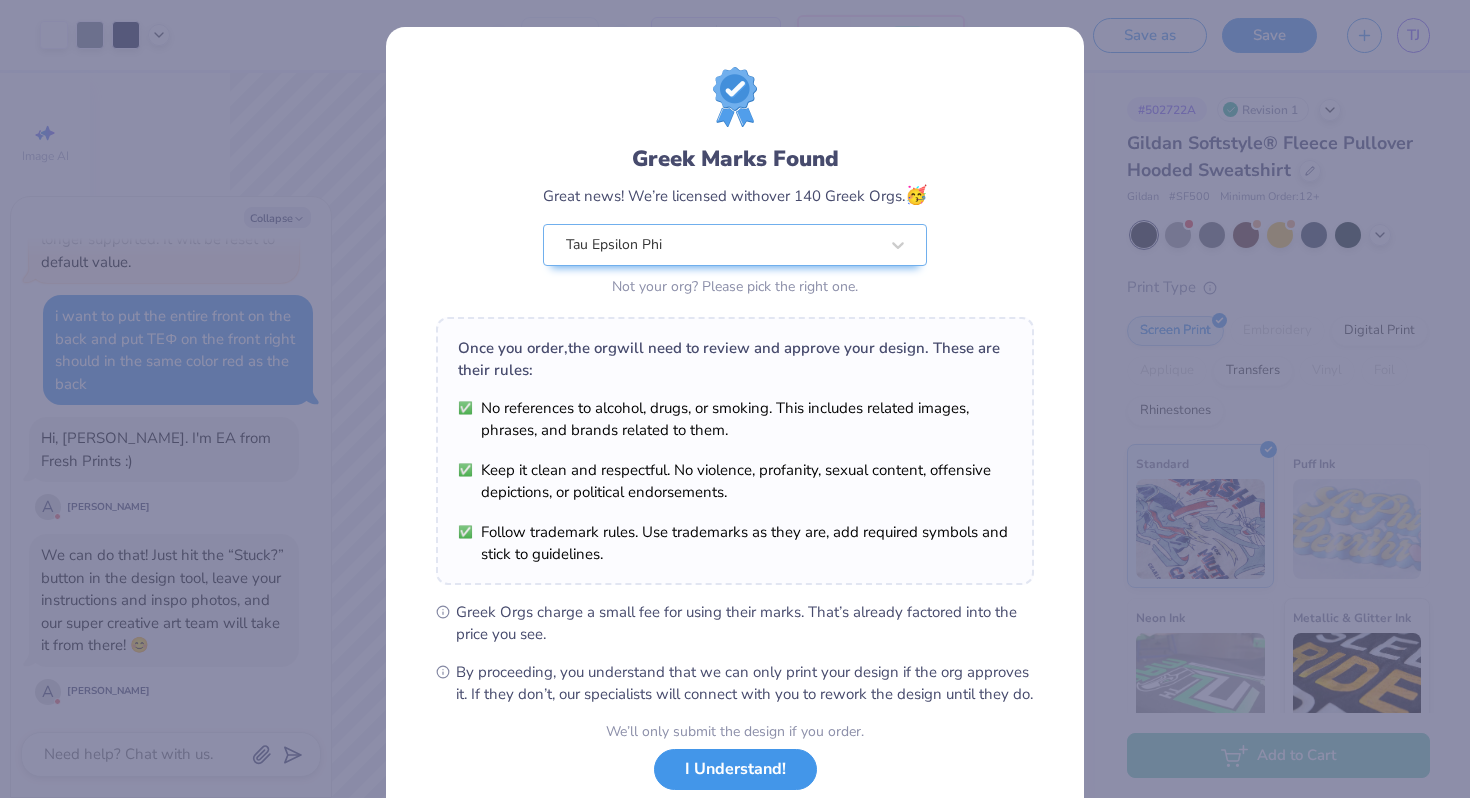 click on "I Understand!" at bounding box center (735, 769) 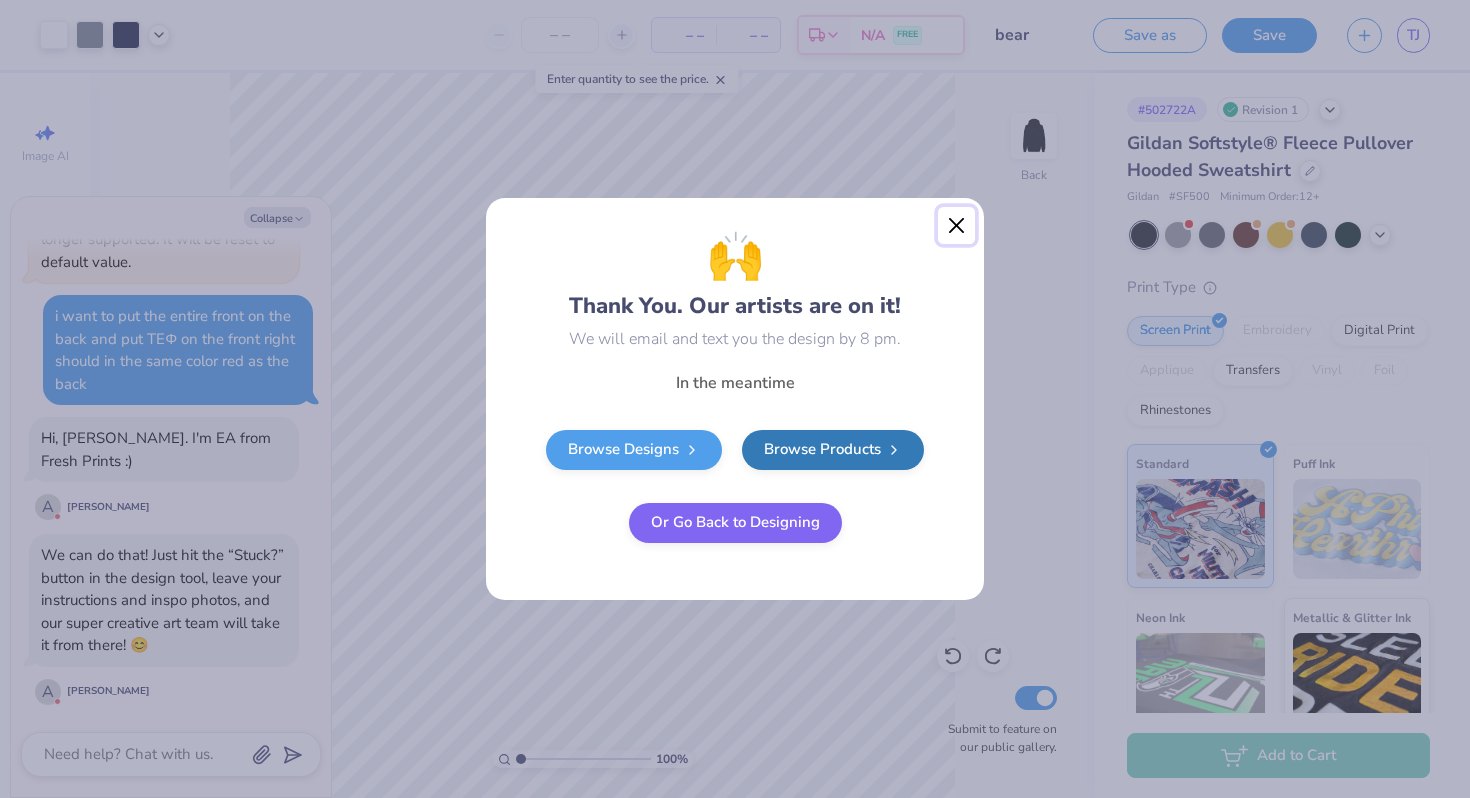 click at bounding box center (957, 226) 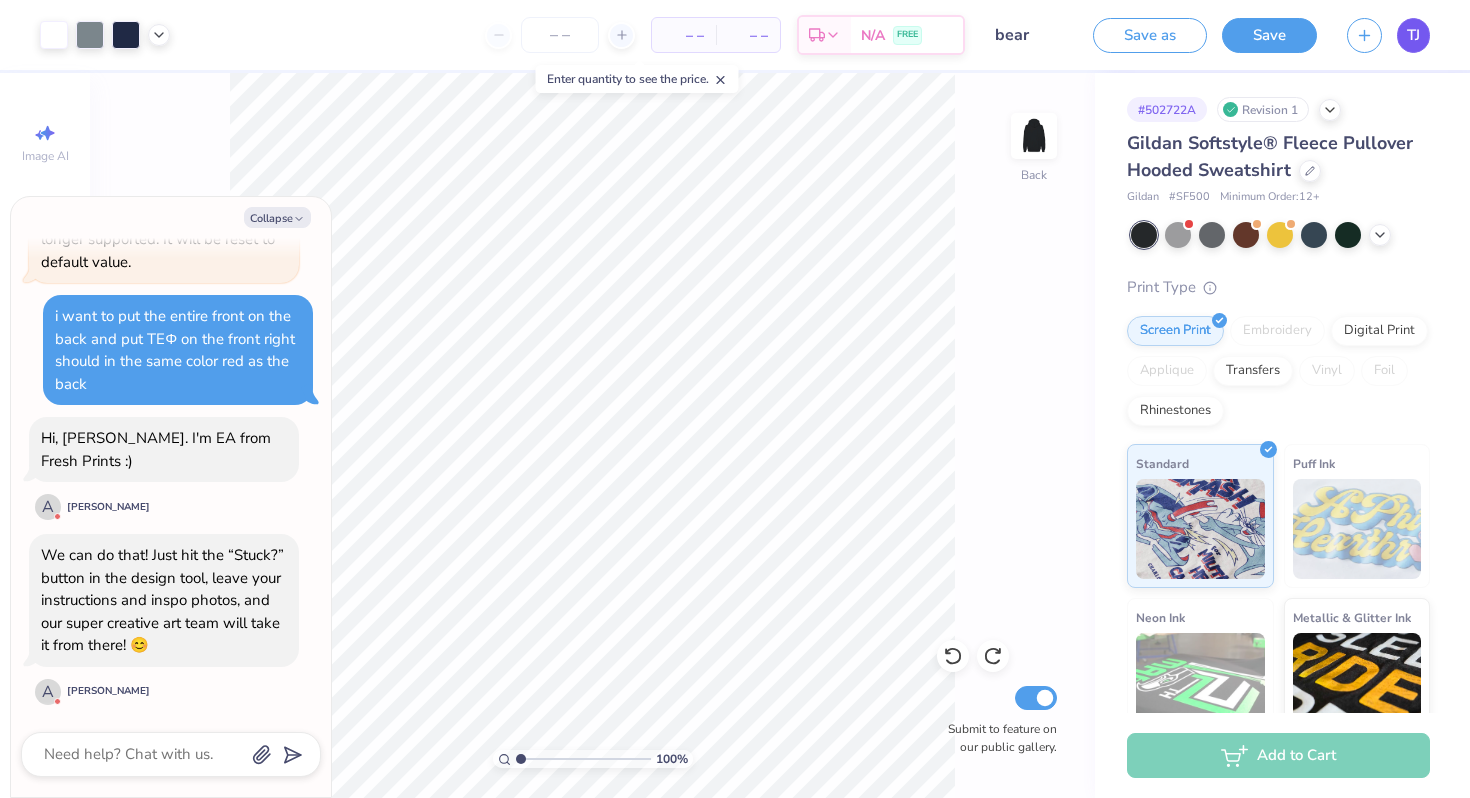 click on "TJ" at bounding box center [1413, 35] 